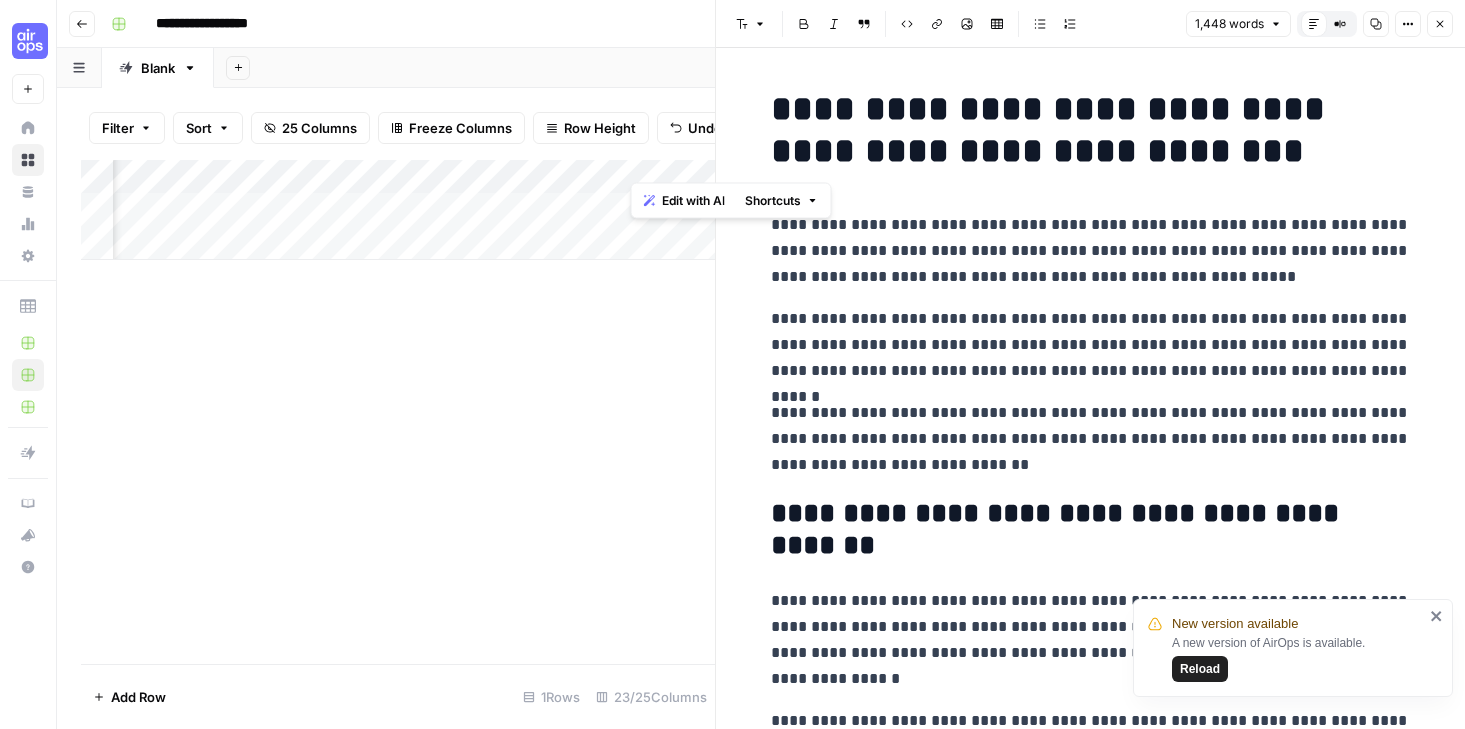 scroll, scrollTop: 0, scrollLeft: 0, axis: both 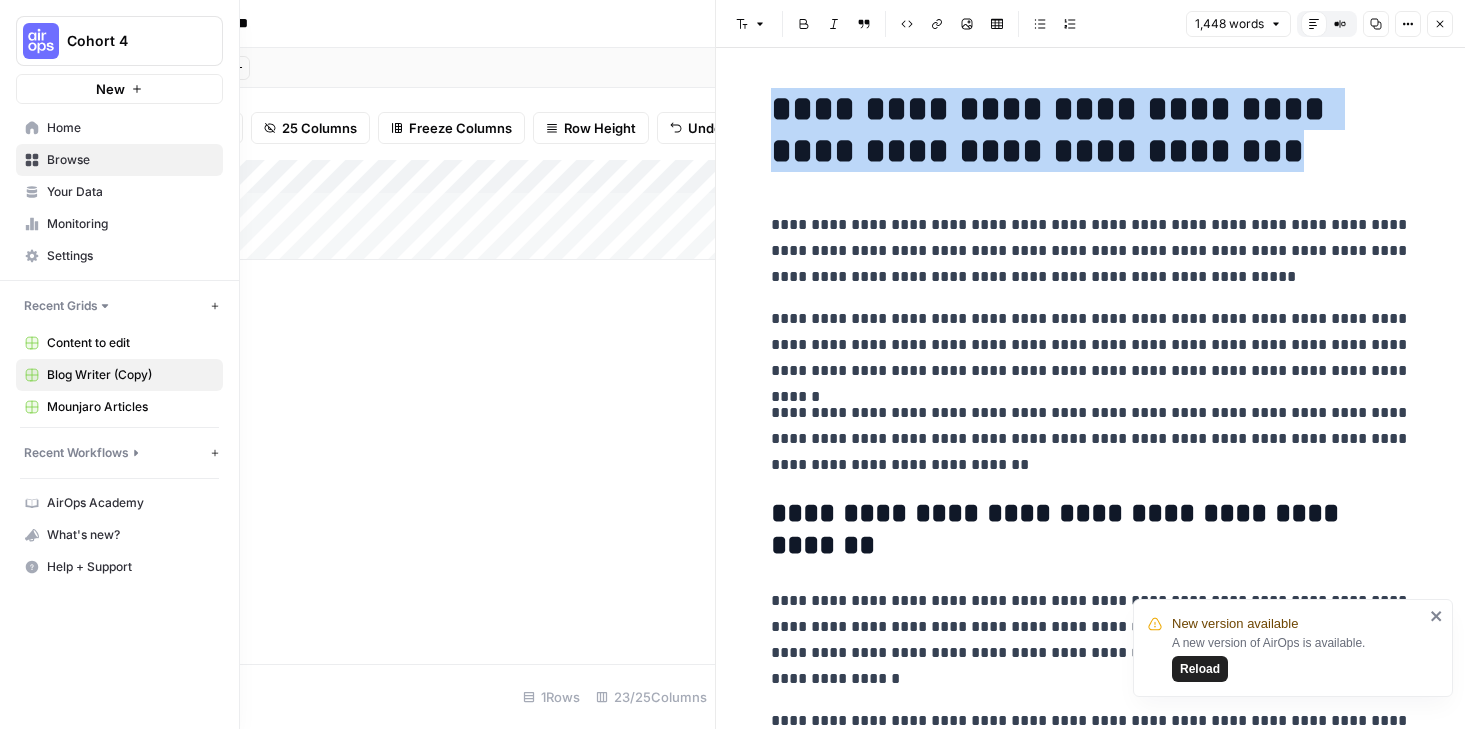 click on "Home" at bounding box center (130, 128) 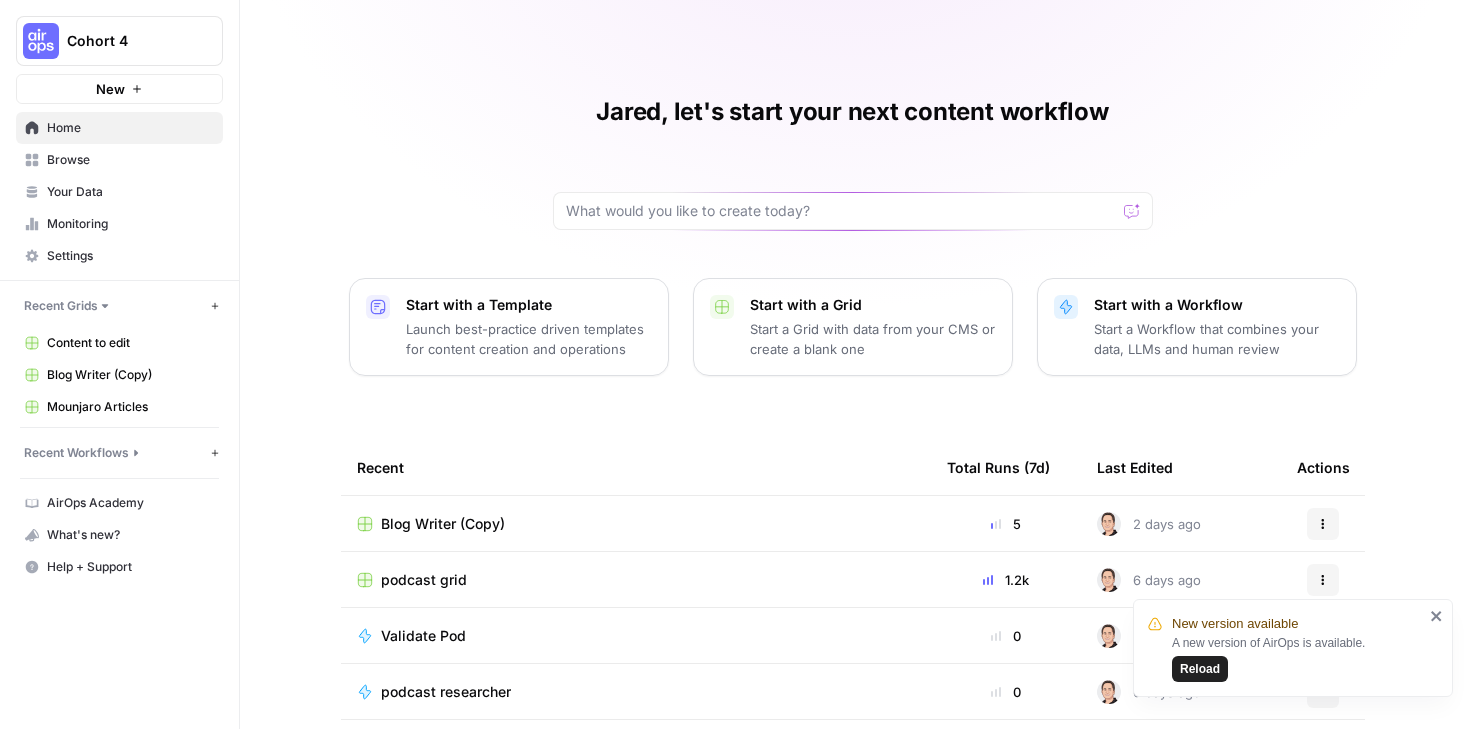 click on "Browse" at bounding box center (130, 160) 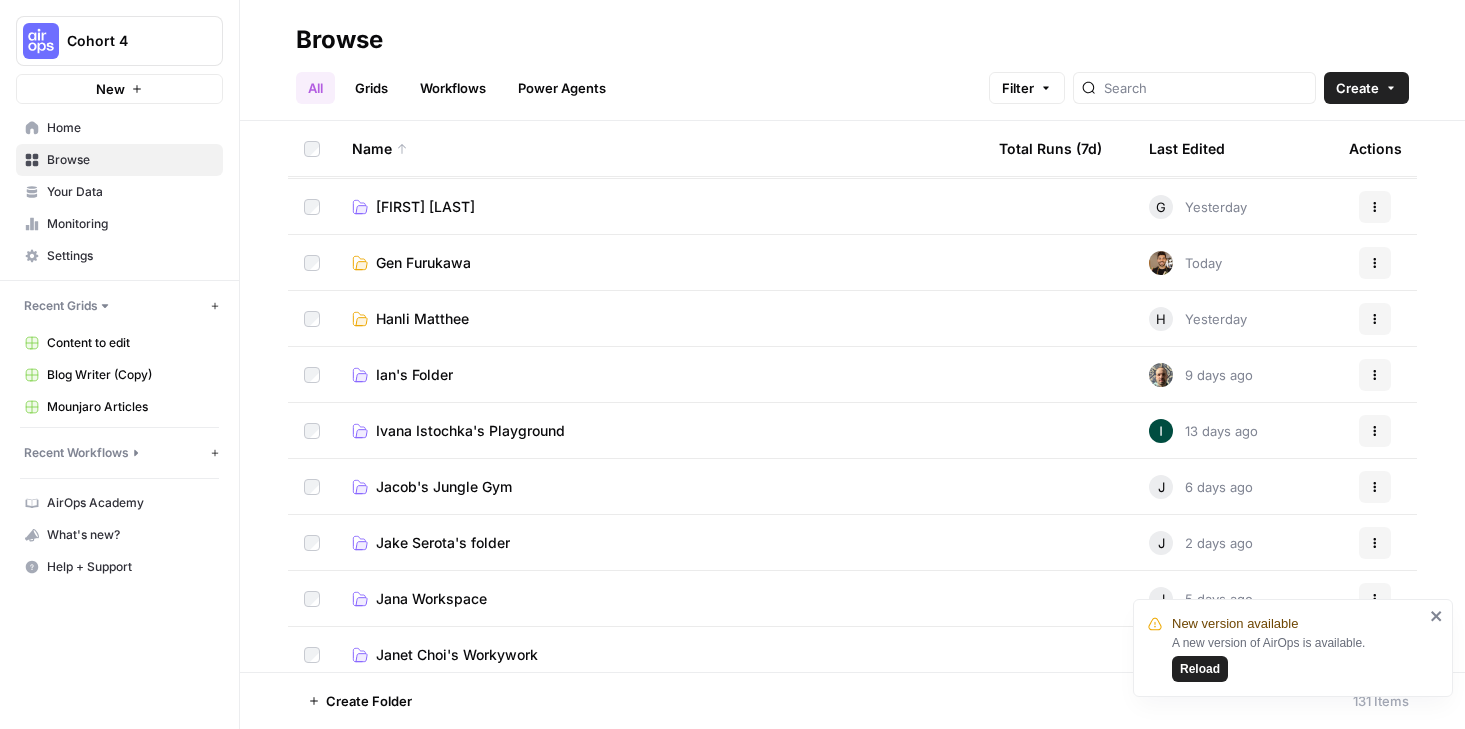 scroll, scrollTop: 683, scrollLeft: 0, axis: vertical 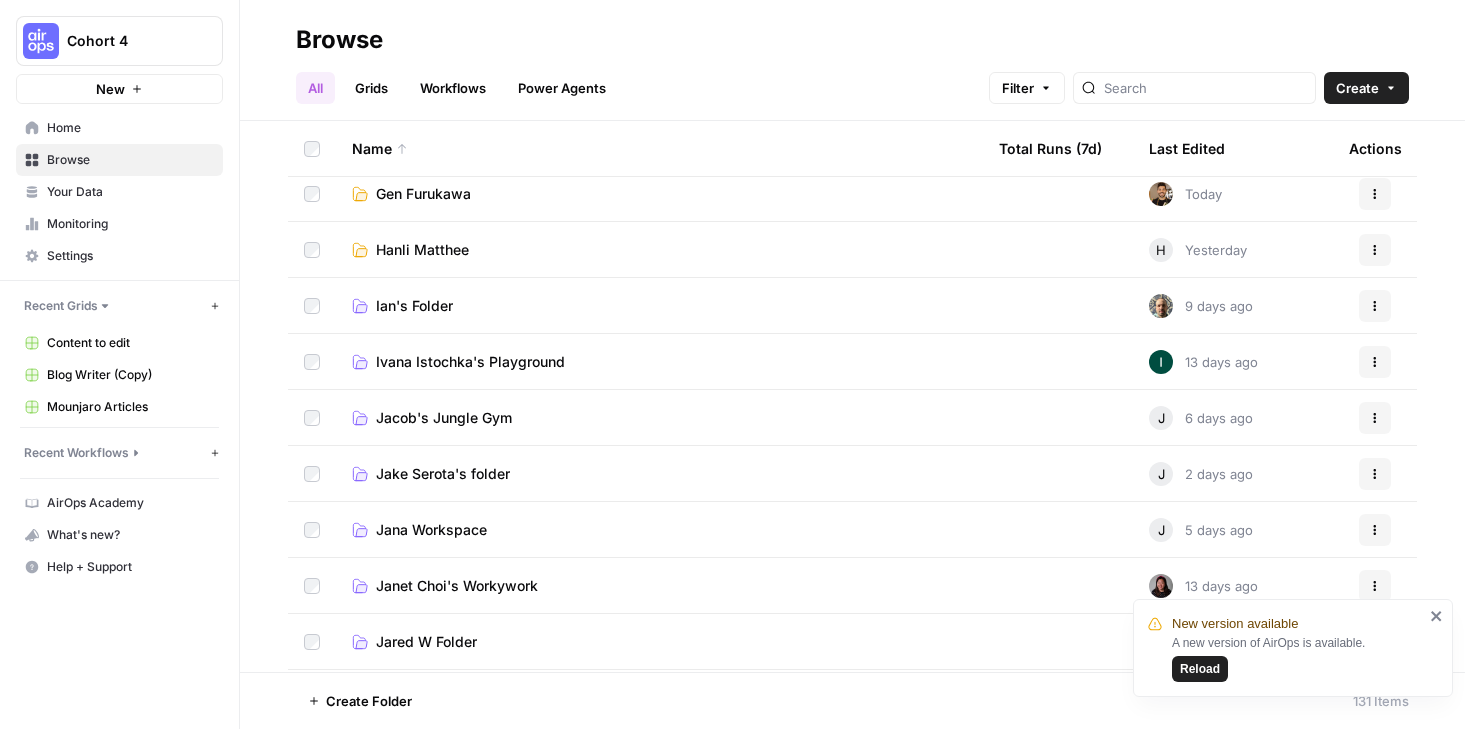 click on "Jared W Folder" at bounding box center [659, 641] 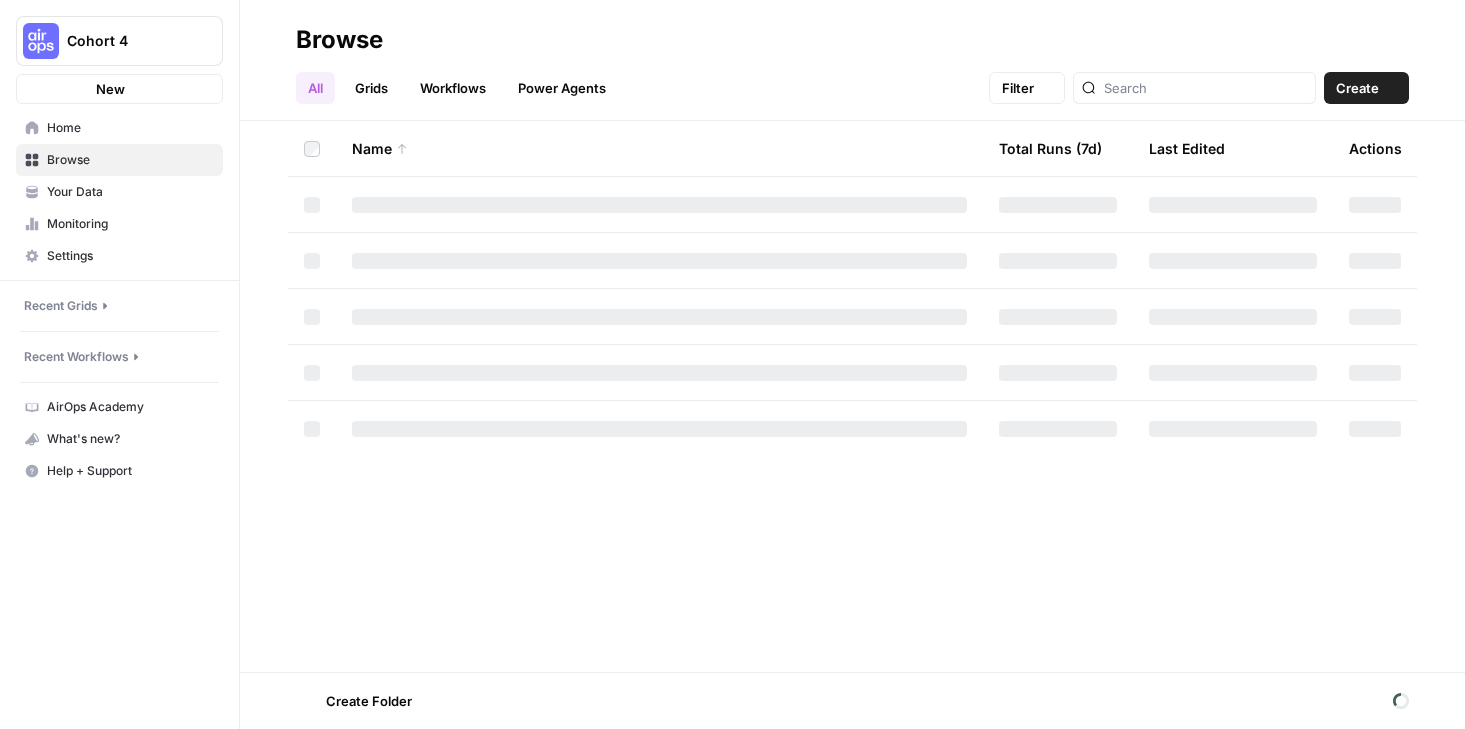scroll, scrollTop: 0, scrollLeft: 0, axis: both 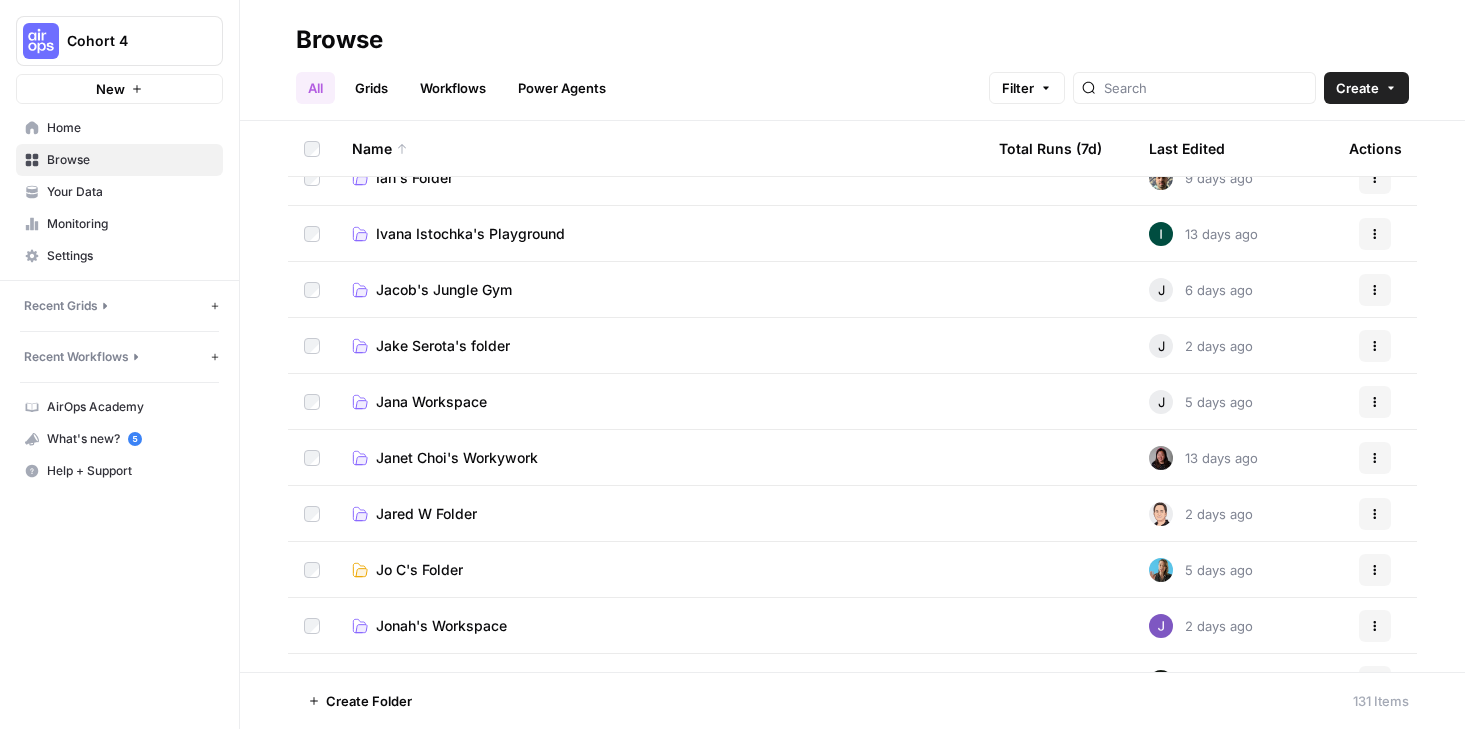 click on "Jared W Folder" at bounding box center (426, 514) 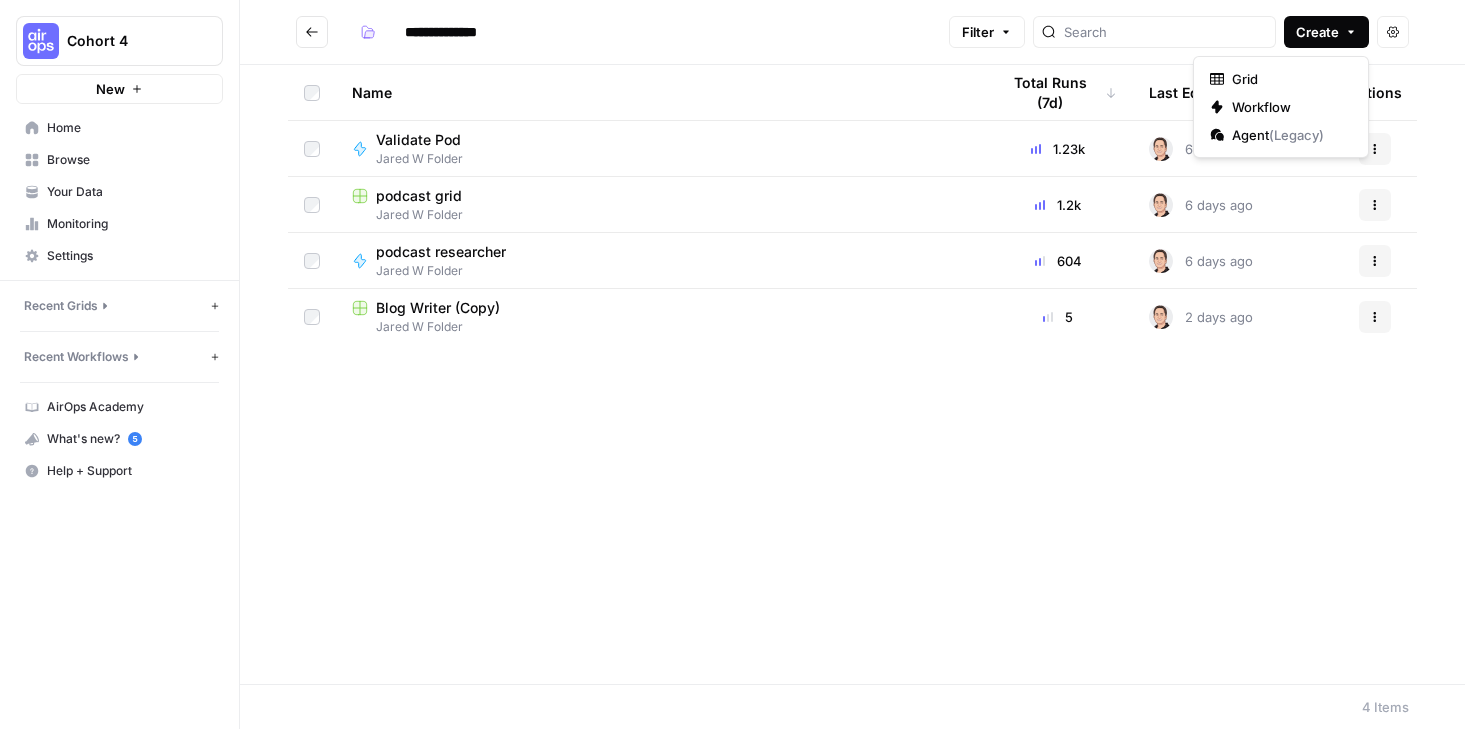 click on "Create" at bounding box center [1317, 32] 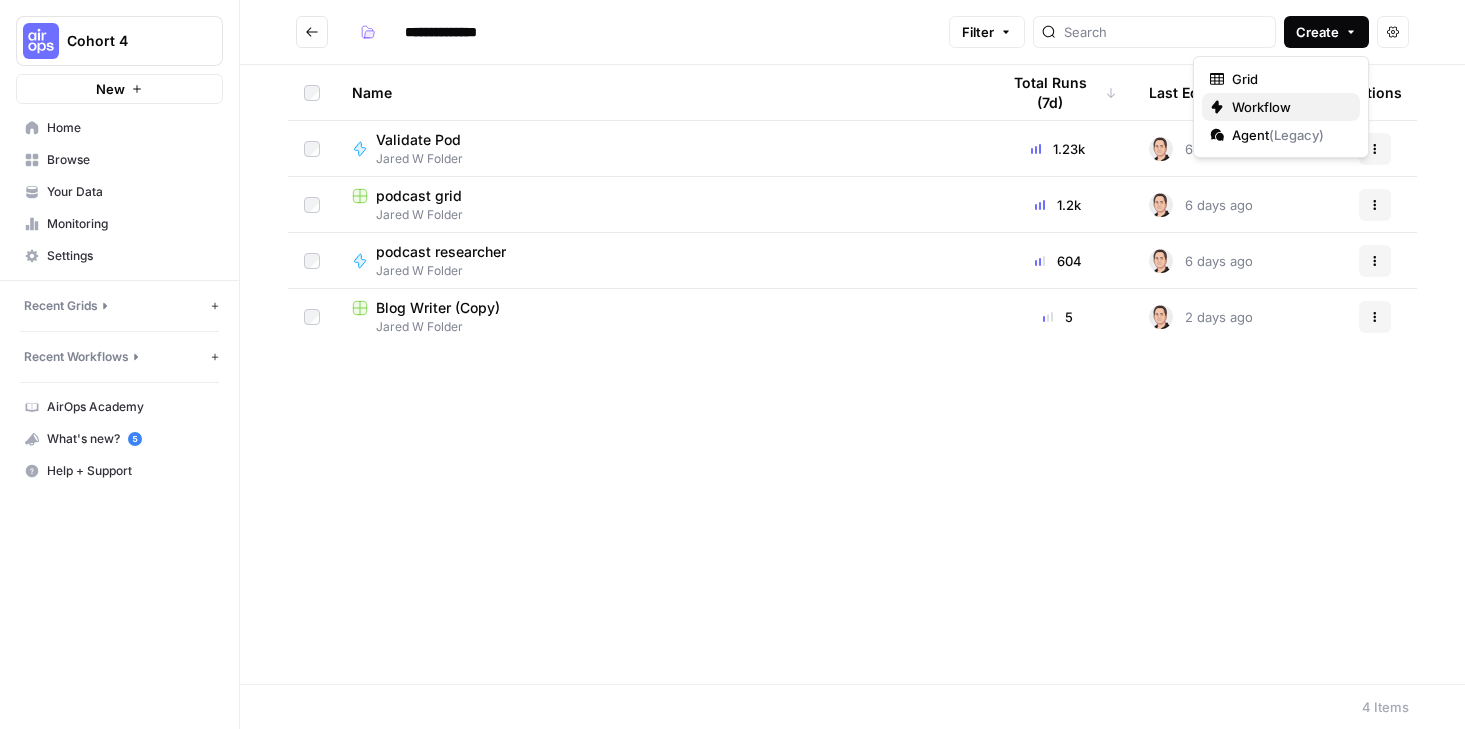click on "Workflow" at bounding box center (1288, 107) 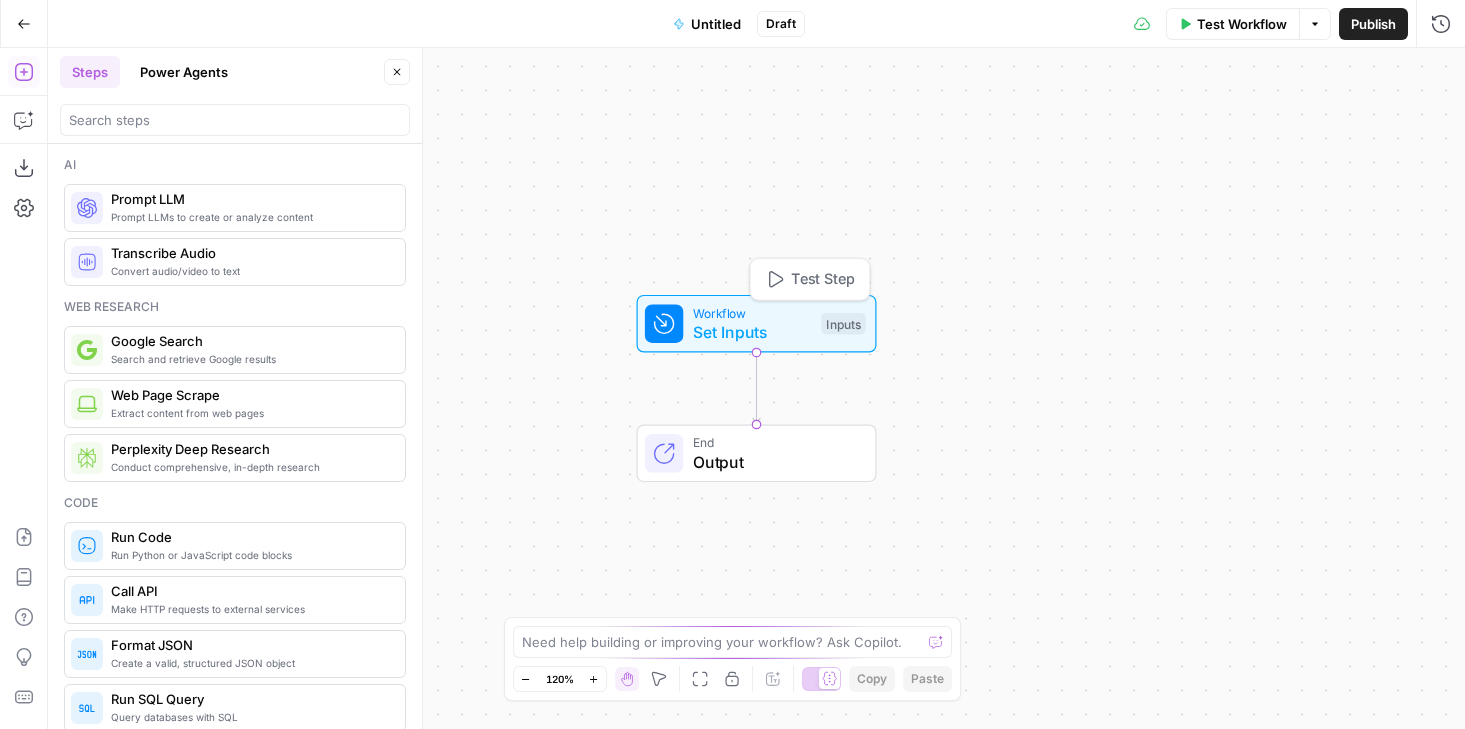 click on "Set Inputs" at bounding box center (752, 332) 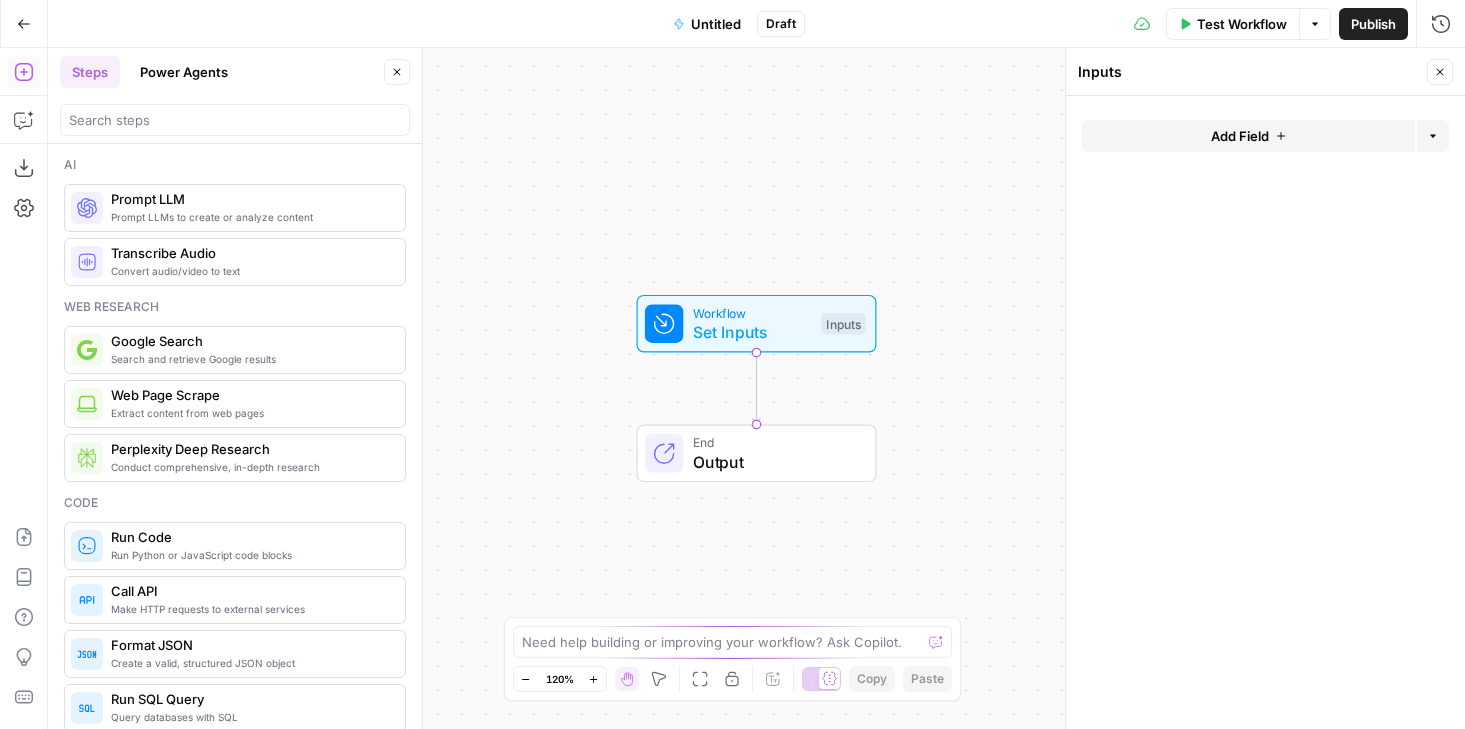 click on "Add Field" at bounding box center (1240, 136) 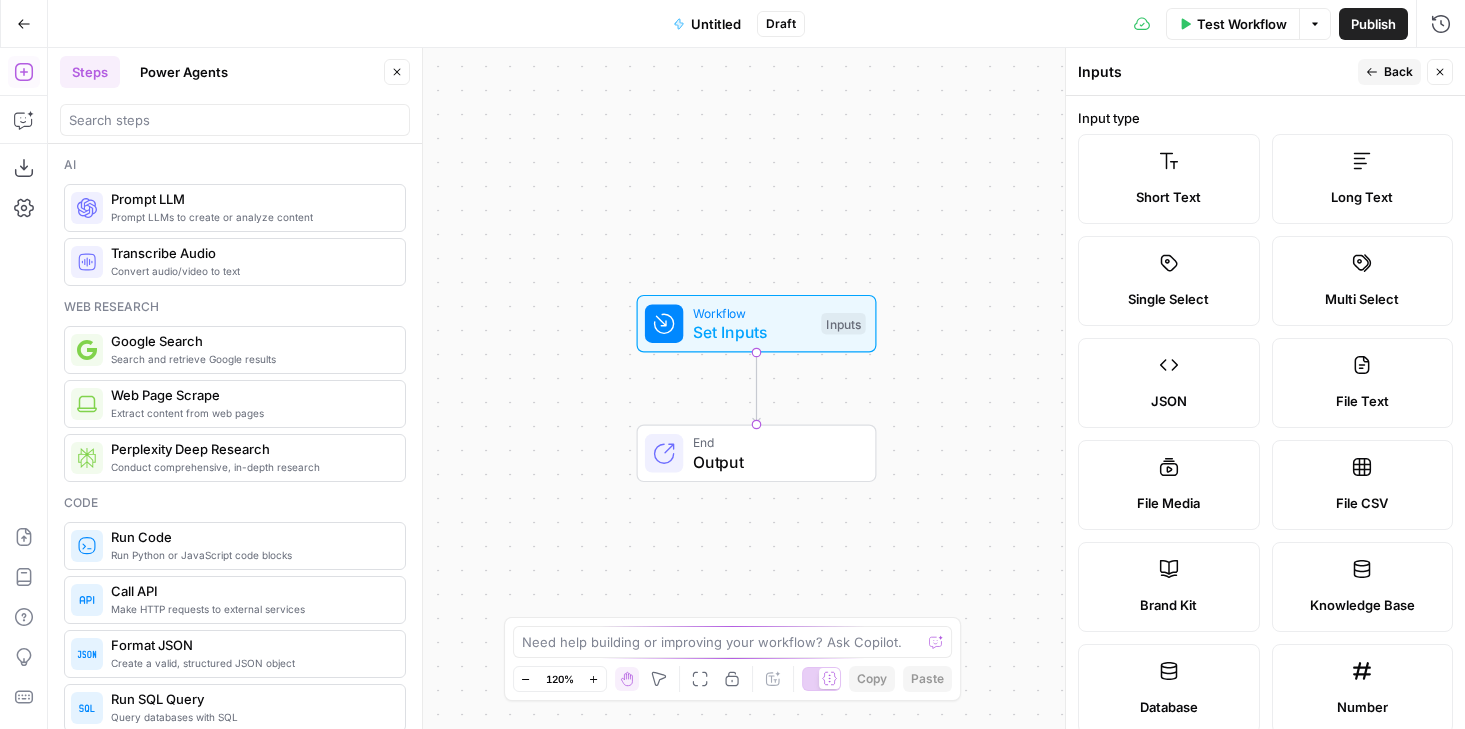 click on "Short Text" at bounding box center (1169, 179) 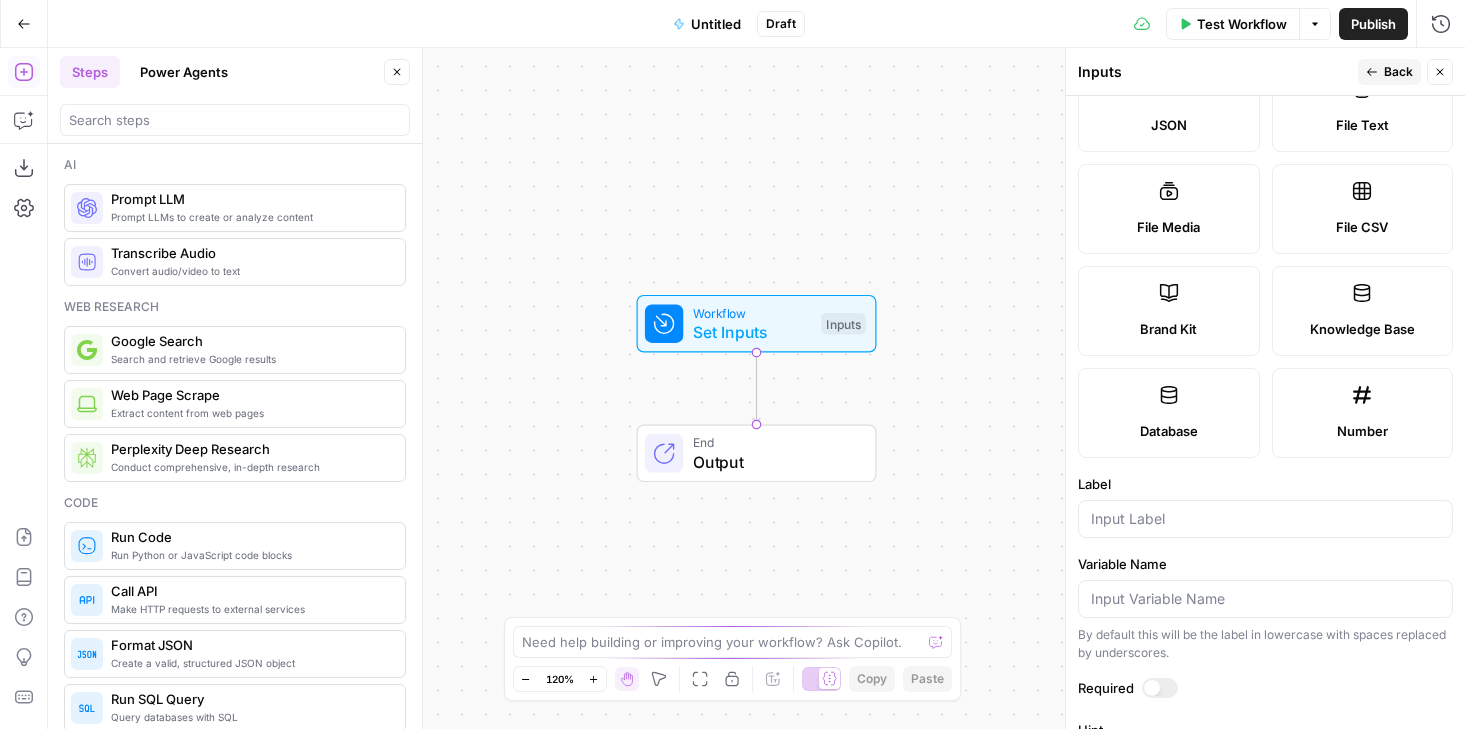 scroll, scrollTop: 550, scrollLeft: 0, axis: vertical 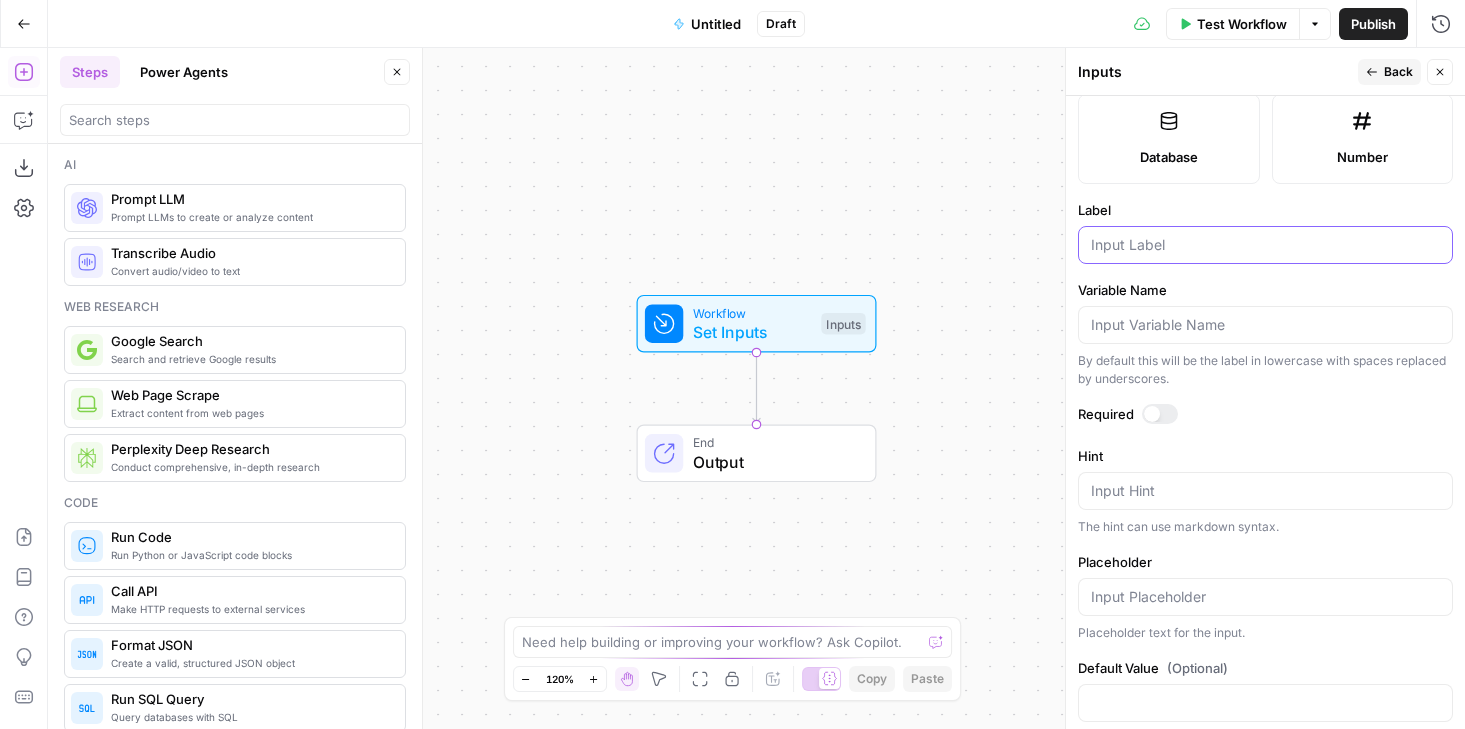 click on "Label" at bounding box center (1265, 245) 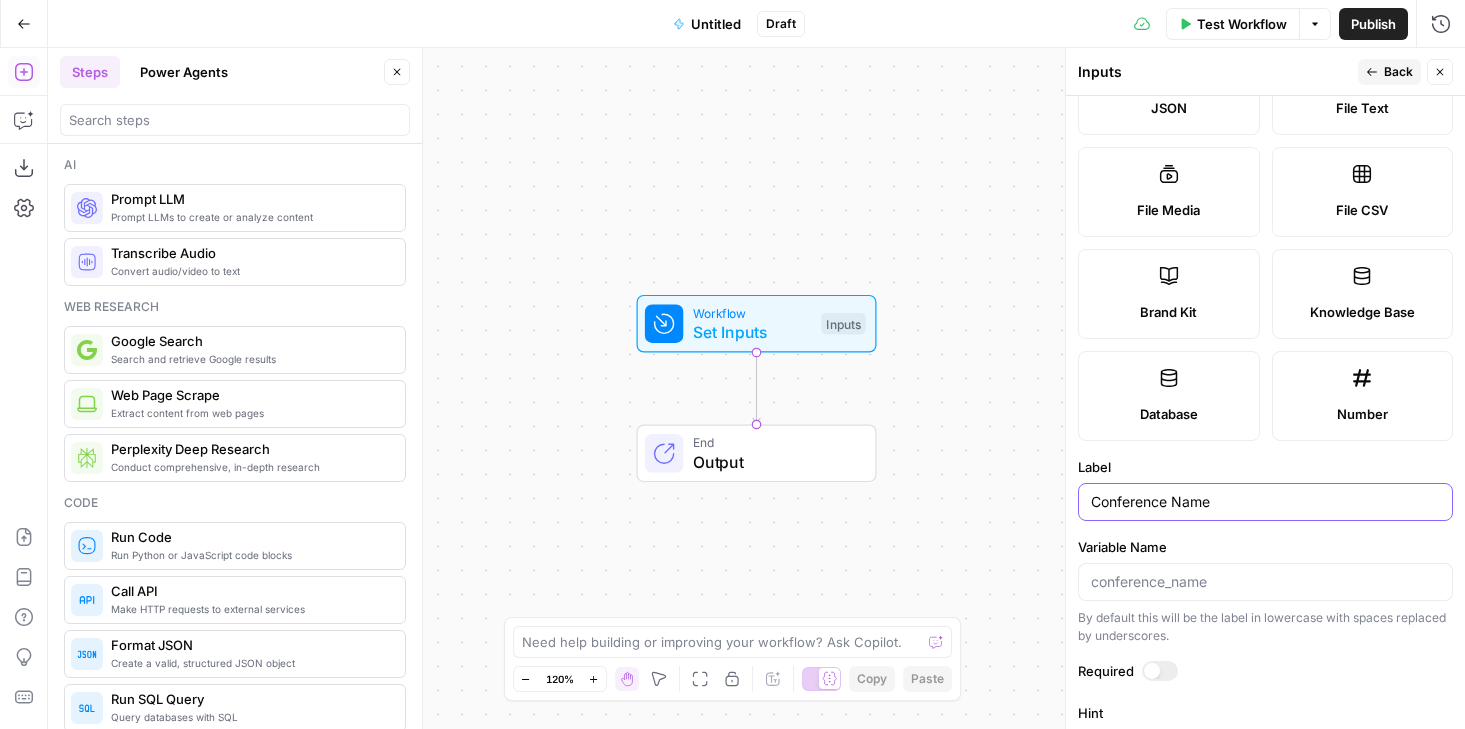 scroll, scrollTop: 0, scrollLeft: 0, axis: both 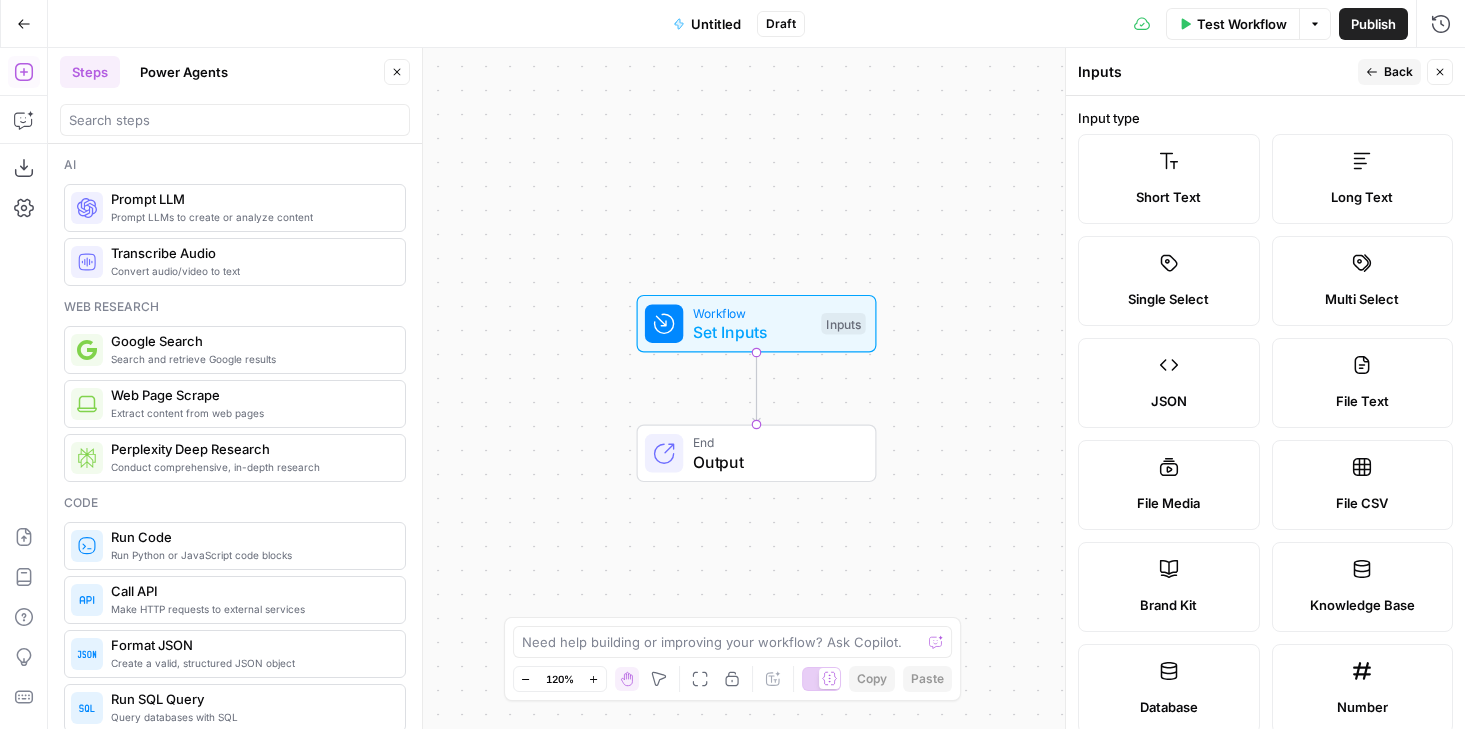 type on "Conference Name" 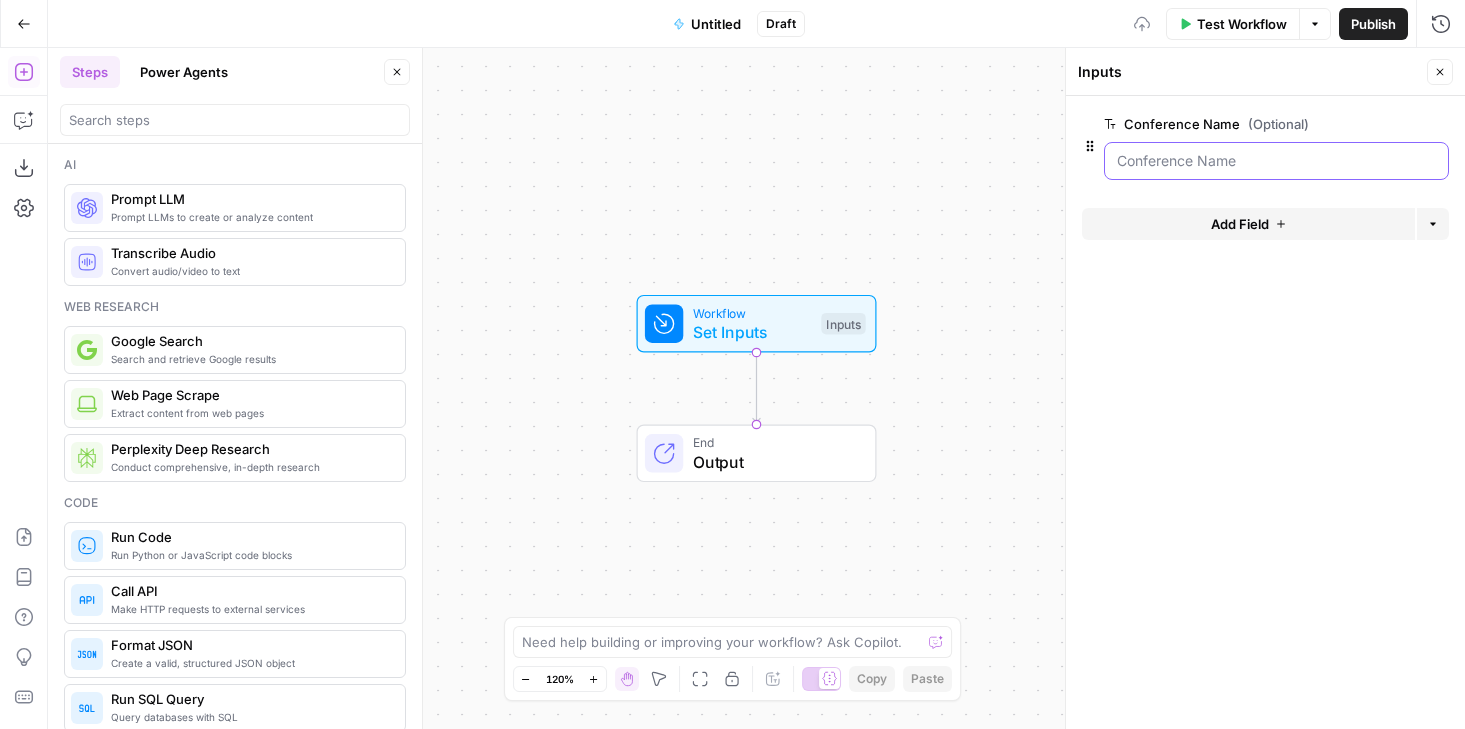 click on "Conference Name   (Optional)" at bounding box center (1276, 161) 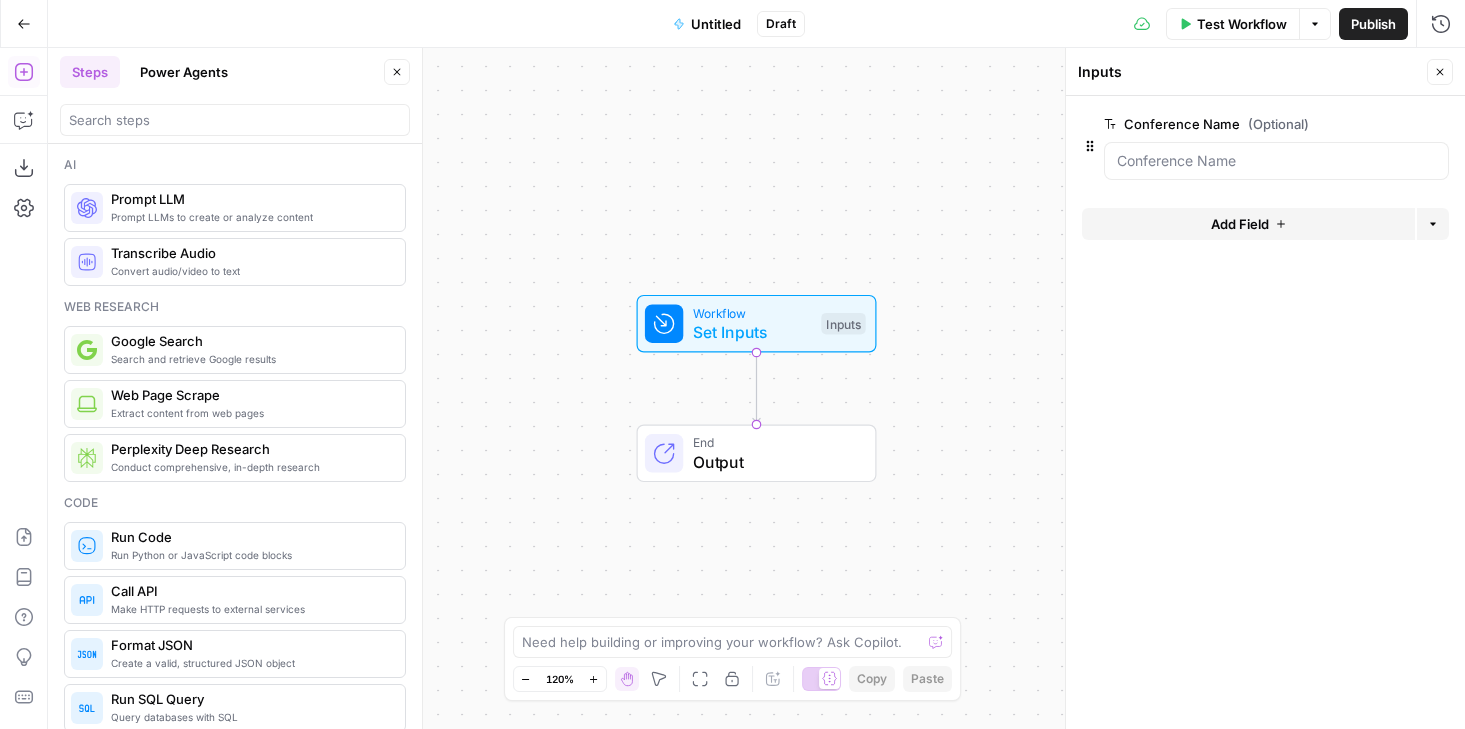 click on "Add Field" at bounding box center [1240, 224] 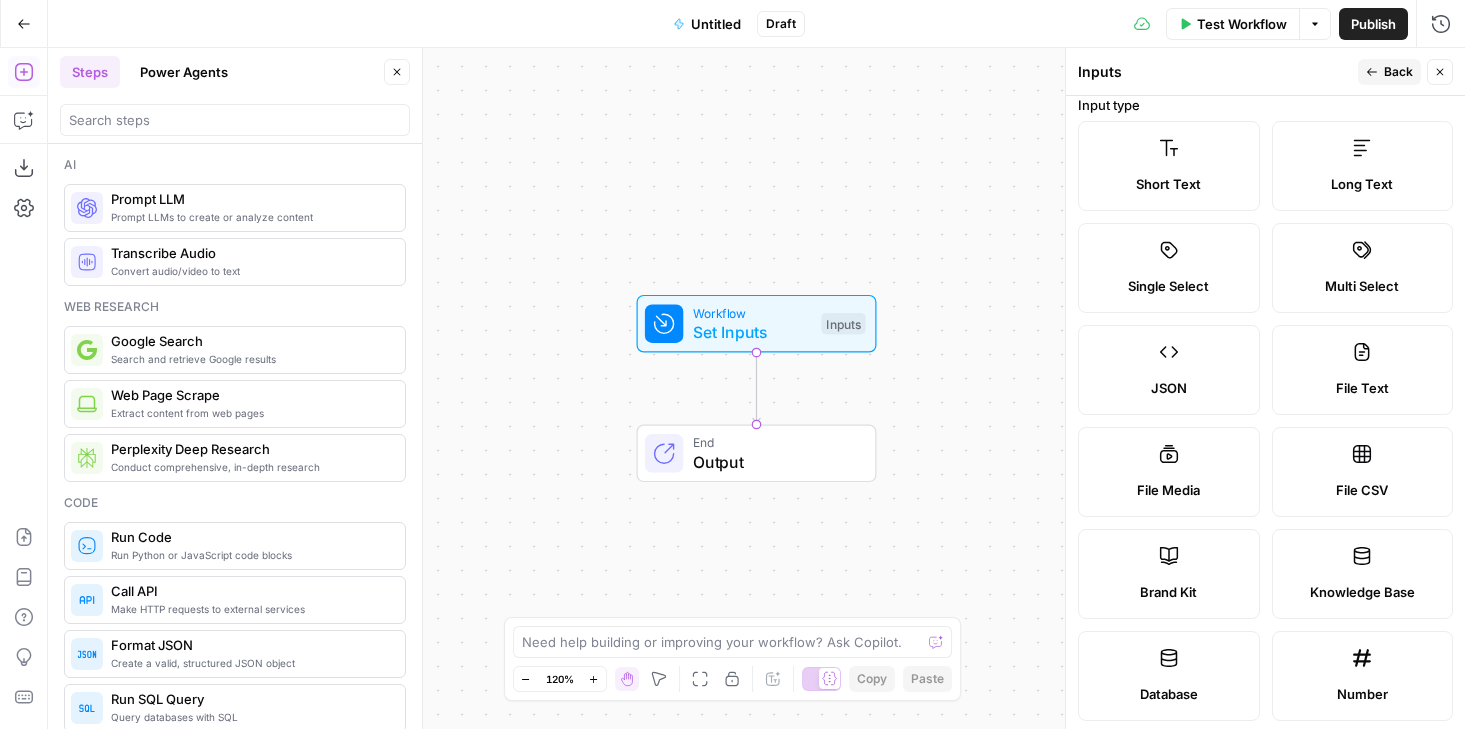 scroll, scrollTop: 0, scrollLeft: 0, axis: both 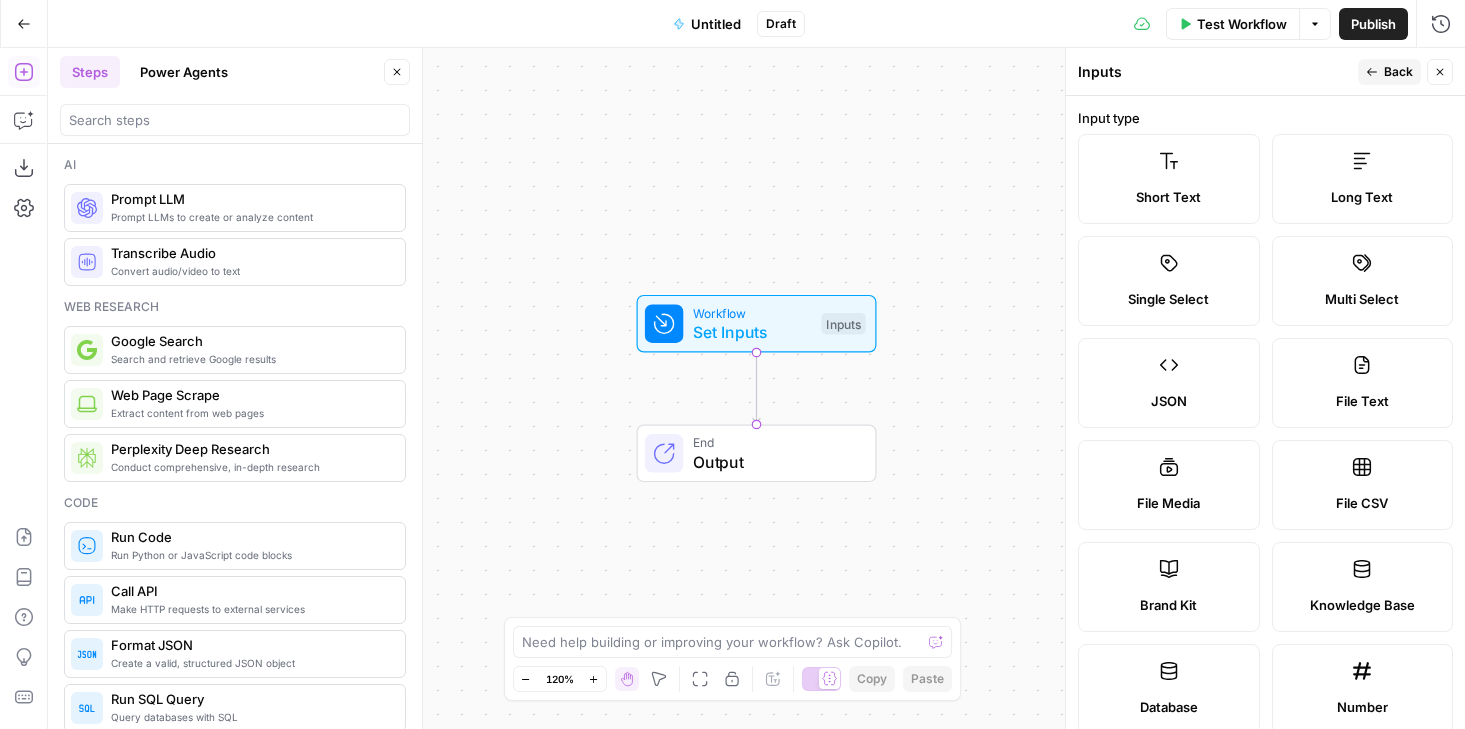 click on "Short Text" at bounding box center (1169, 179) 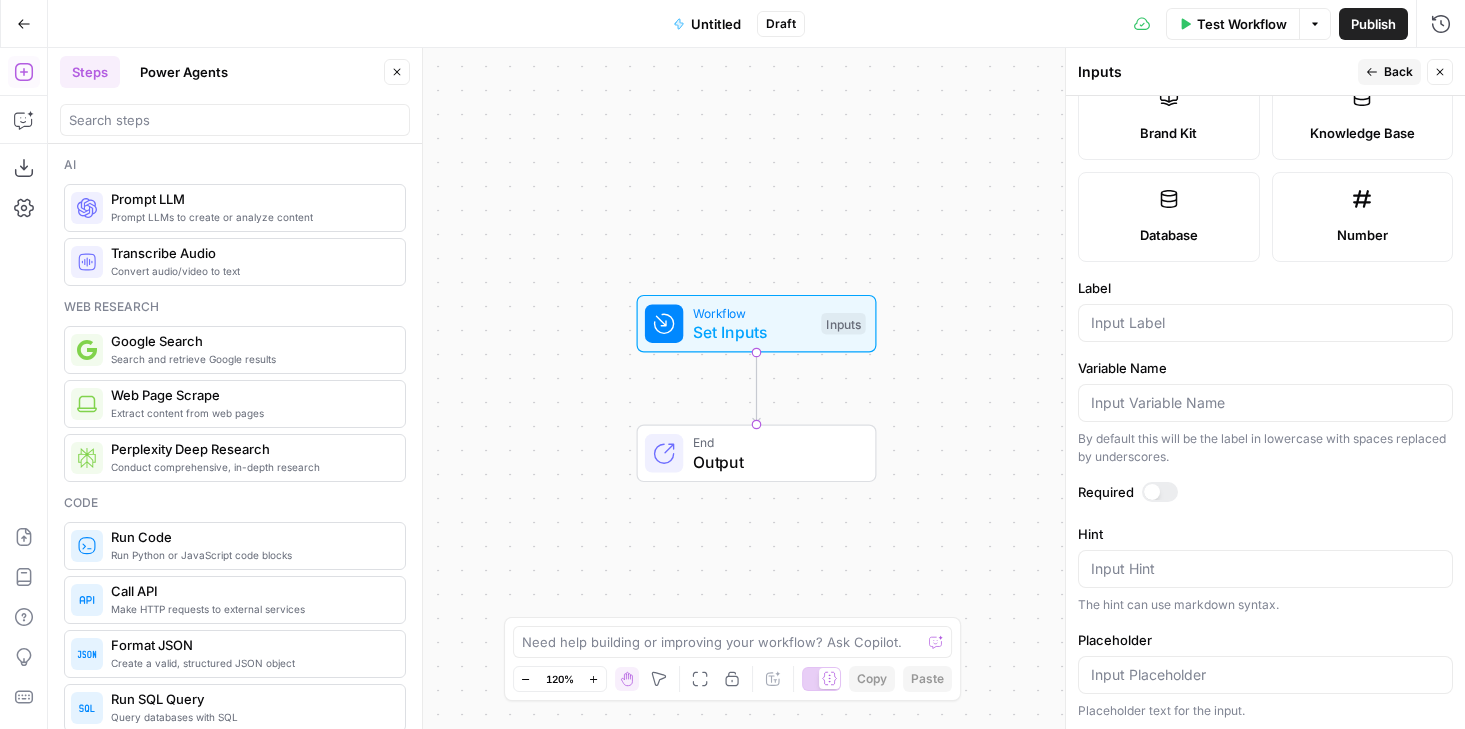 scroll, scrollTop: 473, scrollLeft: 0, axis: vertical 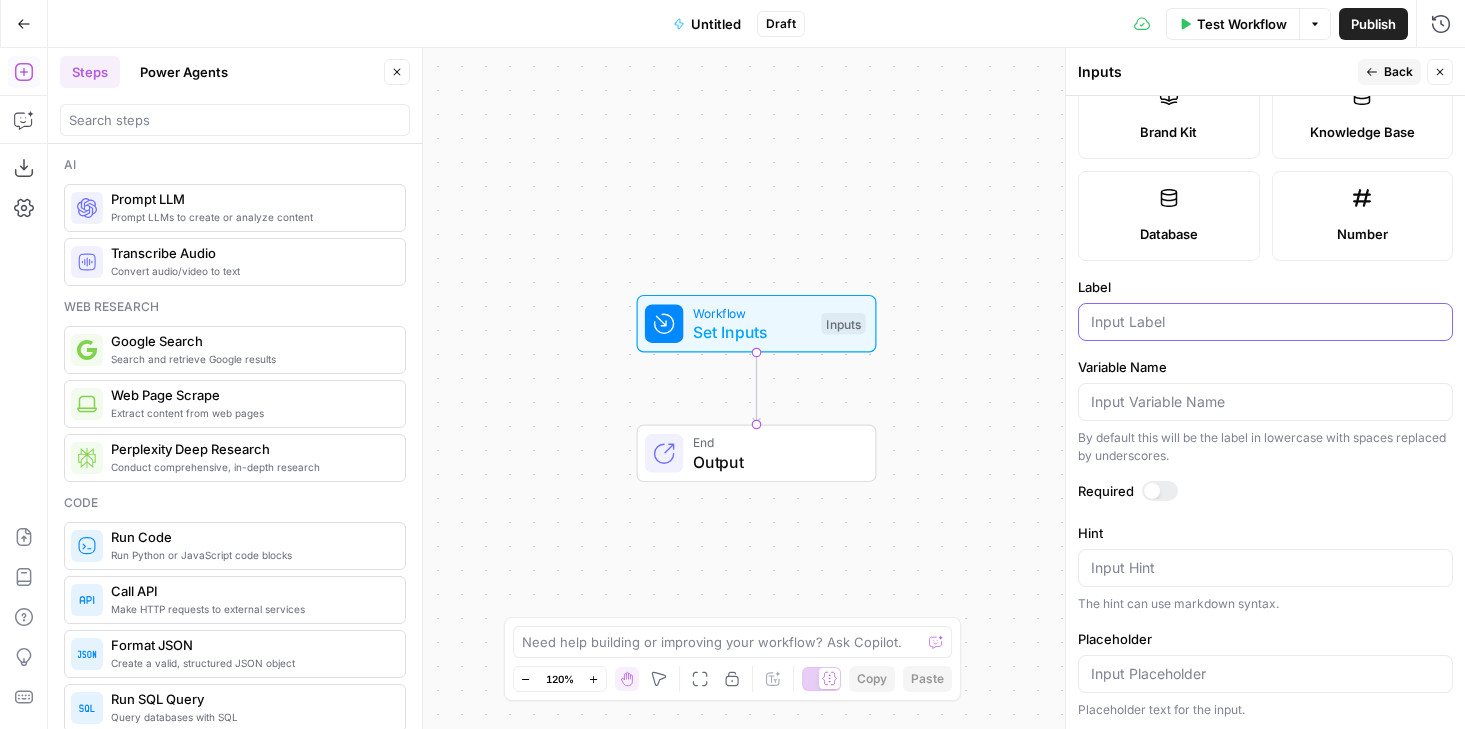 click on "Label" at bounding box center [1265, 322] 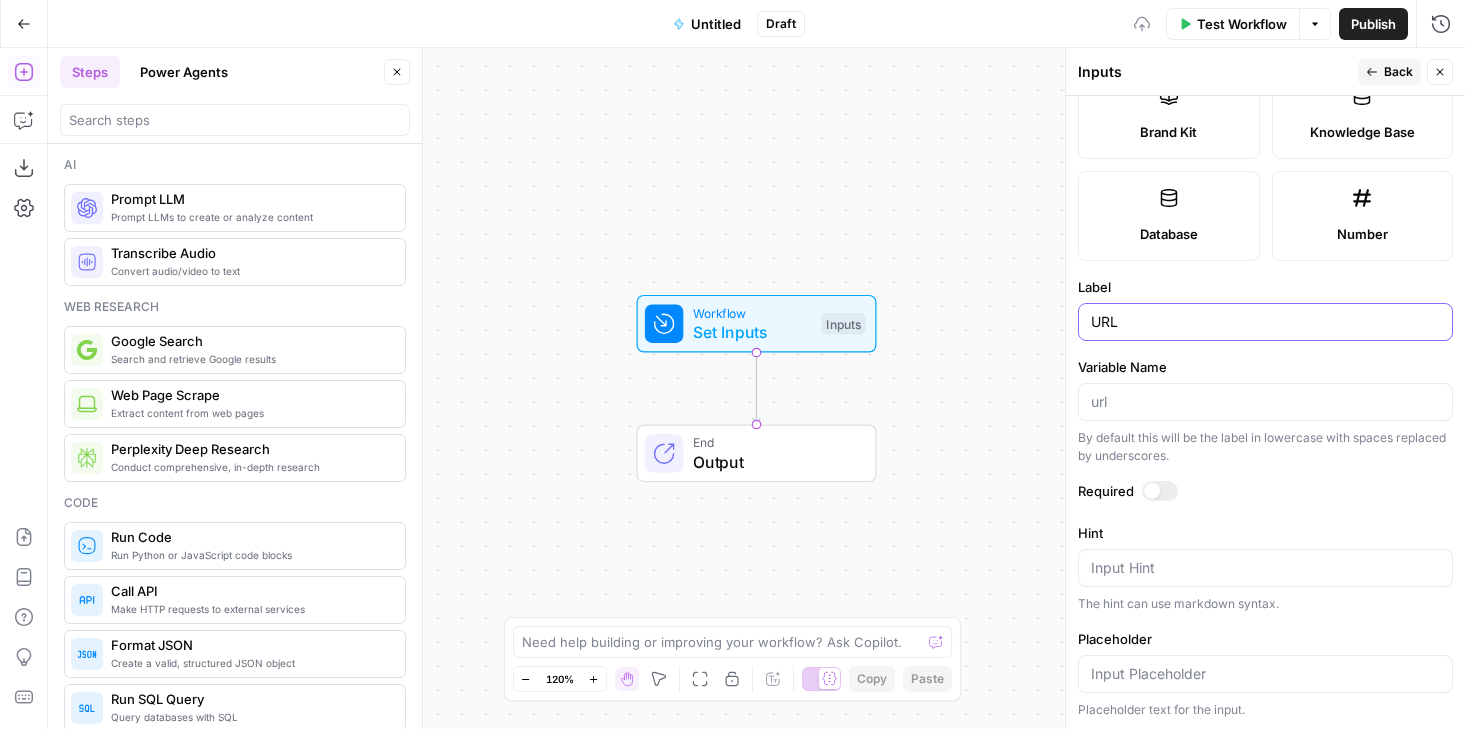 type on "URL" 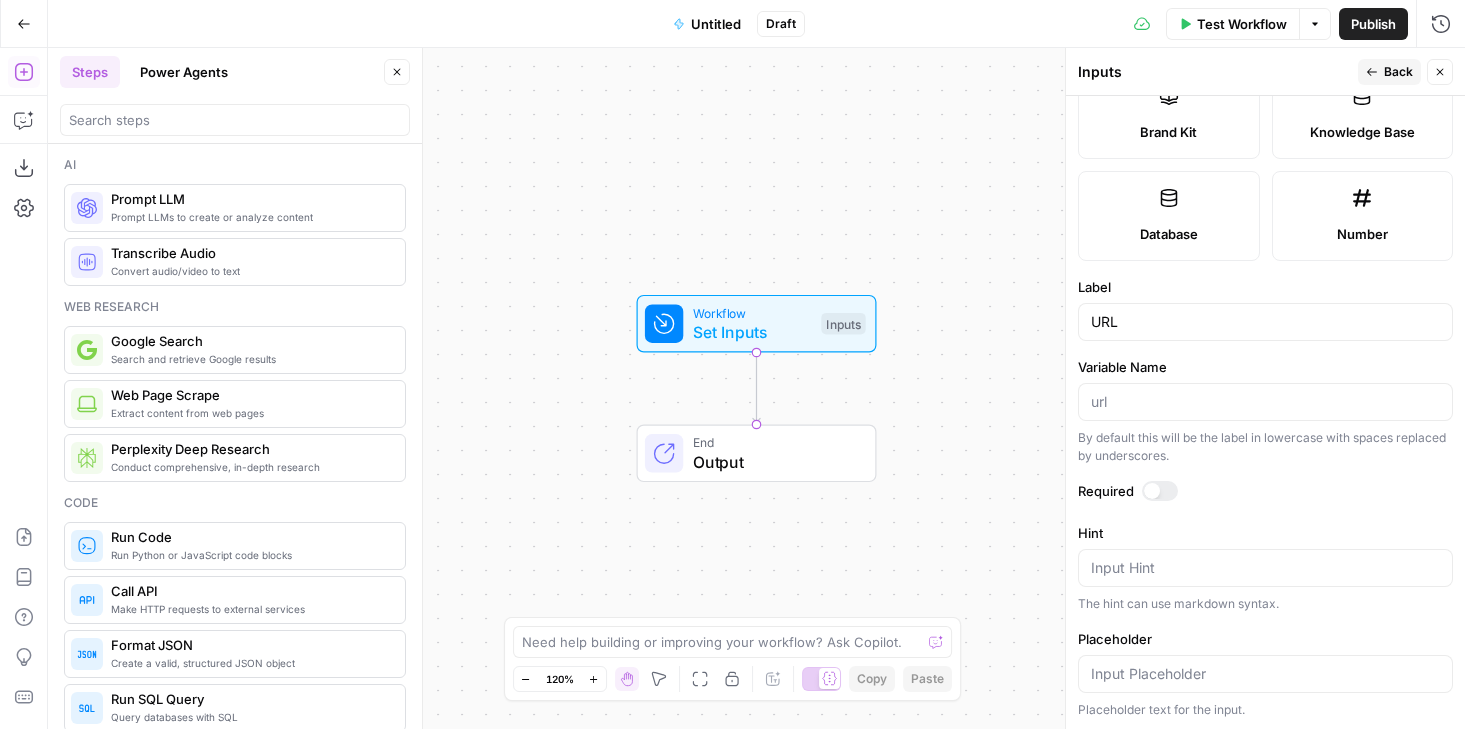 click on "Back" at bounding box center (1398, 72) 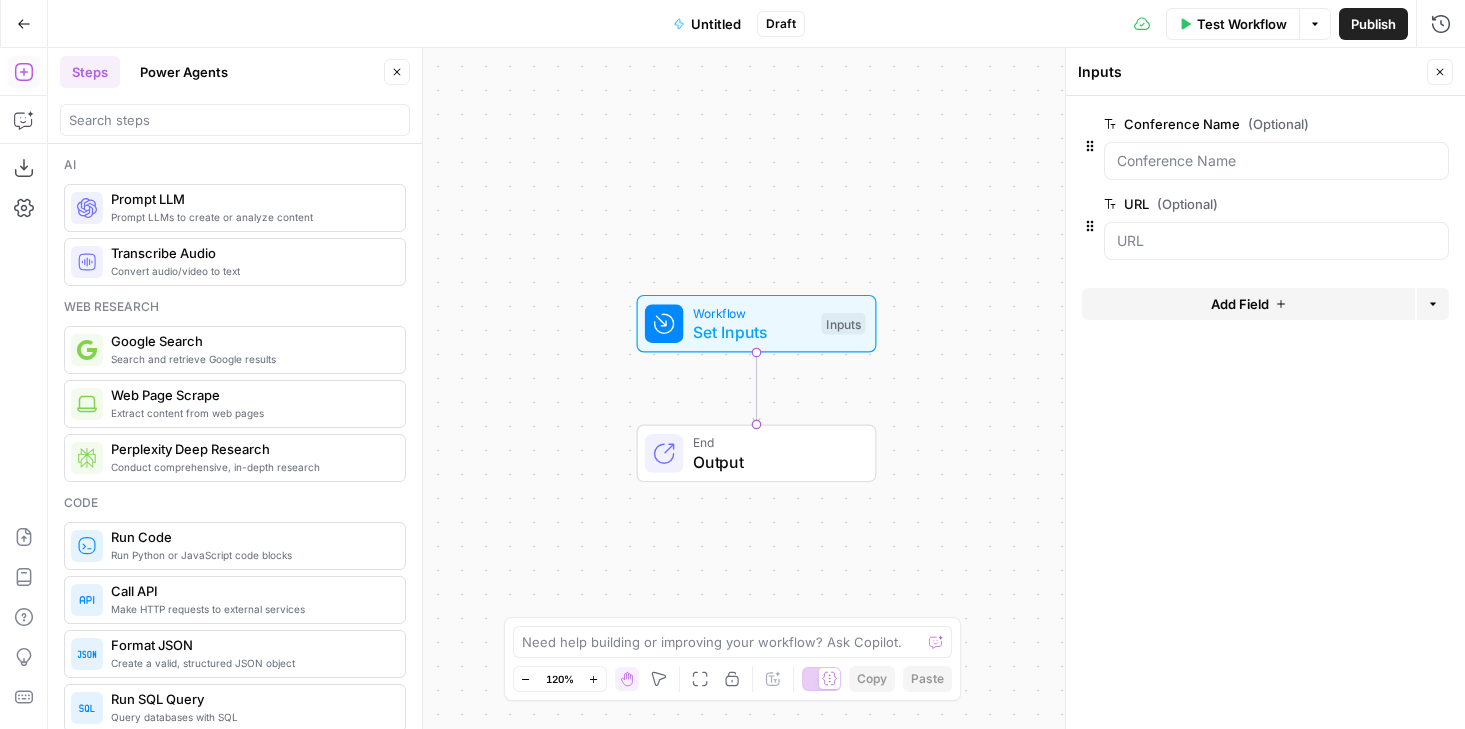 click on "Power Agents" at bounding box center [184, 72] 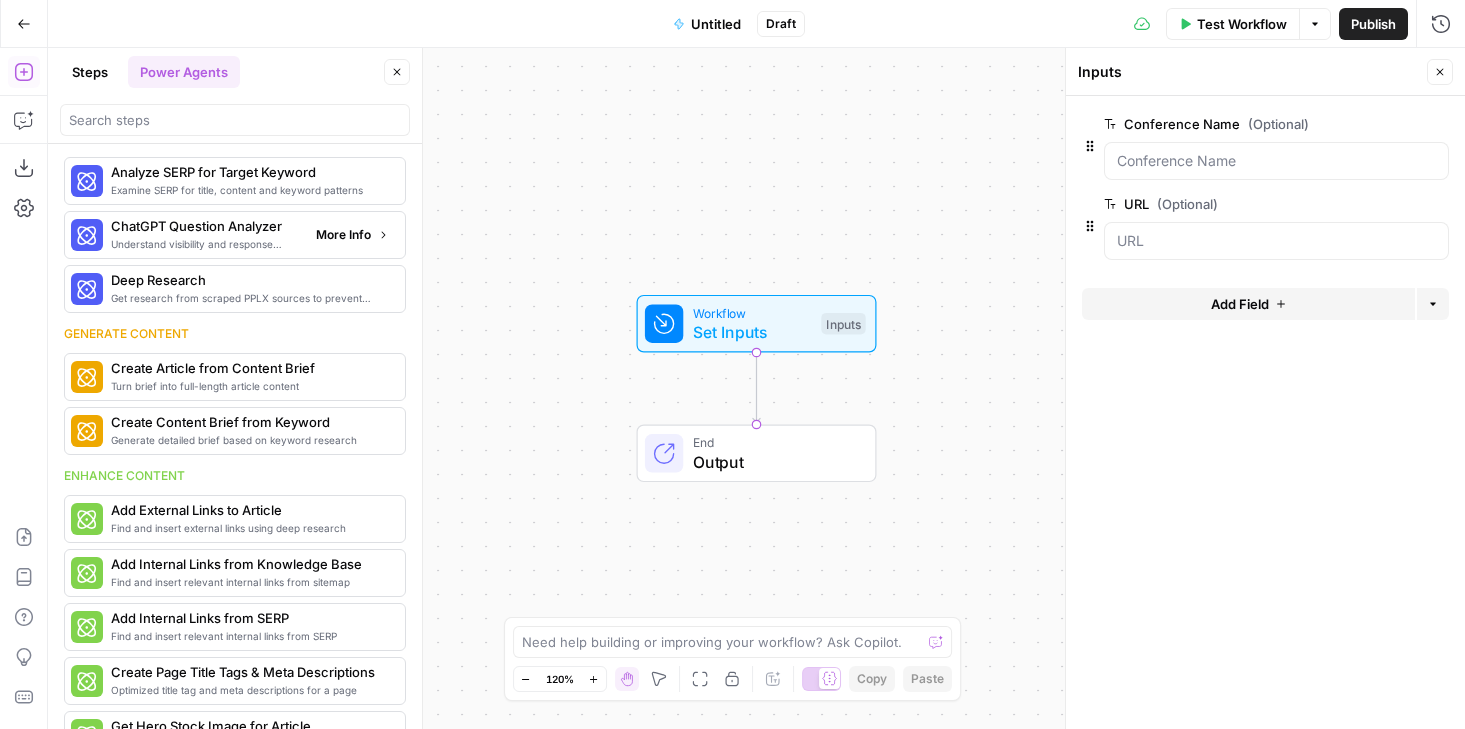 scroll, scrollTop: 13, scrollLeft: 0, axis: vertical 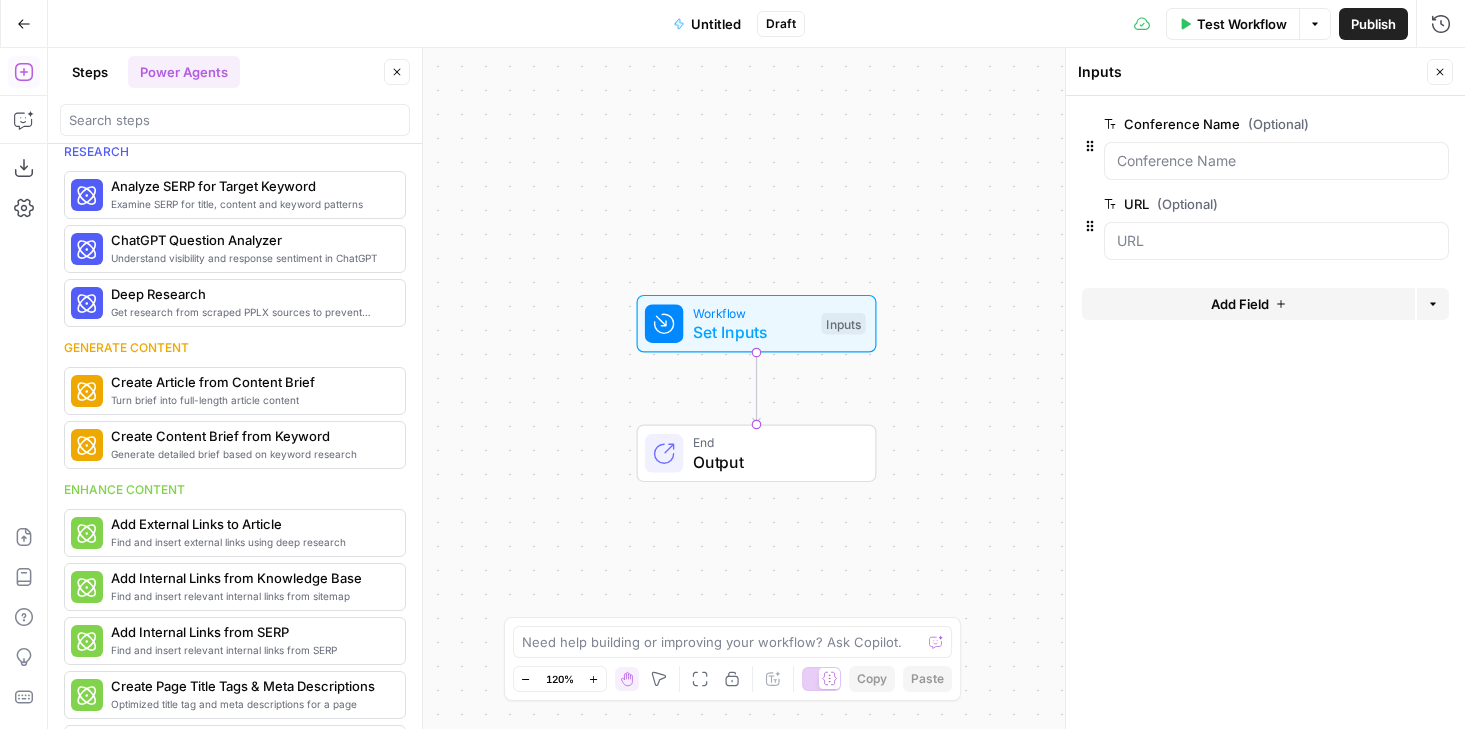 click on "Steps" at bounding box center [90, 72] 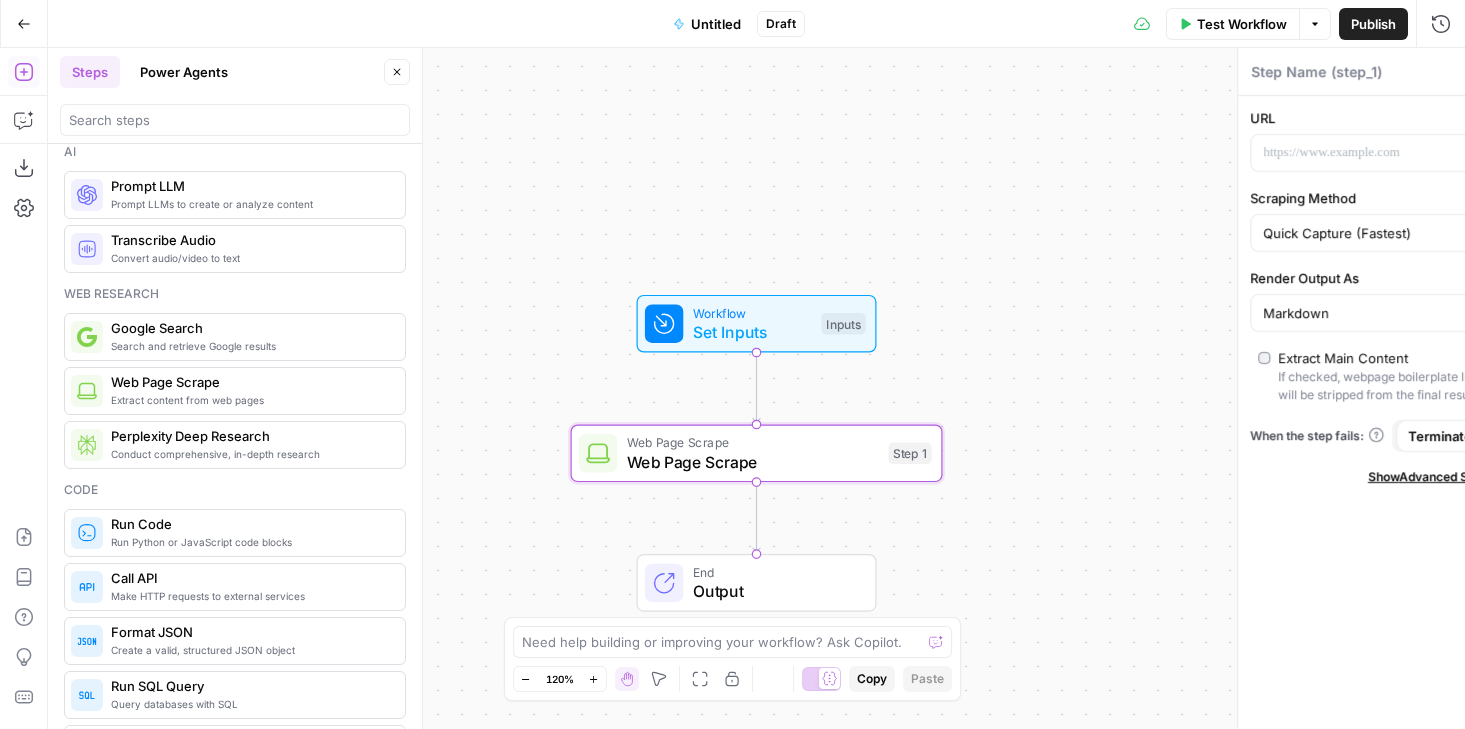 type on "Web Page Scrape" 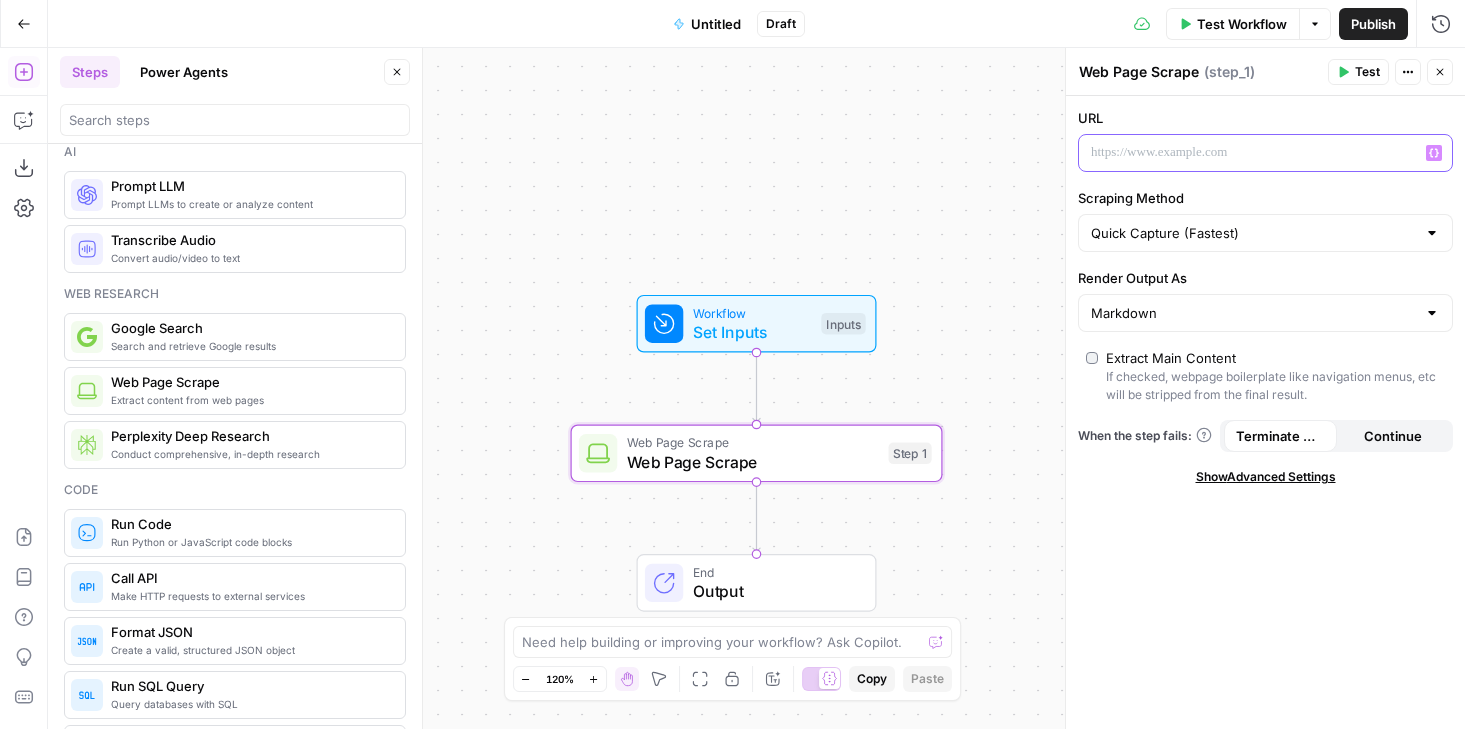 click at bounding box center (1249, 153) 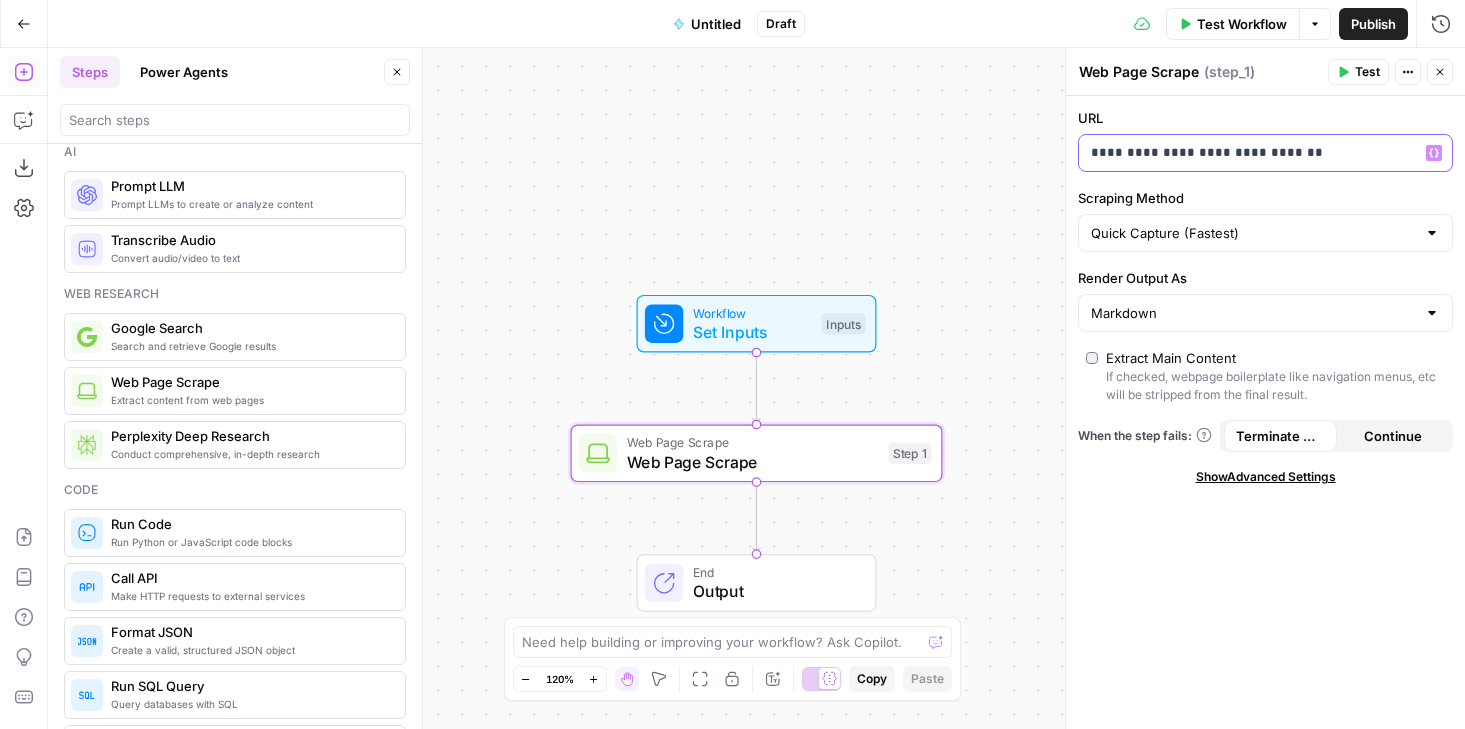 click on "**********" at bounding box center (1249, 153) 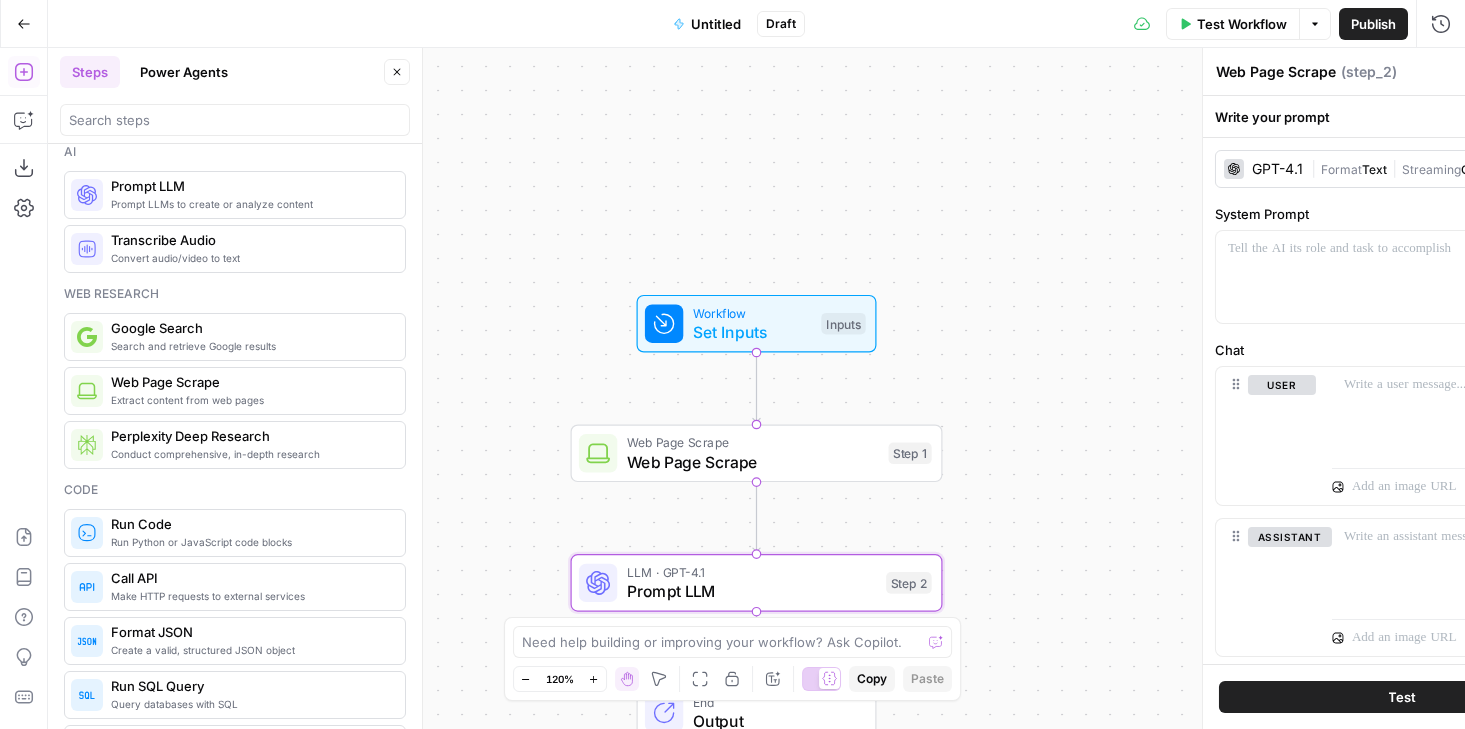 type on "Prompt LLM" 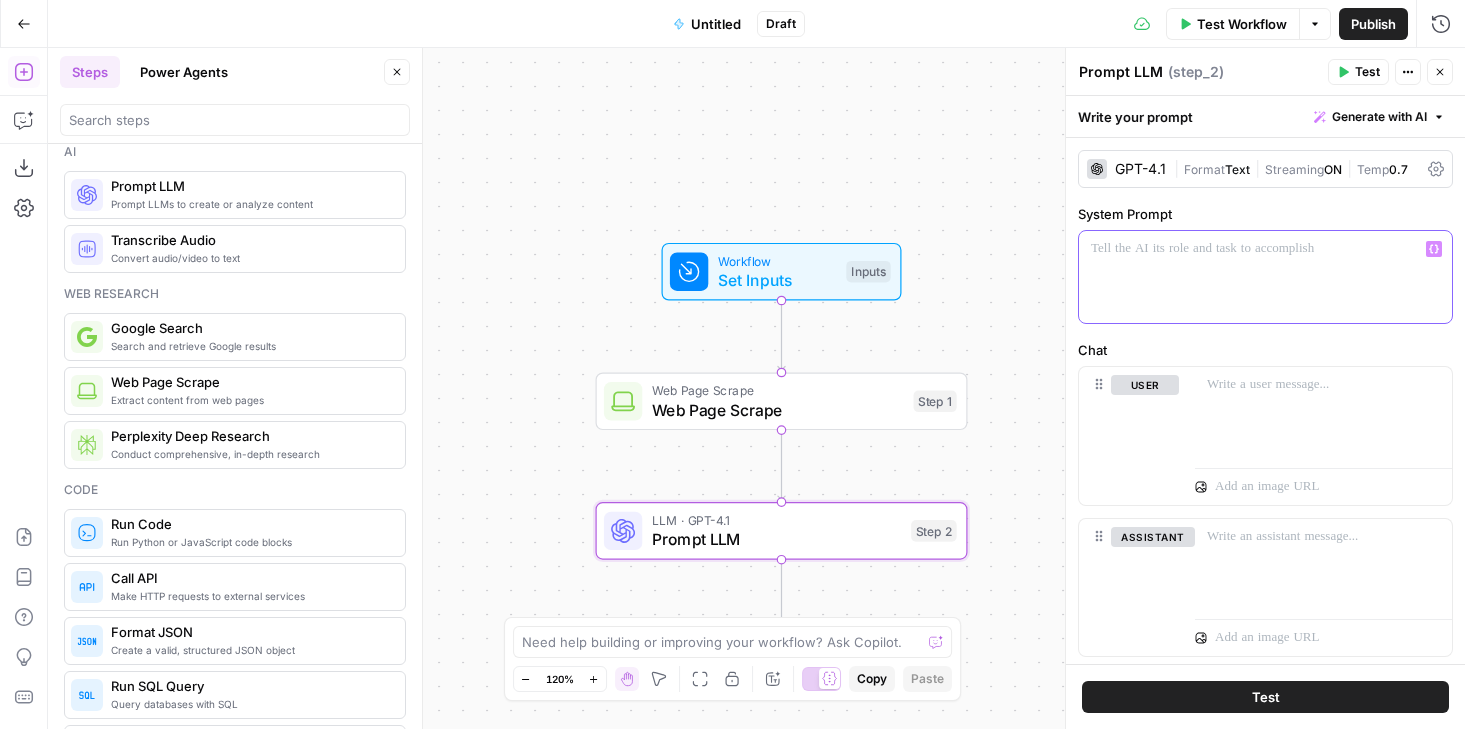 click at bounding box center (1265, 277) 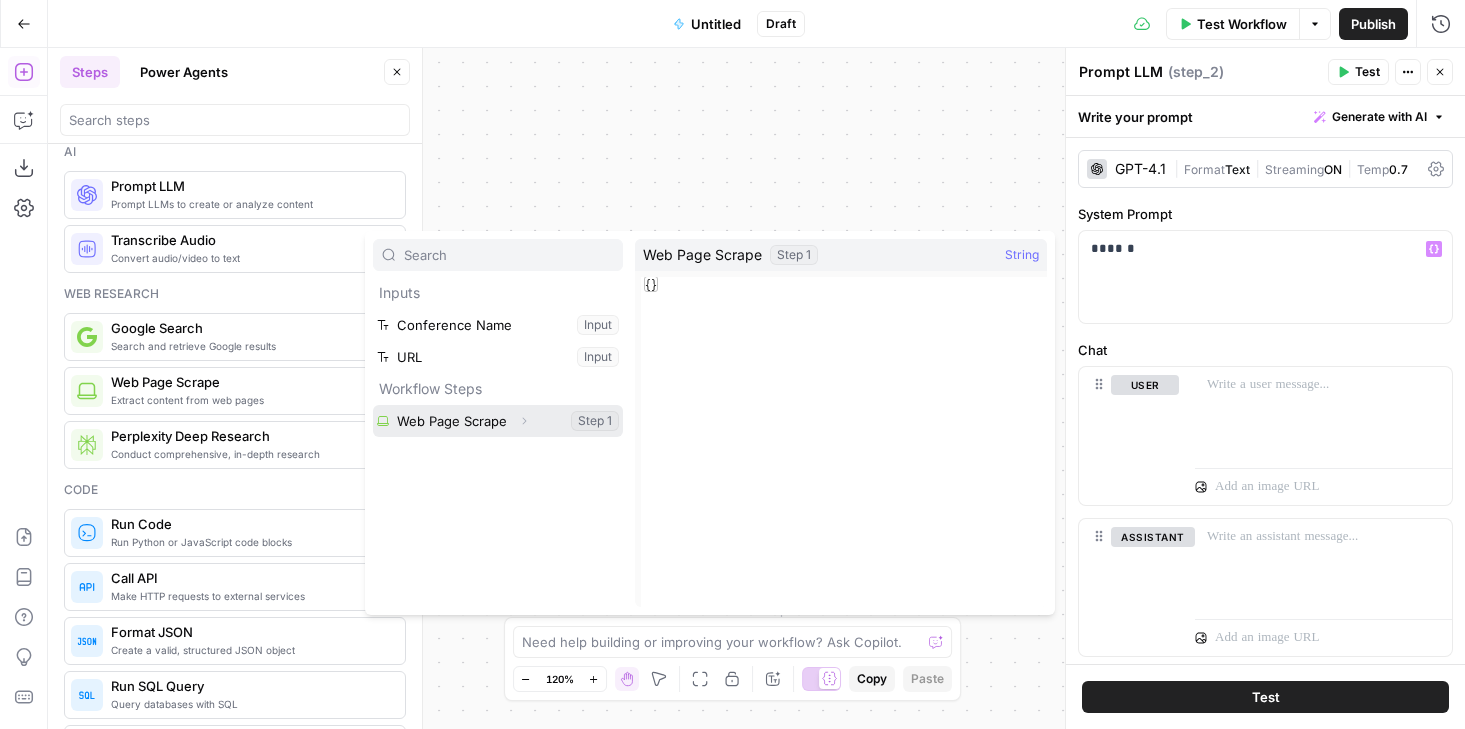 click on "Expand" at bounding box center (524, 421) 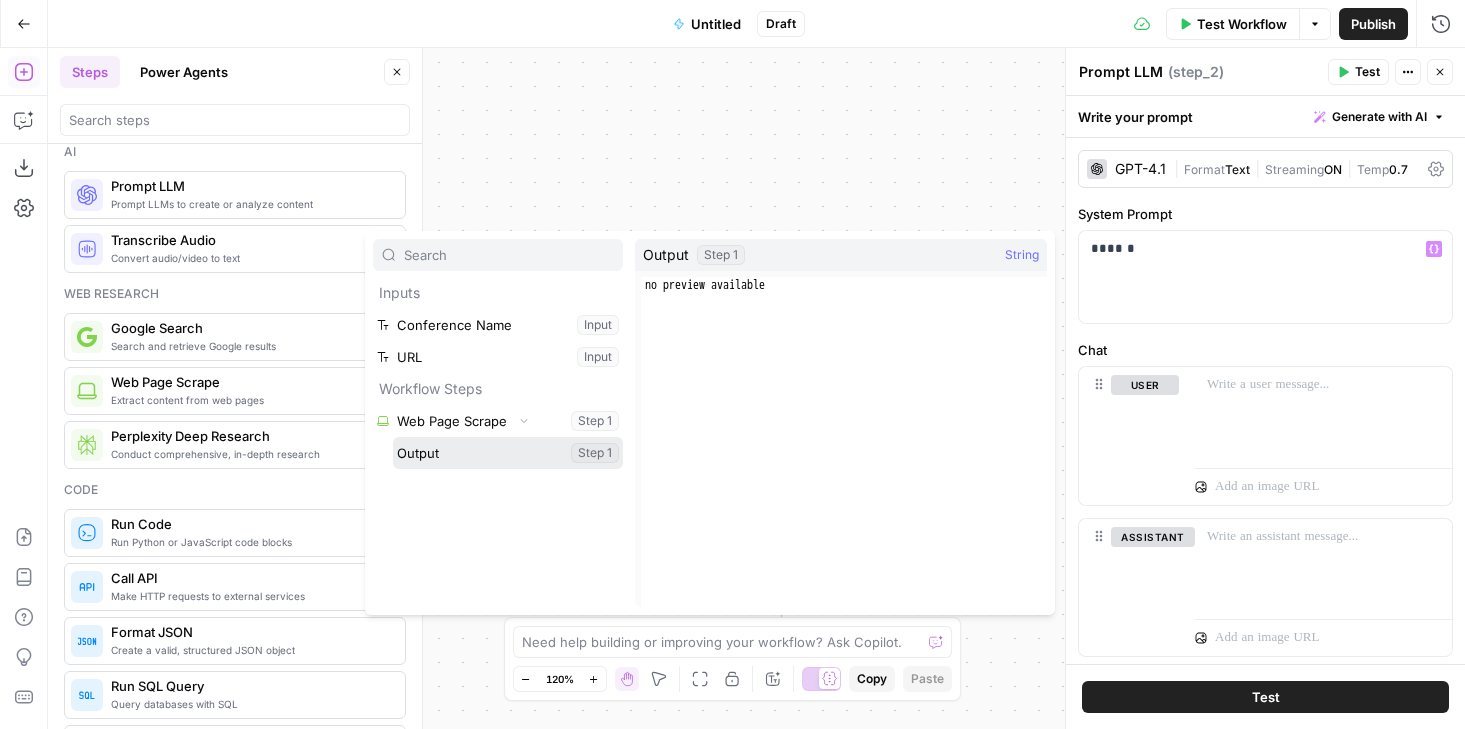 click at bounding box center [508, 453] 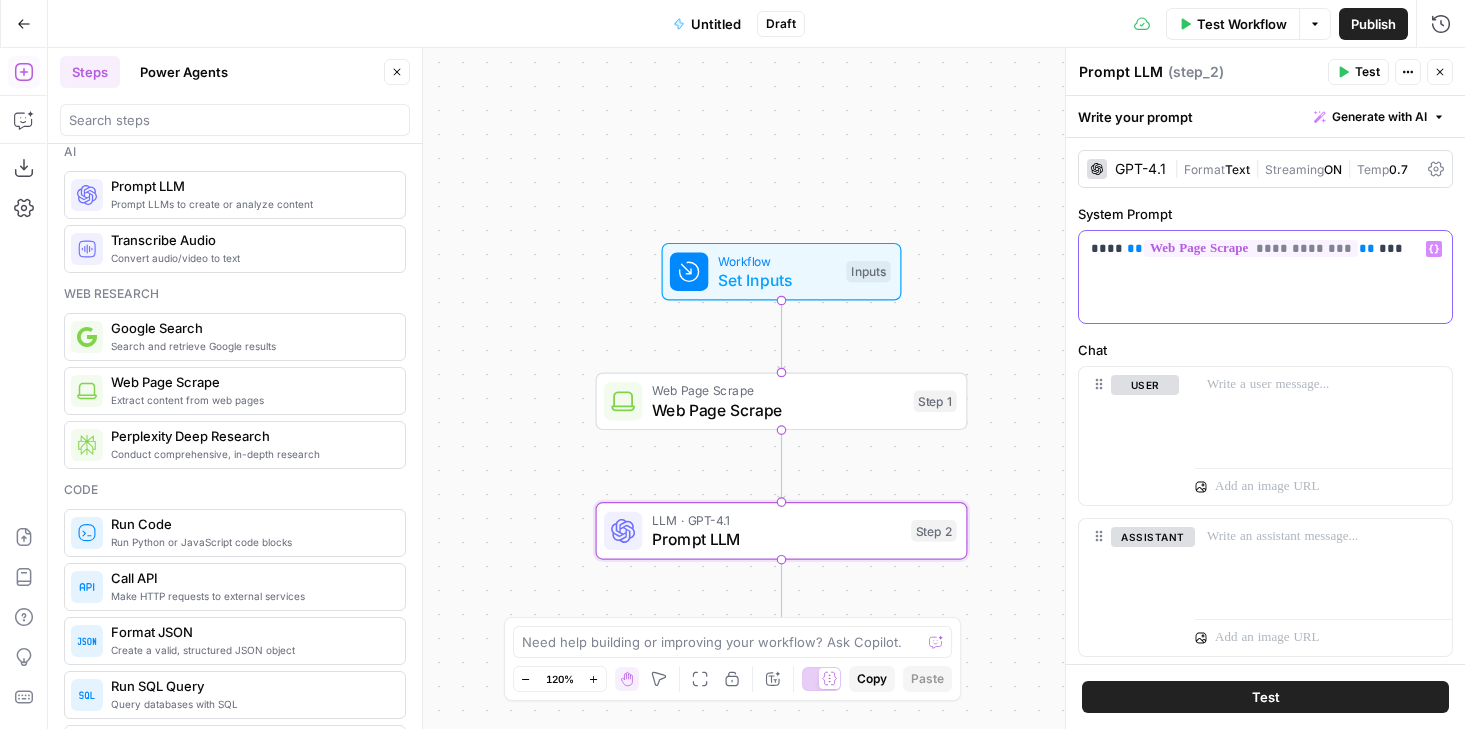 drag, startPoint x: 1400, startPoint y: 248, endPoint x: 1023, endPoint y: 212, distance: 378.71494 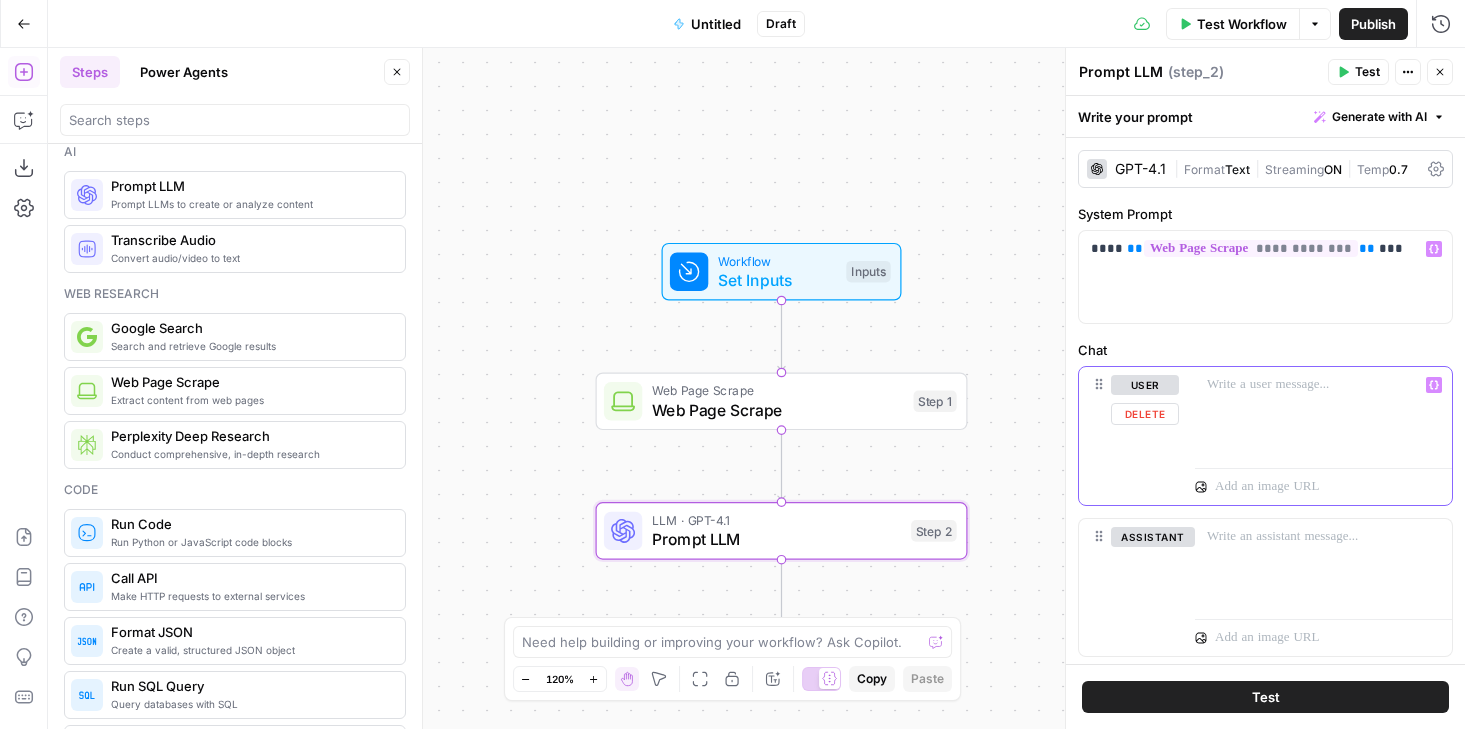 click at bounding box center (1323, 413) 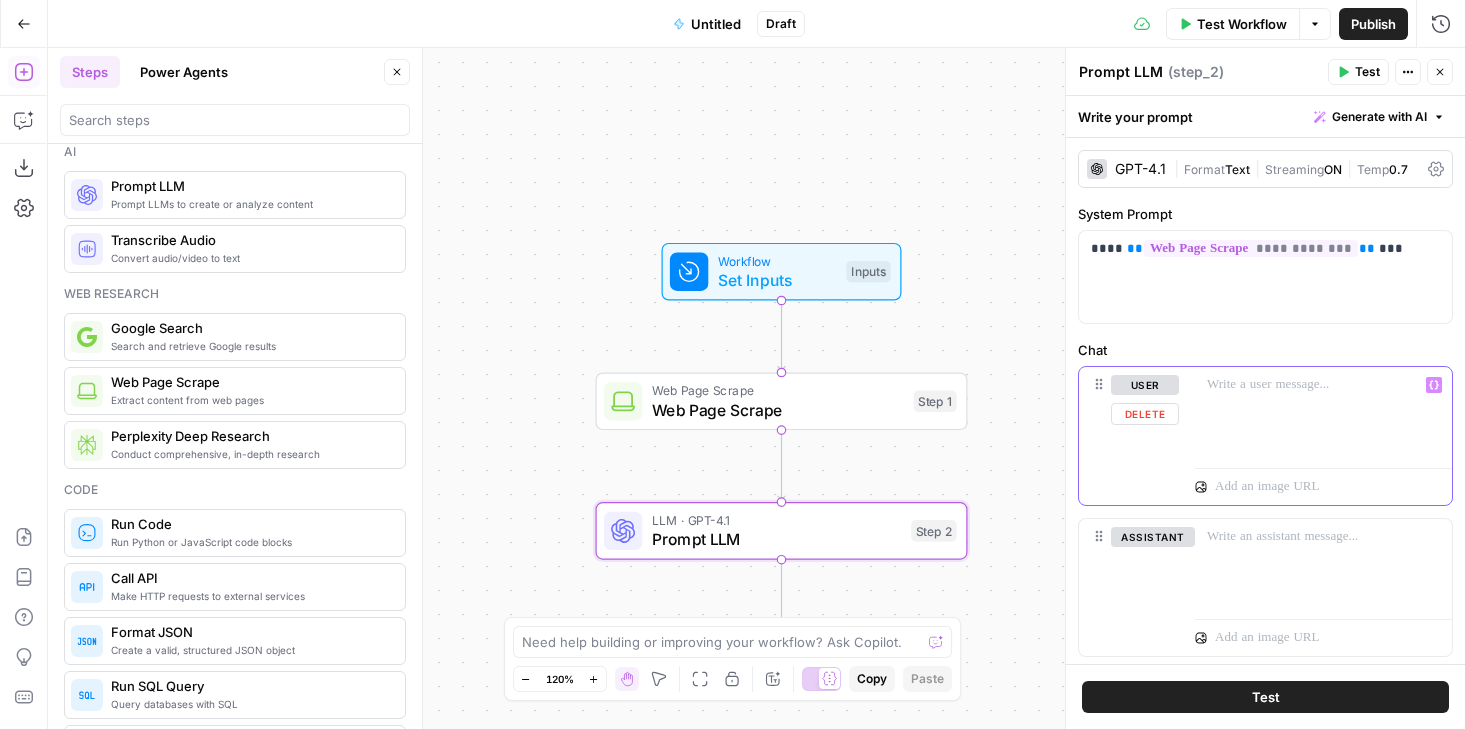 type 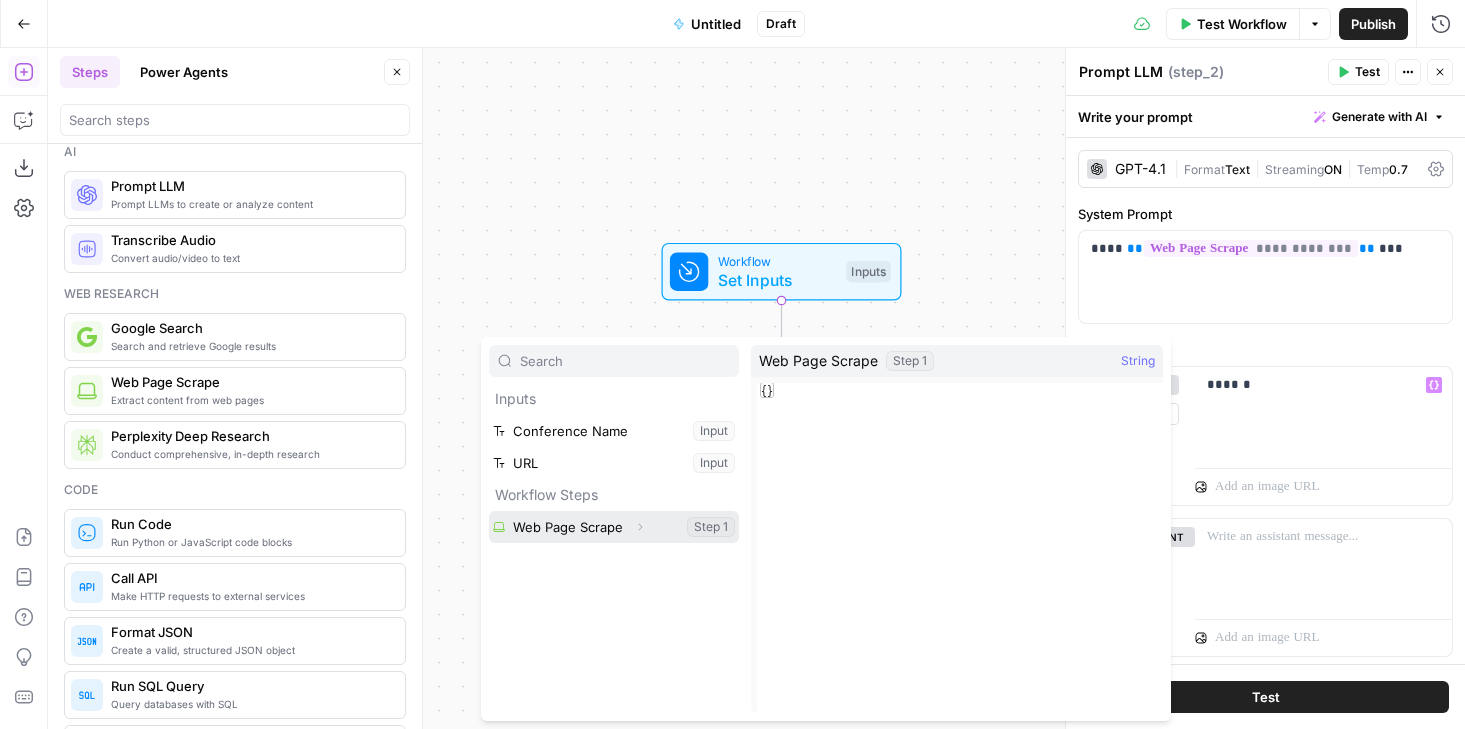 click 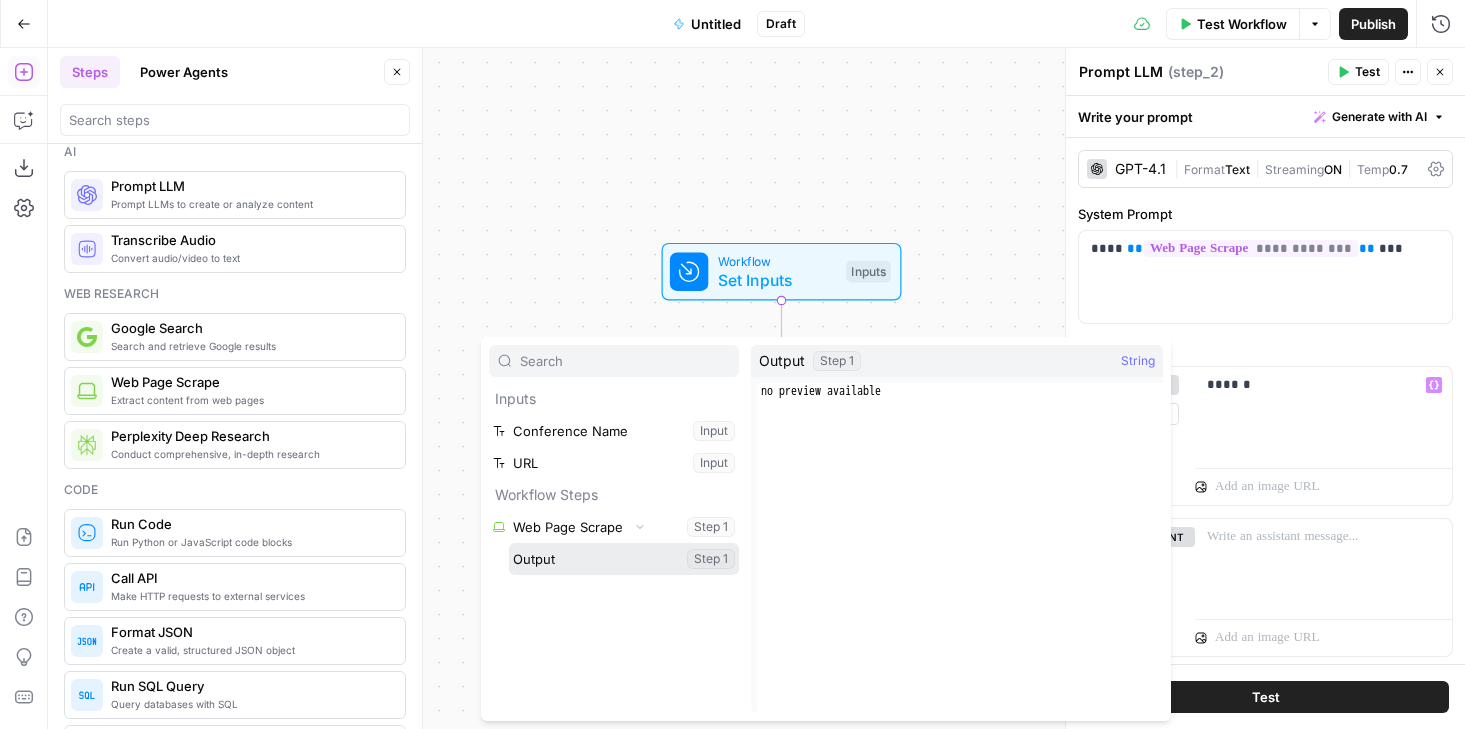 click at bounding box center (624, 559) 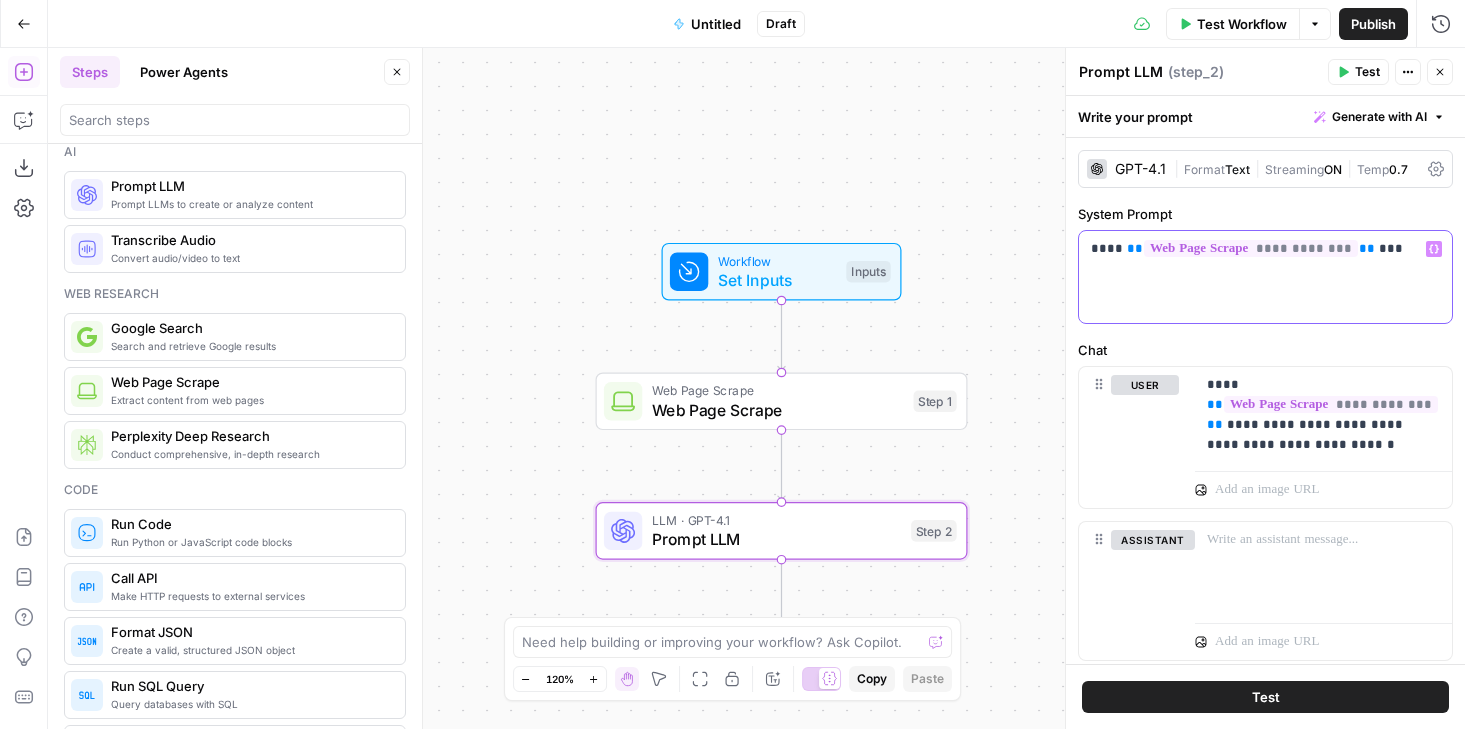 drag, startPoint x: 1409, startPoint y: 256, endPoint x: 1077, endPoint y: 246, distance: 332.15057 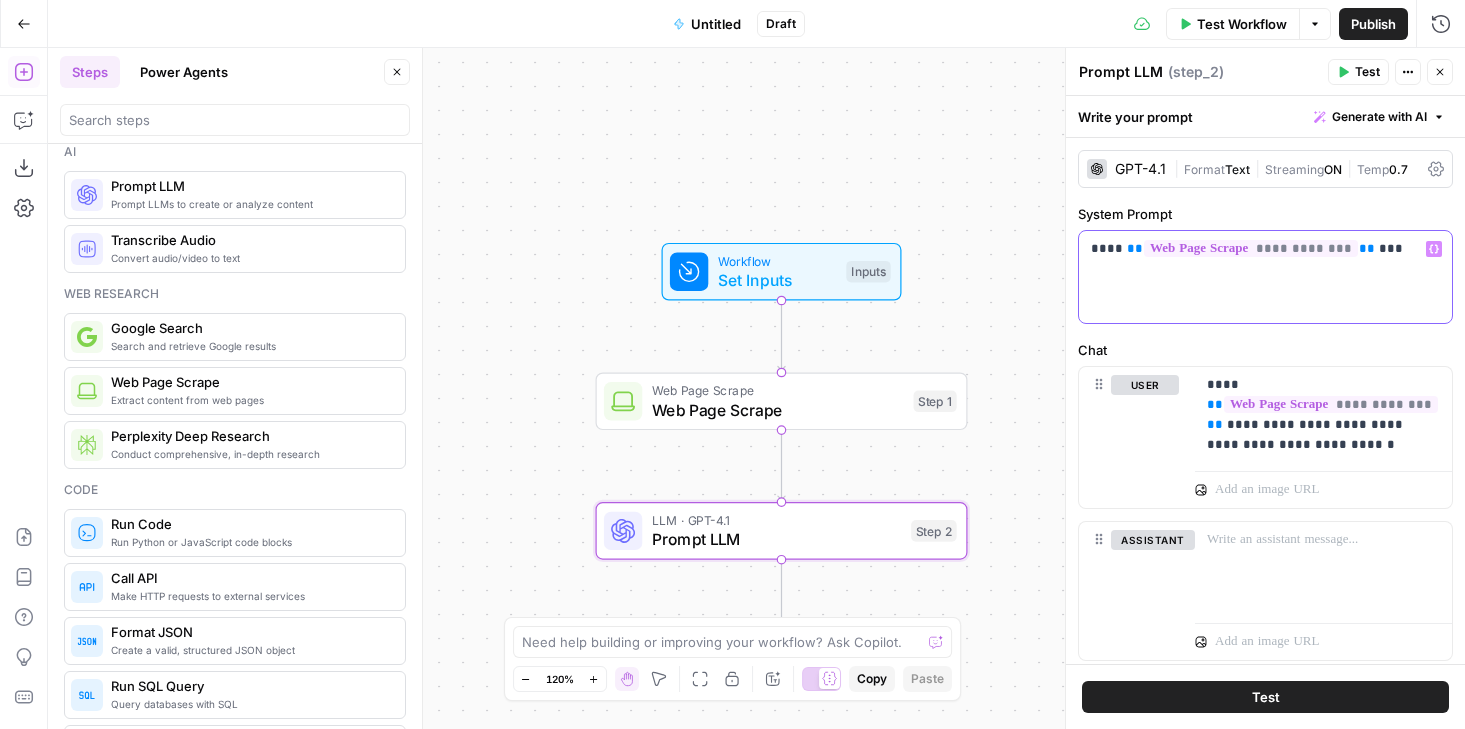click on "**********" at bounding box center [1265, 277] 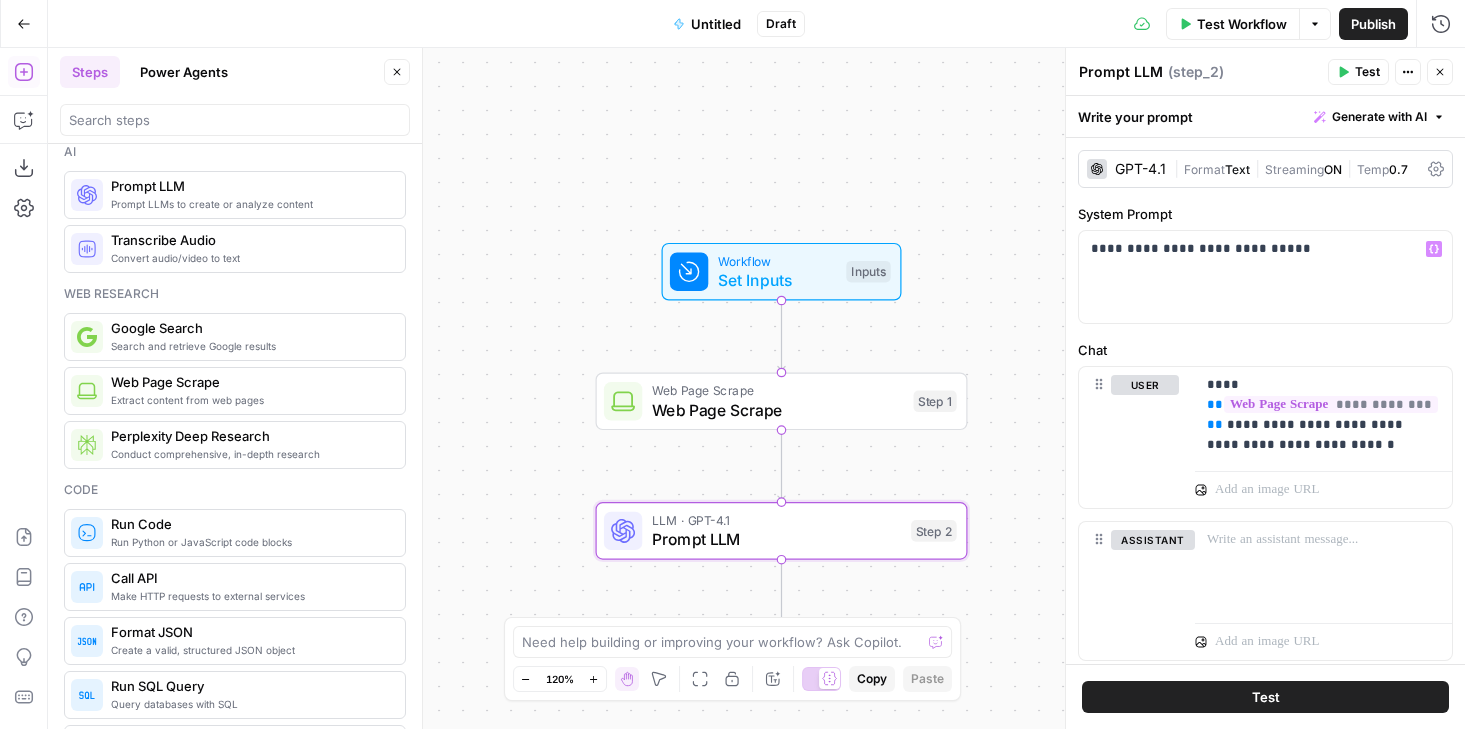click on "Test" at bounding box center (1265, 697) 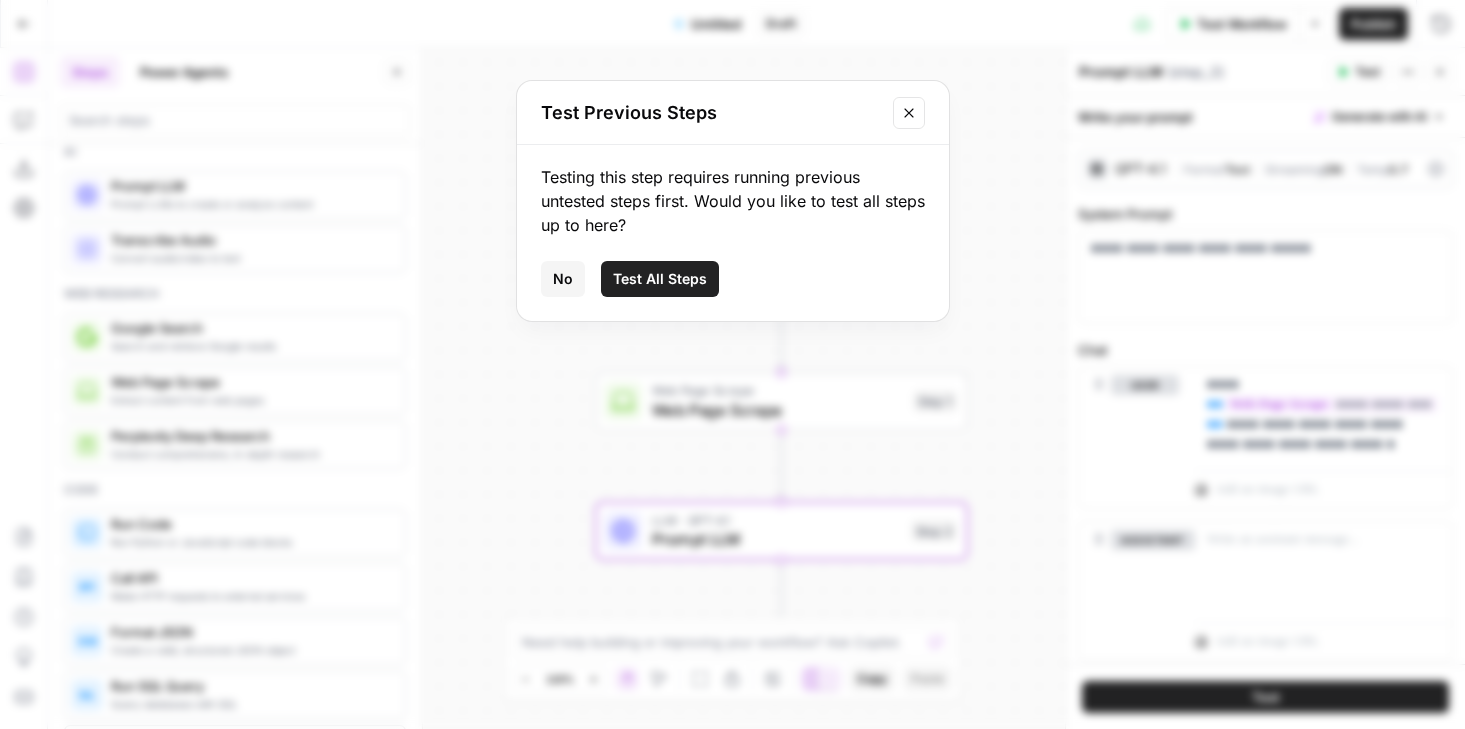 click on "Test All Steps" at bounding box center (660, 279) 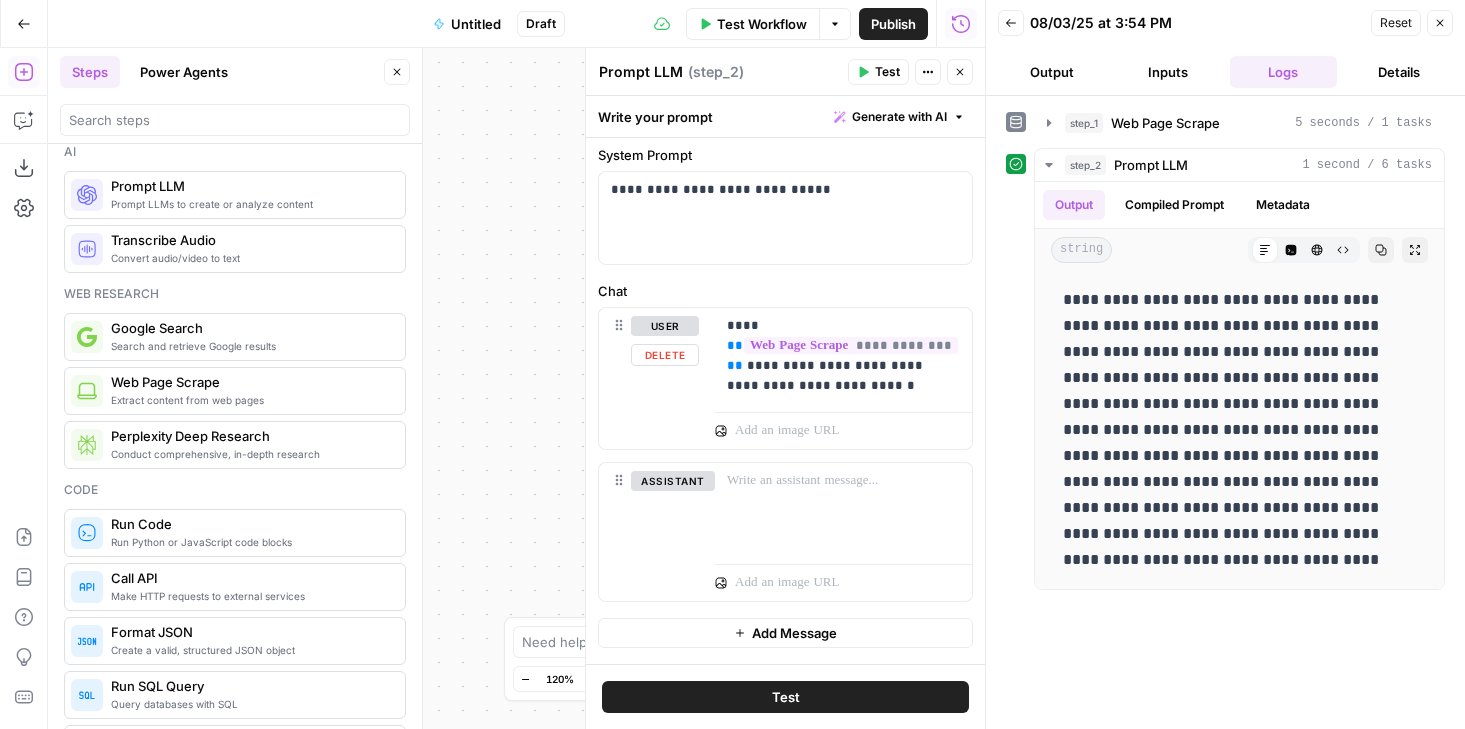 scroll, scrollTop: 64, scrollLeft: 0, axis: vertical 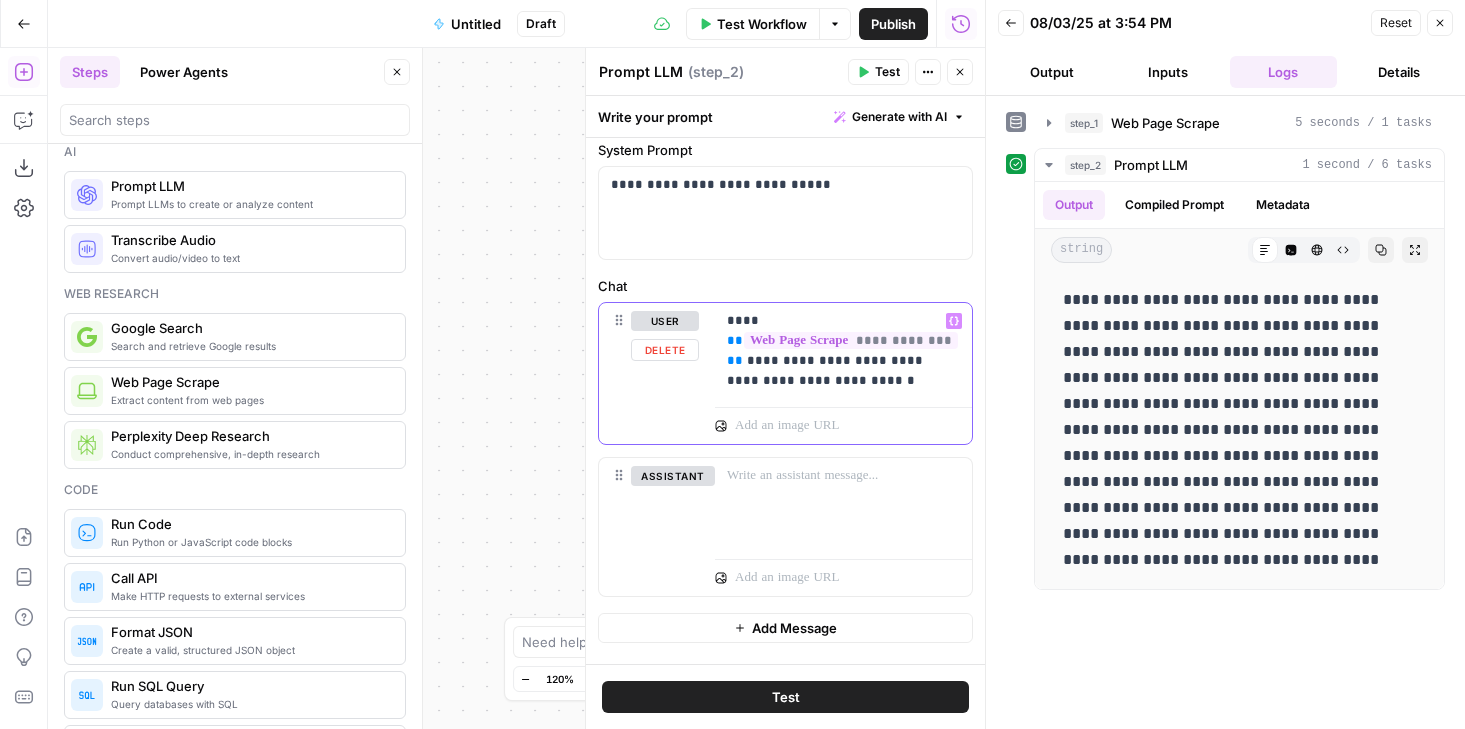 click on "**********" at bounding box center [843, 351] 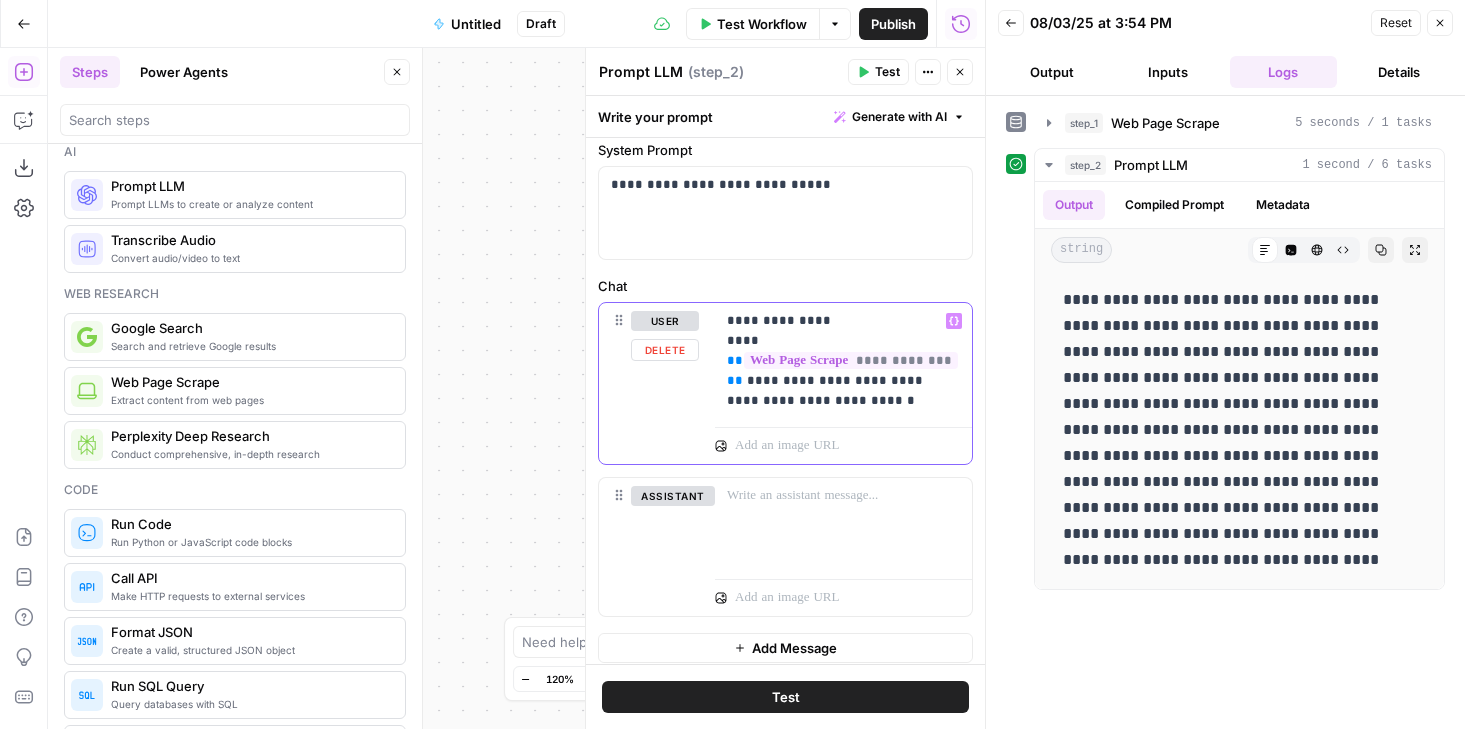 copy on "**********" 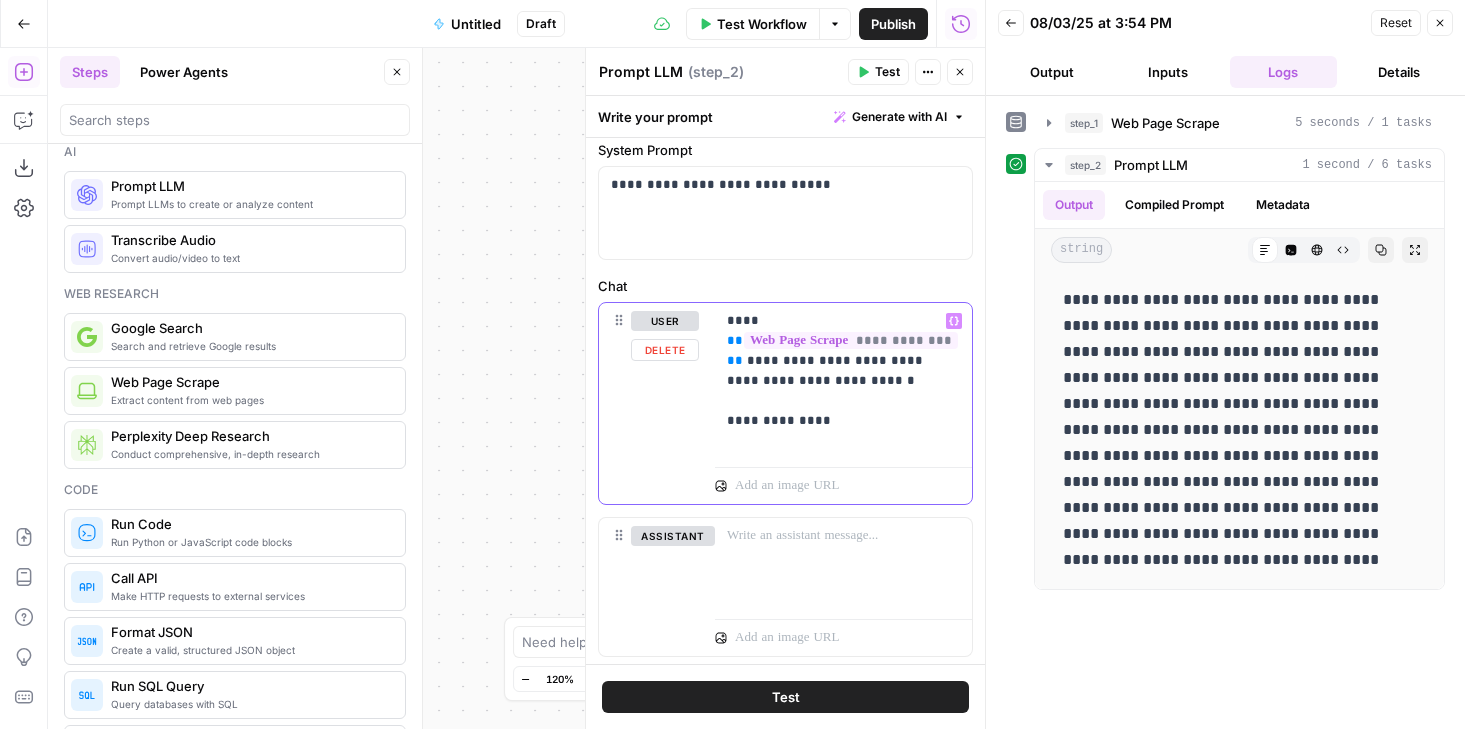 click on "**********" at bounding box center (843, 381) 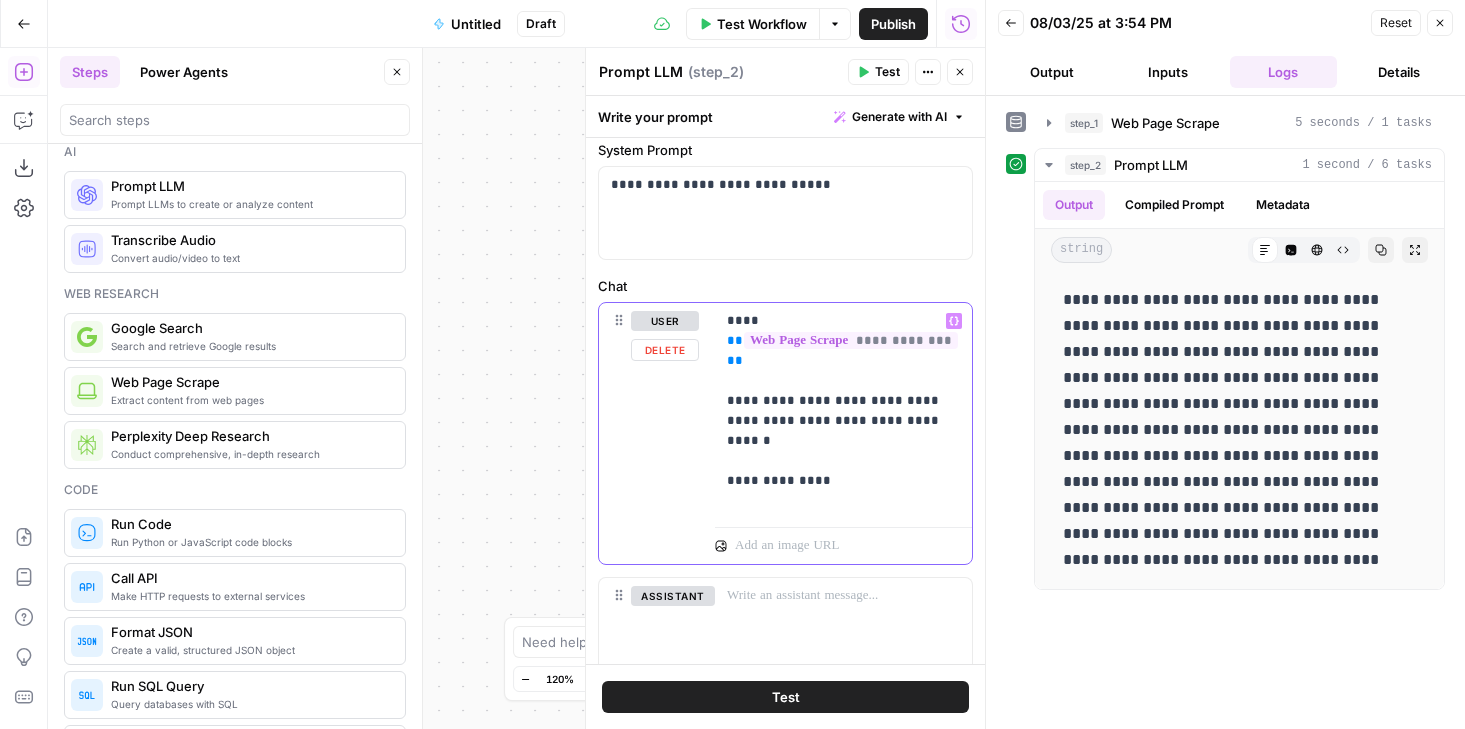 click on "**********" at bounding box center (843, 411) 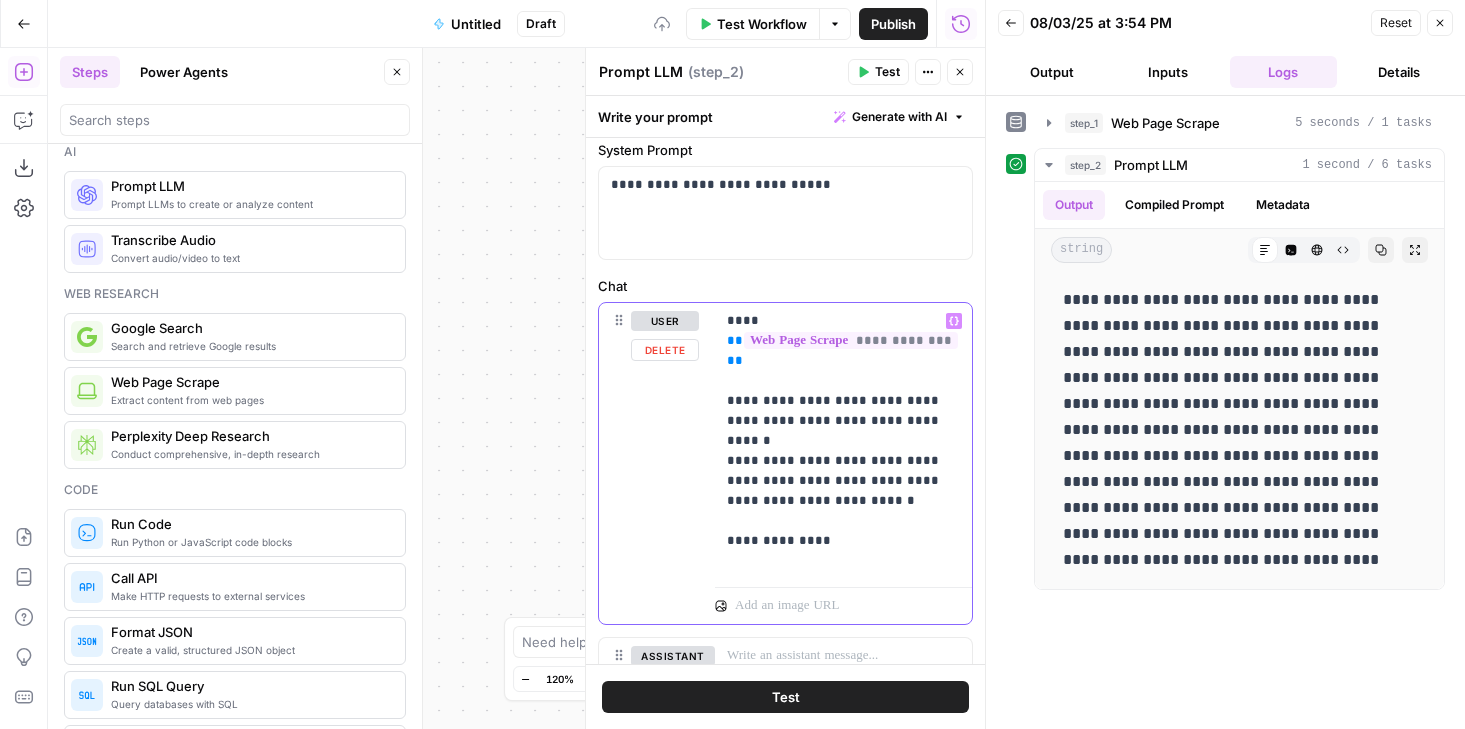 click on "**********" at bounding box center (843, 441) 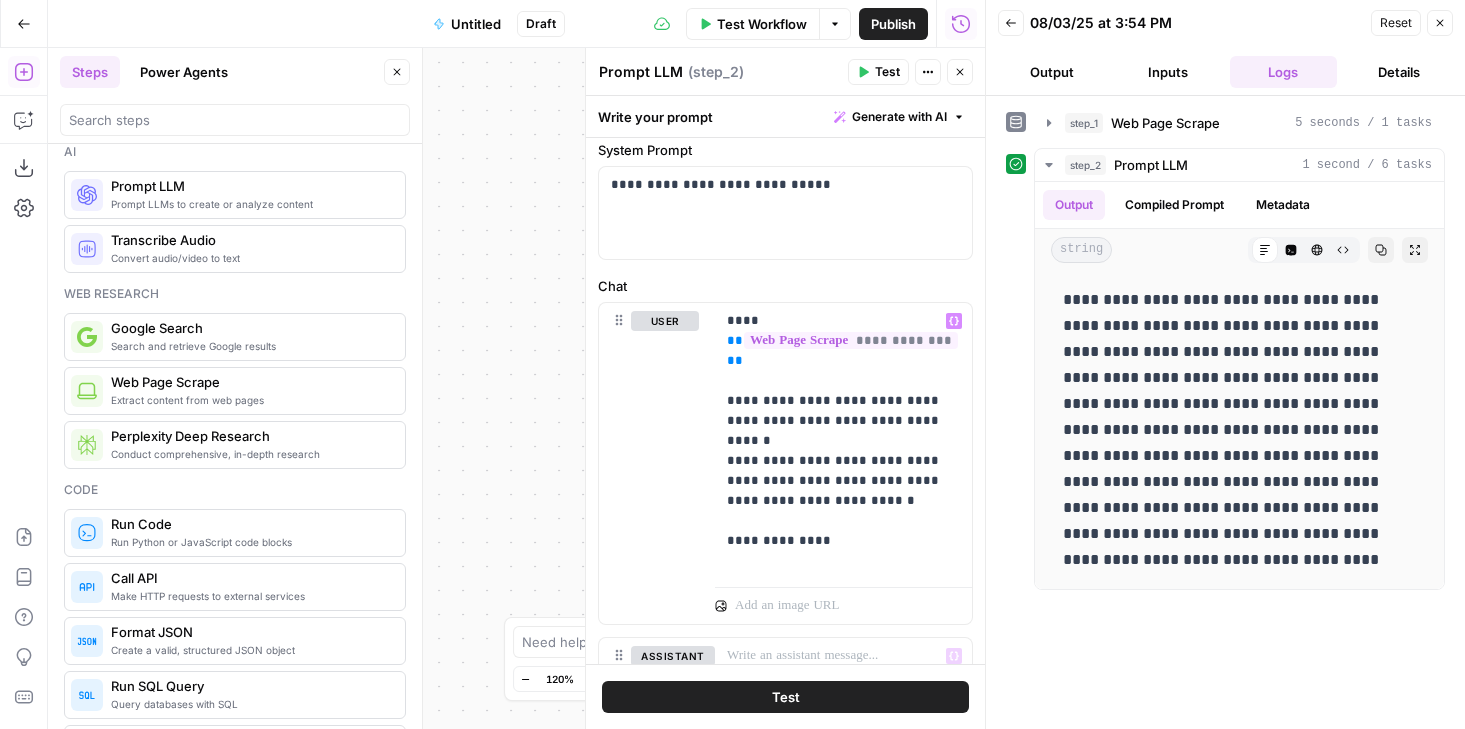 click on "Test" at bounding box center [786, 697] 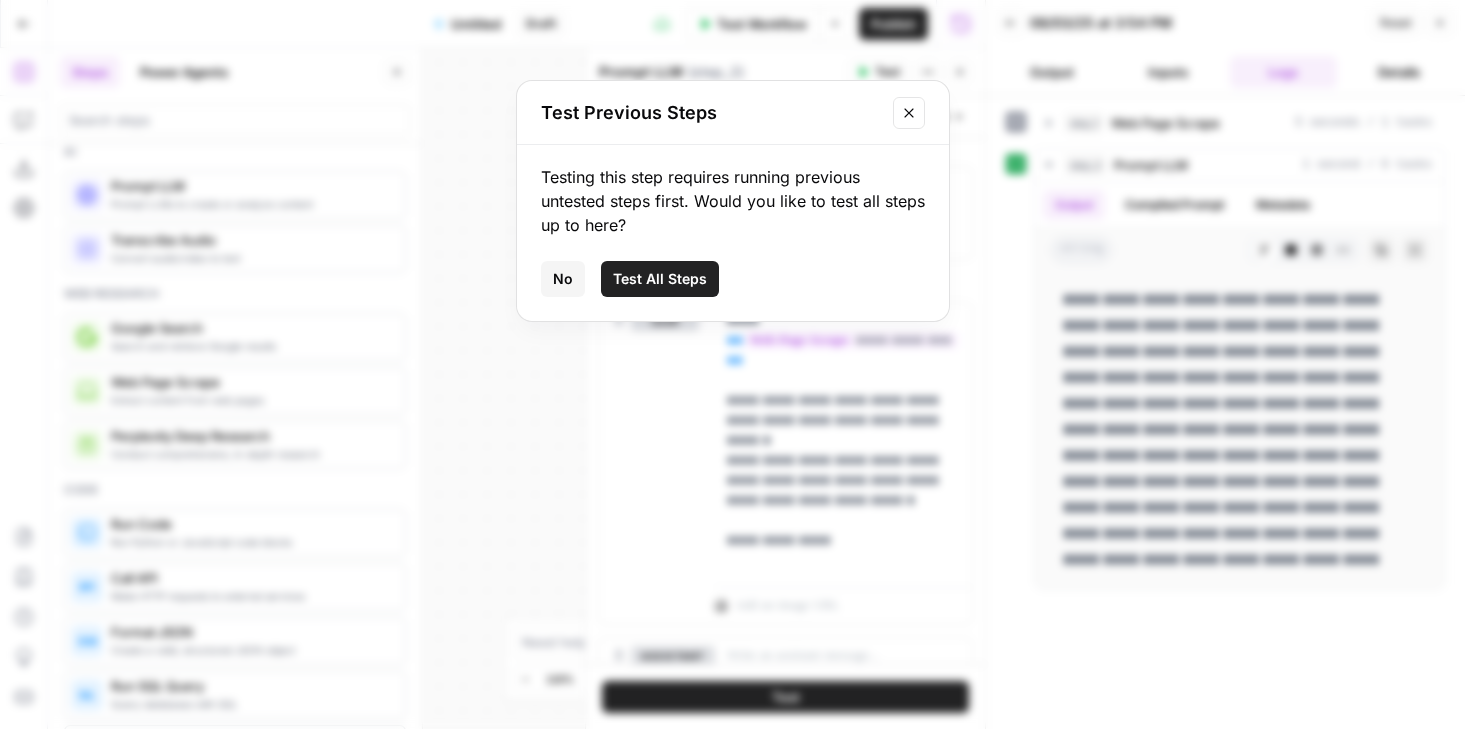 click on "Test All Steps" at bounding box center [660, 279] 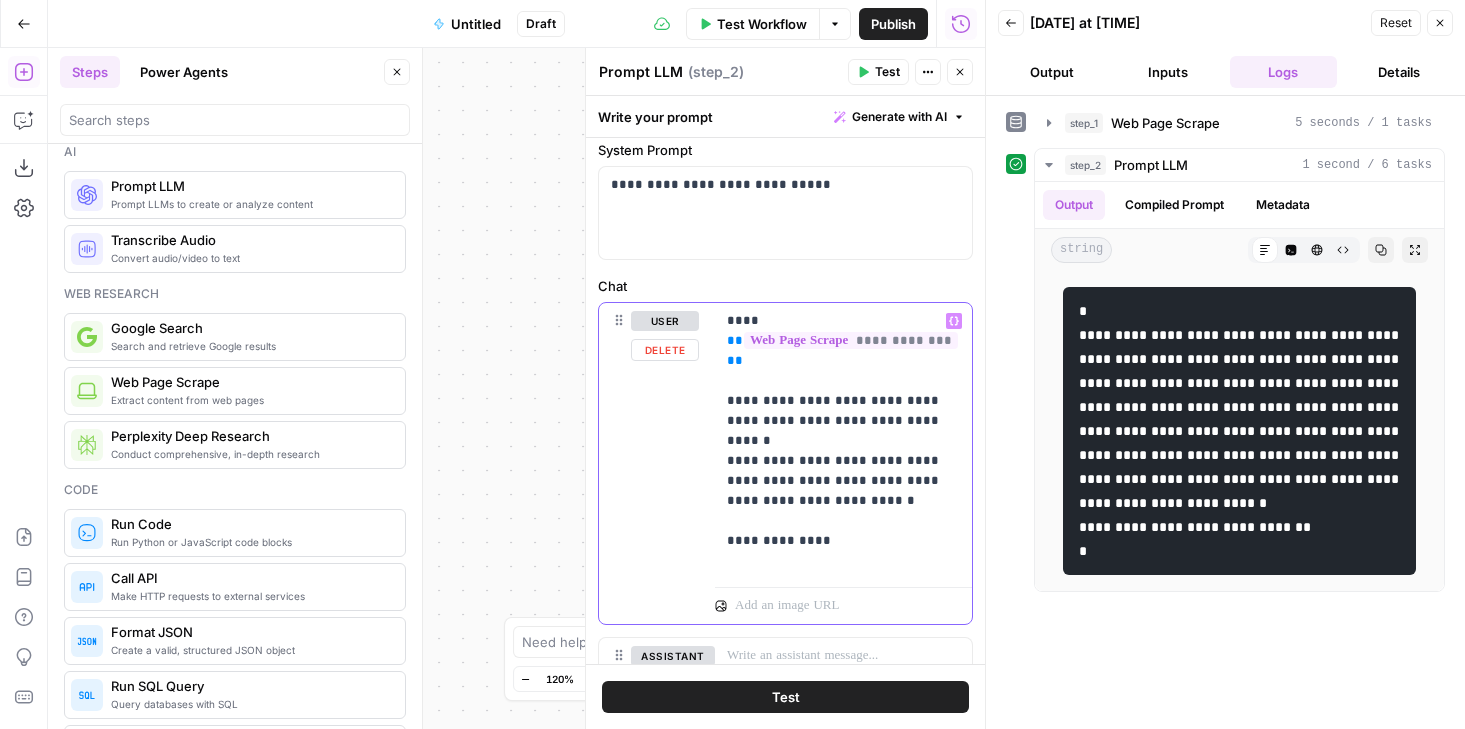 click on "**********" at bounding box center [843, 441] 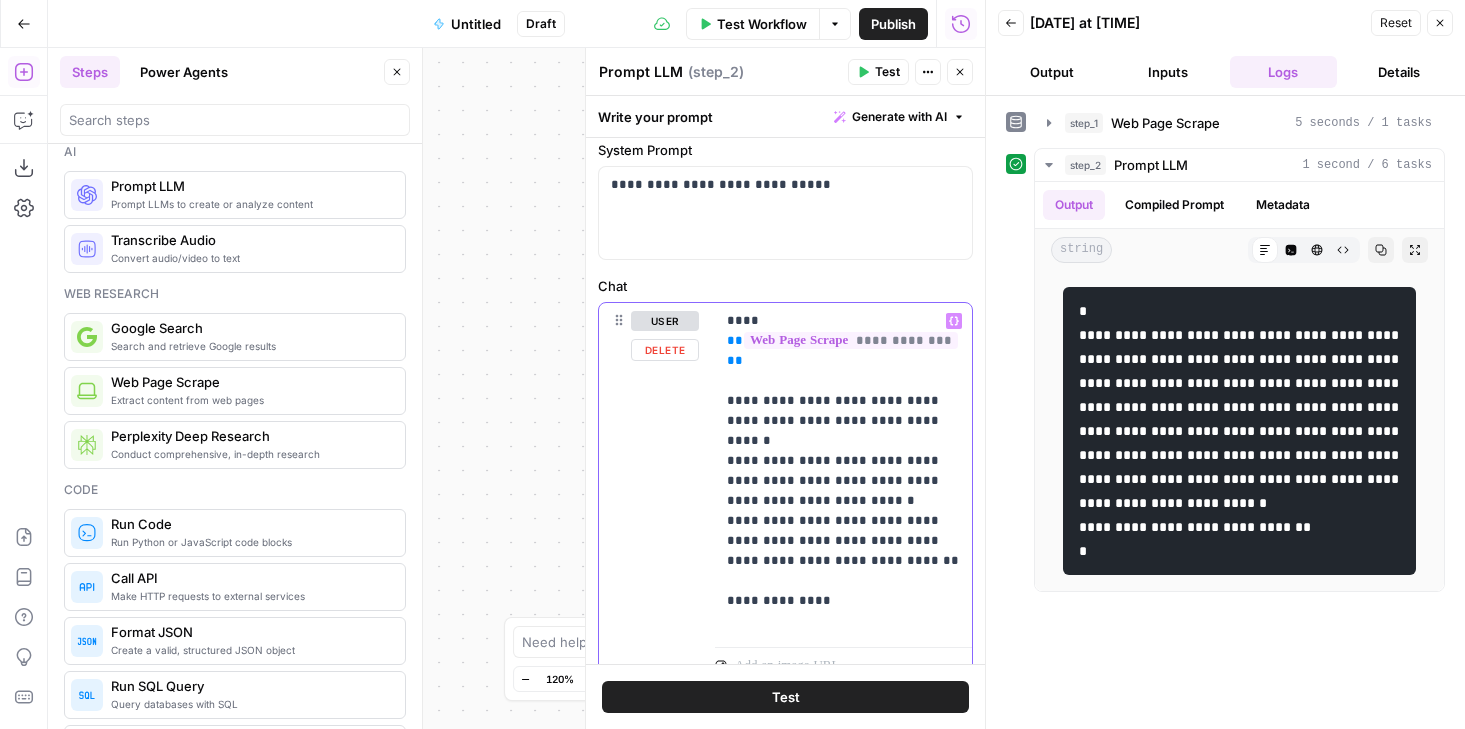 click on "**********" at bounding box center (843, 471) 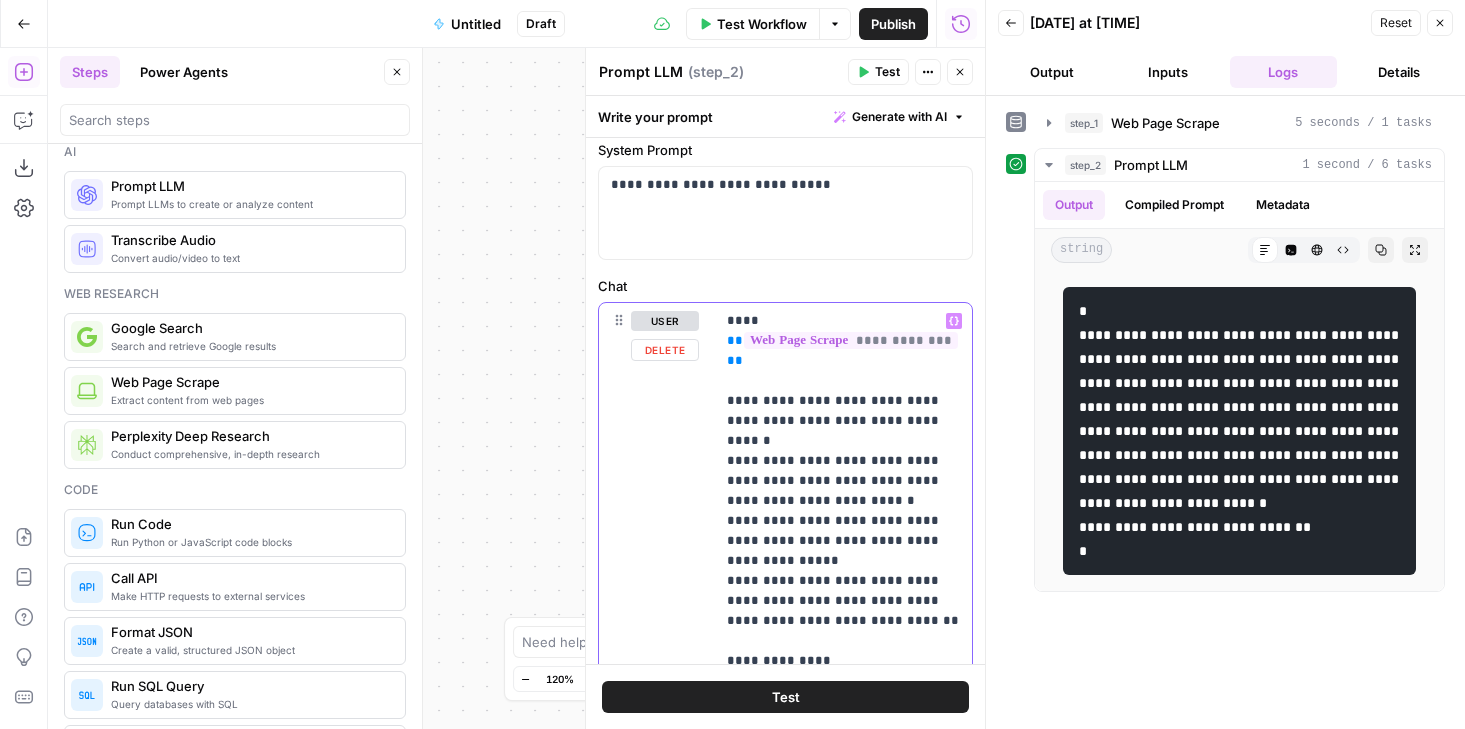 scroll, scrollTop: 206, scrollLeft: 0, axis: vertical 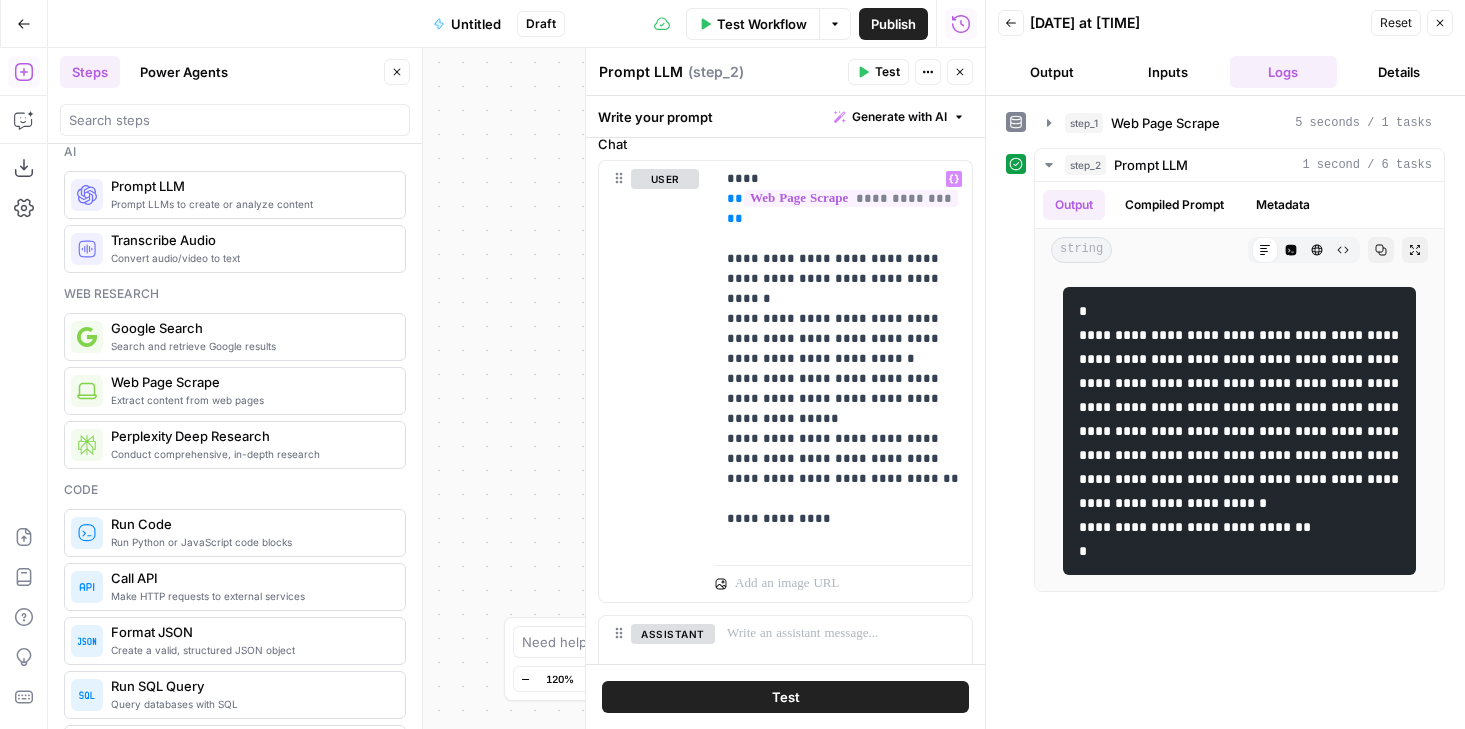 click on "Test" at bounding box center (786, 697) 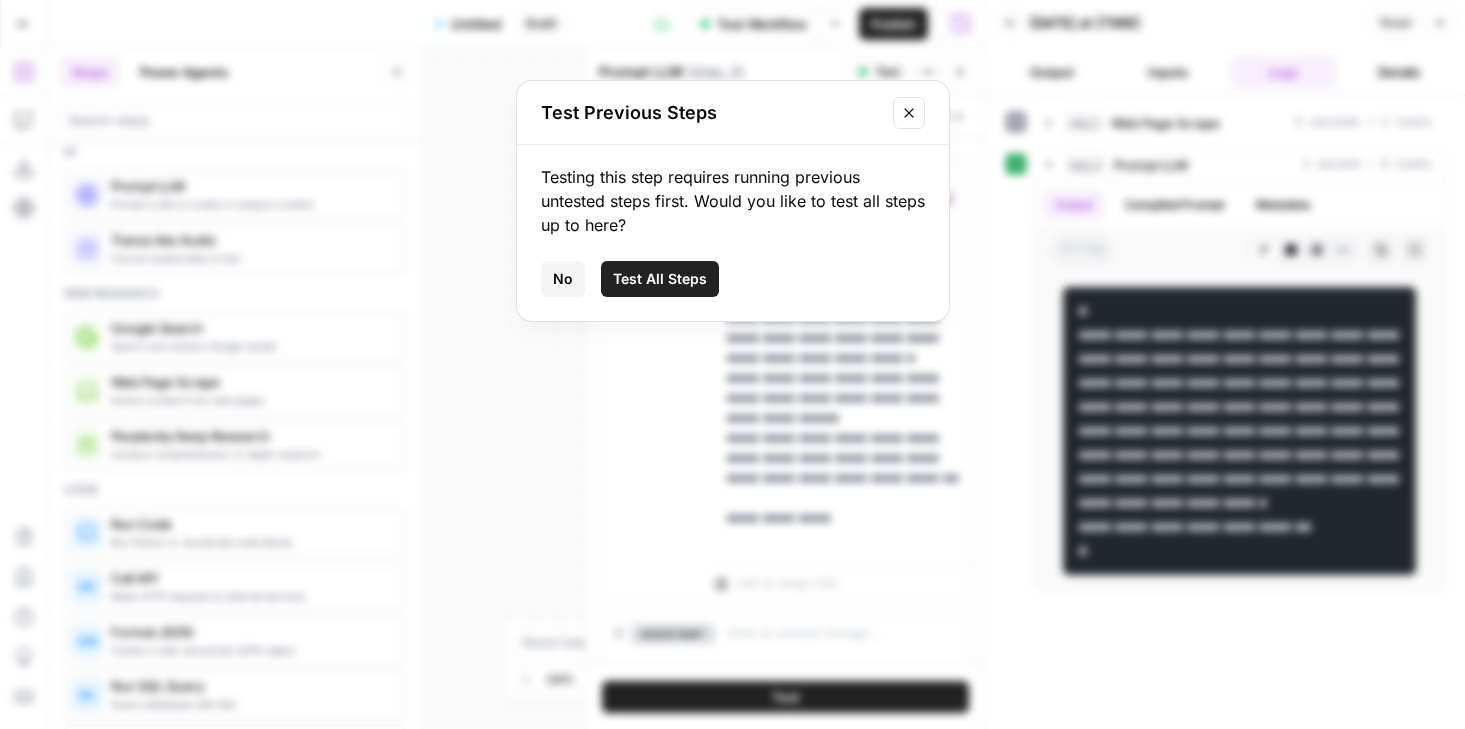 click on "Test All Steps" at bounding box center (660, 279) 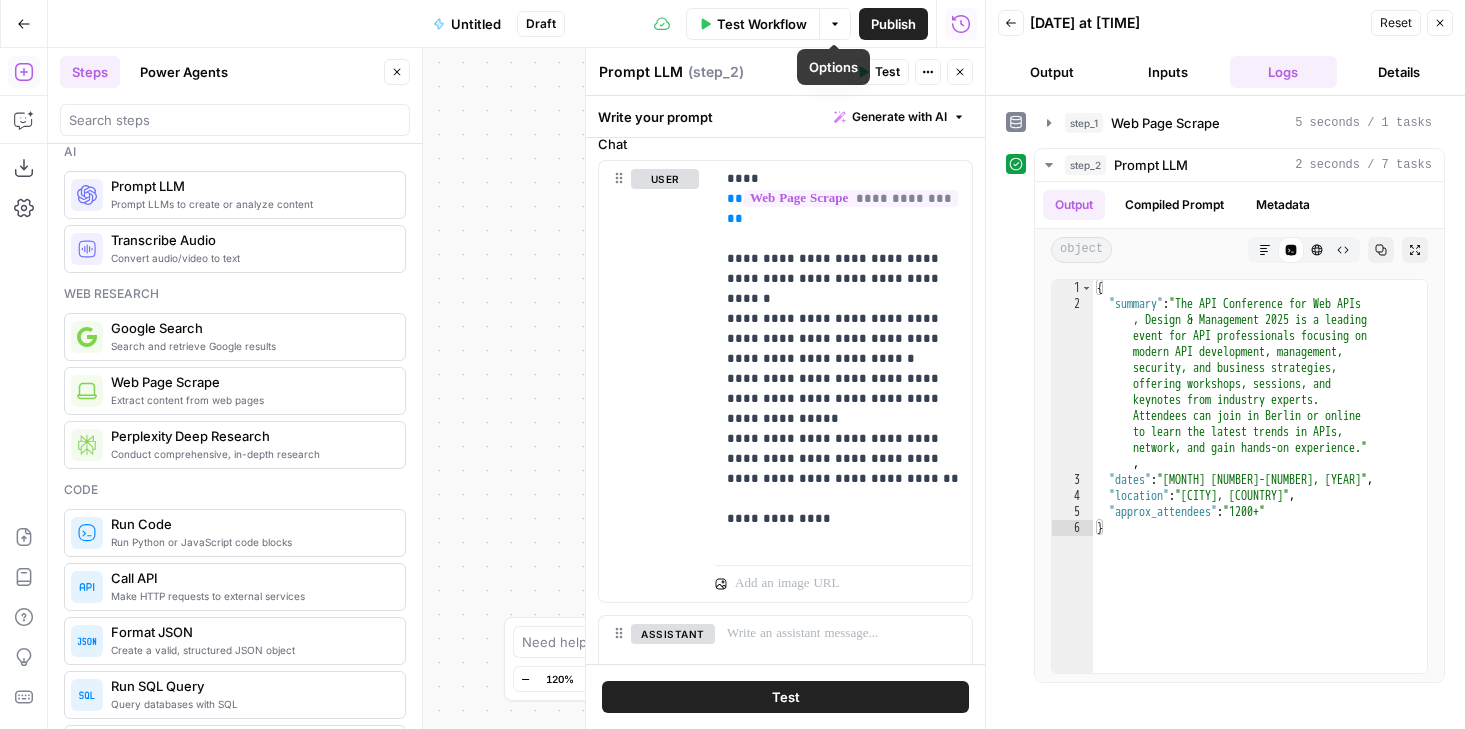 click on "Publish" at bounding box center (893, 24) 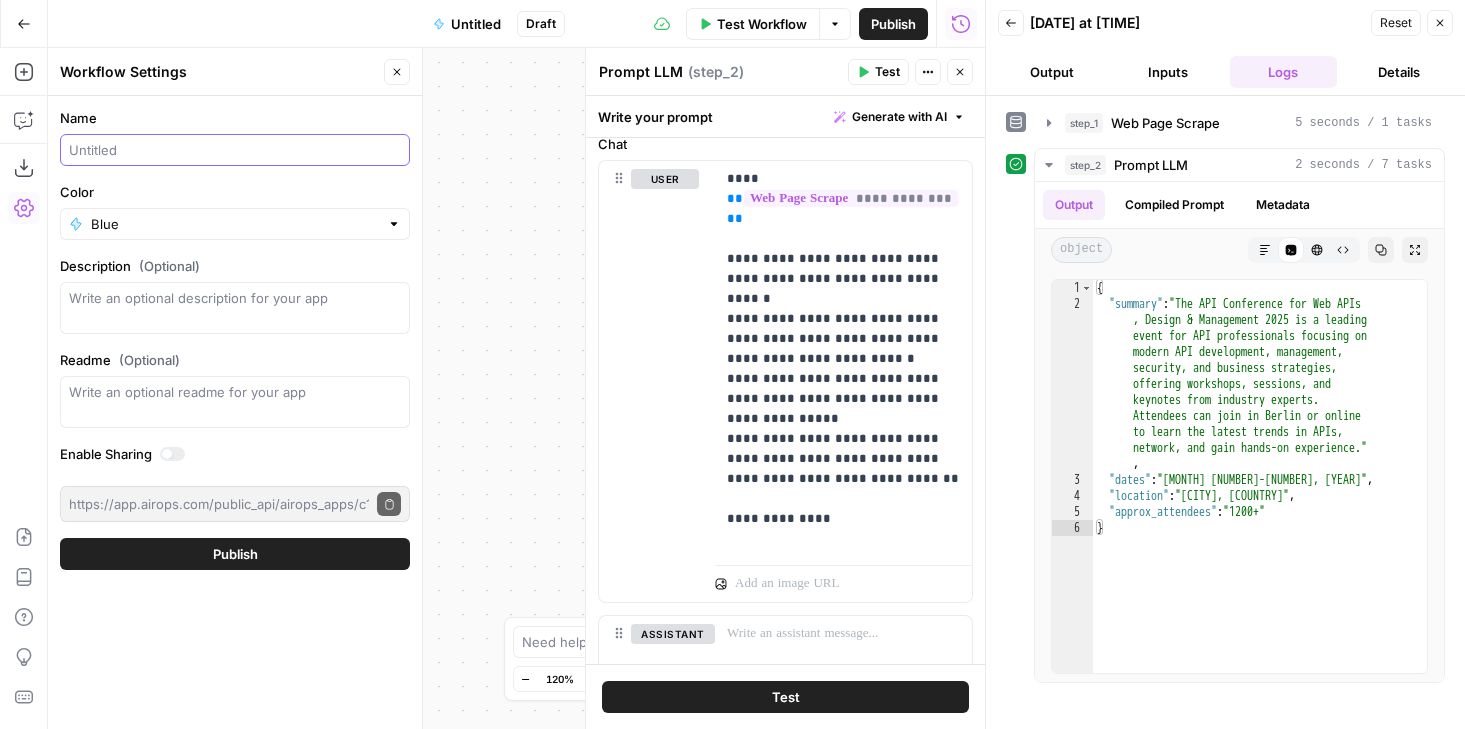 click on "Name" at bounding box center (235, 150) 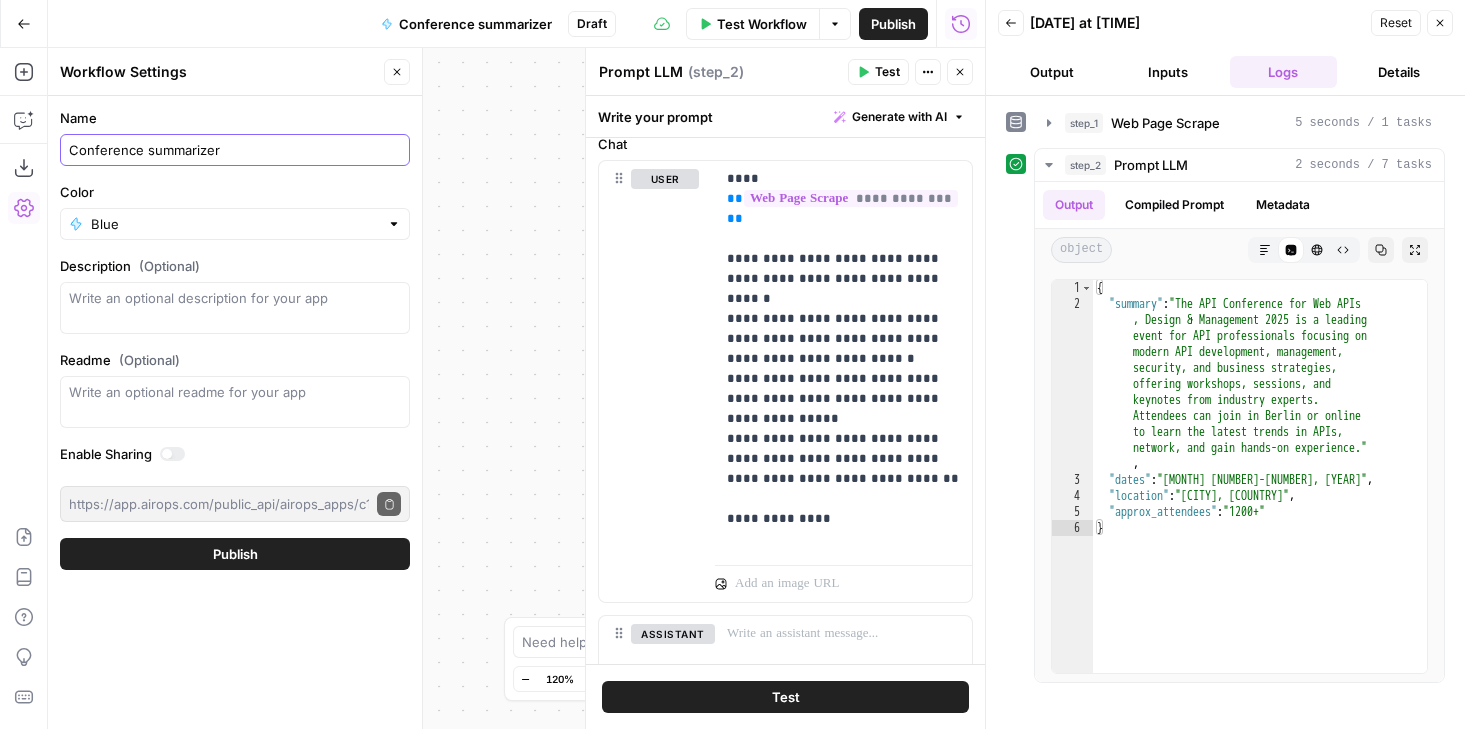 type on "Conference summarizer" 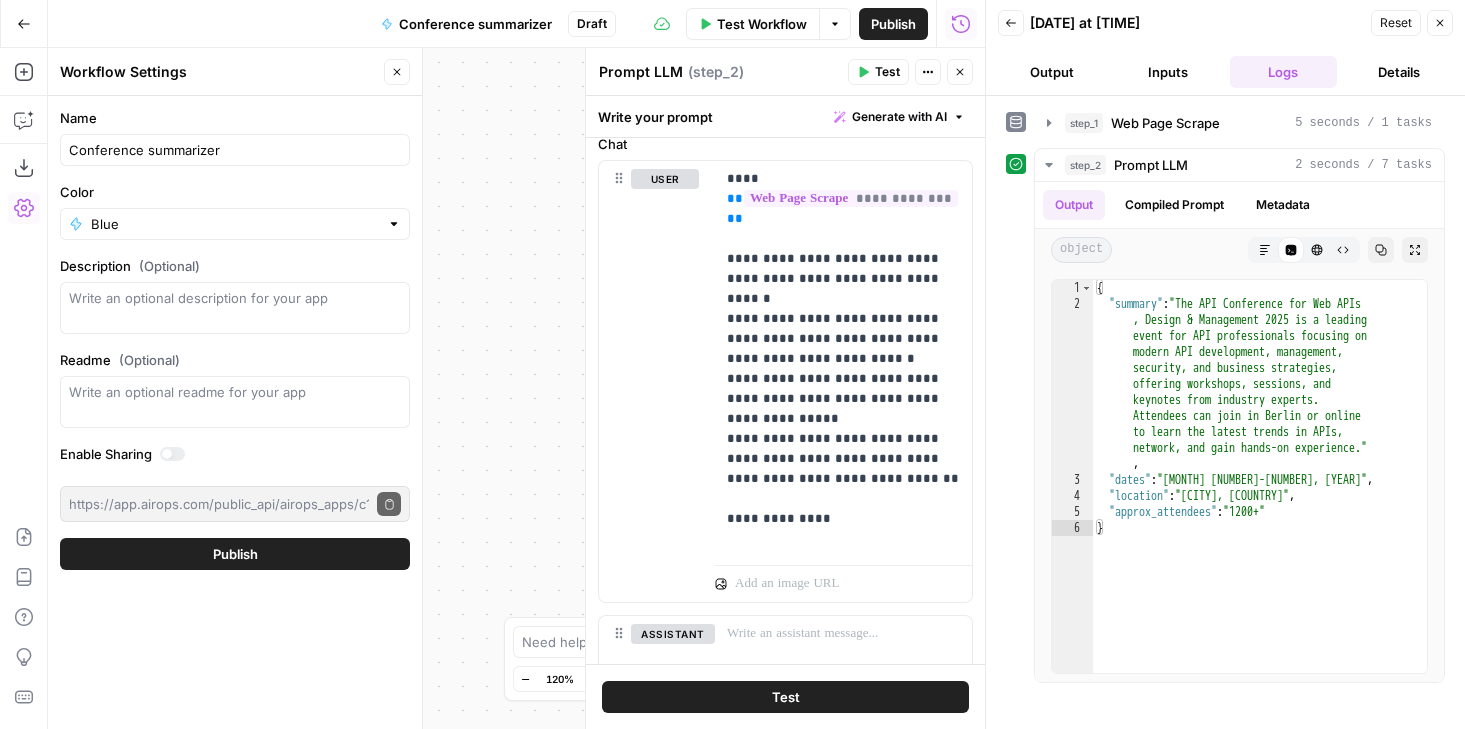 click on "Publish" at bounding box center (235, 554) 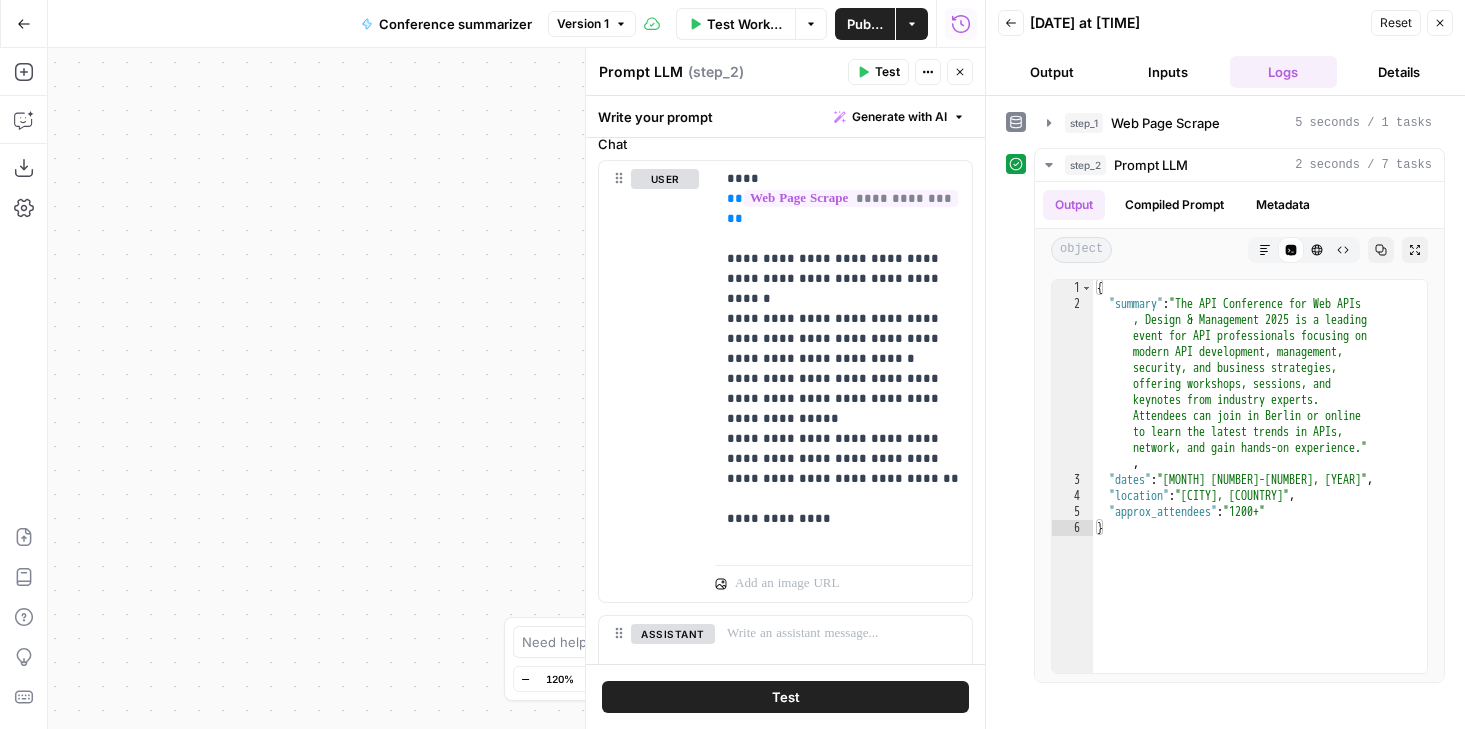 click 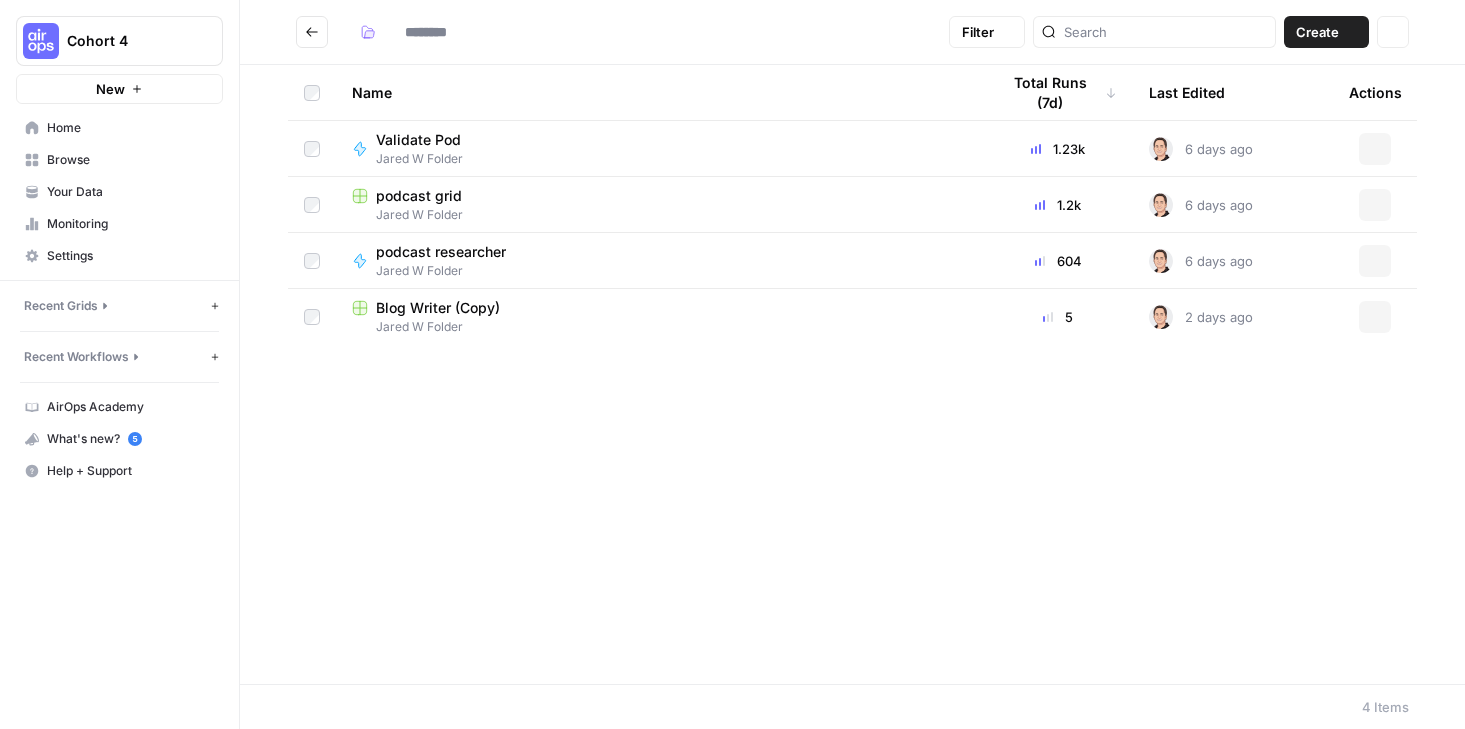 type on "**********" 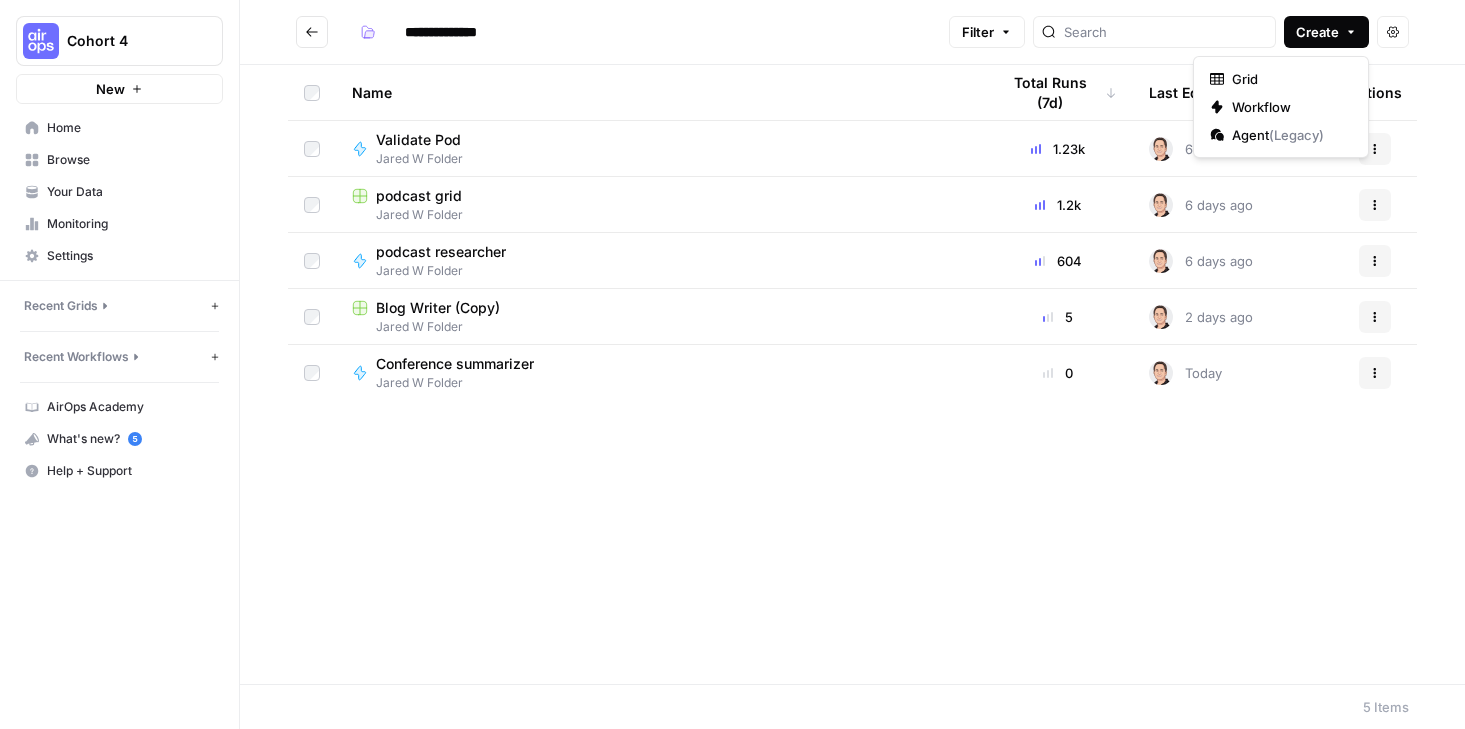 click on "Create" at bounding box center (1326, 32) 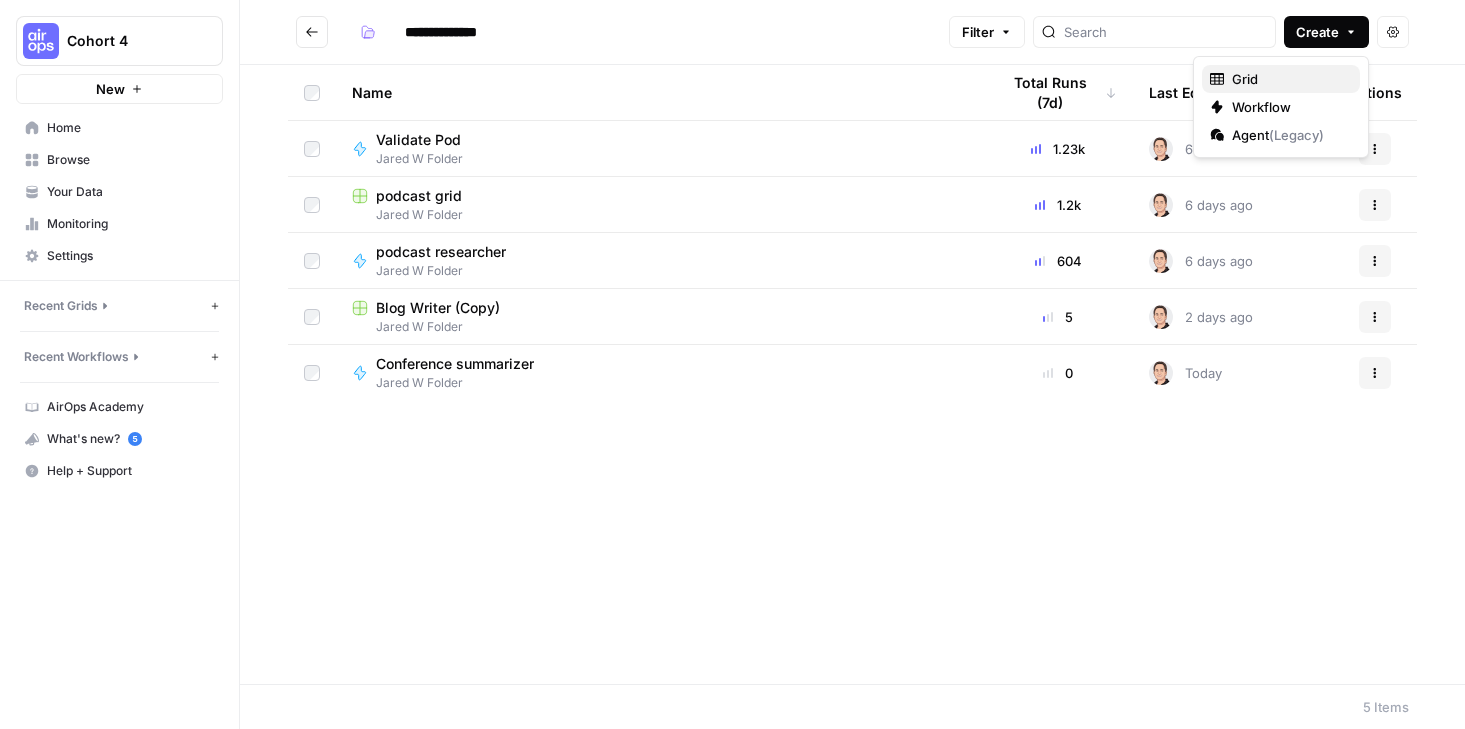 click on "Grid" at bounding box center (1288, 79) 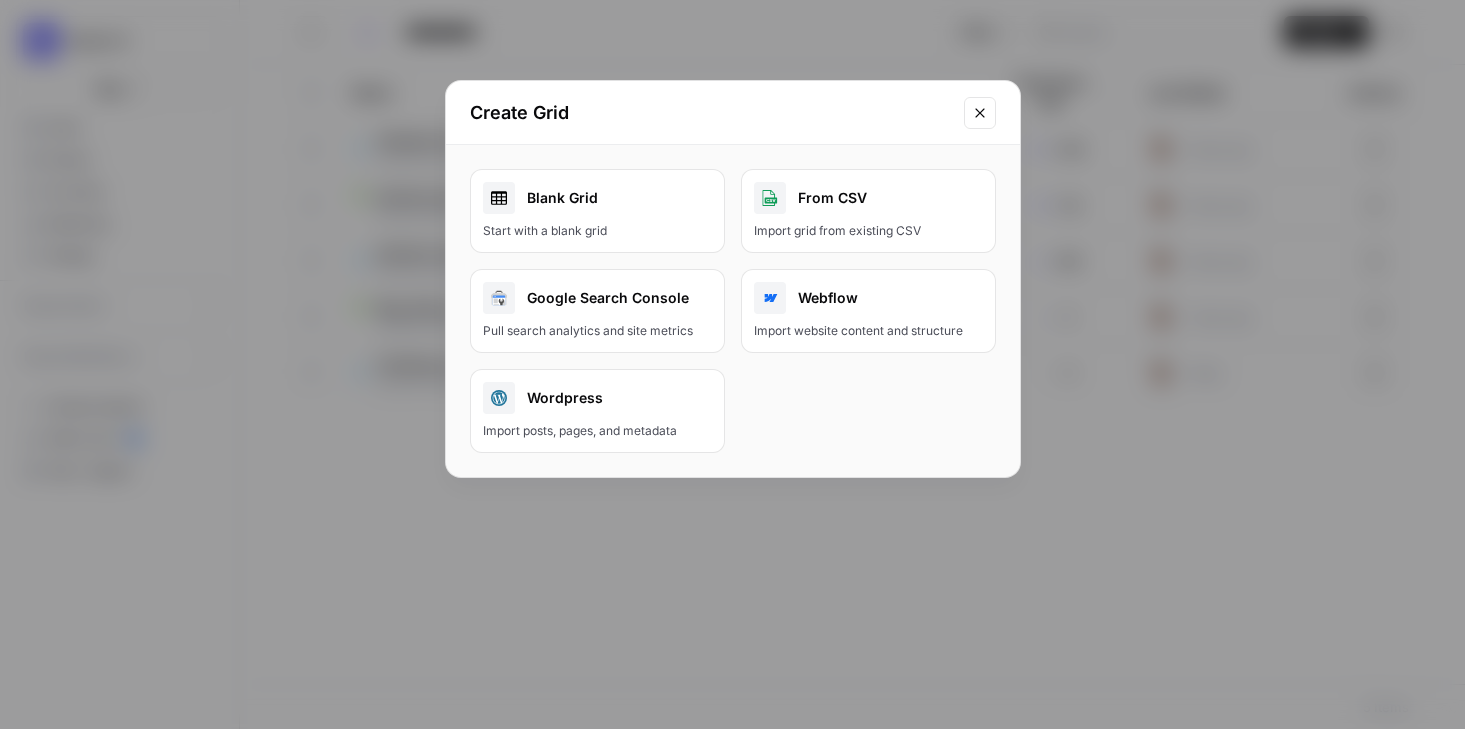 click on "From CSV" at bounding box center (868, 198) 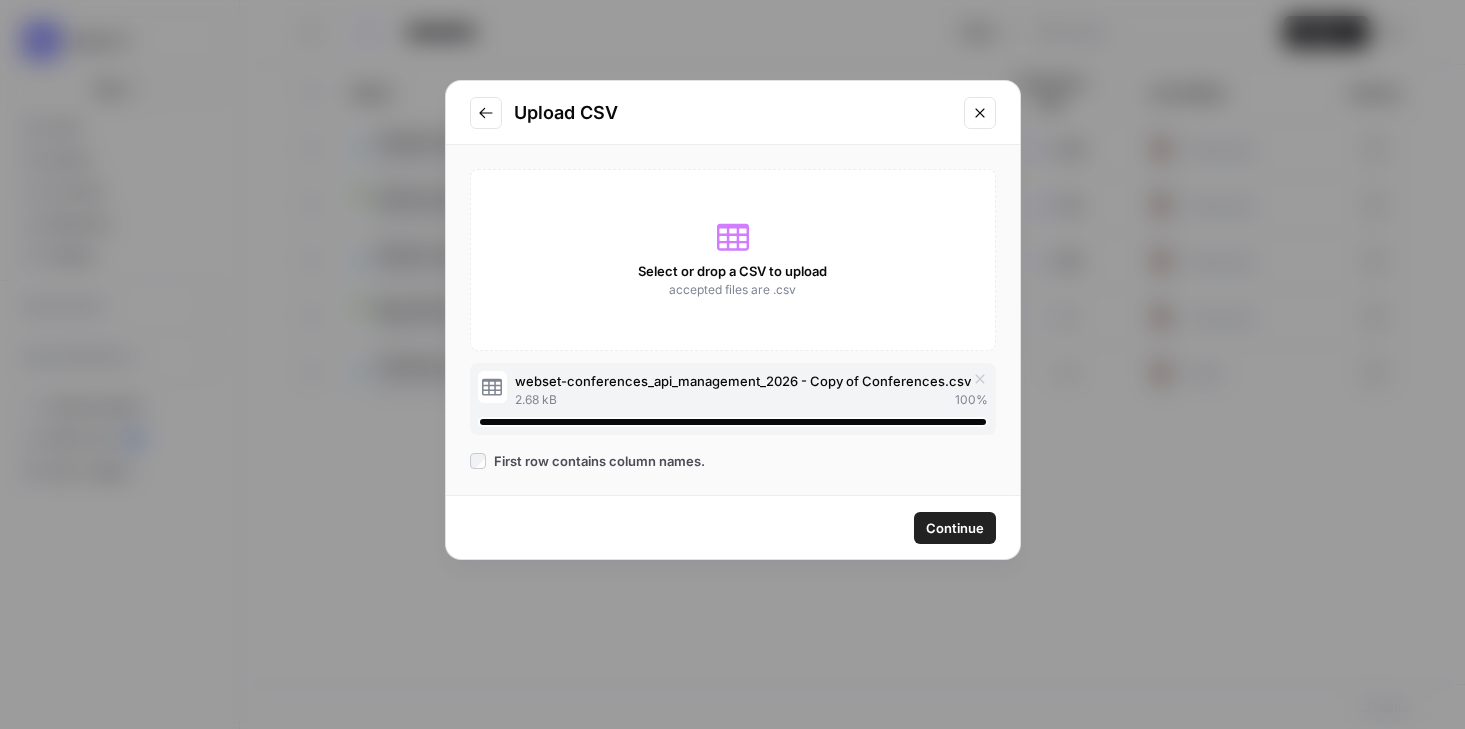 click on "Continue" at bounding box center (955, 528) 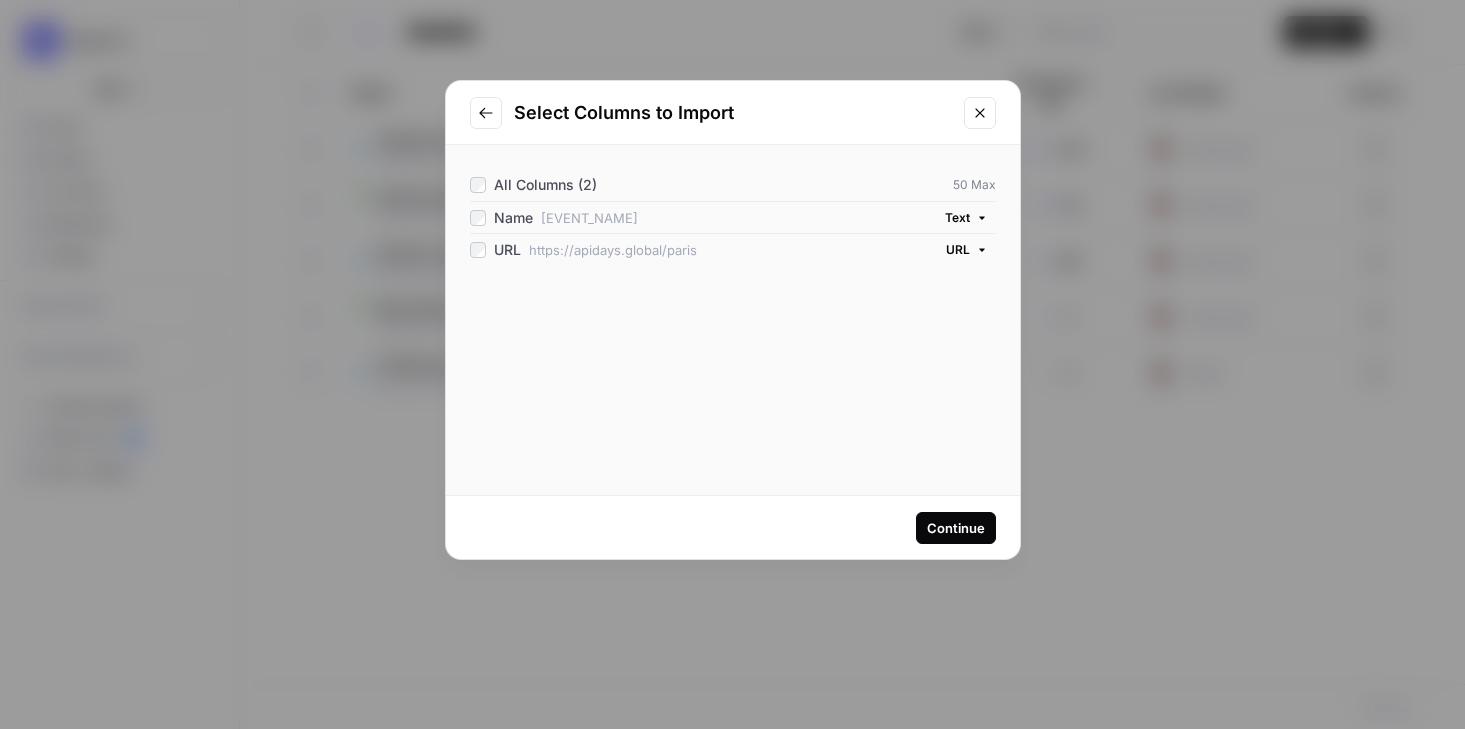 click on "Continue" at bounding box center (956, 528) 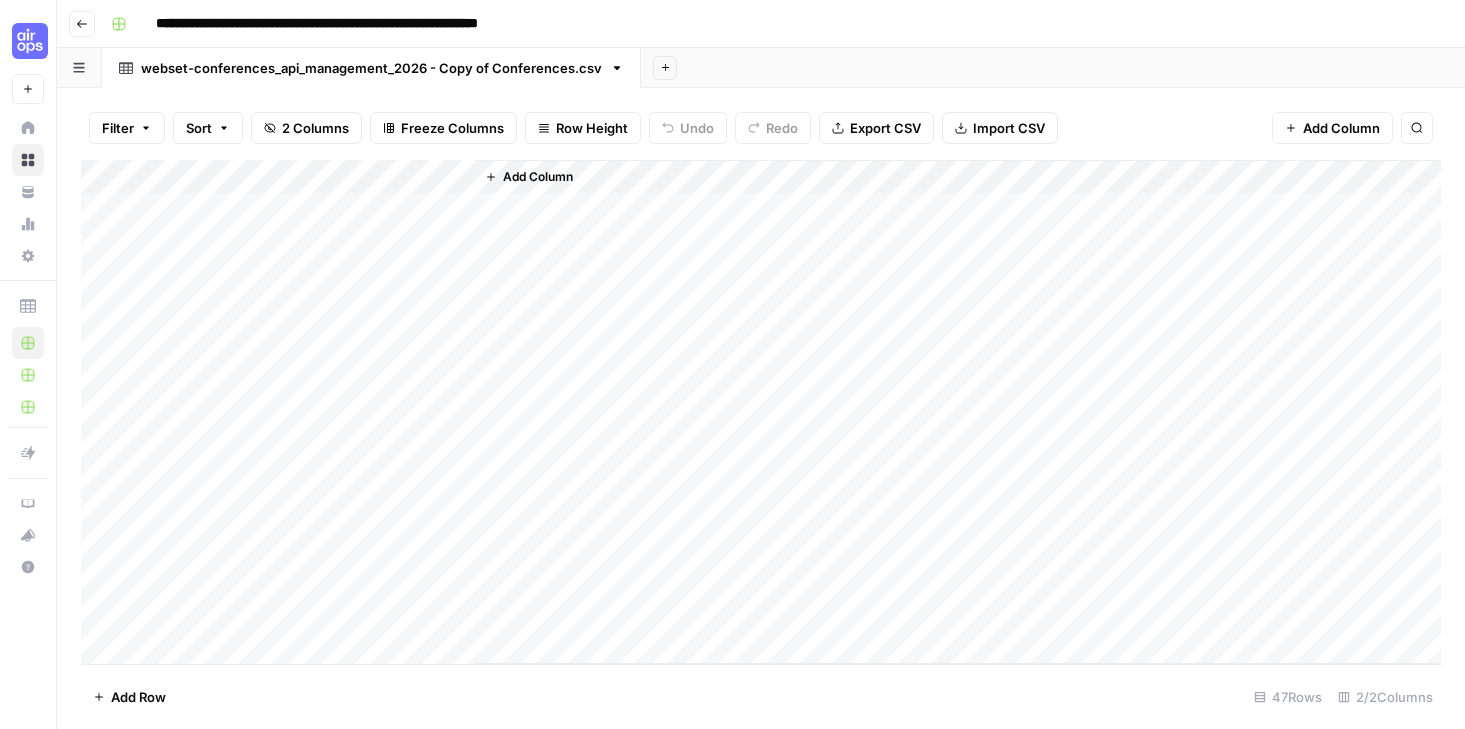 click on "Add Column" at bounding box center (538, 177) 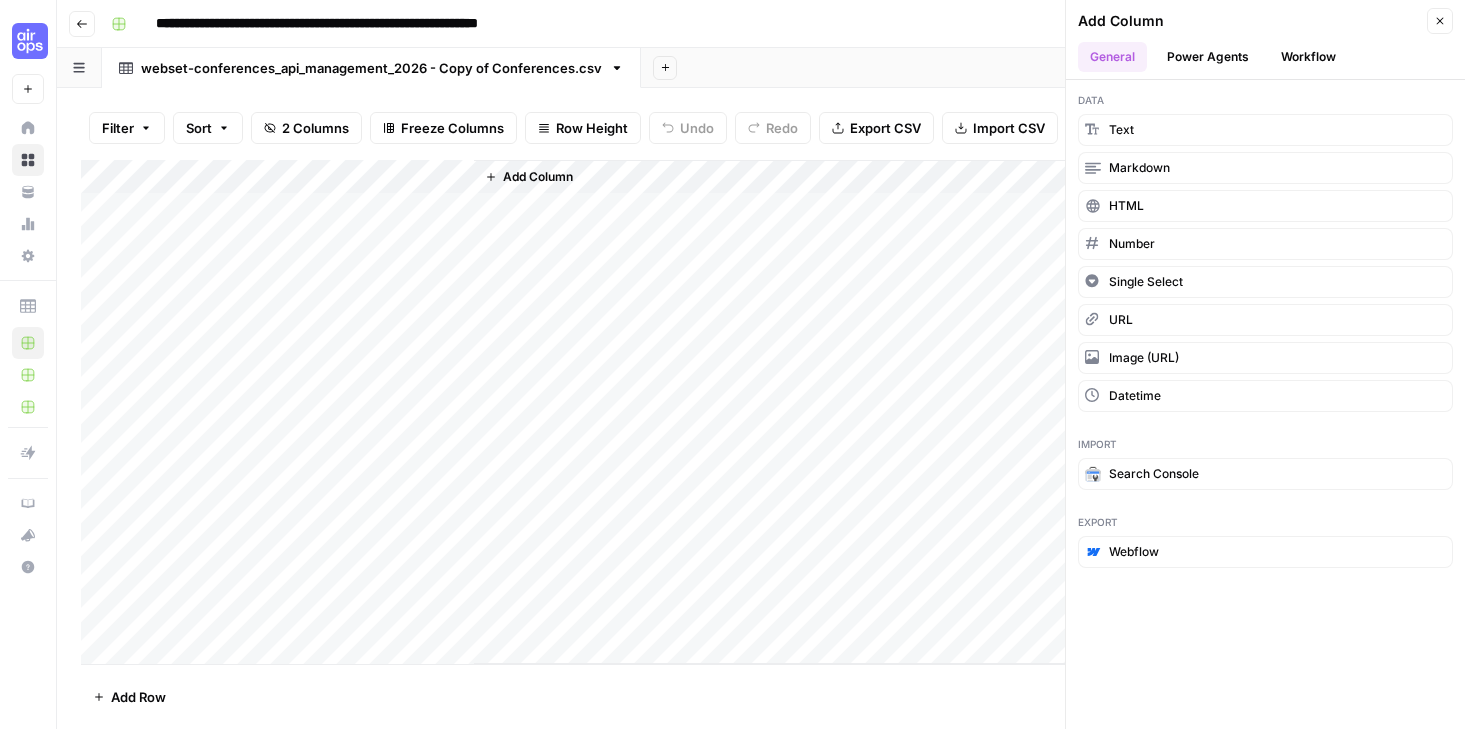 click on "Workflow" at bounding box center (1308, 57) 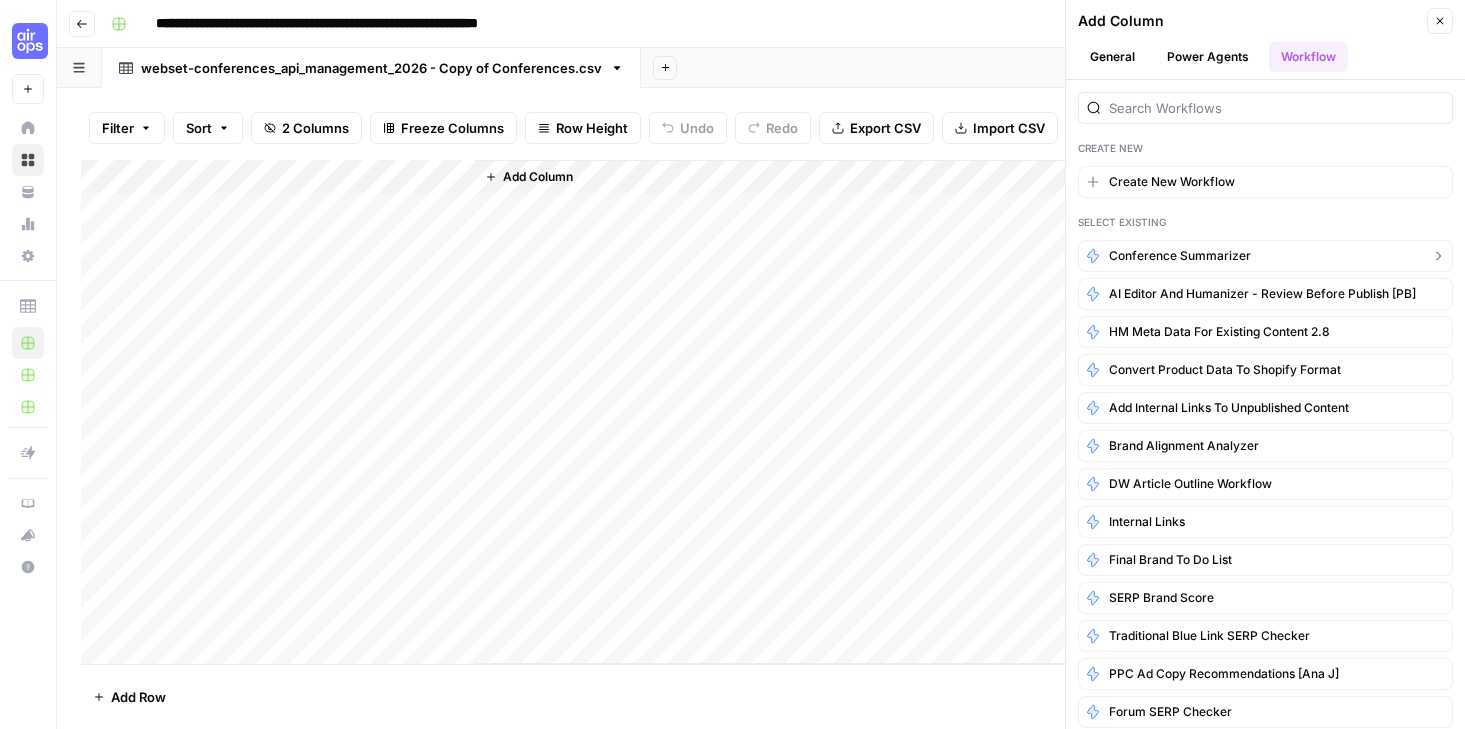 click on "Conference summarizer" at bounding box center [1180, 256] 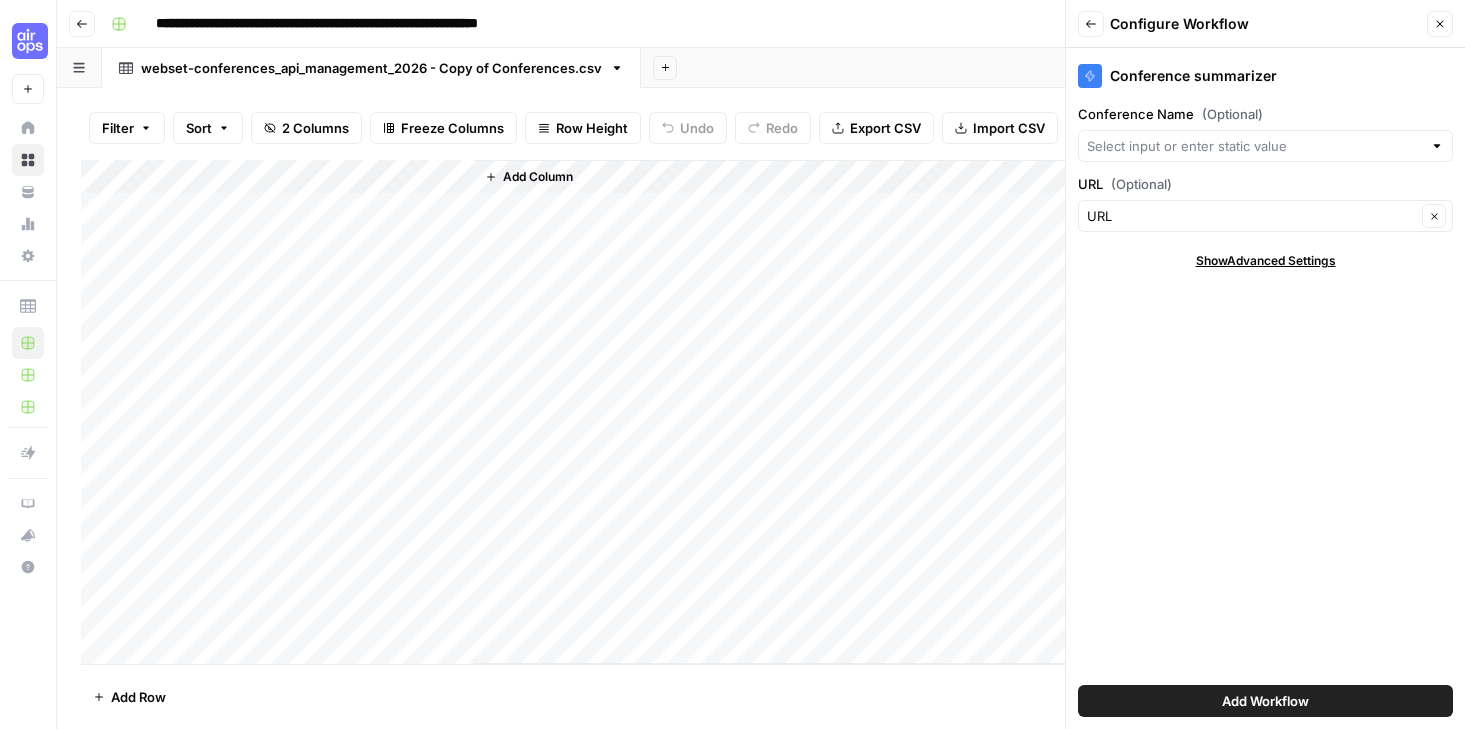 click at bounding box center (1265, 146) 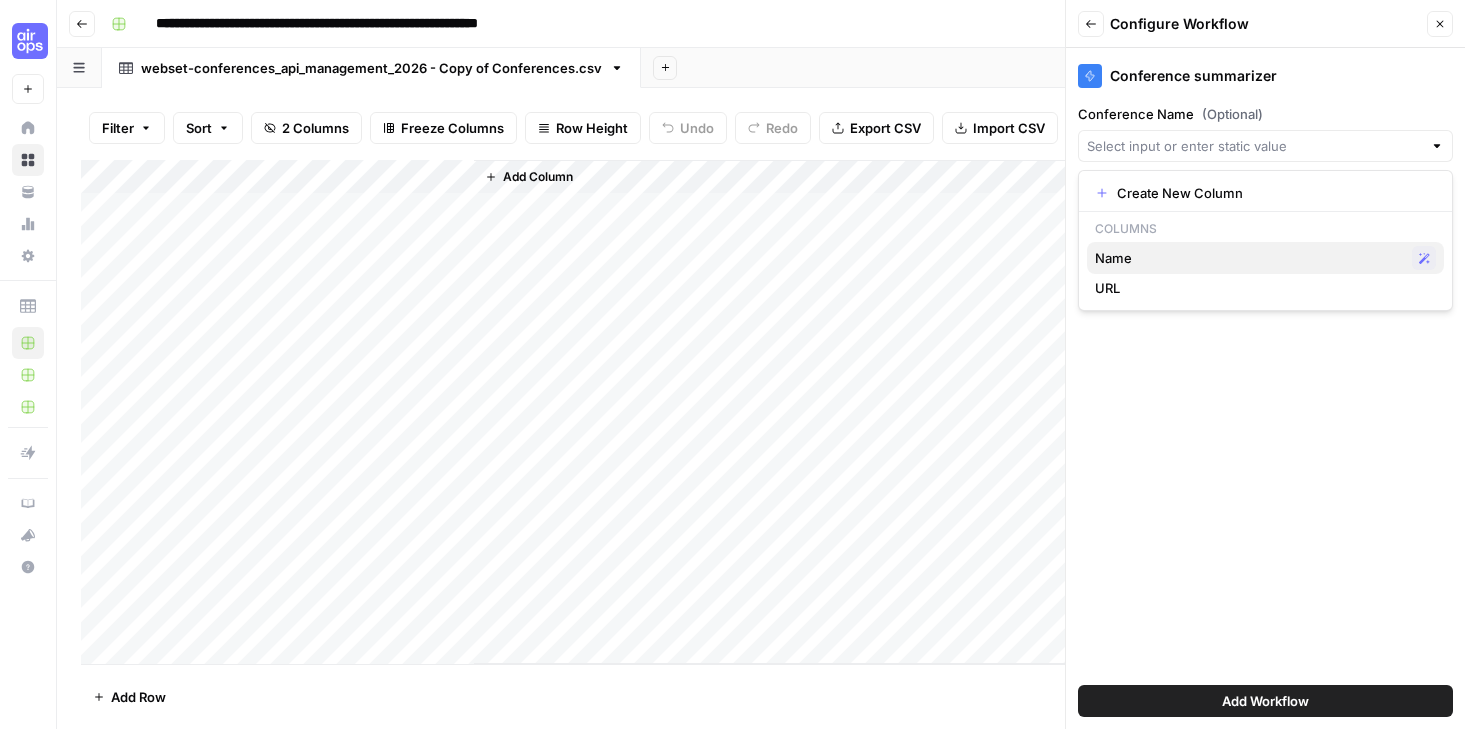 click on "Name" at bounding box center (1249, 258) 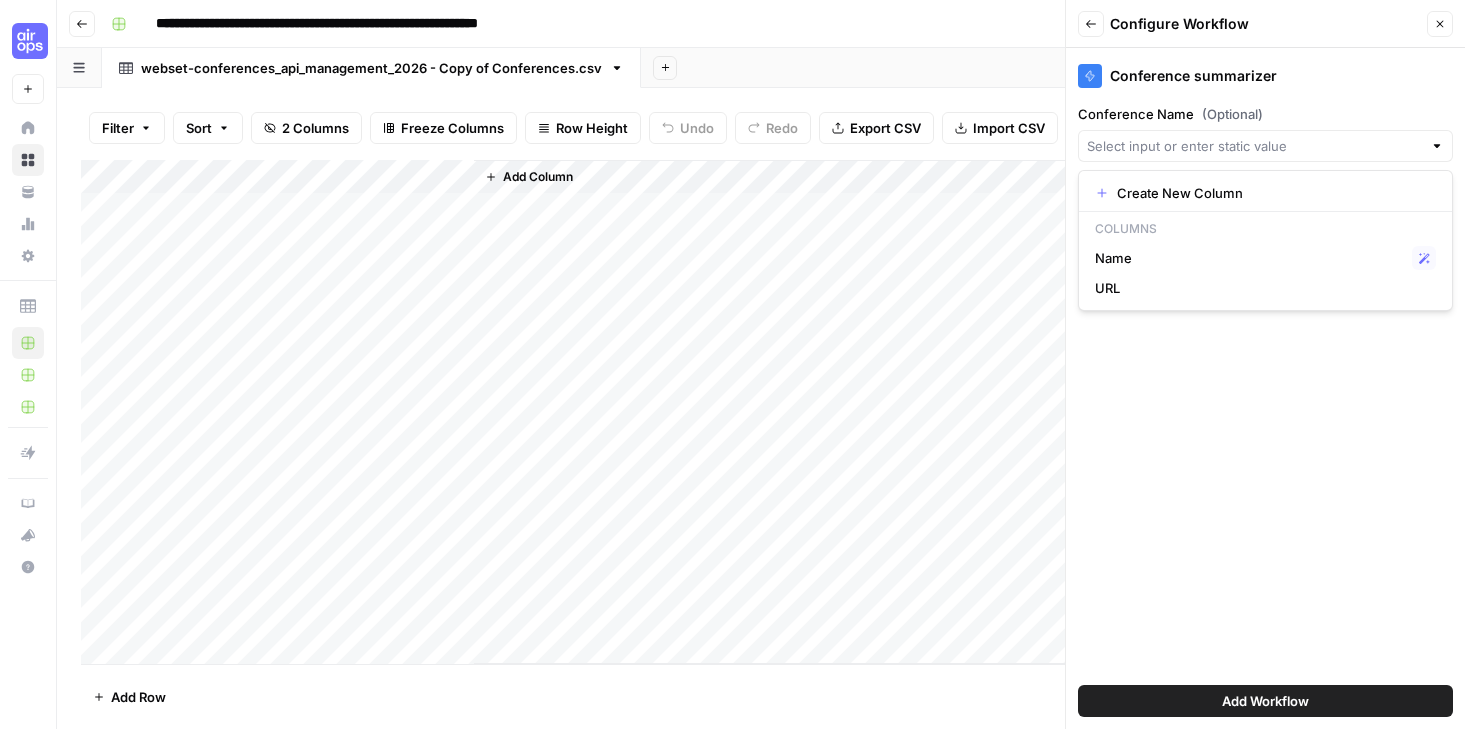 type on "Name" 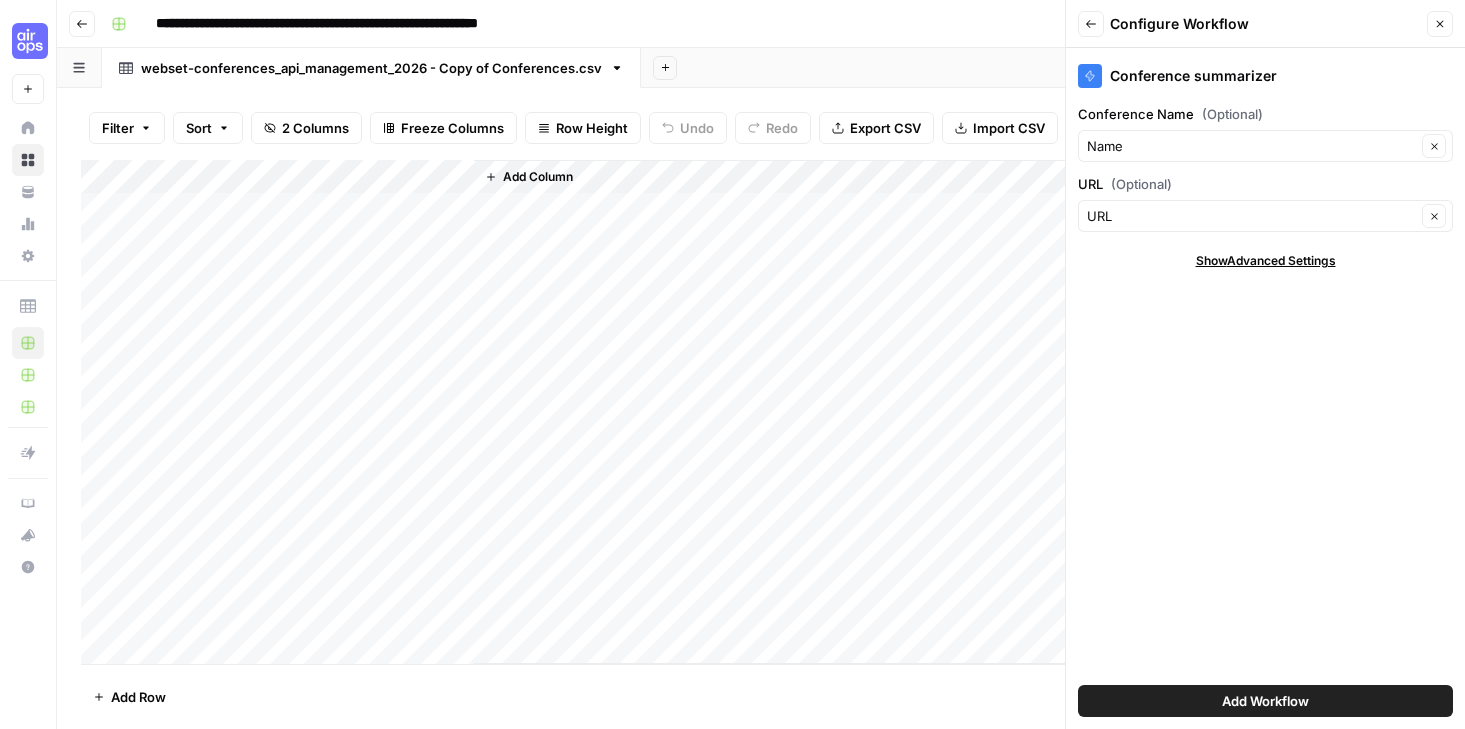 click on "Add Workflow" at bounding box center [1265, 701] 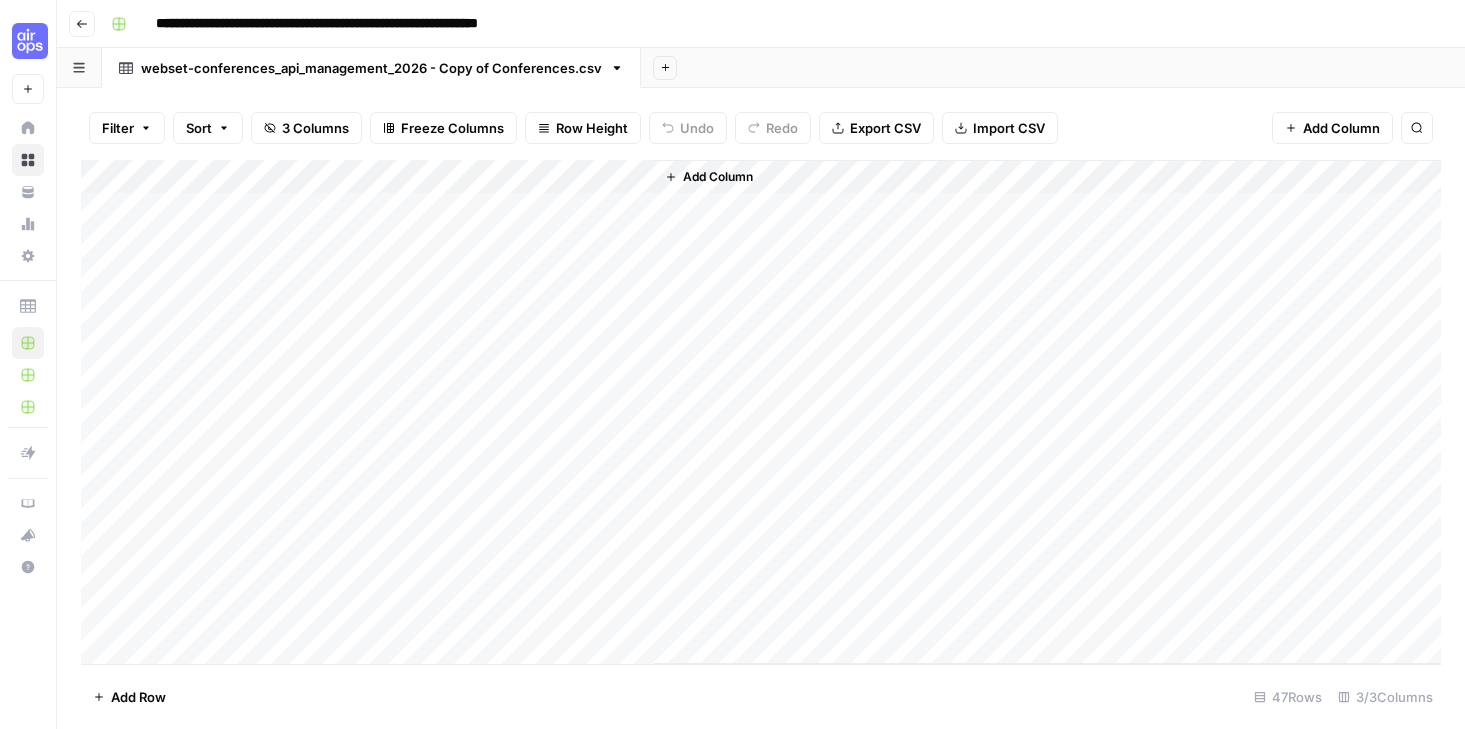 click on "Add Column" at bounding box center [761, 412] 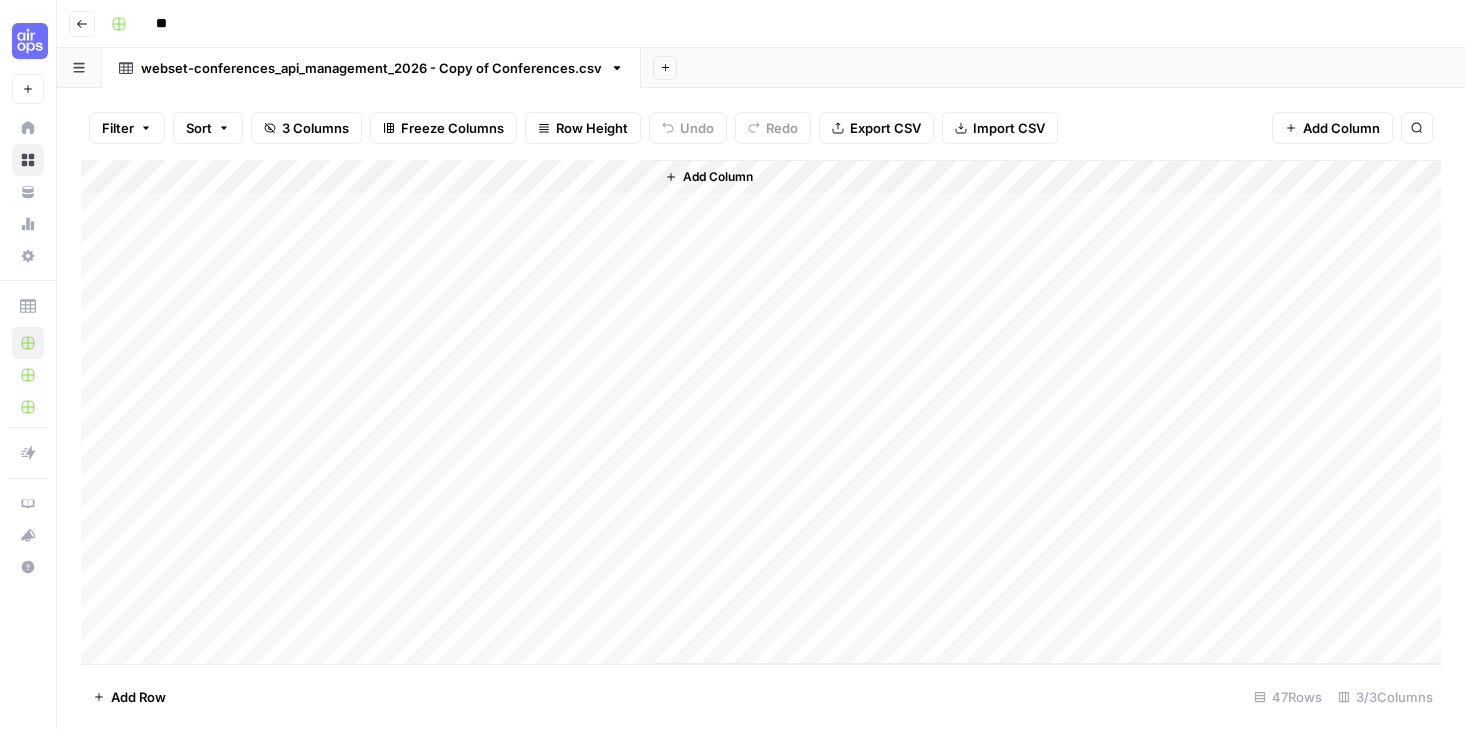 type on "*" 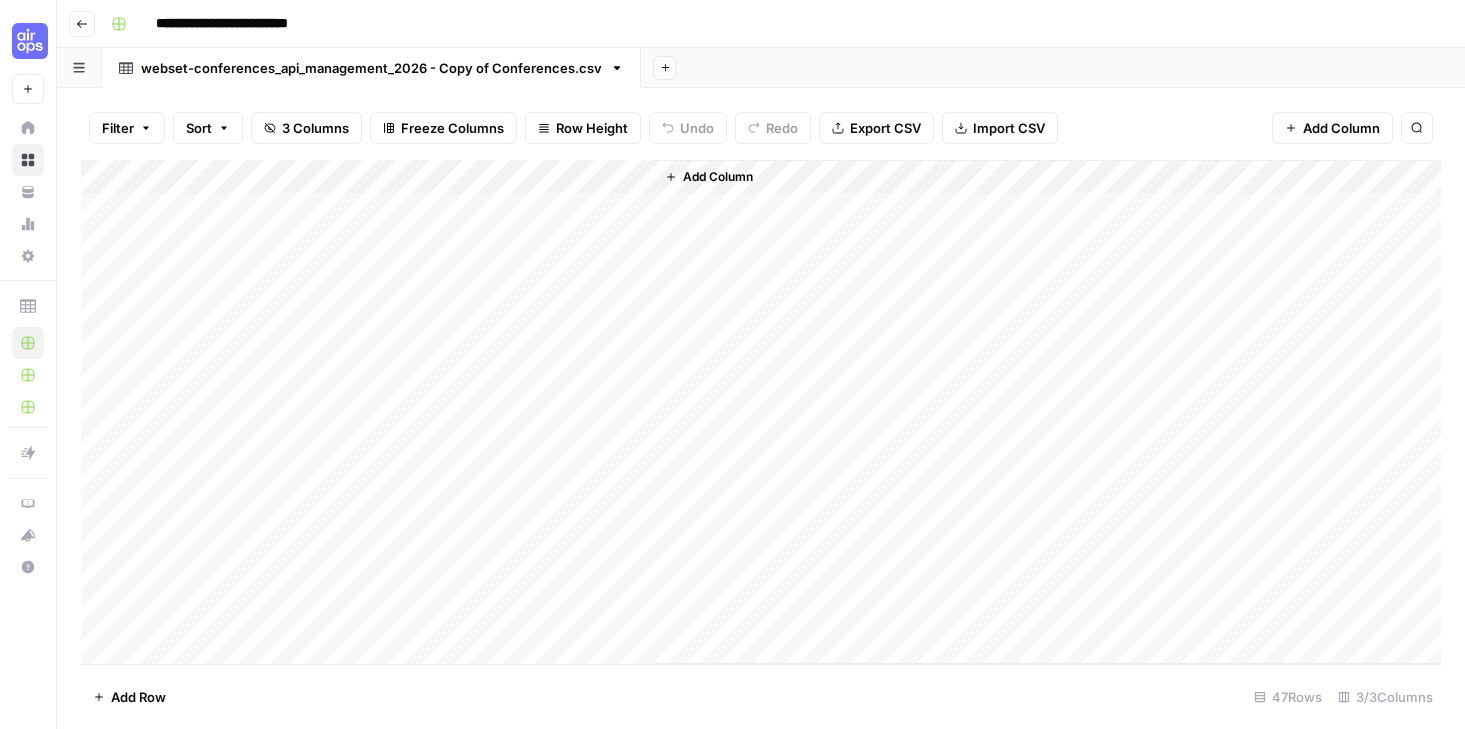 type on "**********" 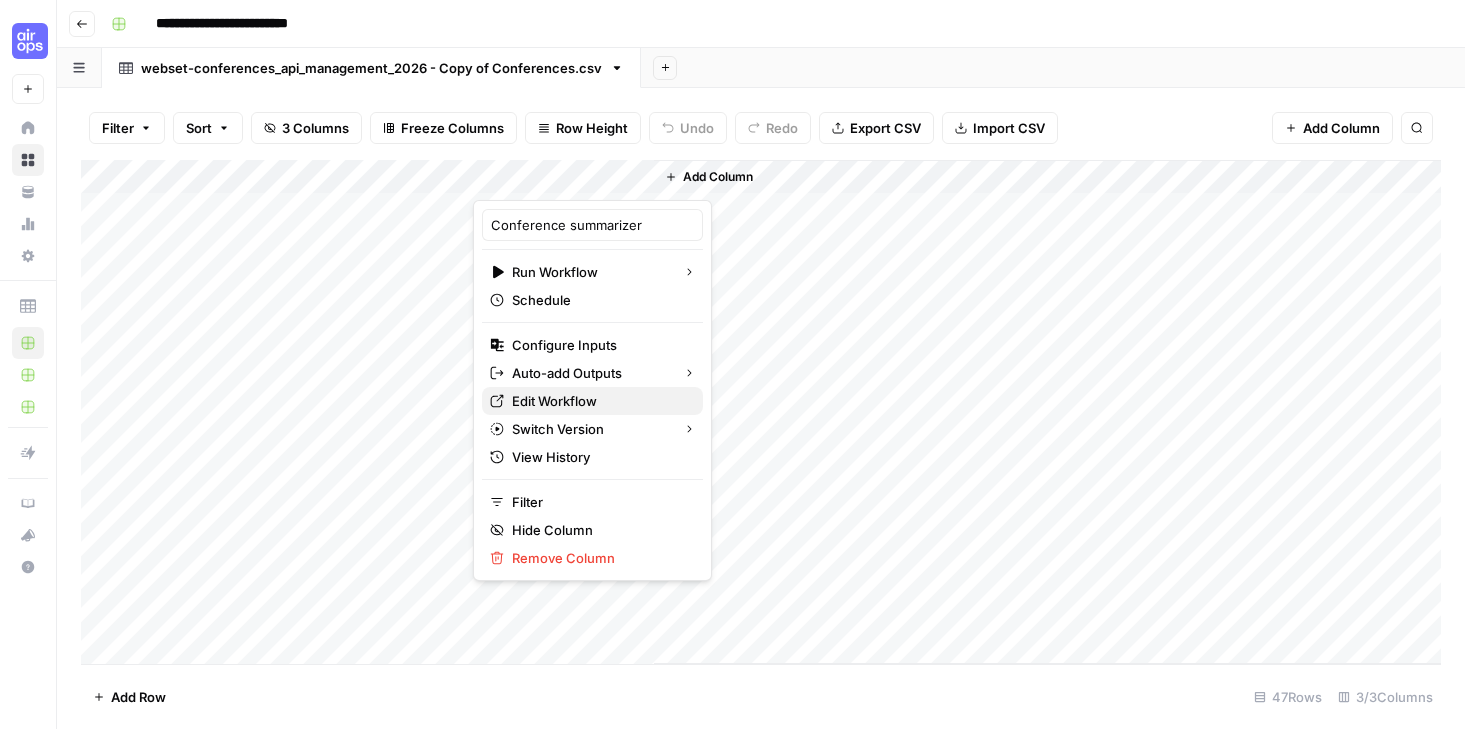 click on "Edit Workflow" at bounding box center [599, 401] 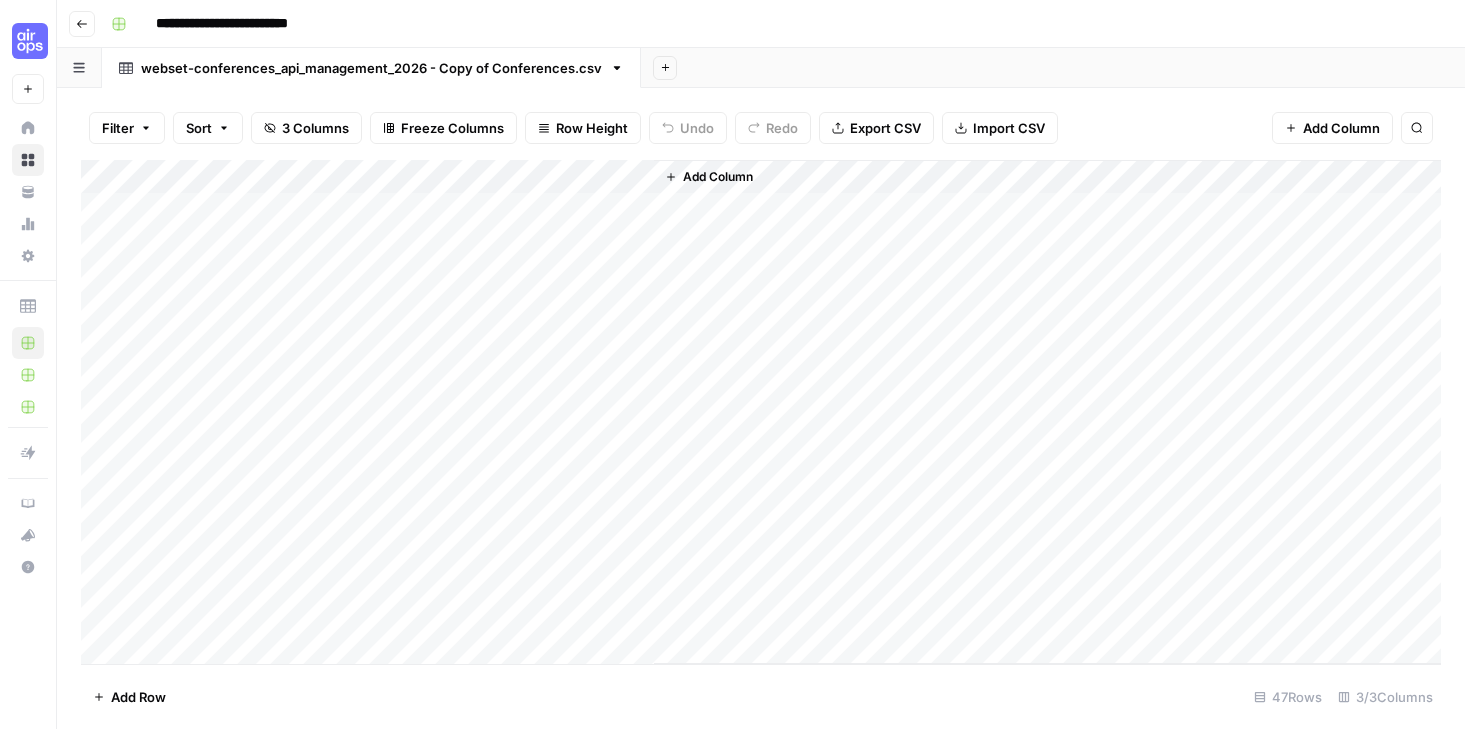 click on "Add Column" at bounding box center [761, 412] 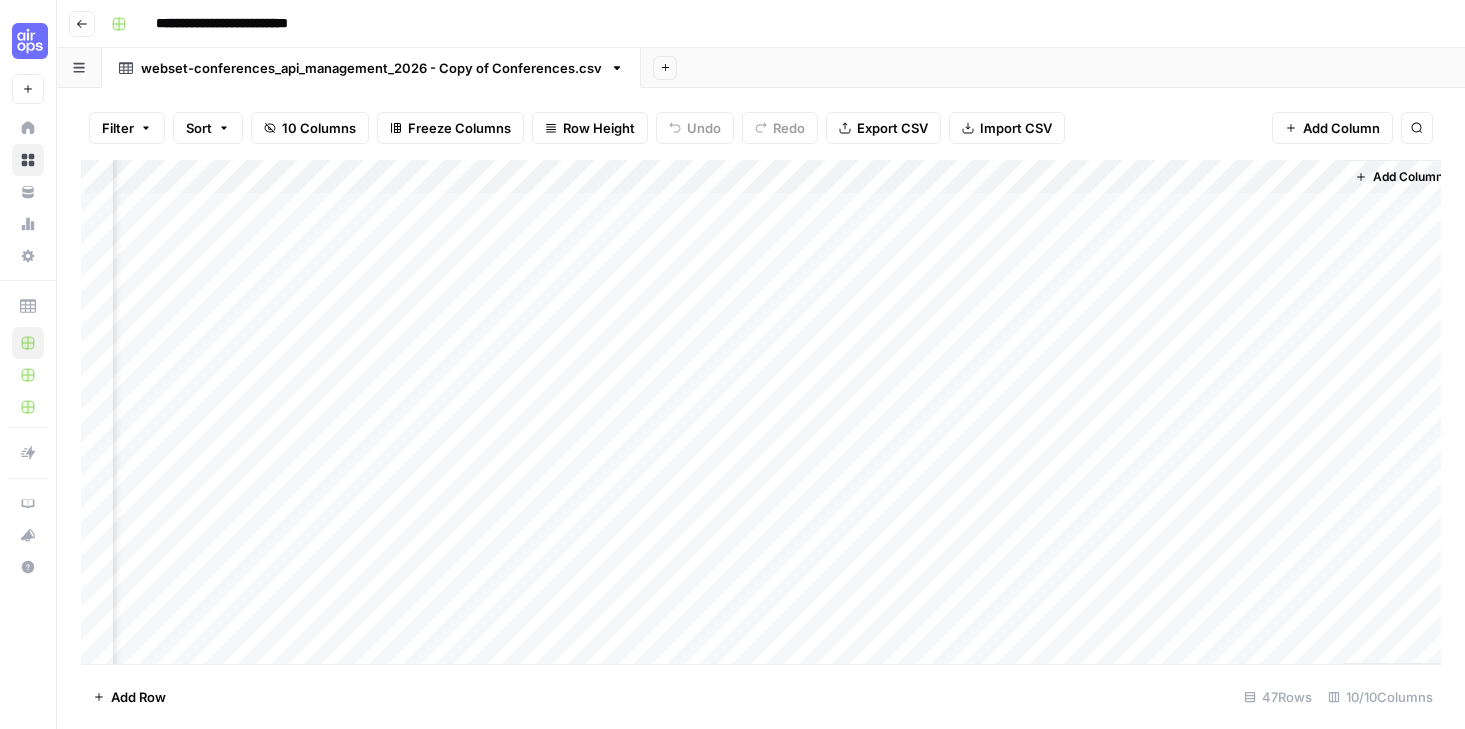 scroll, scrollTop: 0, scrollLeft: 584, axis: horizontal 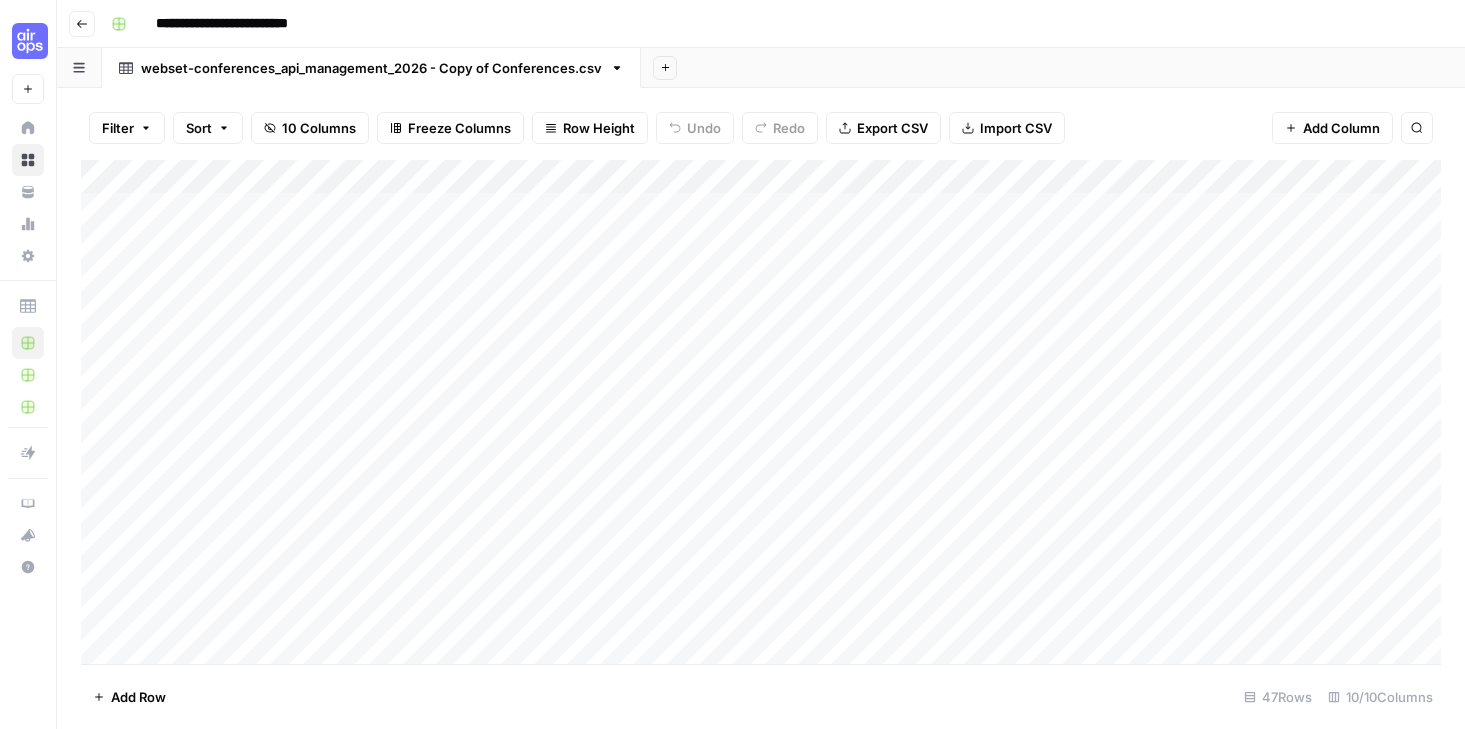 click on "Add Column" at bounding box center [761, 412] 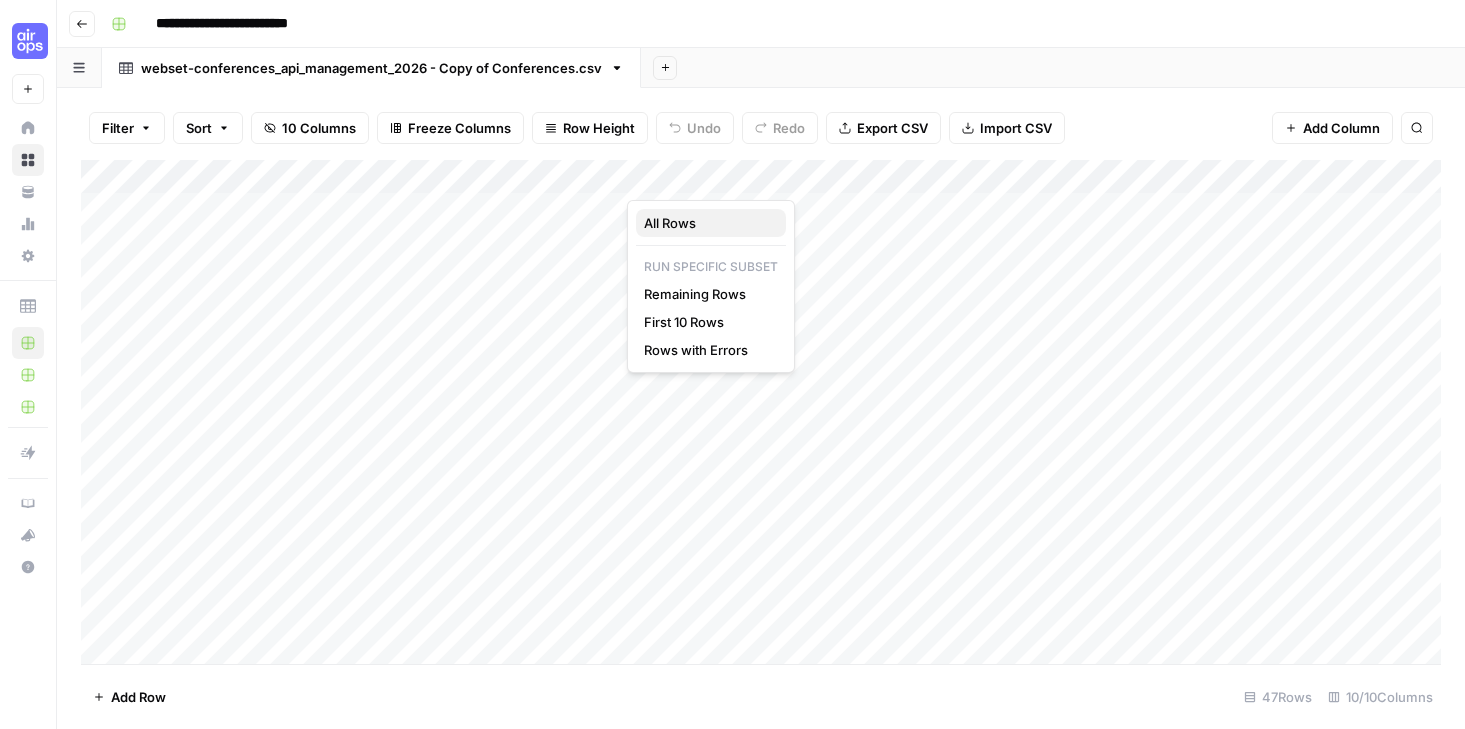 click on "All Rows" at bounding box center (707, 223) 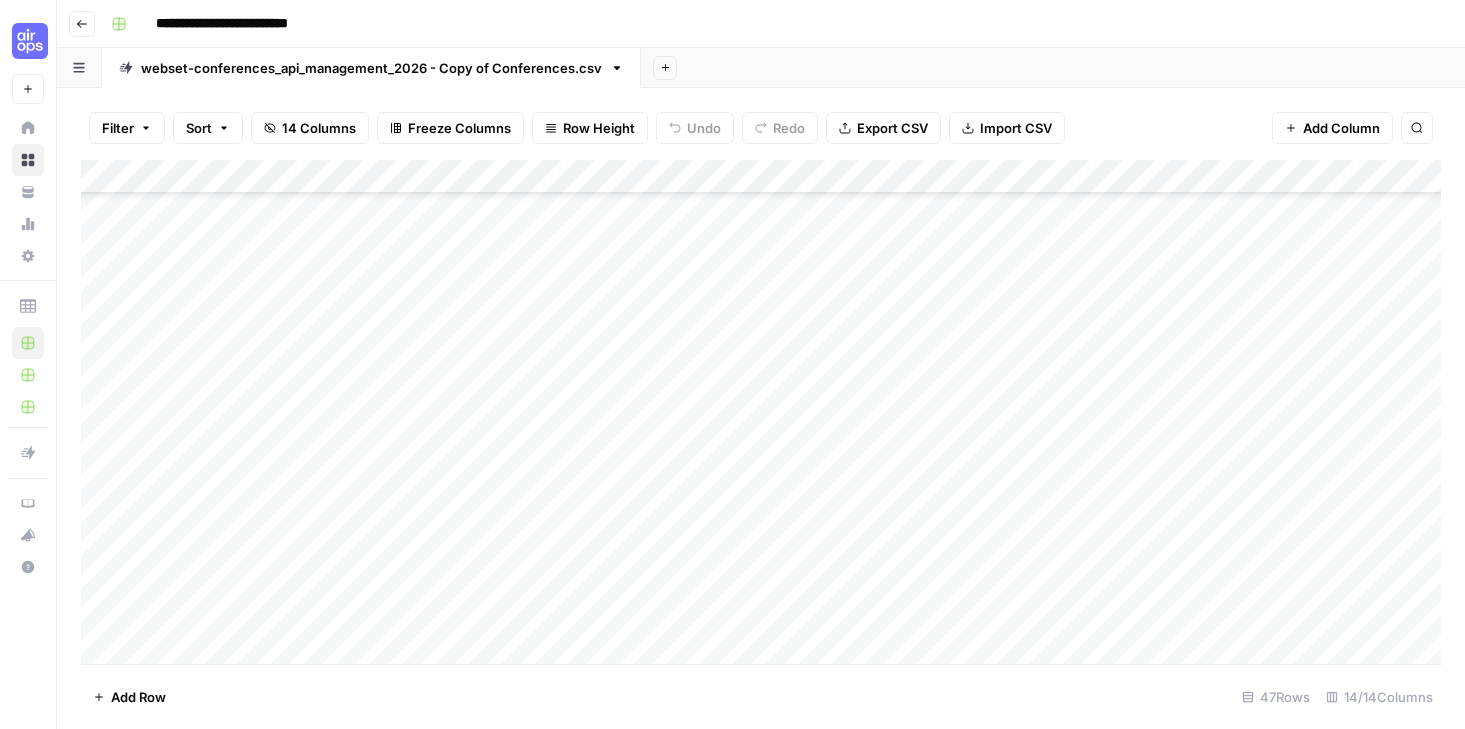 scroll, scrollTop: 1160, scrollLeft: 0, axis: vertical 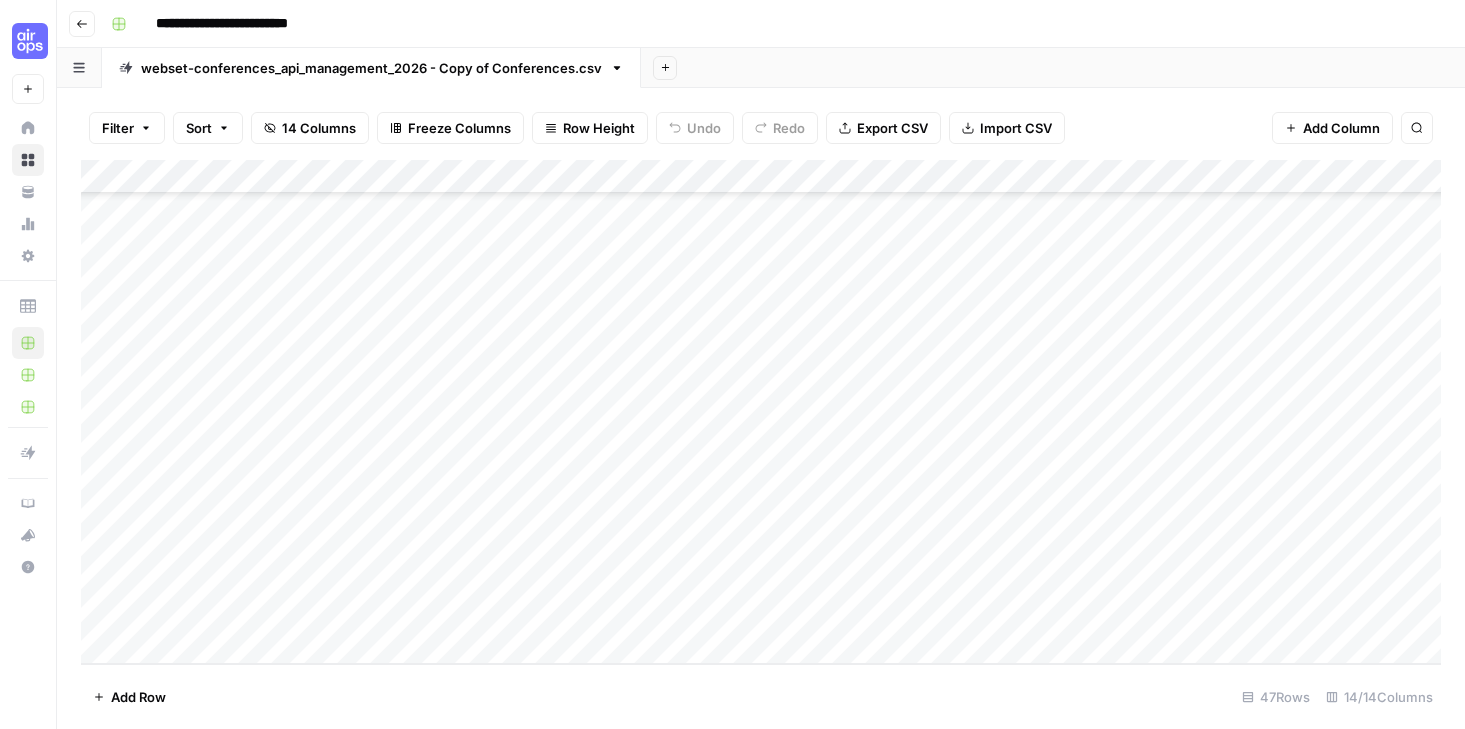 click on "Add Column" at bounding box center (761, 412) 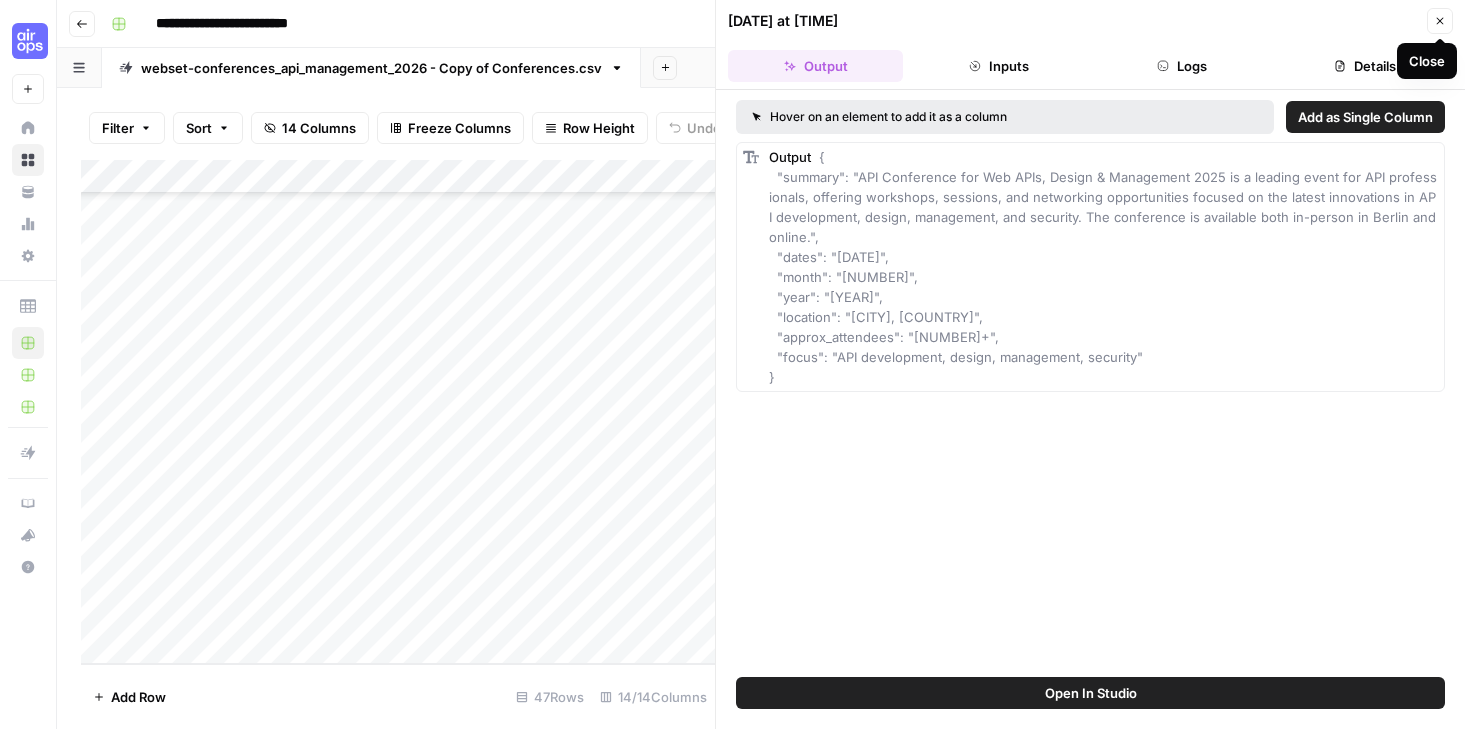 click on "Close" at bounding box center [1440, 21] 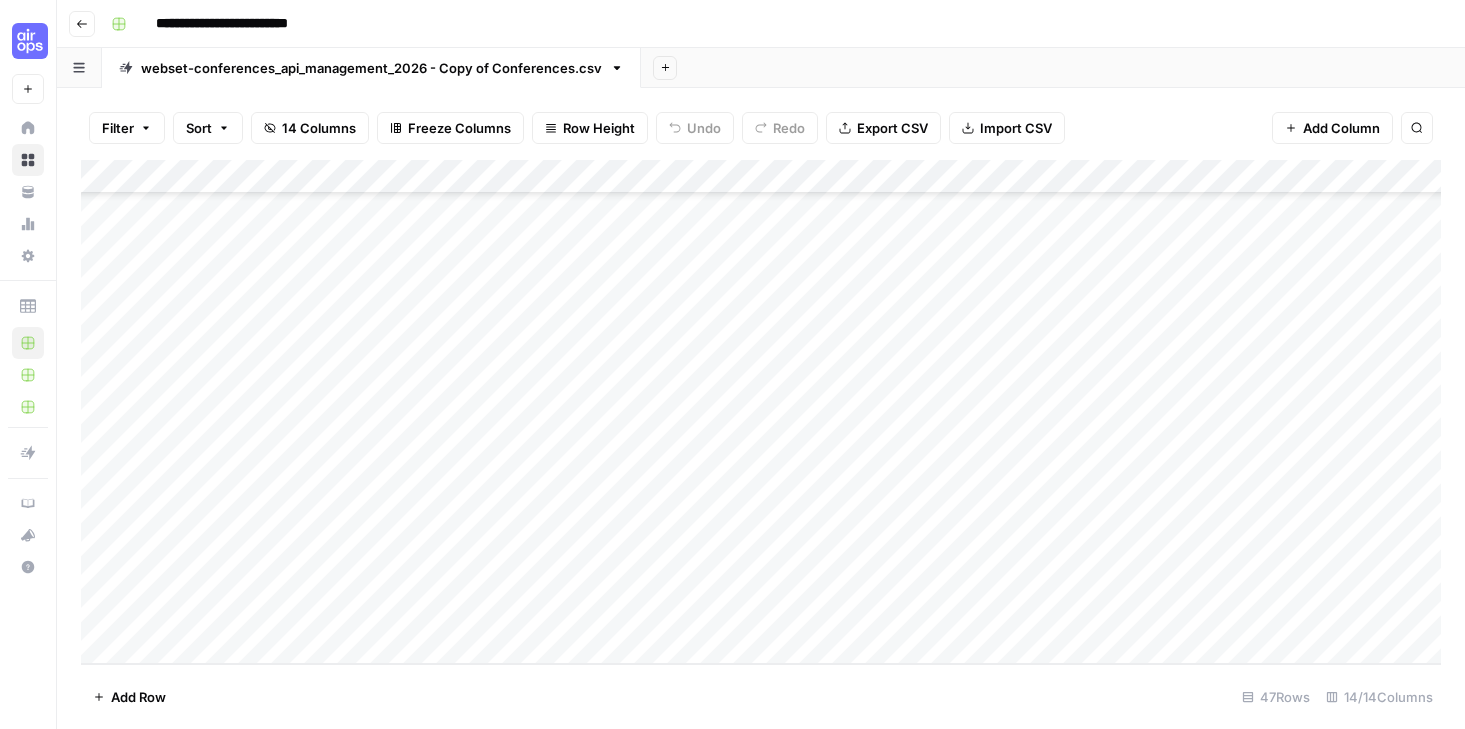 click on "Add Column" at bounding box center (761, 412) 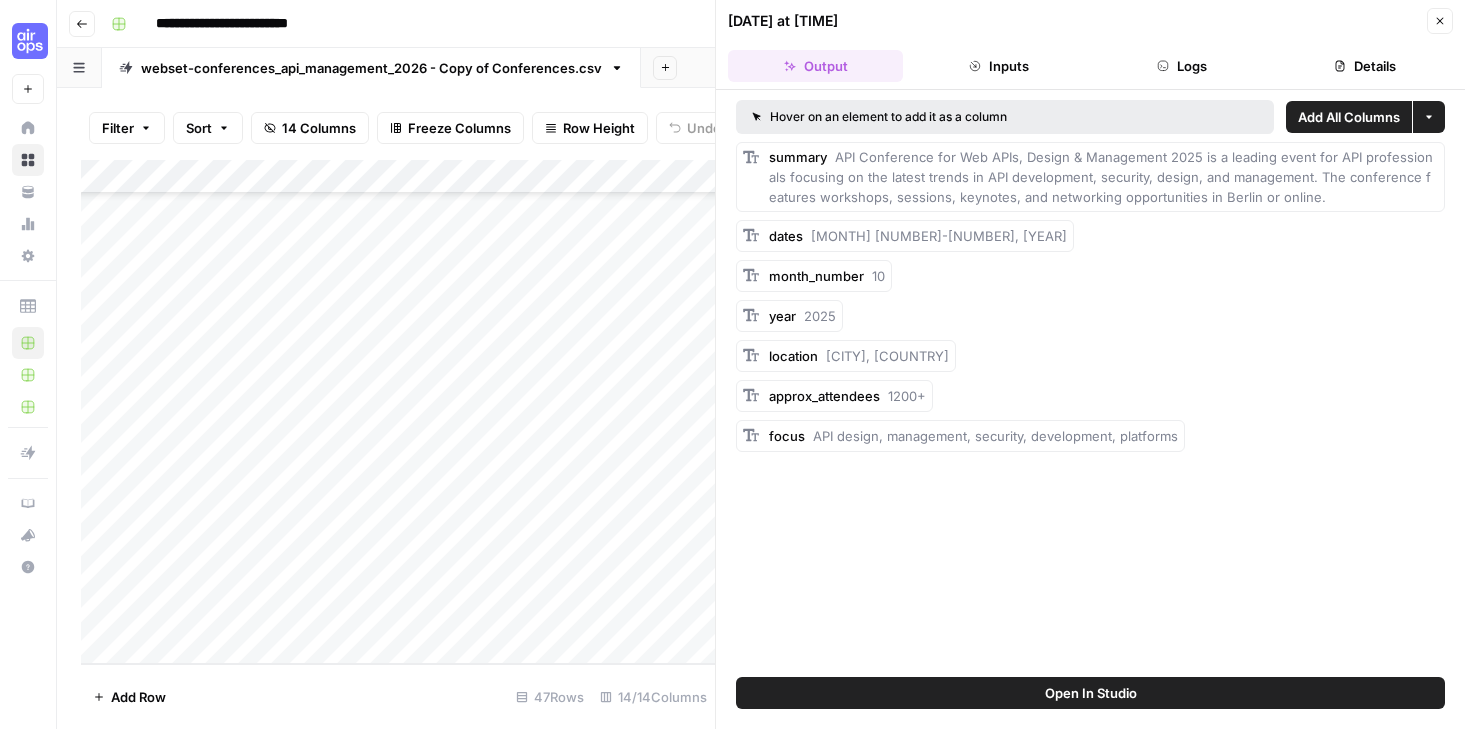 click on "Inputs" at bounding box center (998, 66) 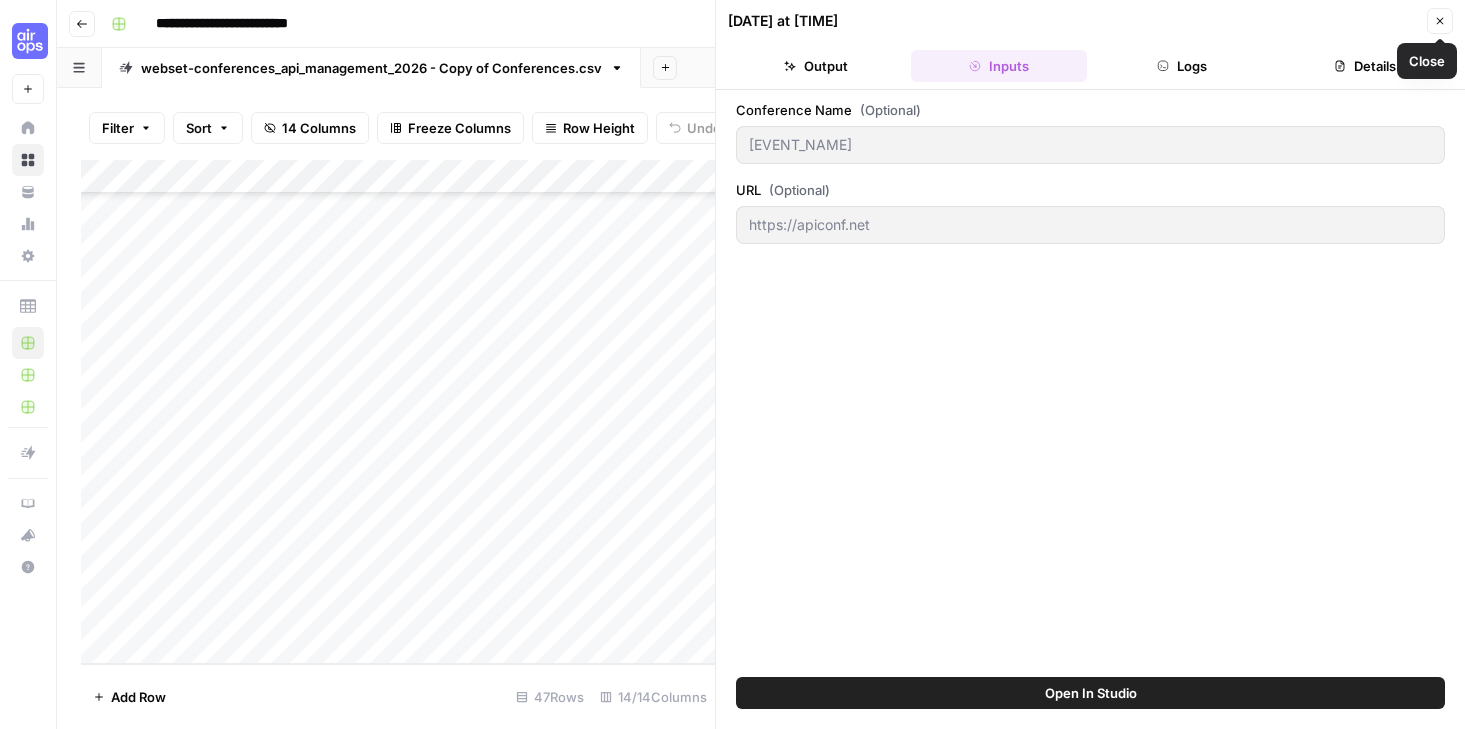 click on "Details" at bounding box center (1365, 66) 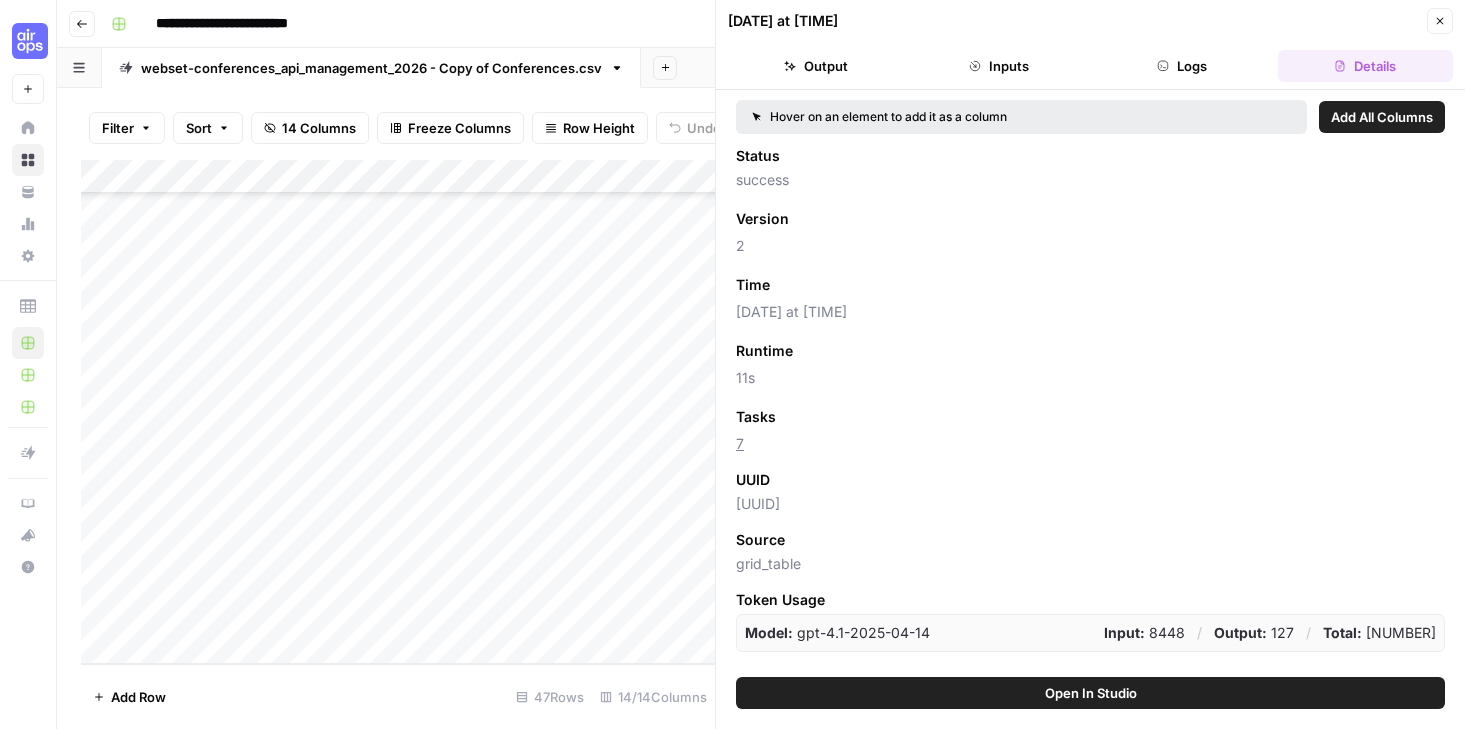 click on "Logs" at bounding box center (1182, 66) 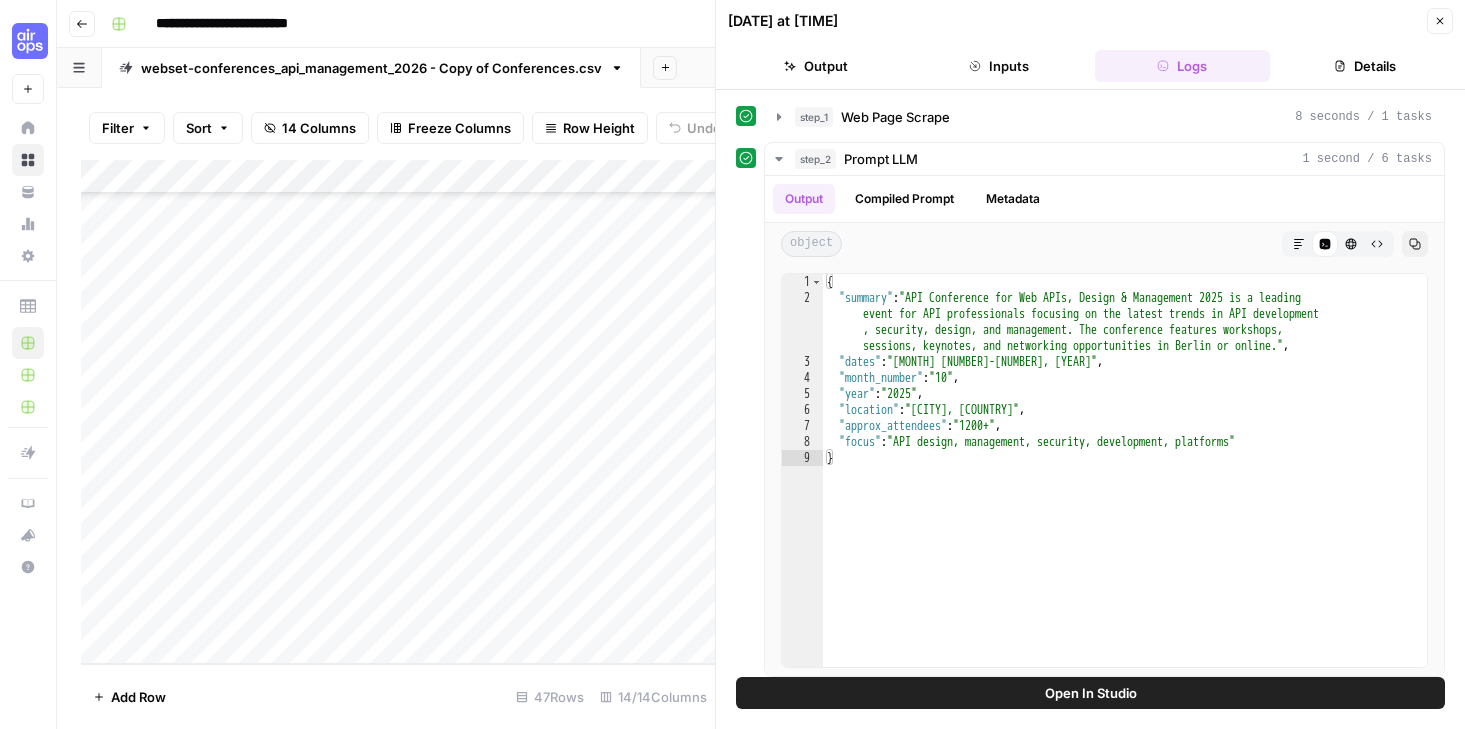 click on "Close" at bounding box center [1440, 21] 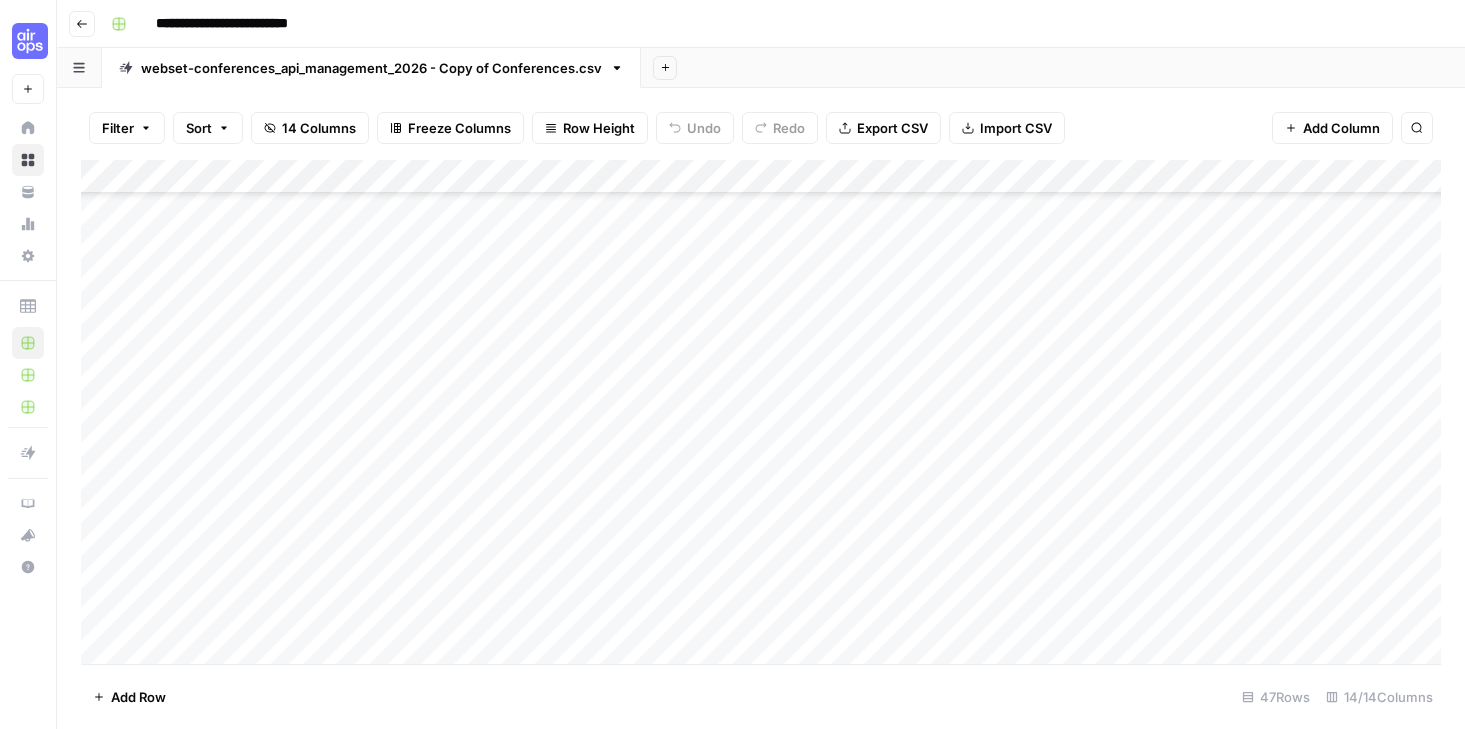 scroll, scrollTop: 958, scrollLeft: 0, axis: vertical 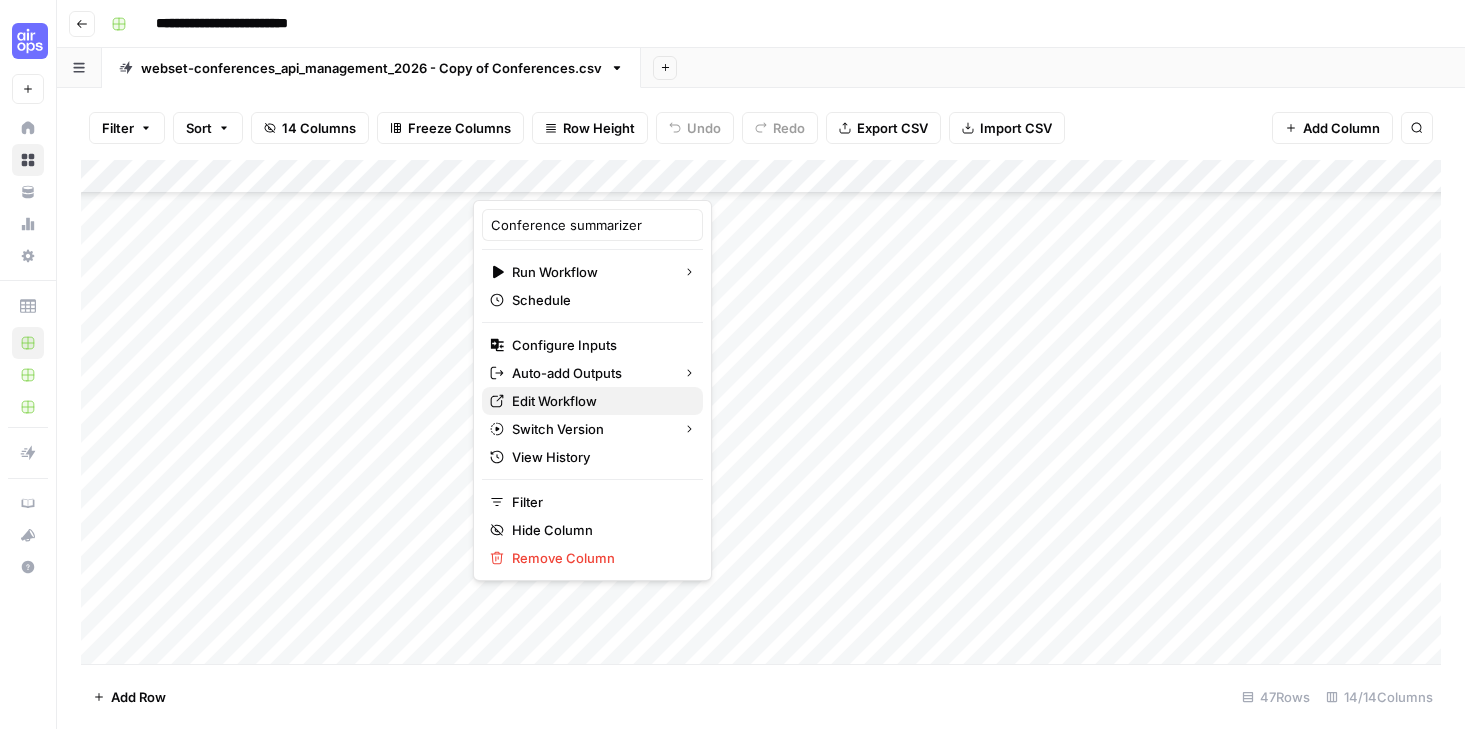 click on "Edit Workflow" at bounding box center [599, 401] 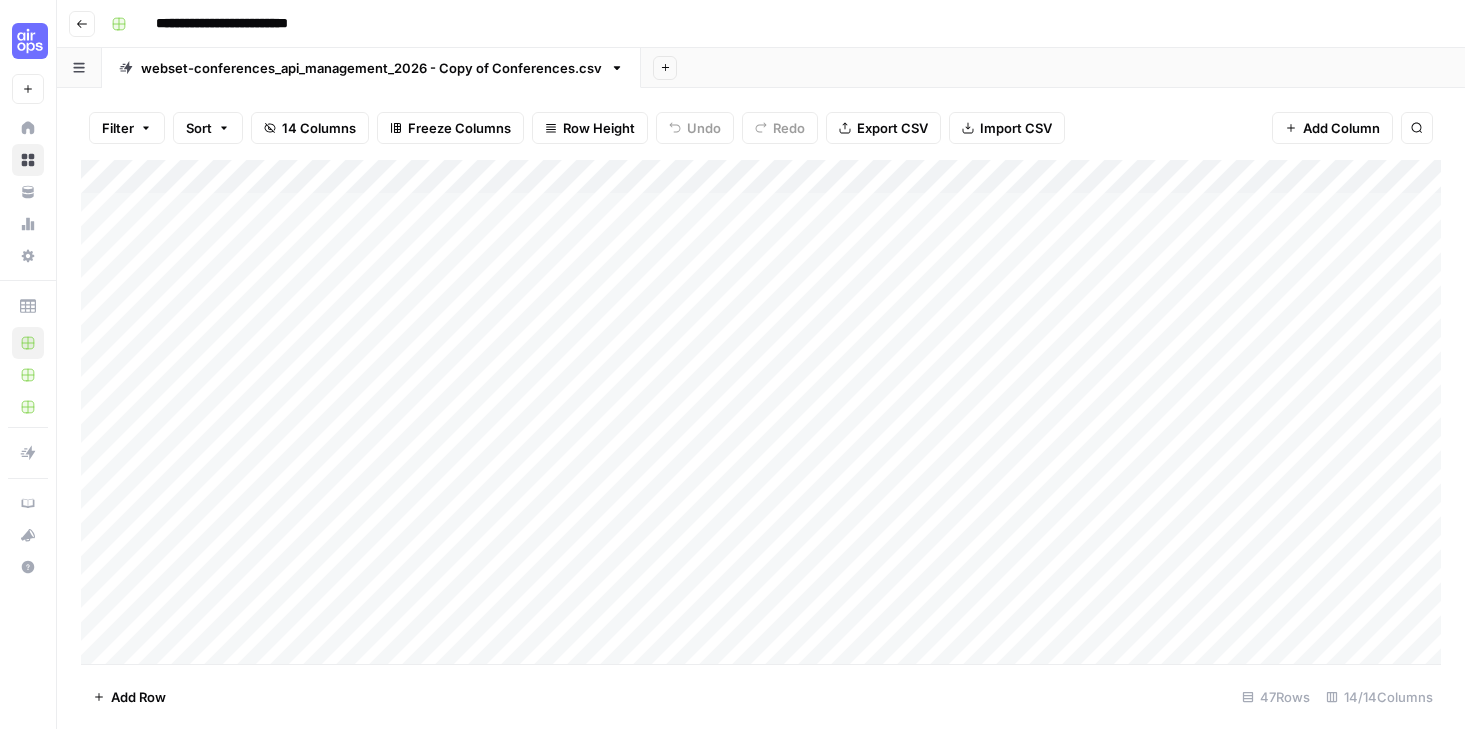 scroll, scrollTop: 0, scrollLeft: 0, axis: both 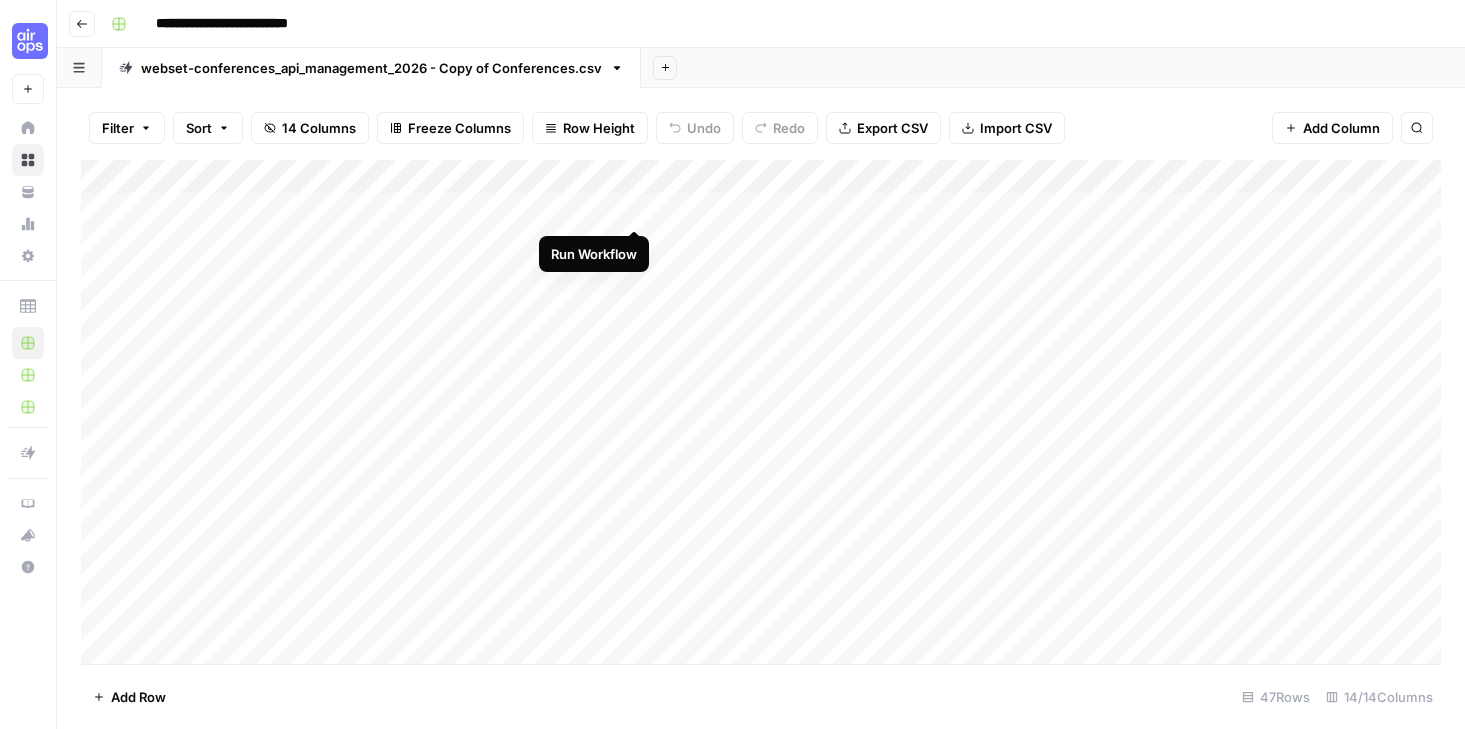 click on "Add Column" at bounding box center [761, 412] 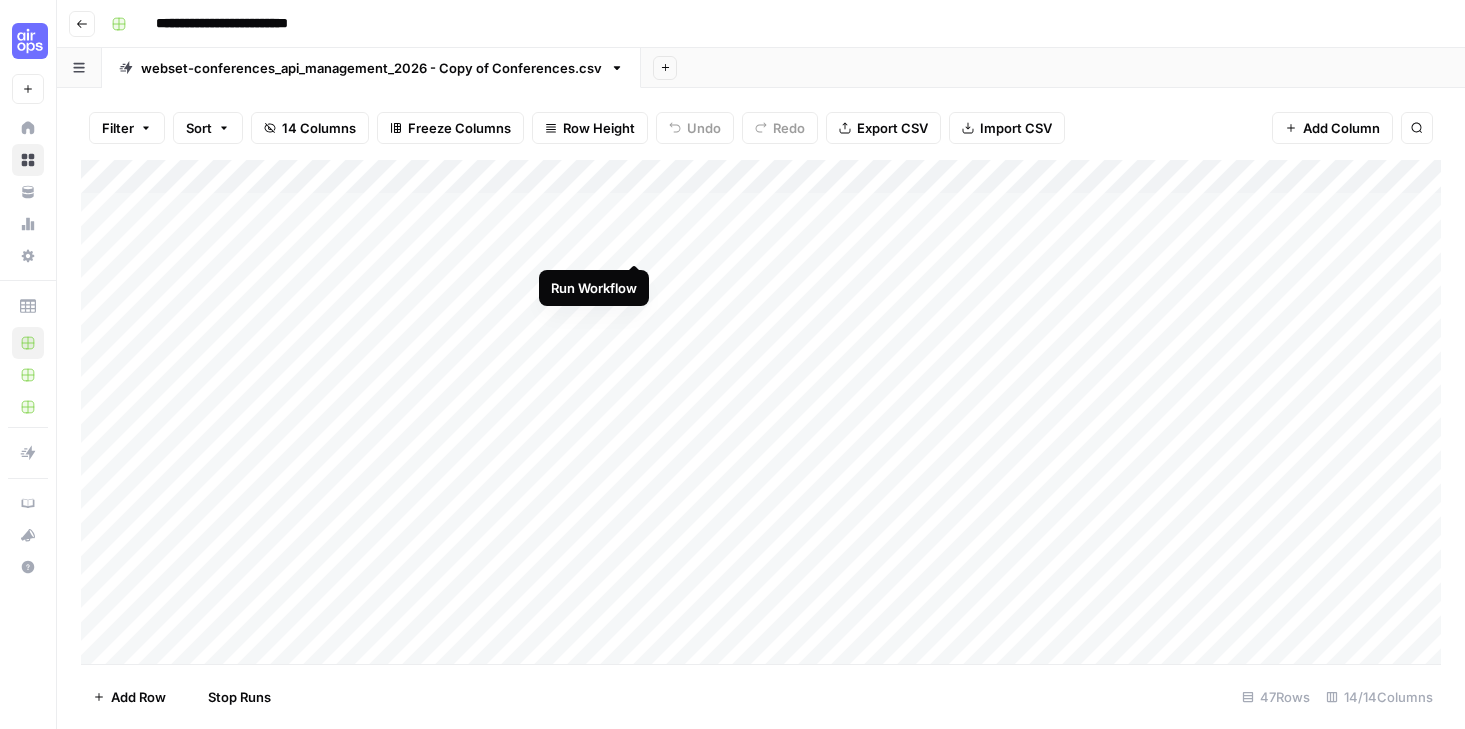 click on "Add Column" at bounding box center [761, 412] 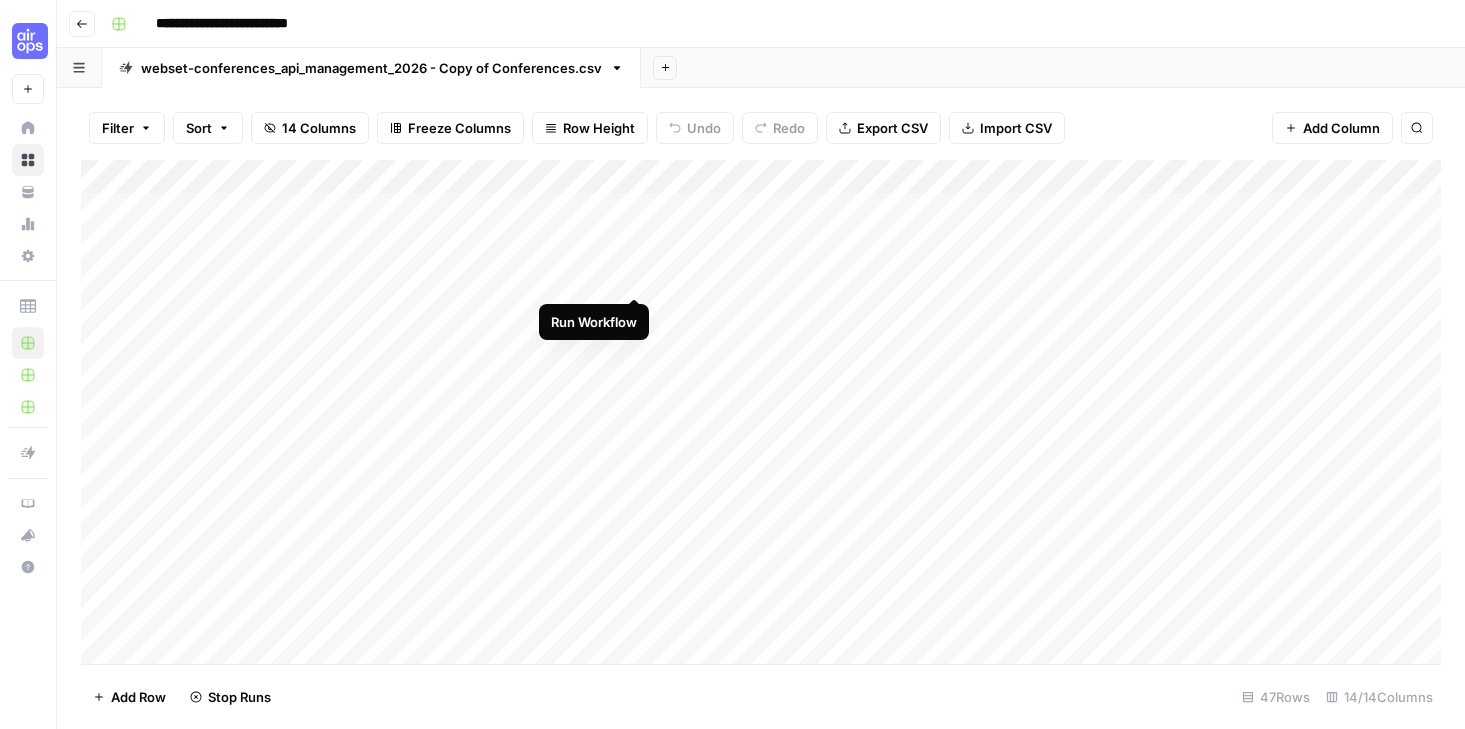 click on "Add Column" at bounding box center (761, 412) 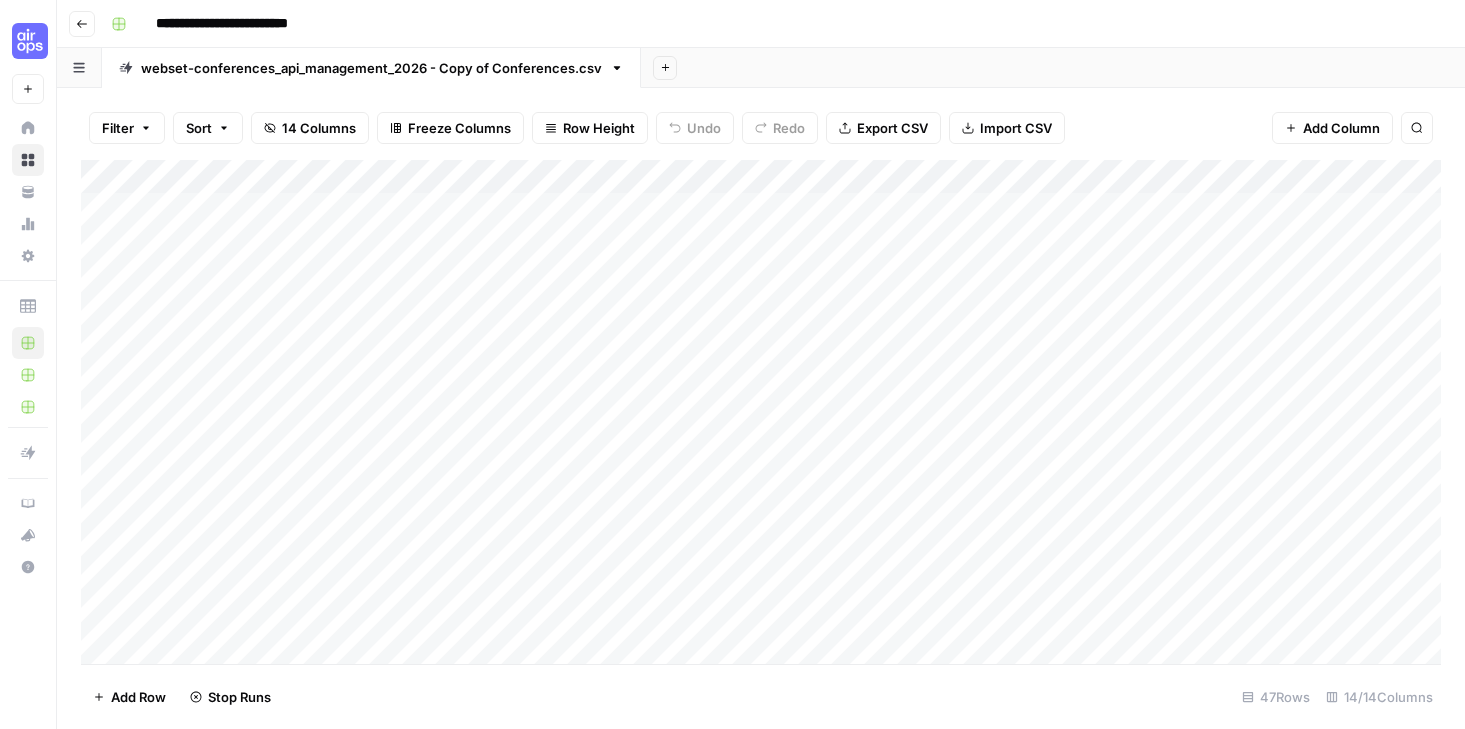 click on "Add Column" at bounding box center (761, 412) 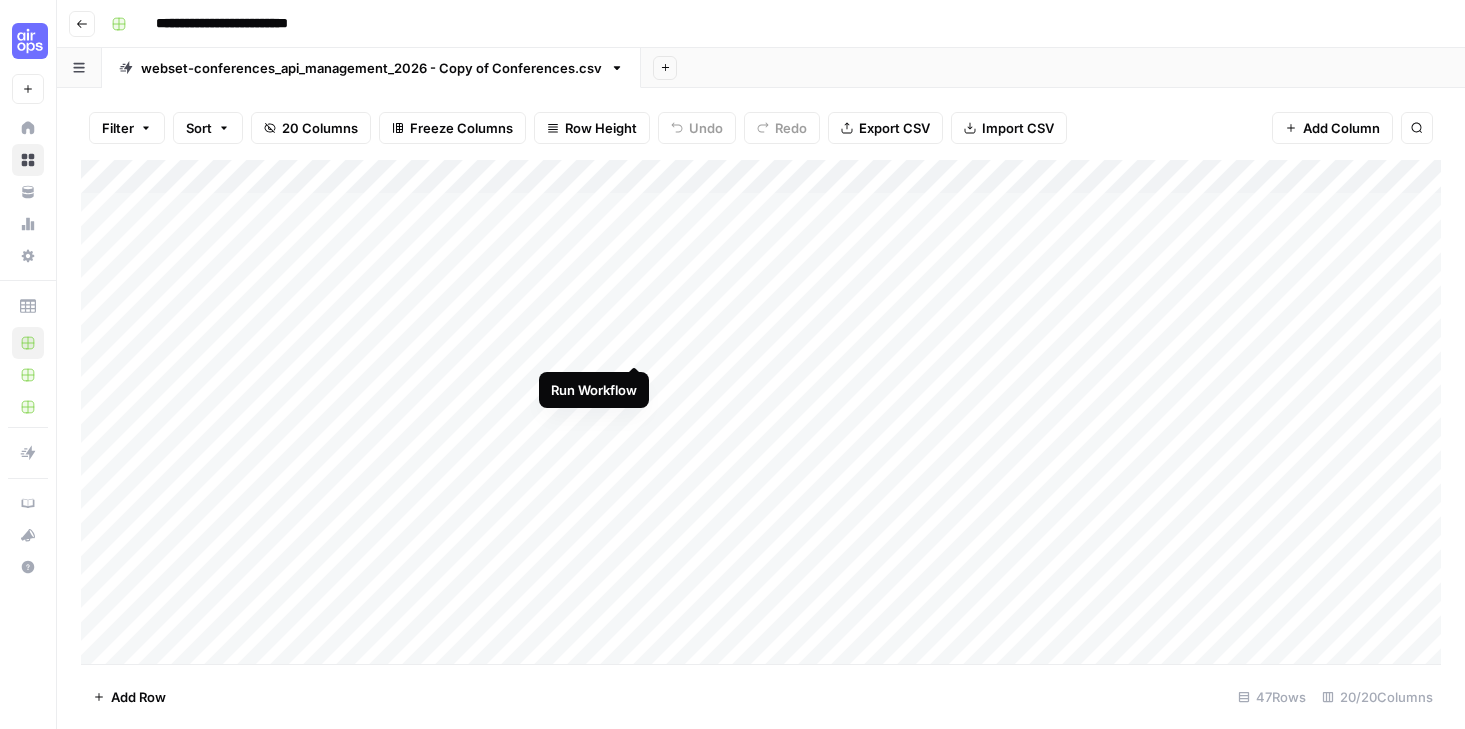 click on "Add Column" at bounding box center (761, 412) 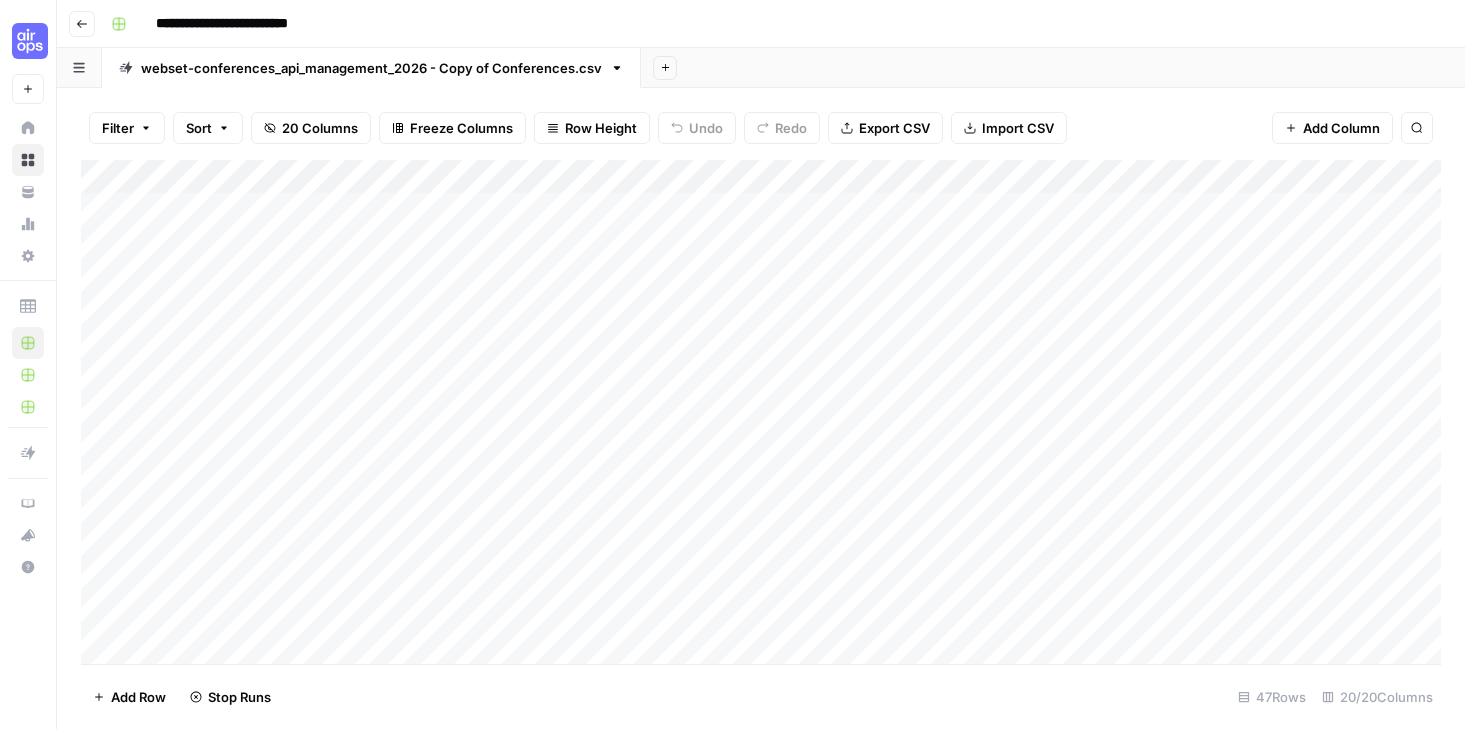 click on "Add Column" at bounding box center [761, 412] 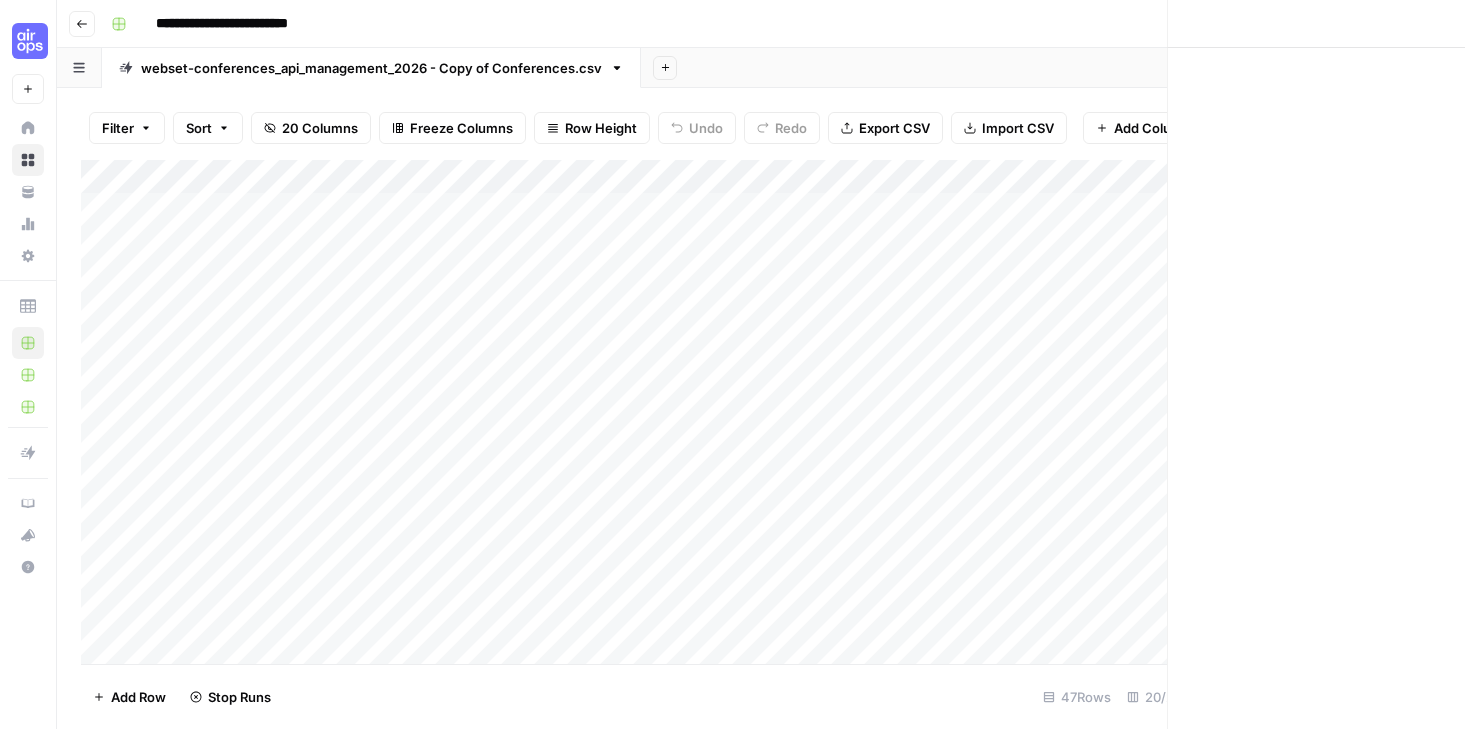 click at bounding box center [563, 277] 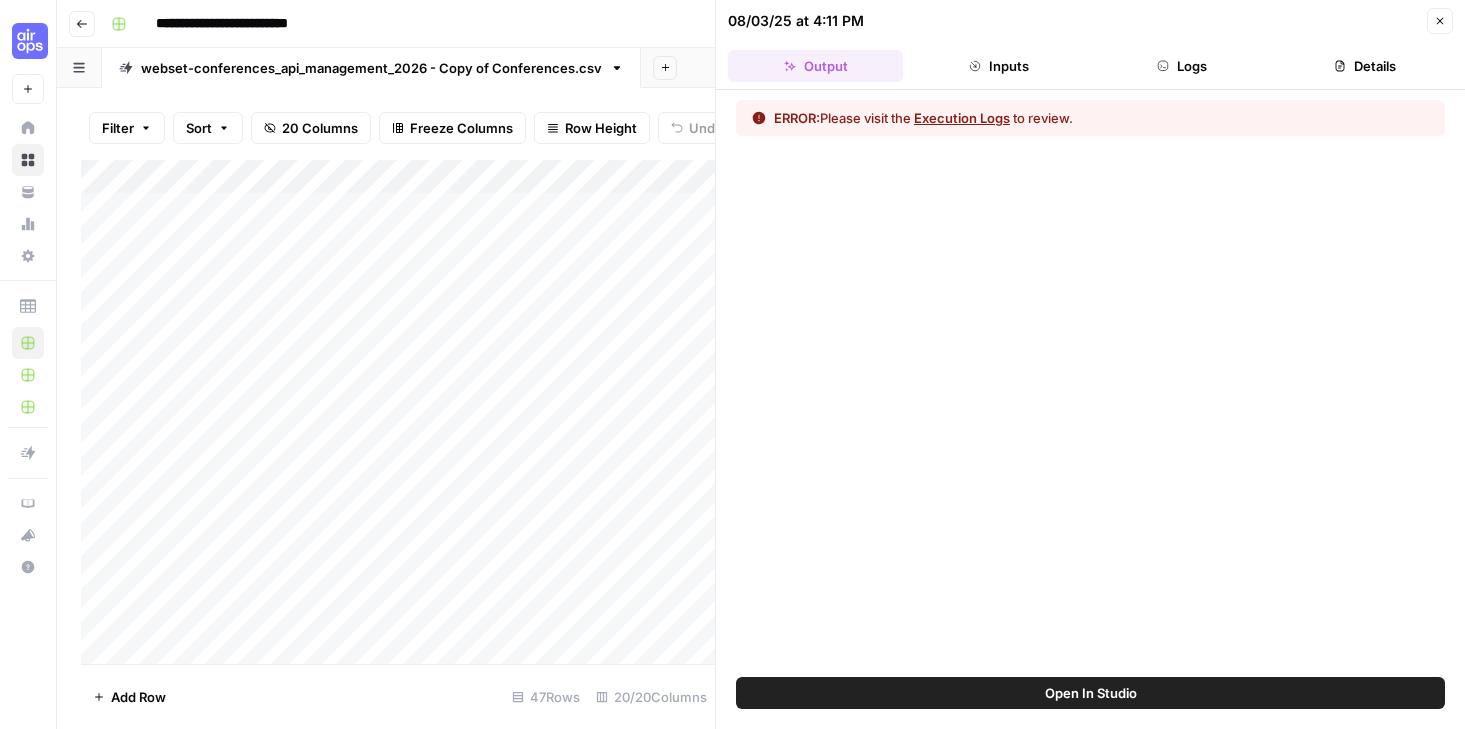 click on "Details" at bounding box center (1365, 66) 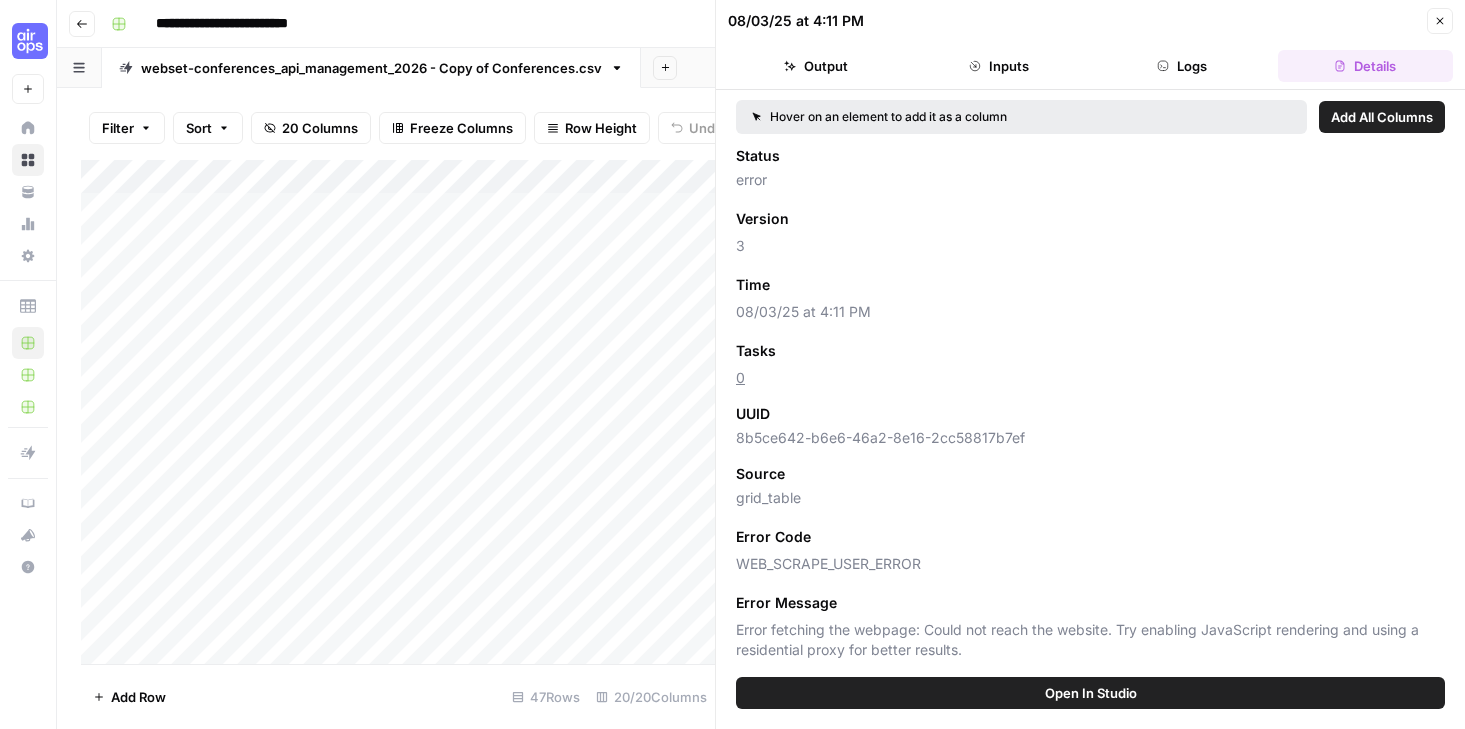 click on "Logs" at bounding box center (1182, 66) 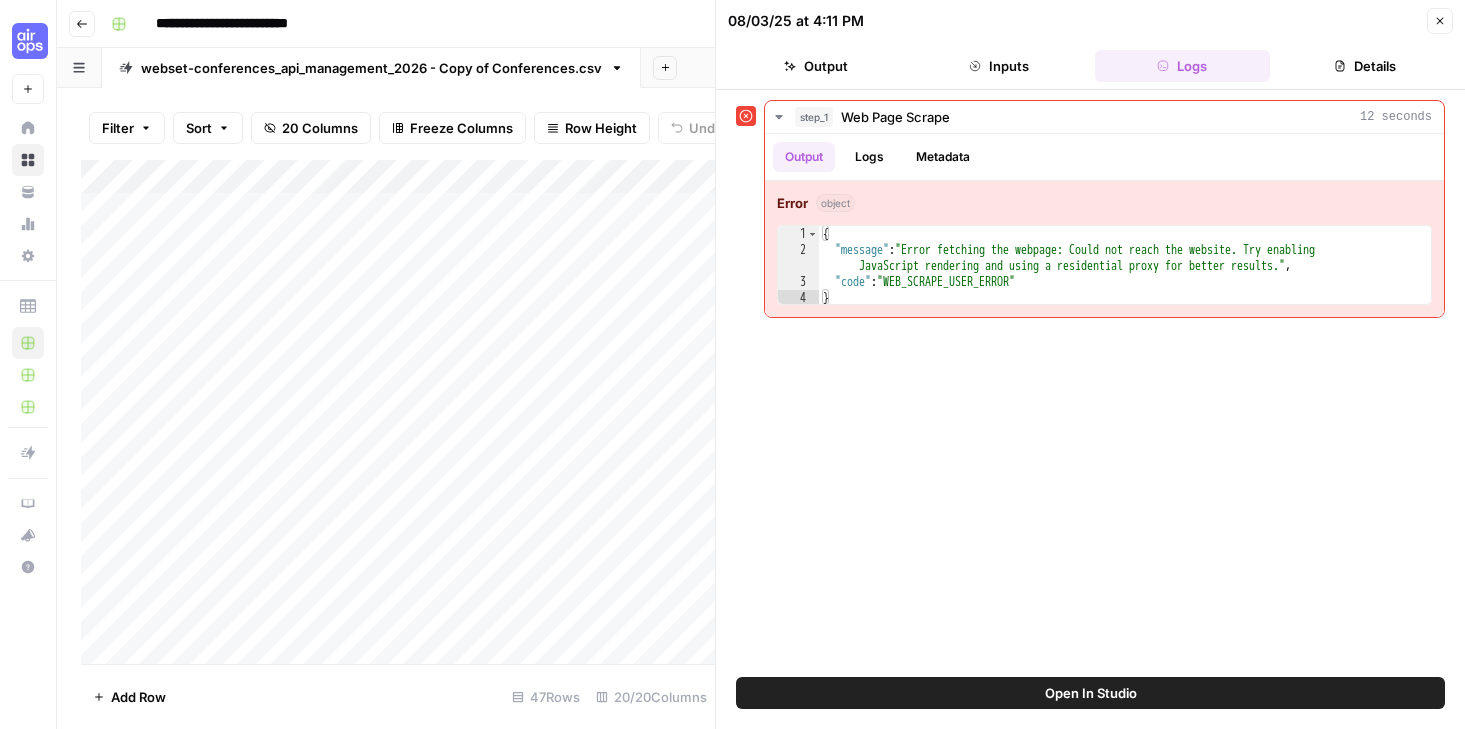 click on "Logs" at bounding box center [1182, 66] 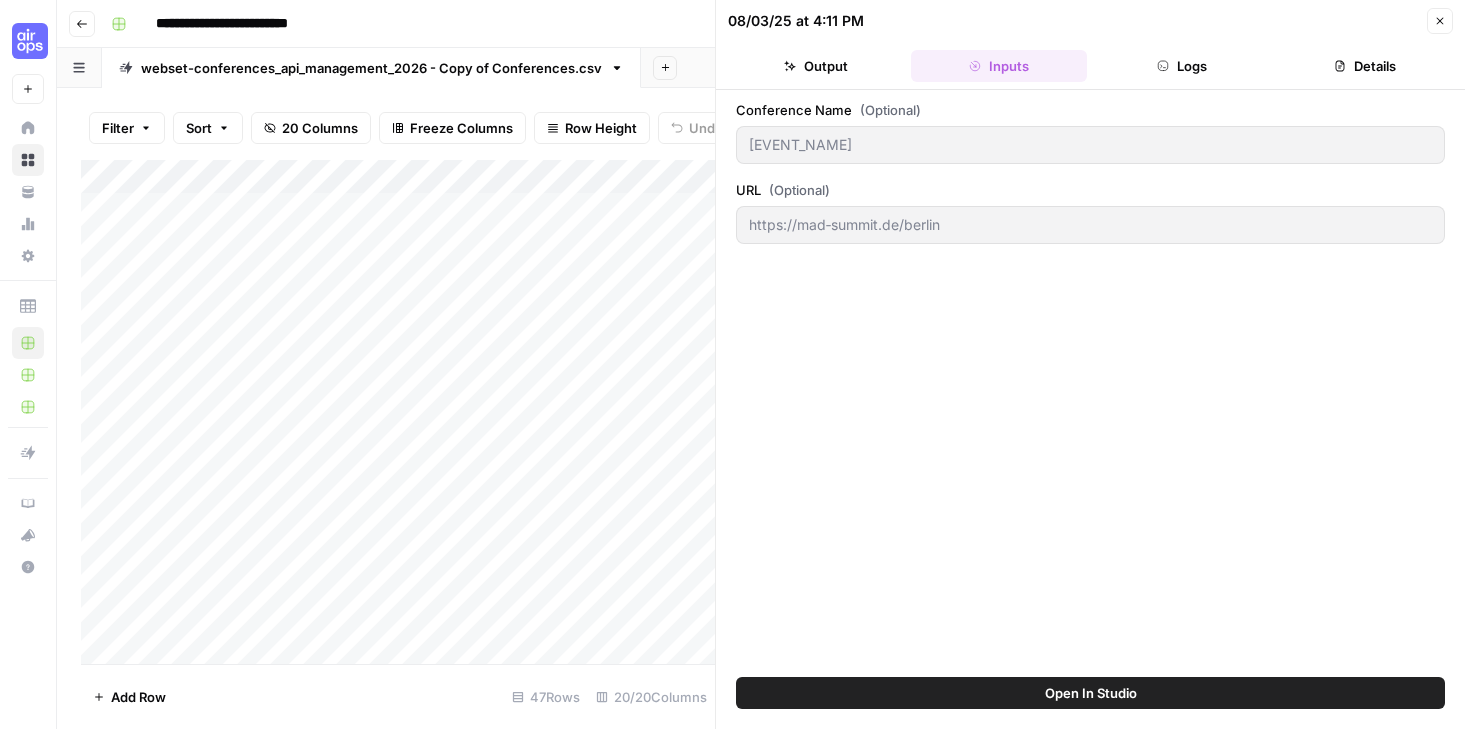click on "Add Column" at bounding box center (398, 412) 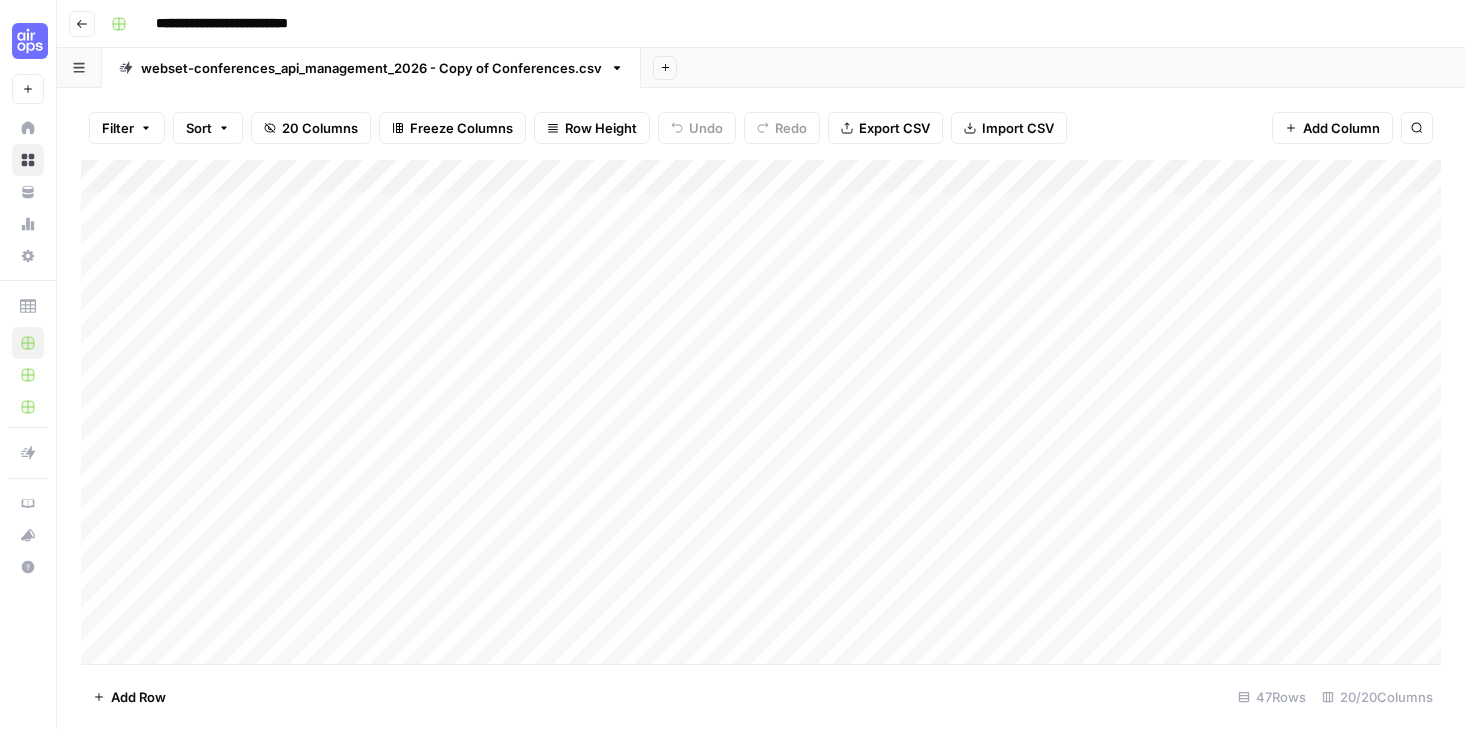 click on "Add Column" at bounding box center (761, 412) 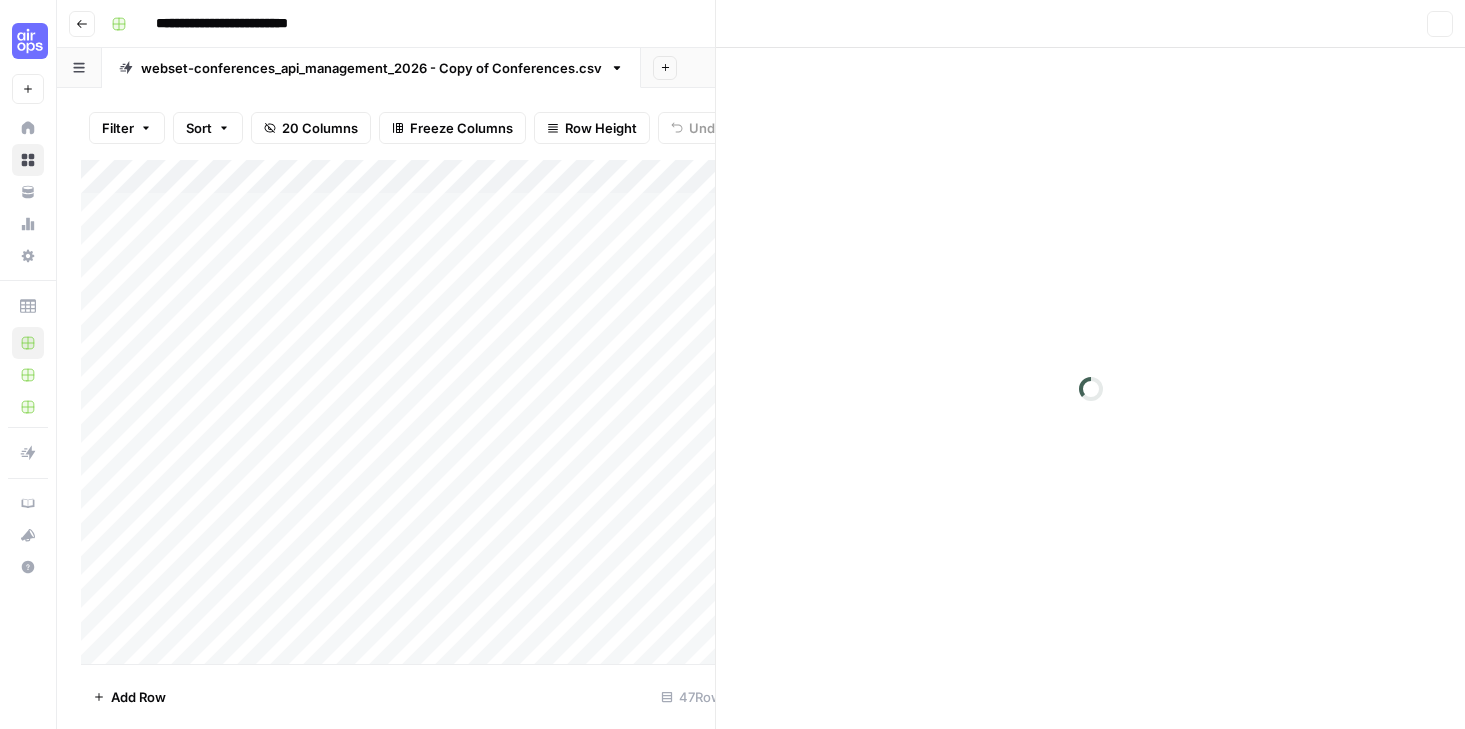 click at bounding box center (563, 311) 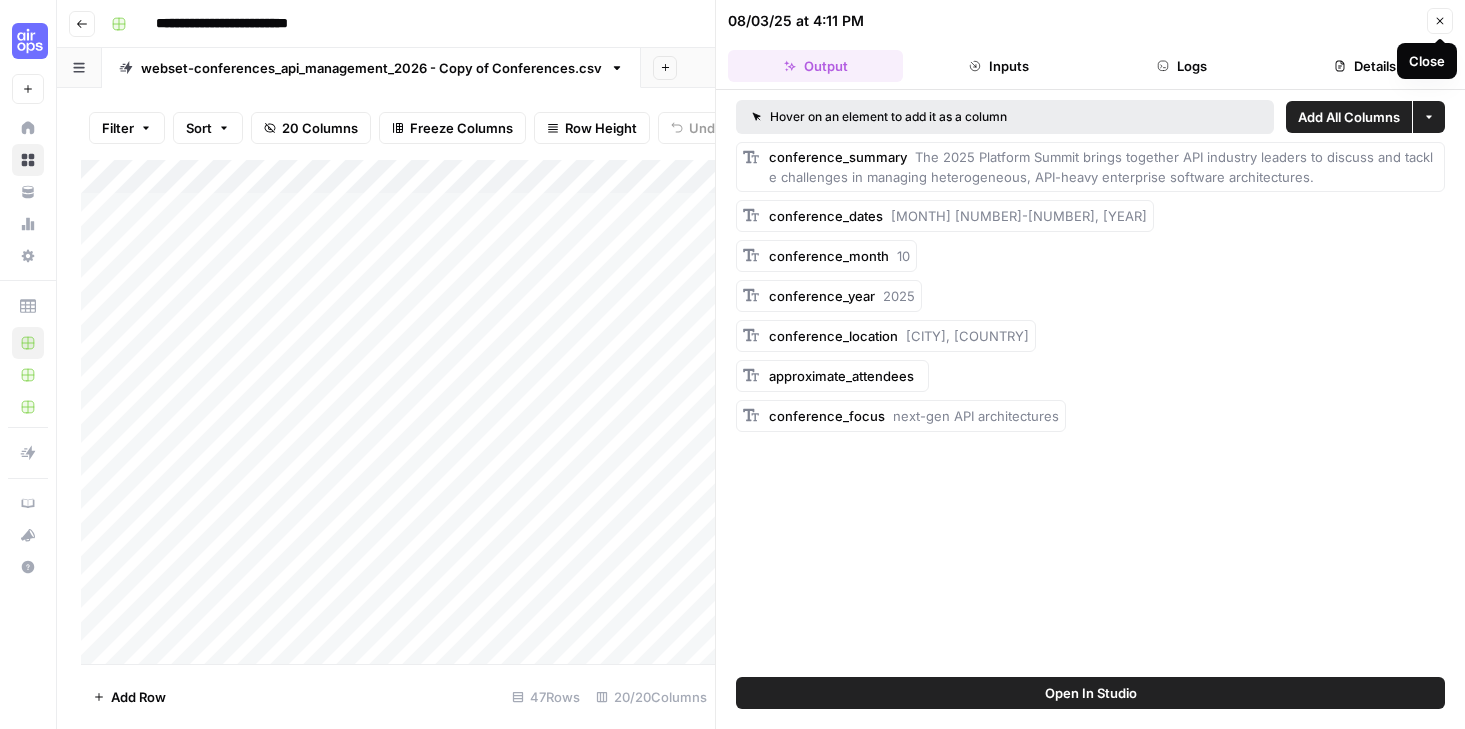 click 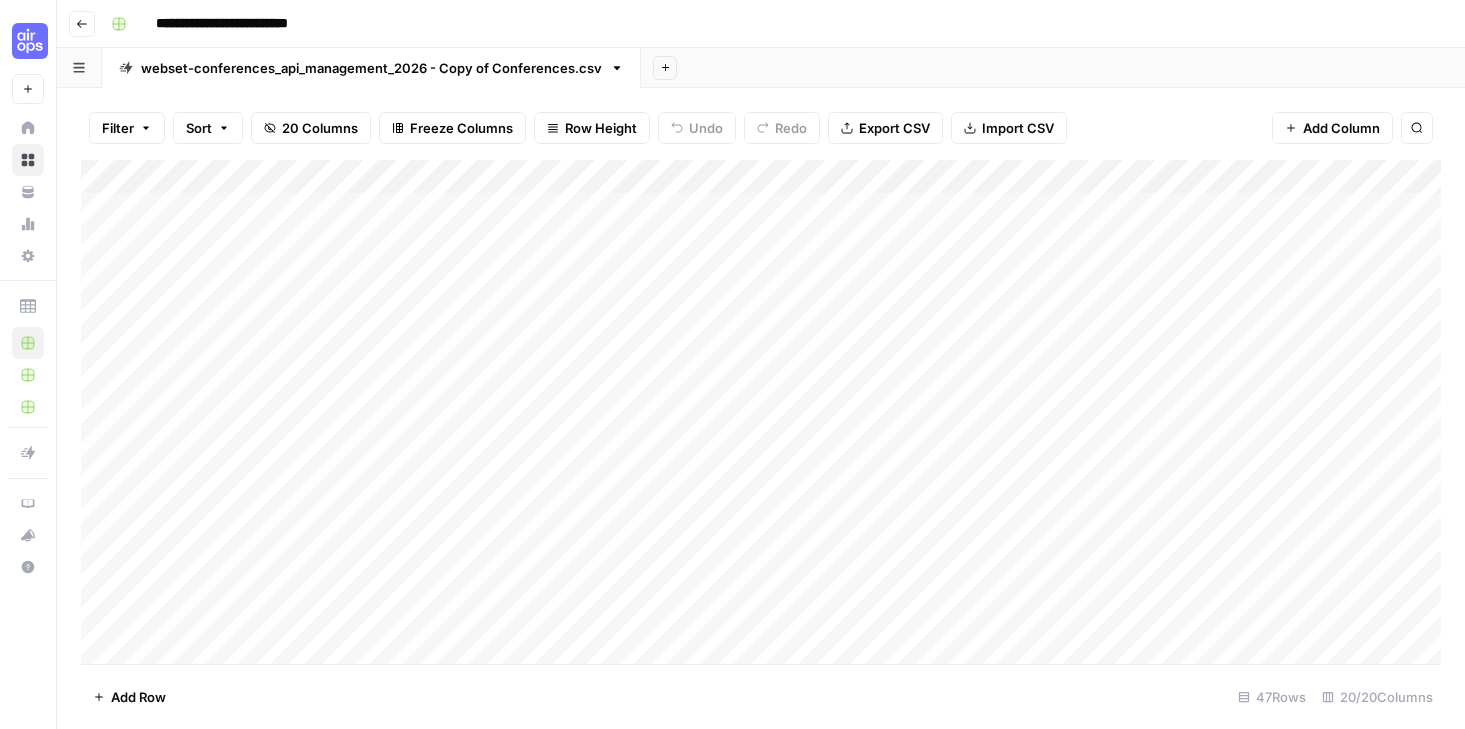 click on "Add Column" at bounding box center [761, 412] 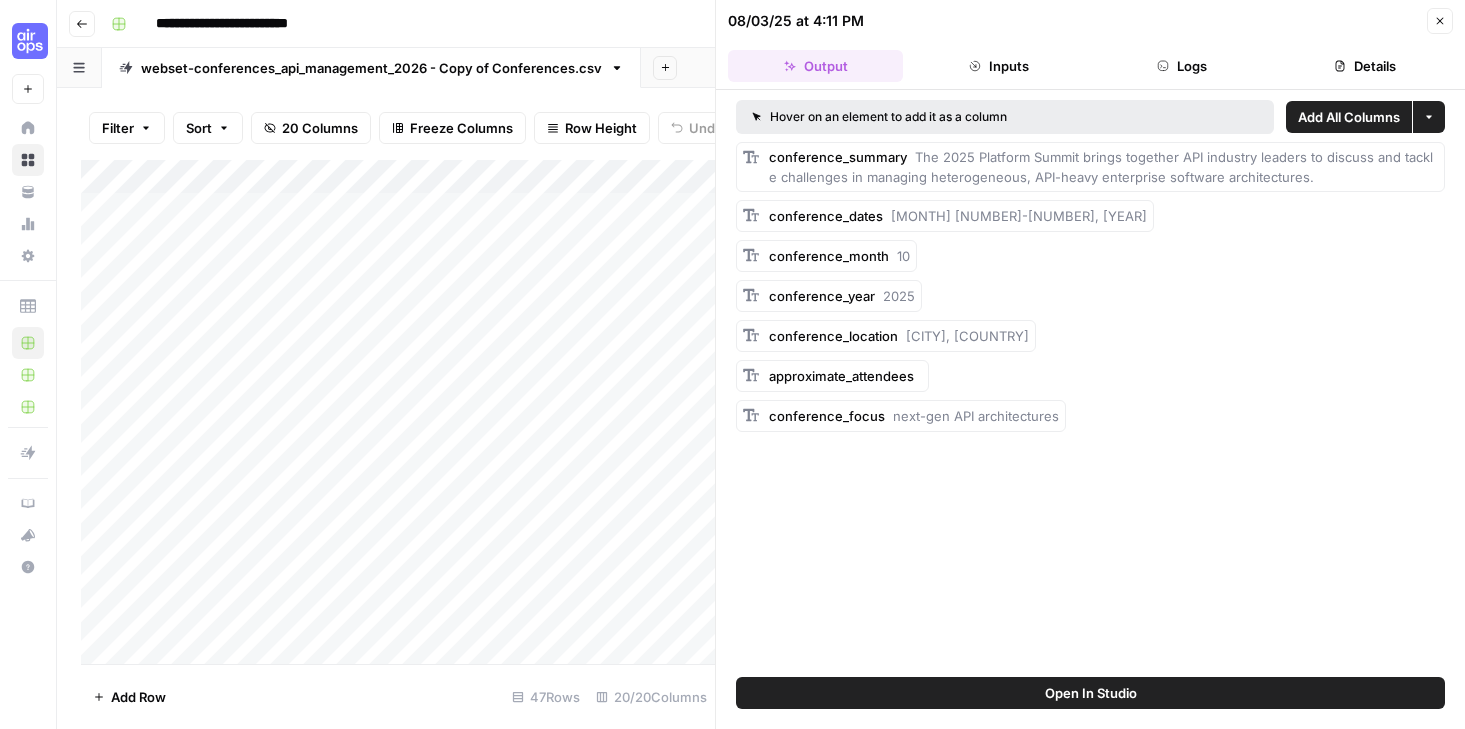 click on "Close" at bounding box center (1440, 21) 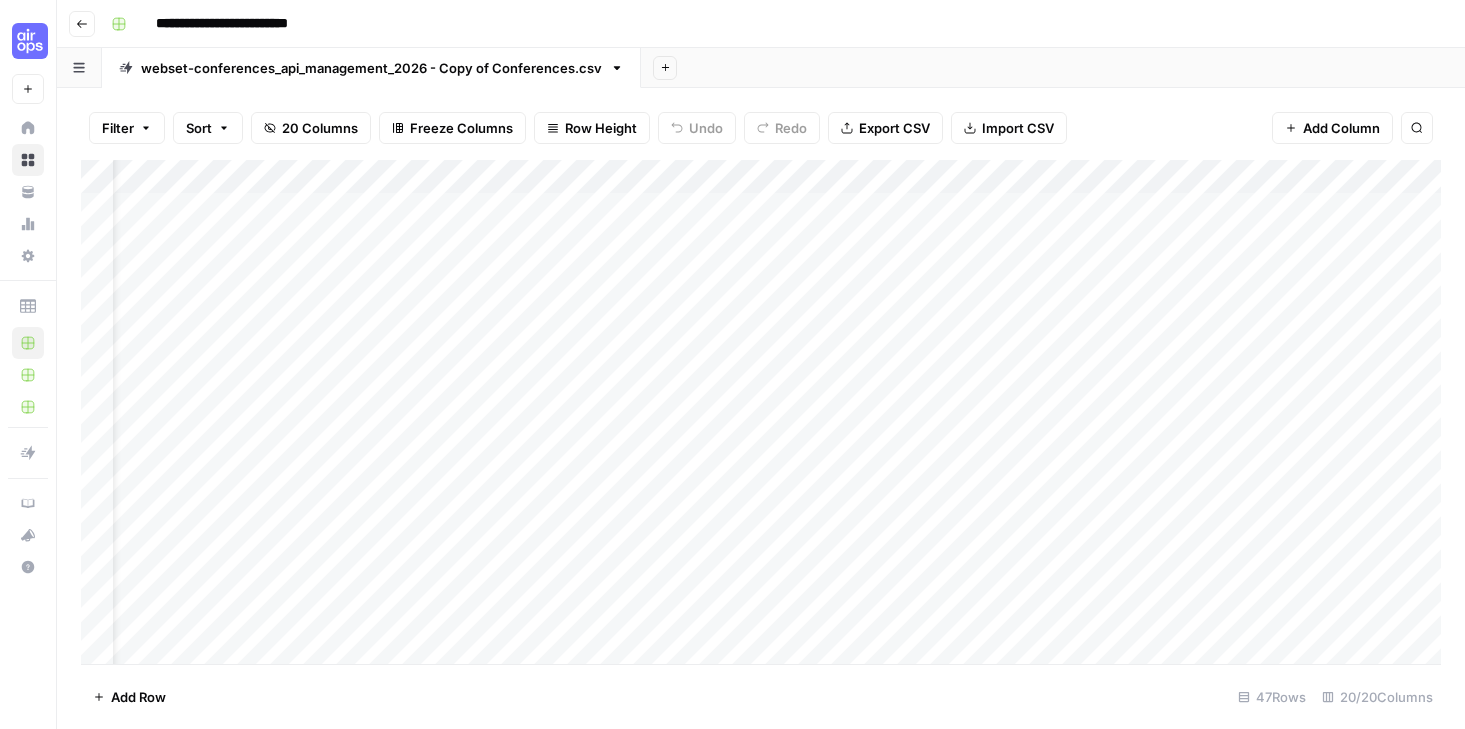 scroll, scrollTop: 0, scrollLeft: 78, axis: horizontal 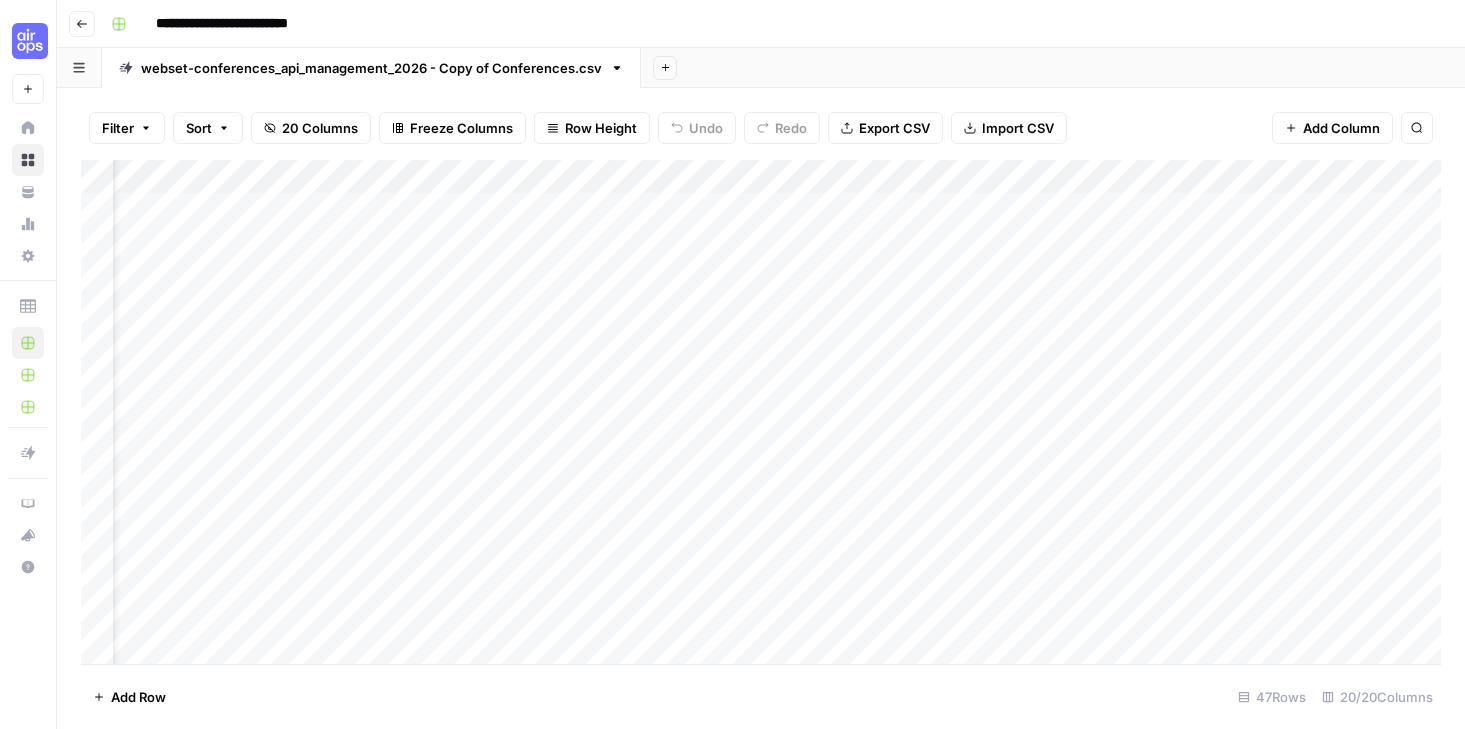 click on "Add Column" at bounding box center (761, 412) 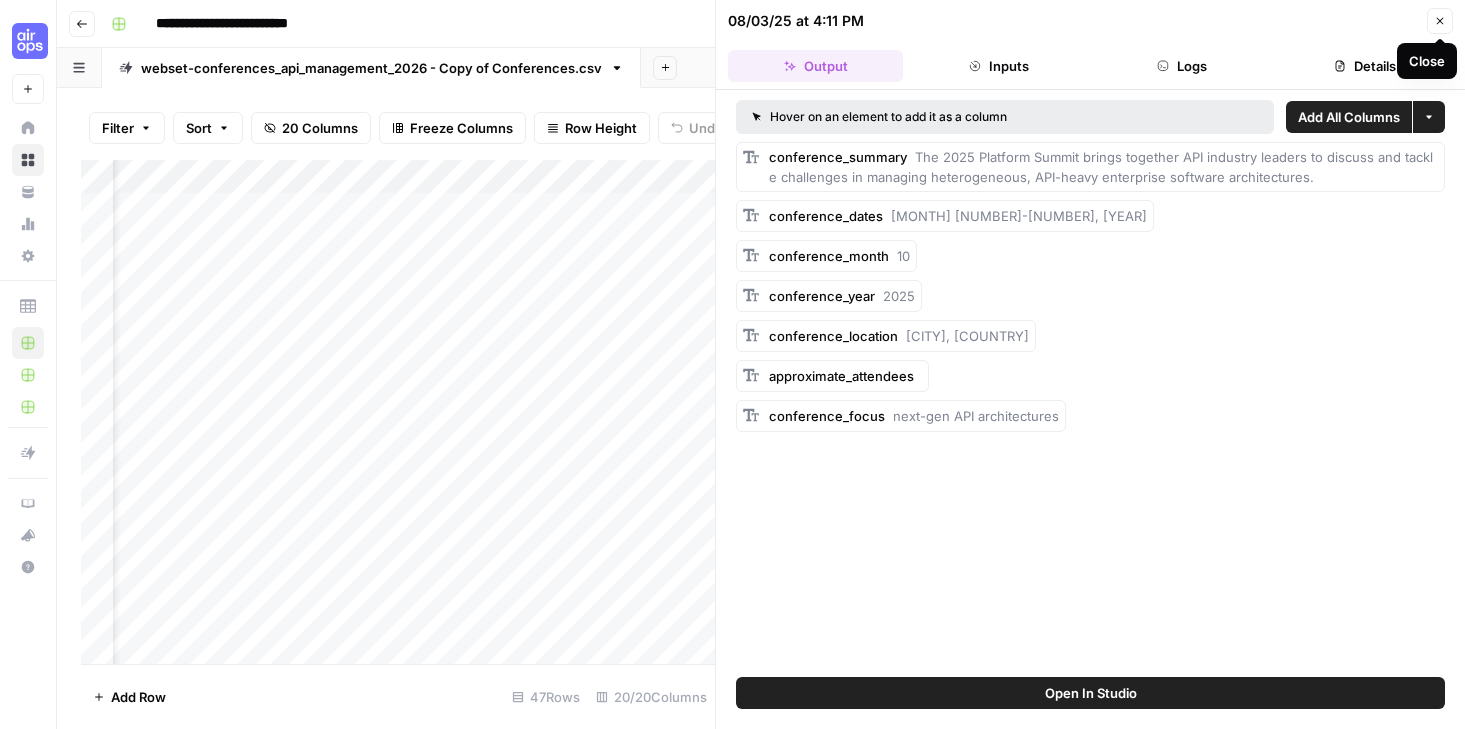 click 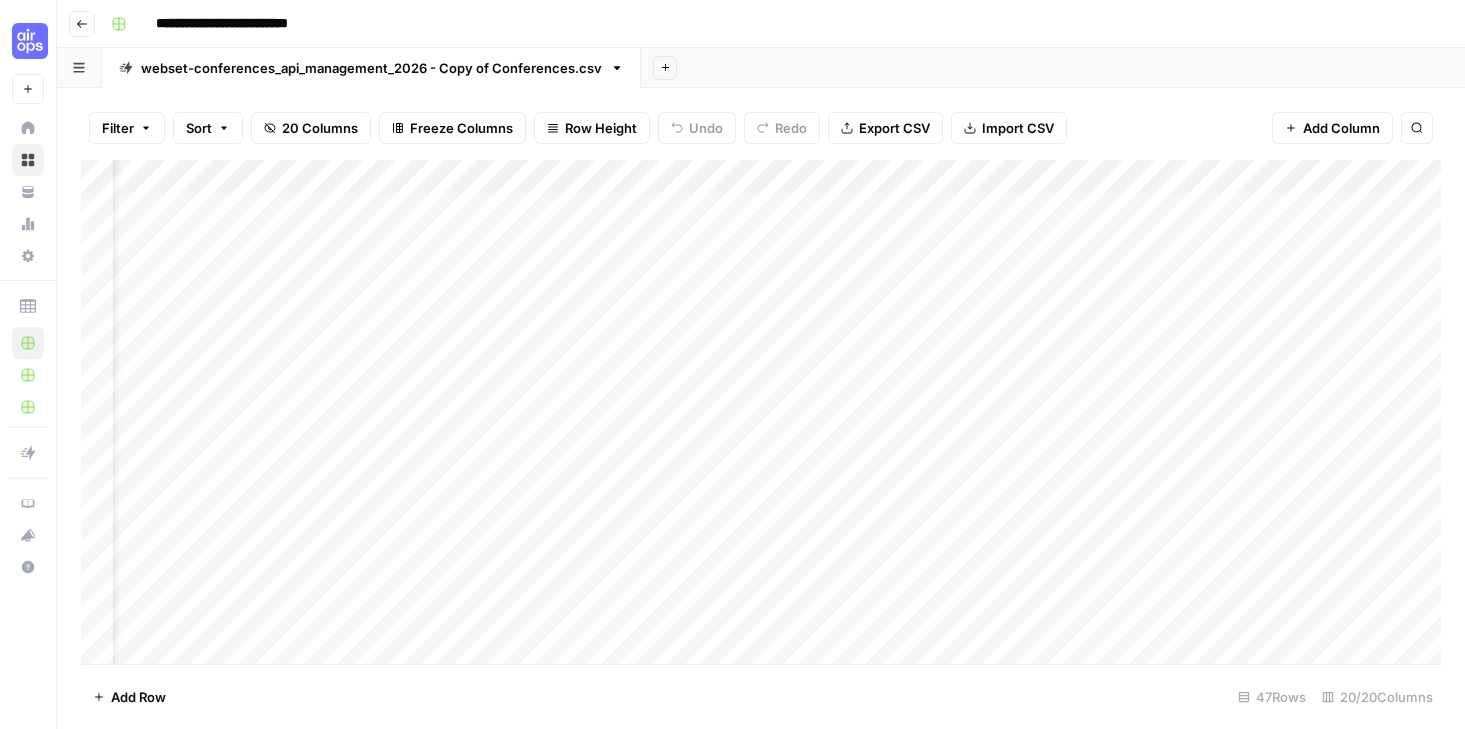click on "Add Column" at bounding box center (761, 412) 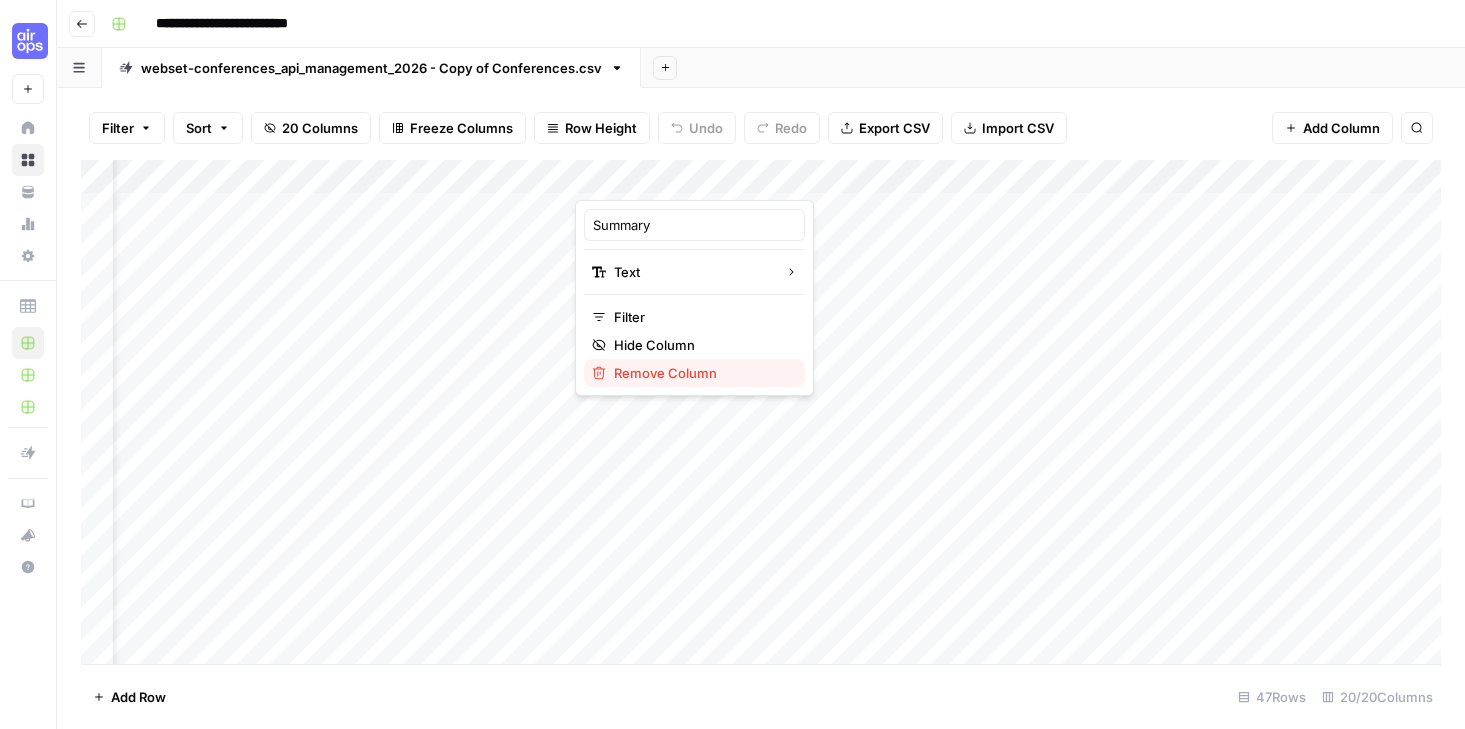 click on "Remove Column" at bounding box center [701, 373] 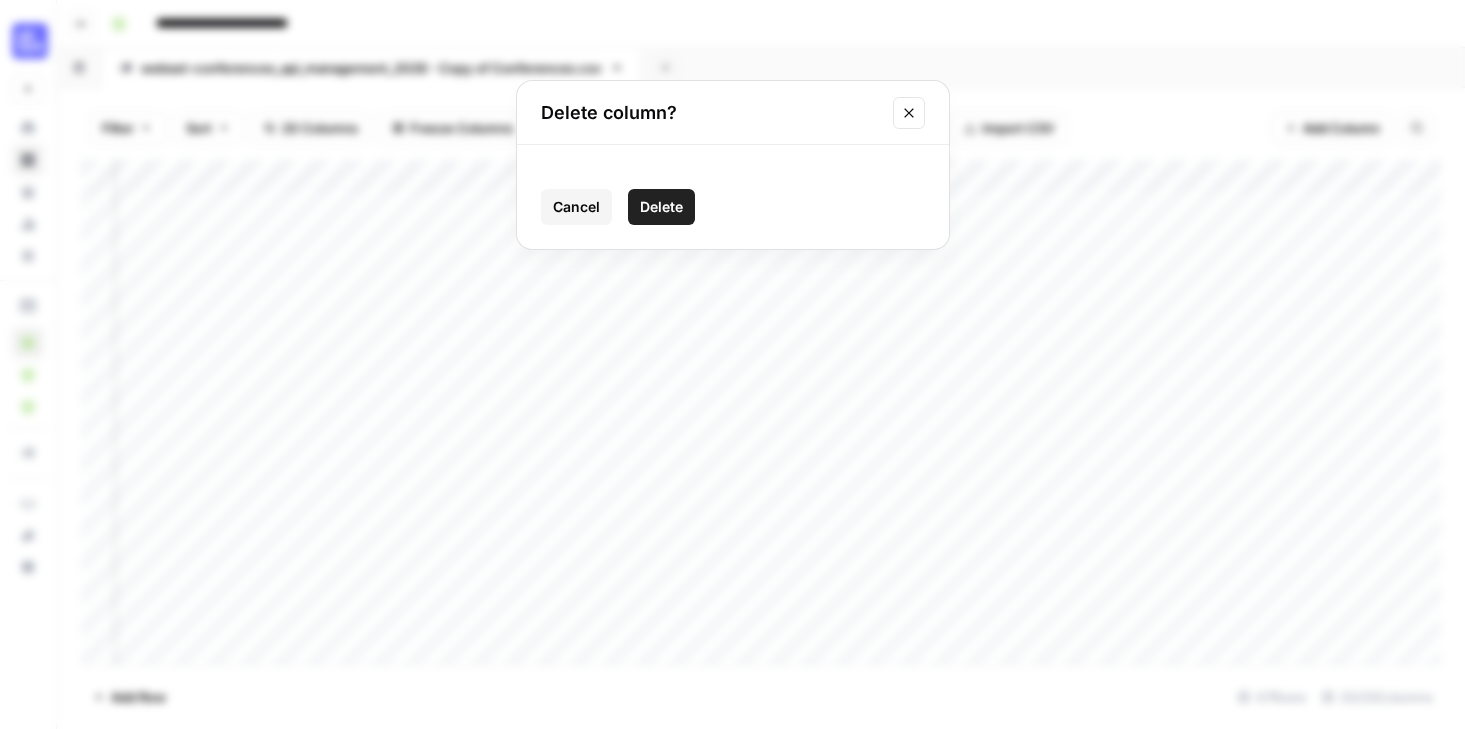 click on "Delete" at bounding box center (661, 207) 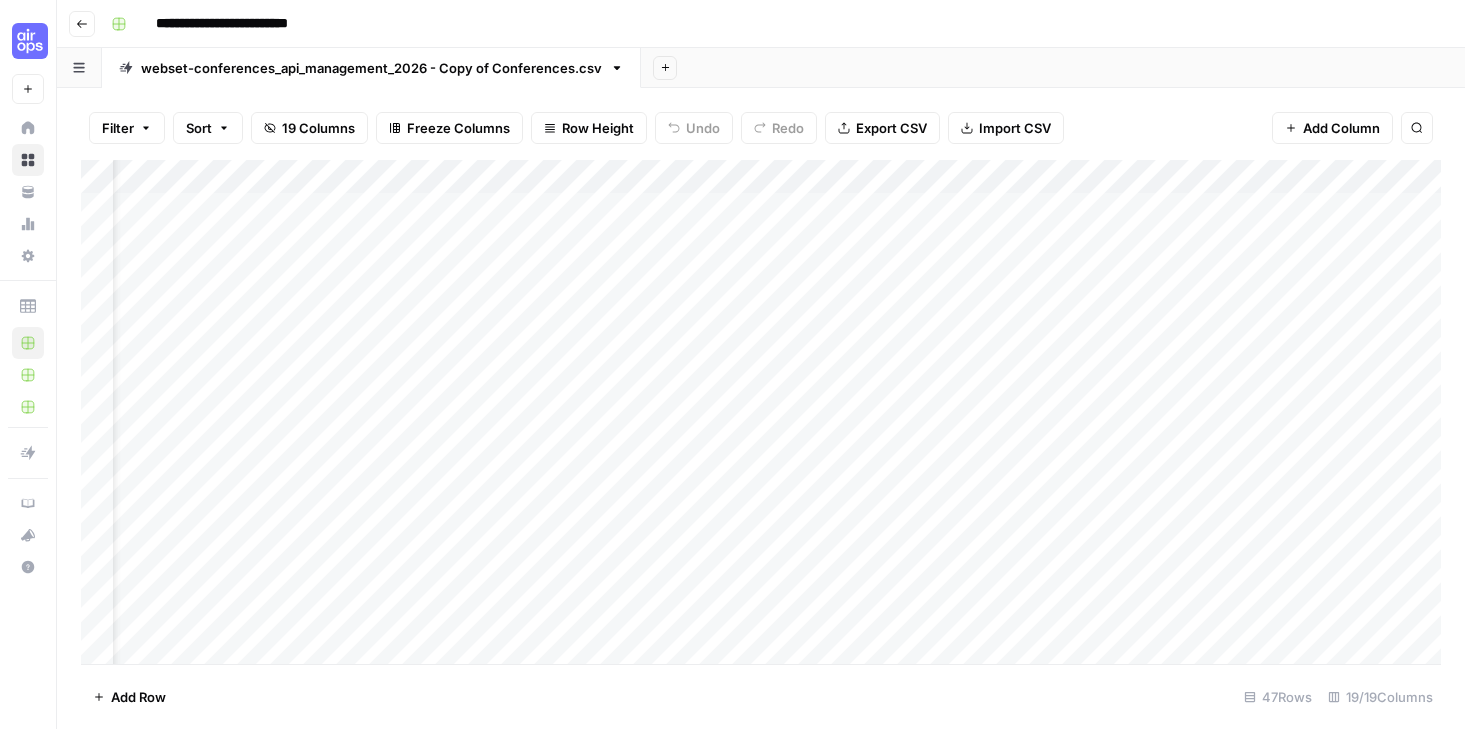 click on "Add Column" at bounding box center [761, 412] 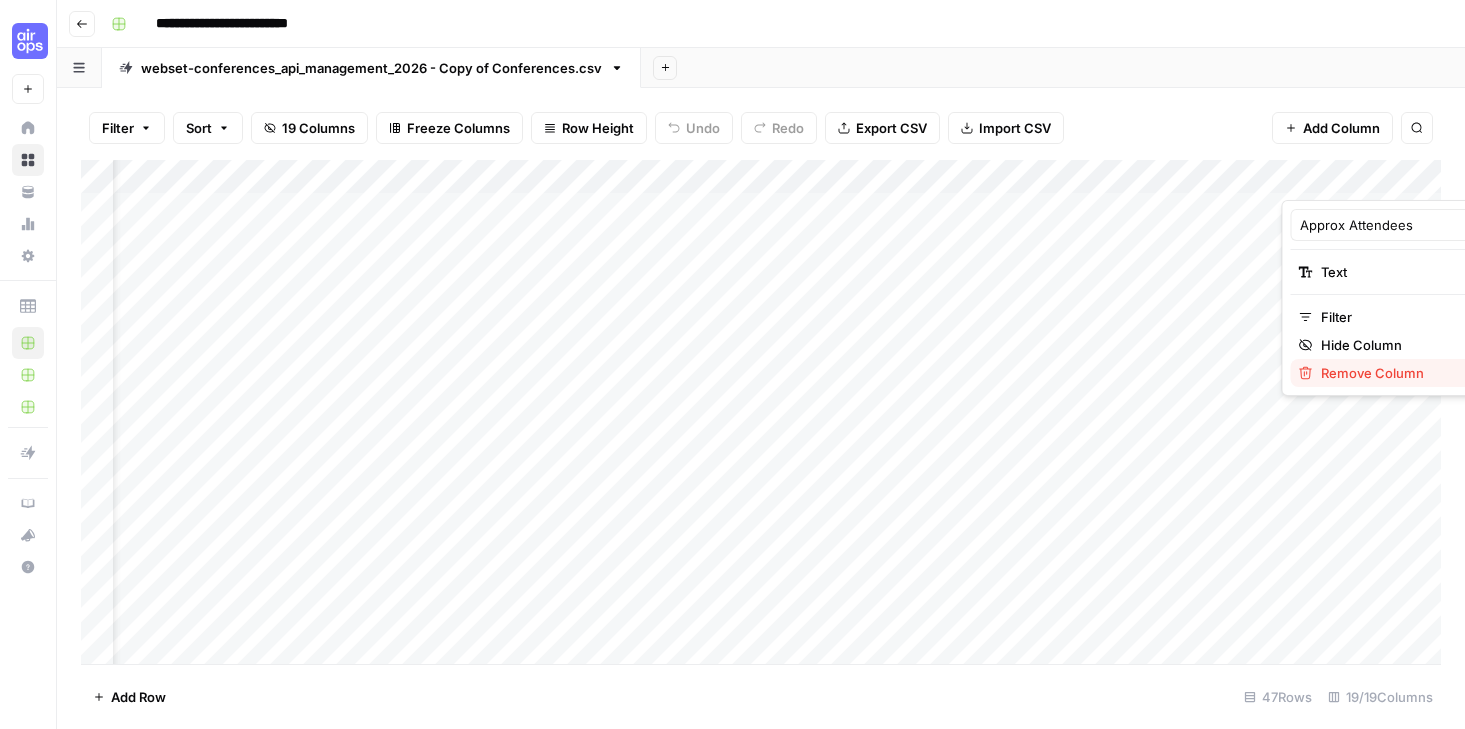 click on "Remove Column" at bounding box center (1408, 373) 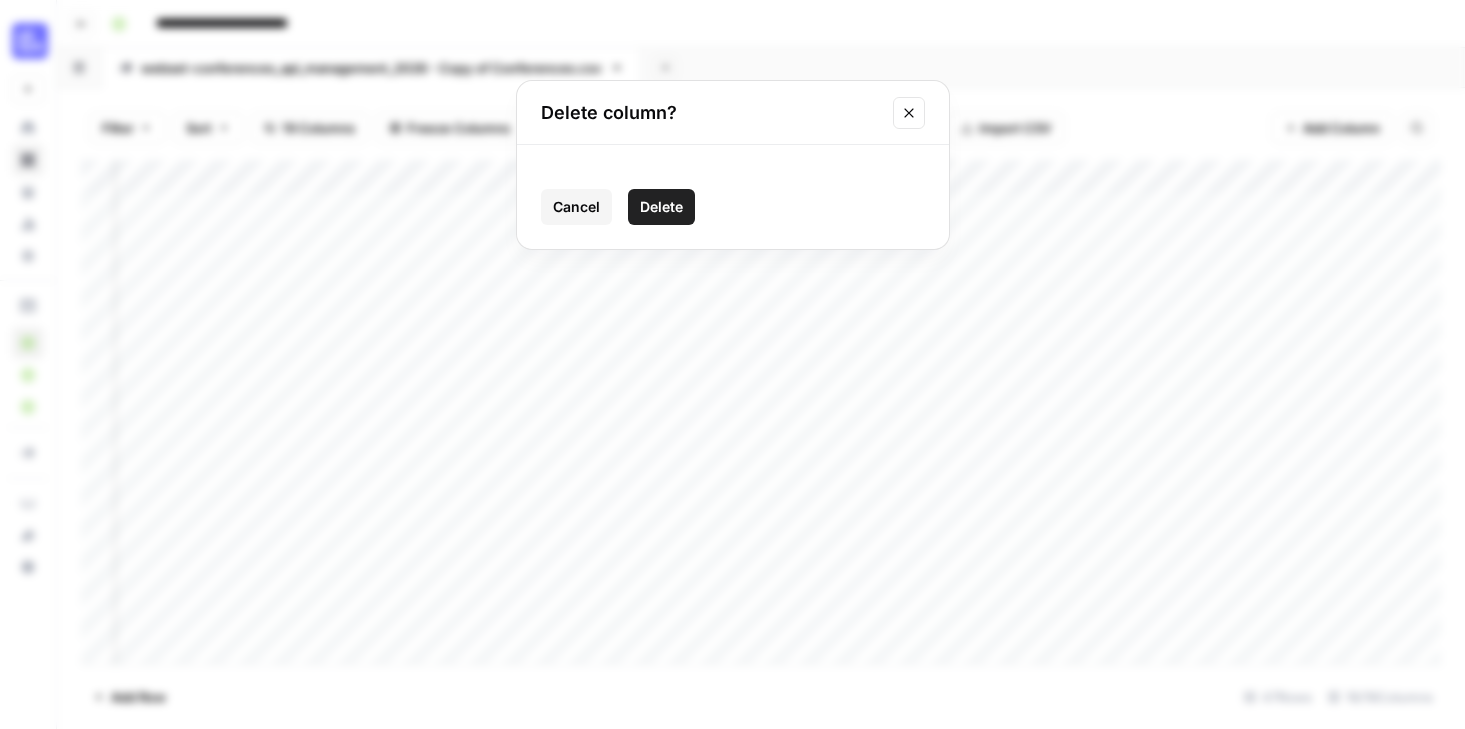 click on "Delete" at bounding box center [661, 207] 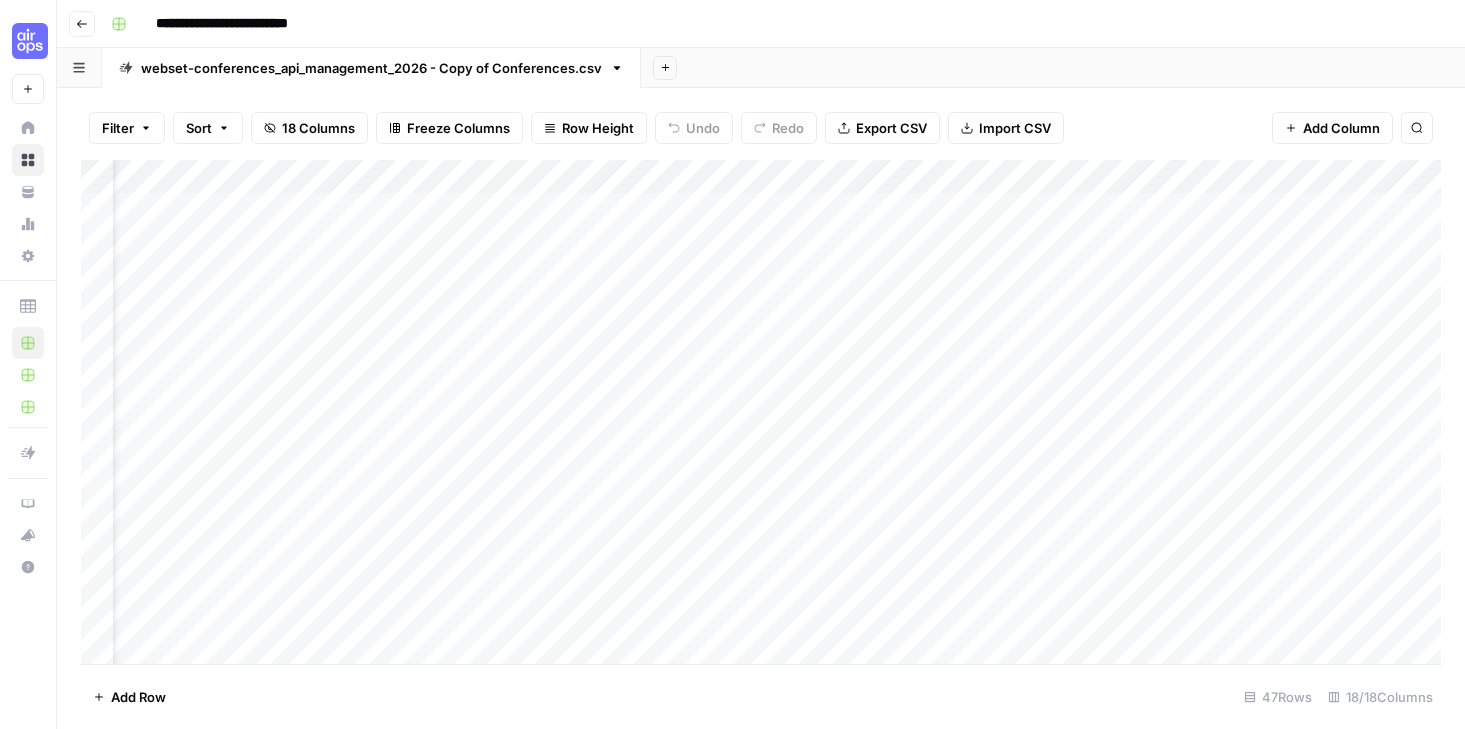 click on "Add Column" at bounding box center (761, 412) 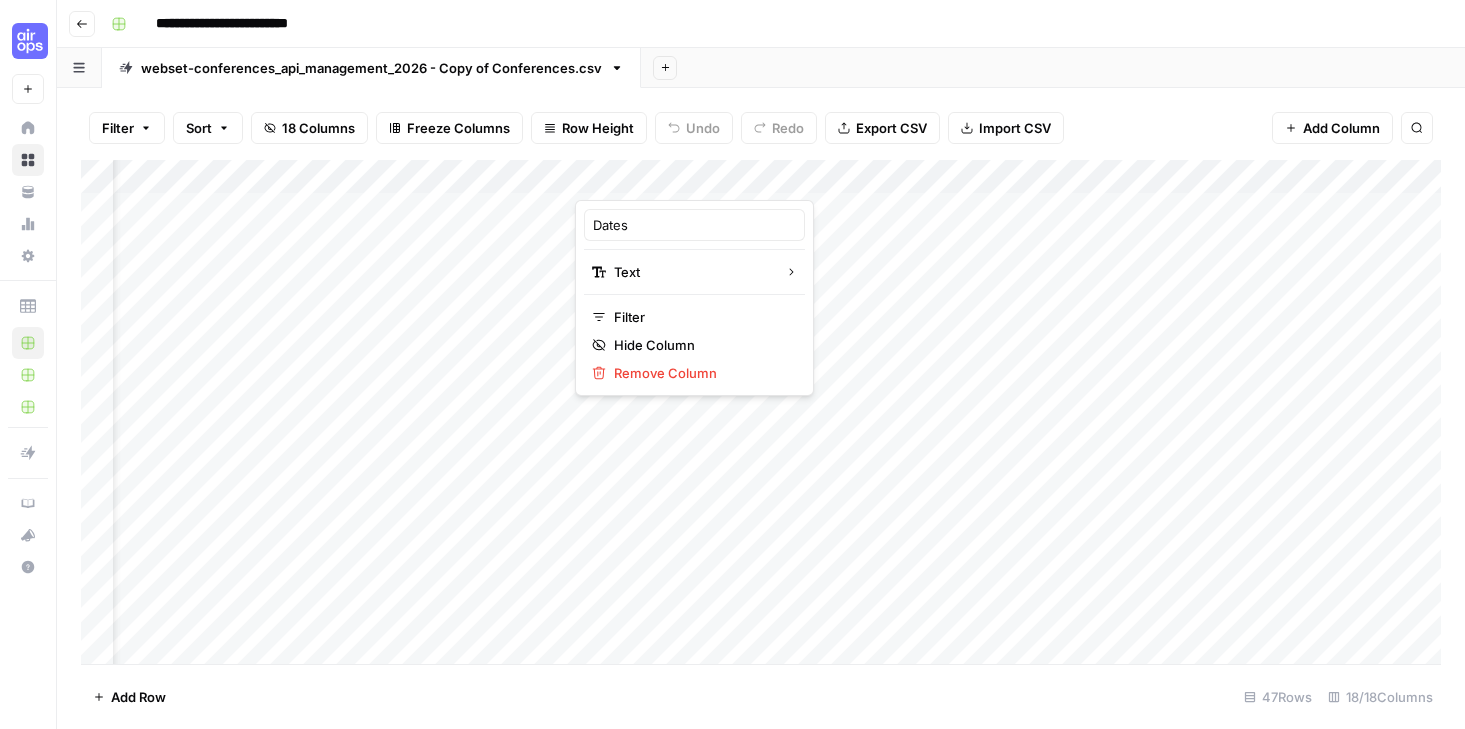 click on "Add Column" at bounding box center [761, 412] 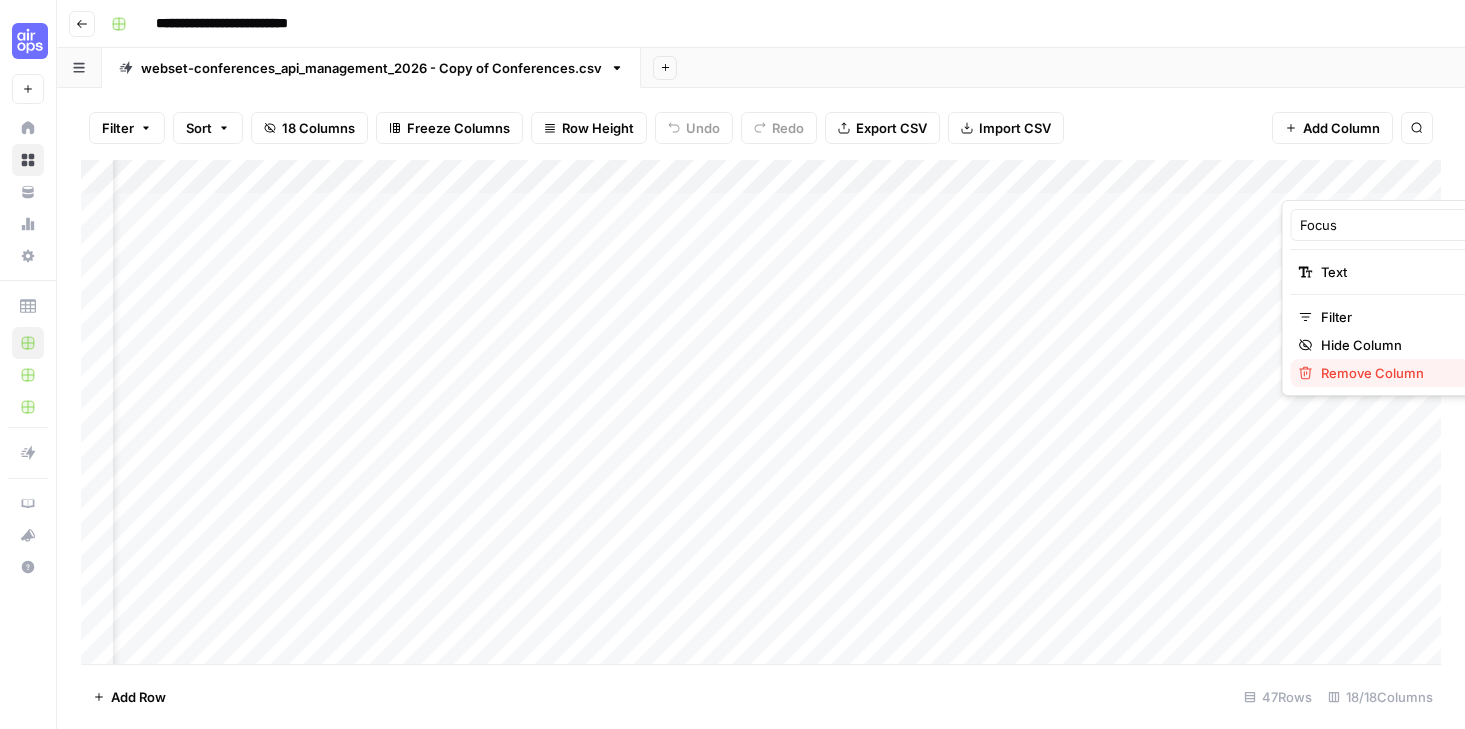 click on "Remove Column" at bounding box center (1408, 373) 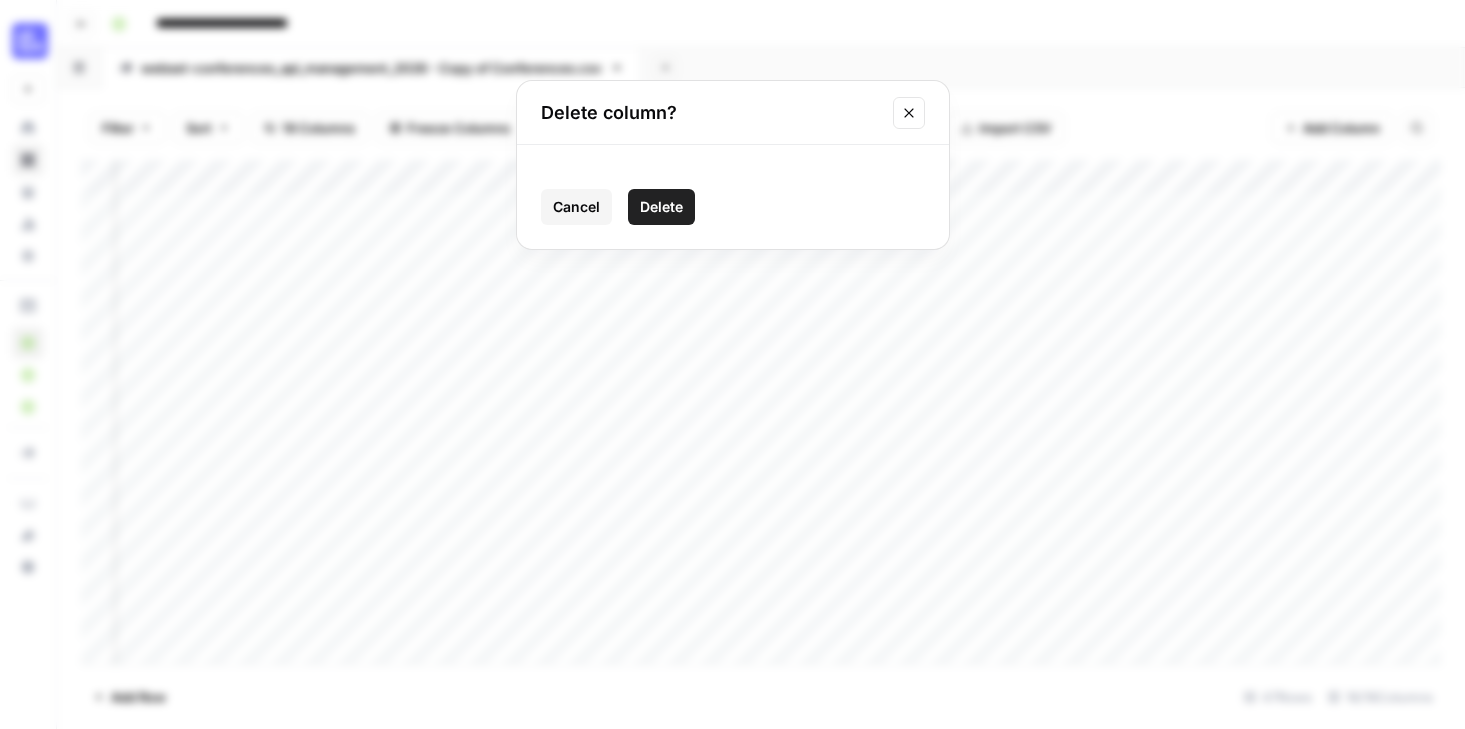 click on "Delete" at bounding box center (661, 207) 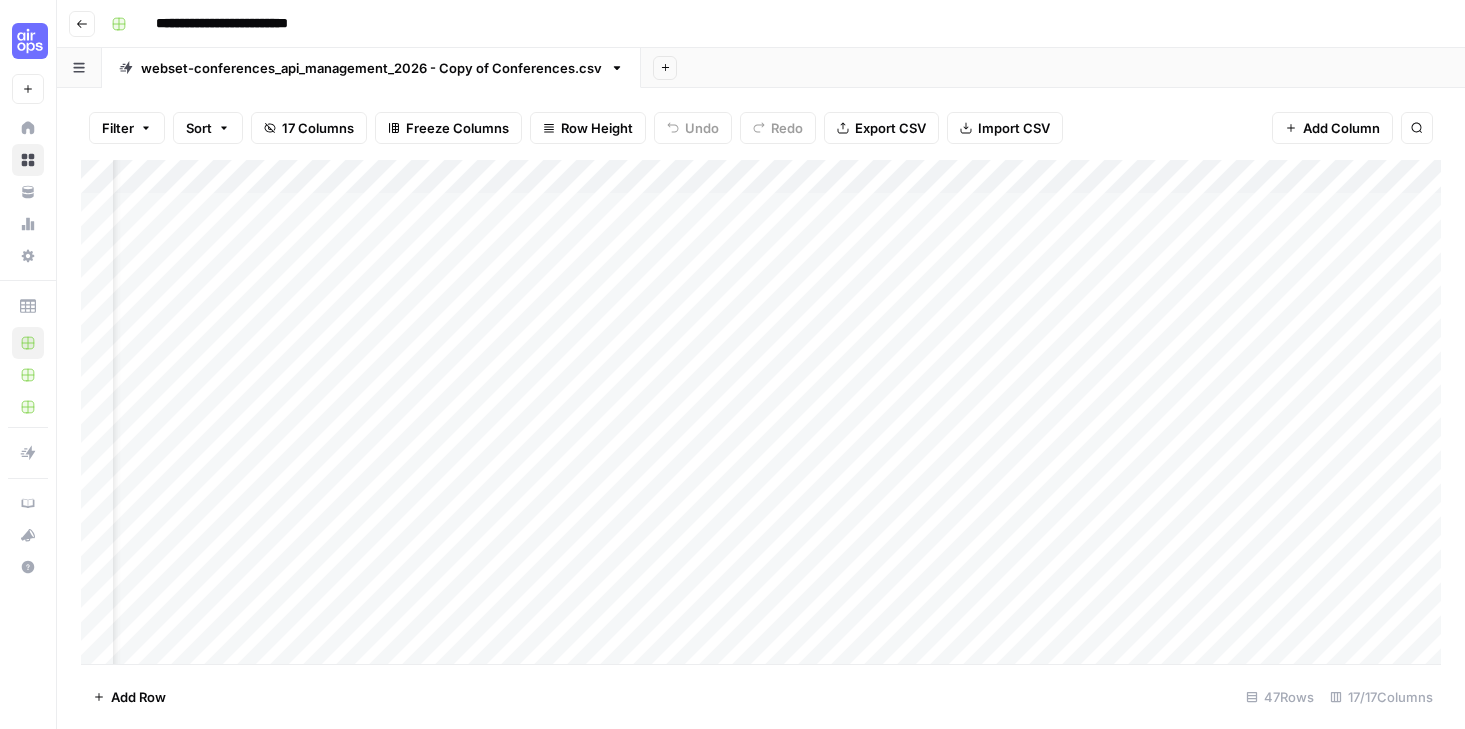click on "Add Column" at bounding box center (761, 412) 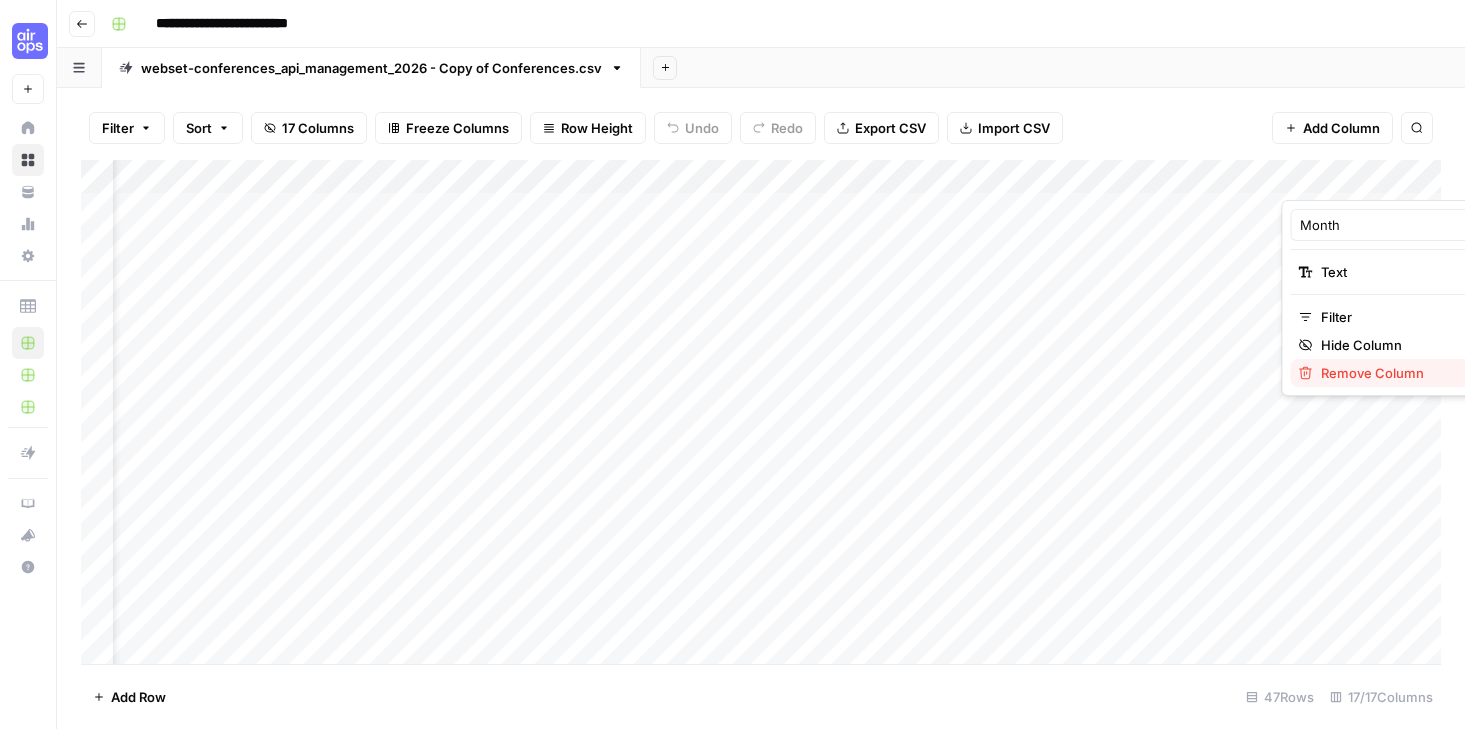 click on "Remove Column" at bounding box center (1408, 373) 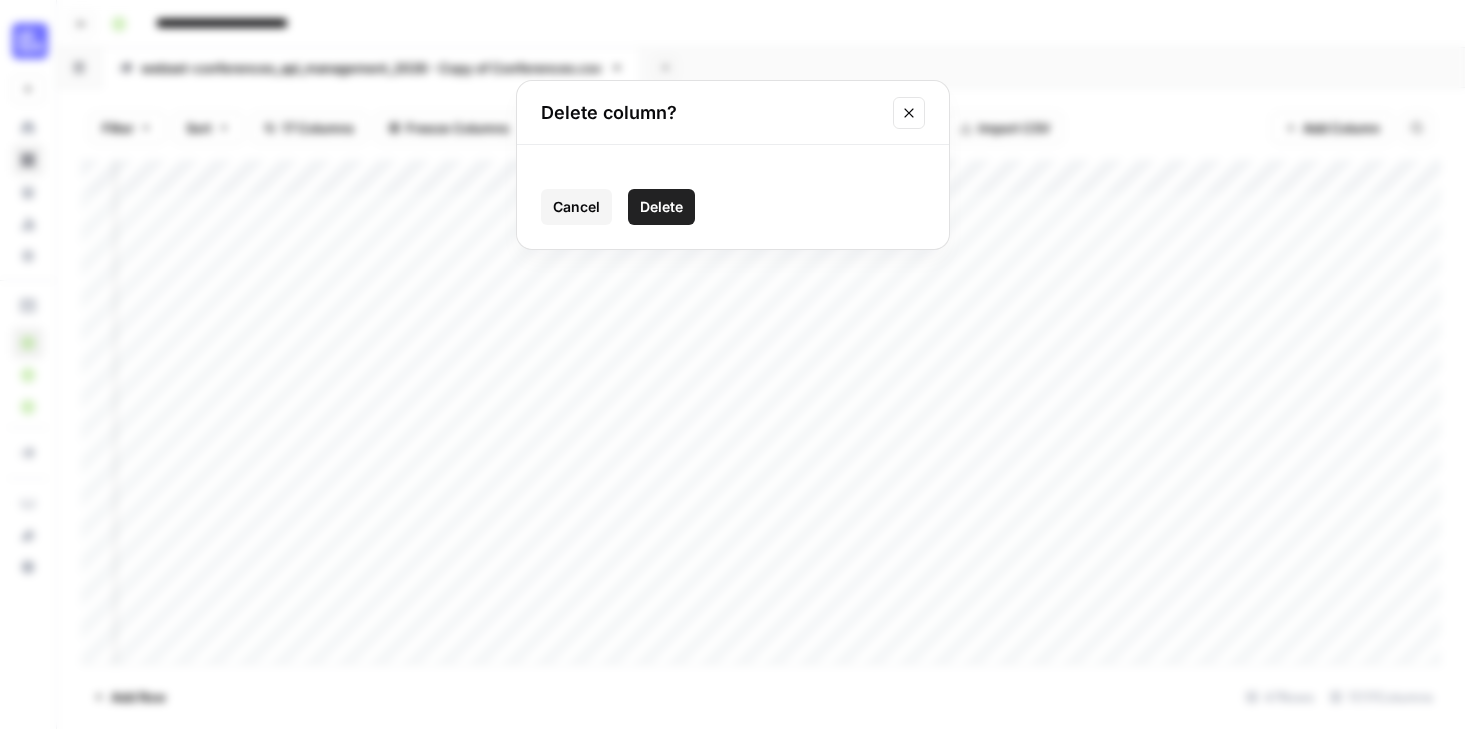 click on "Delete" at bounding box center (661, 207) 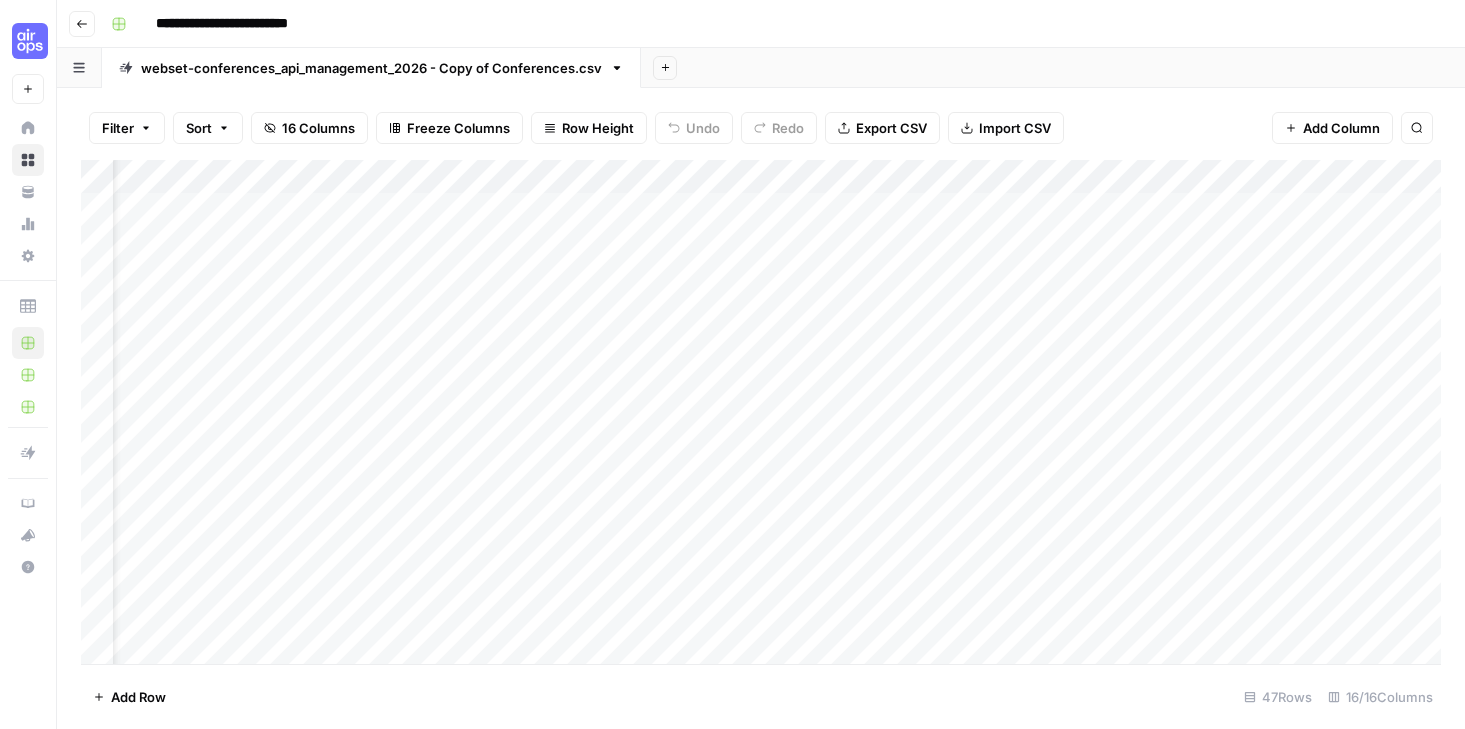 click on "Add Column" at bounding box center (761, 412) 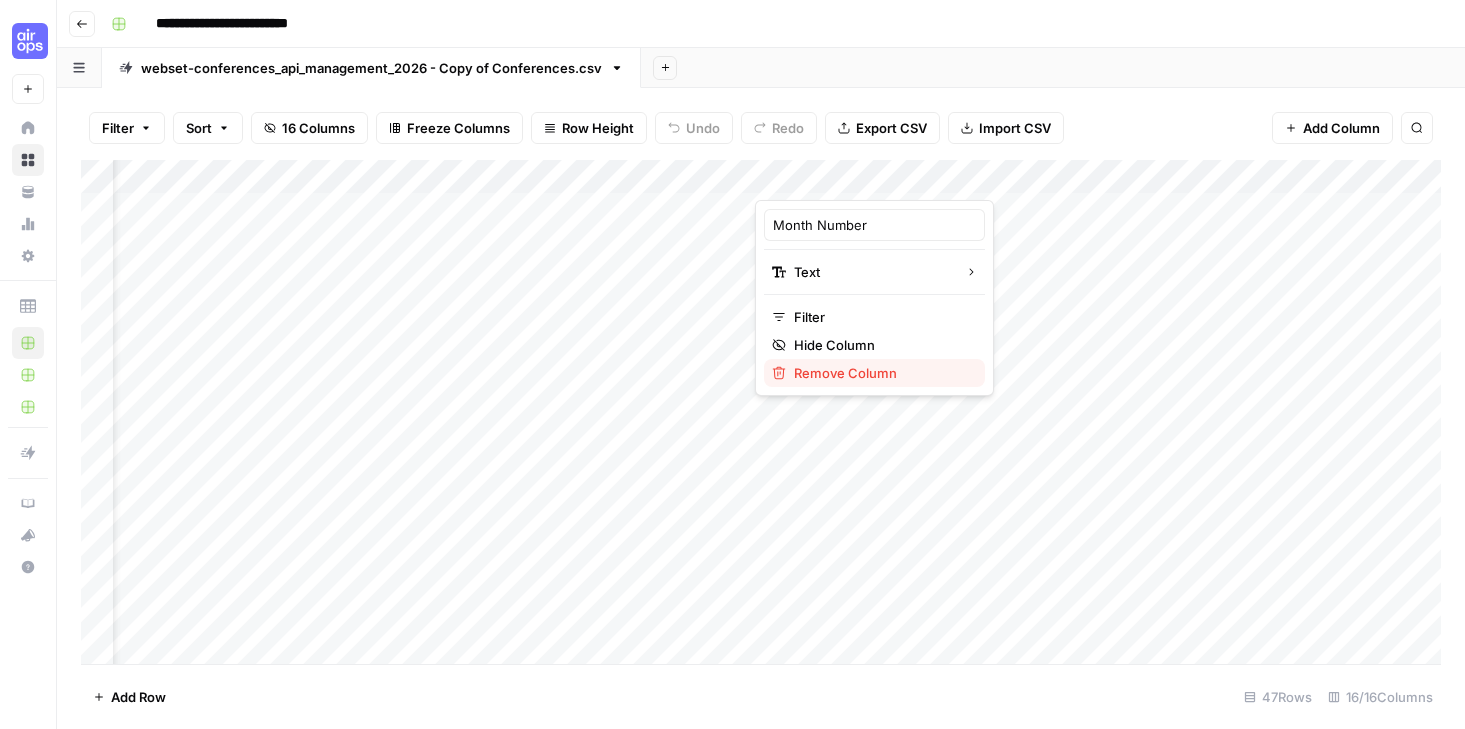 click on "Remove Column" at bounding box center [881, 373] 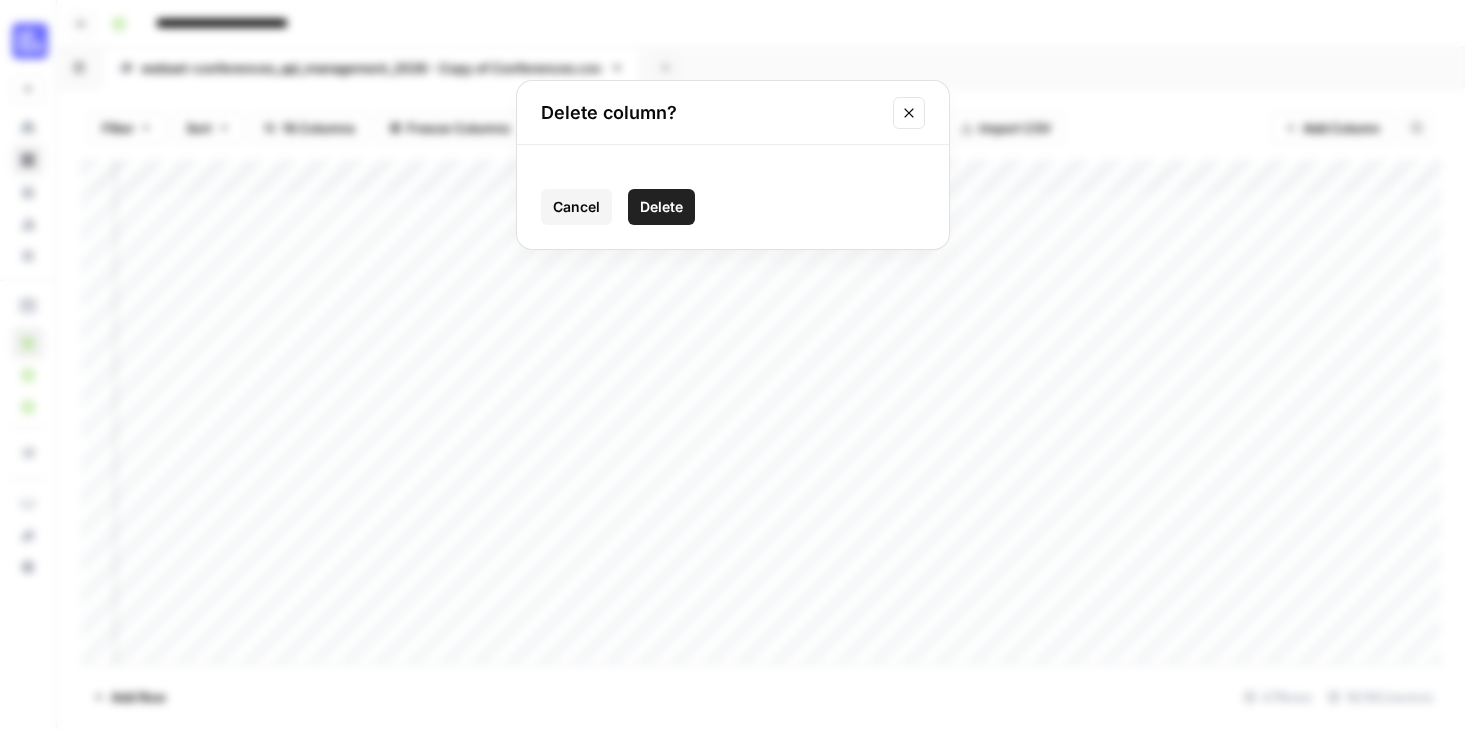 click on "Delete" at bounding box center (661, 207) 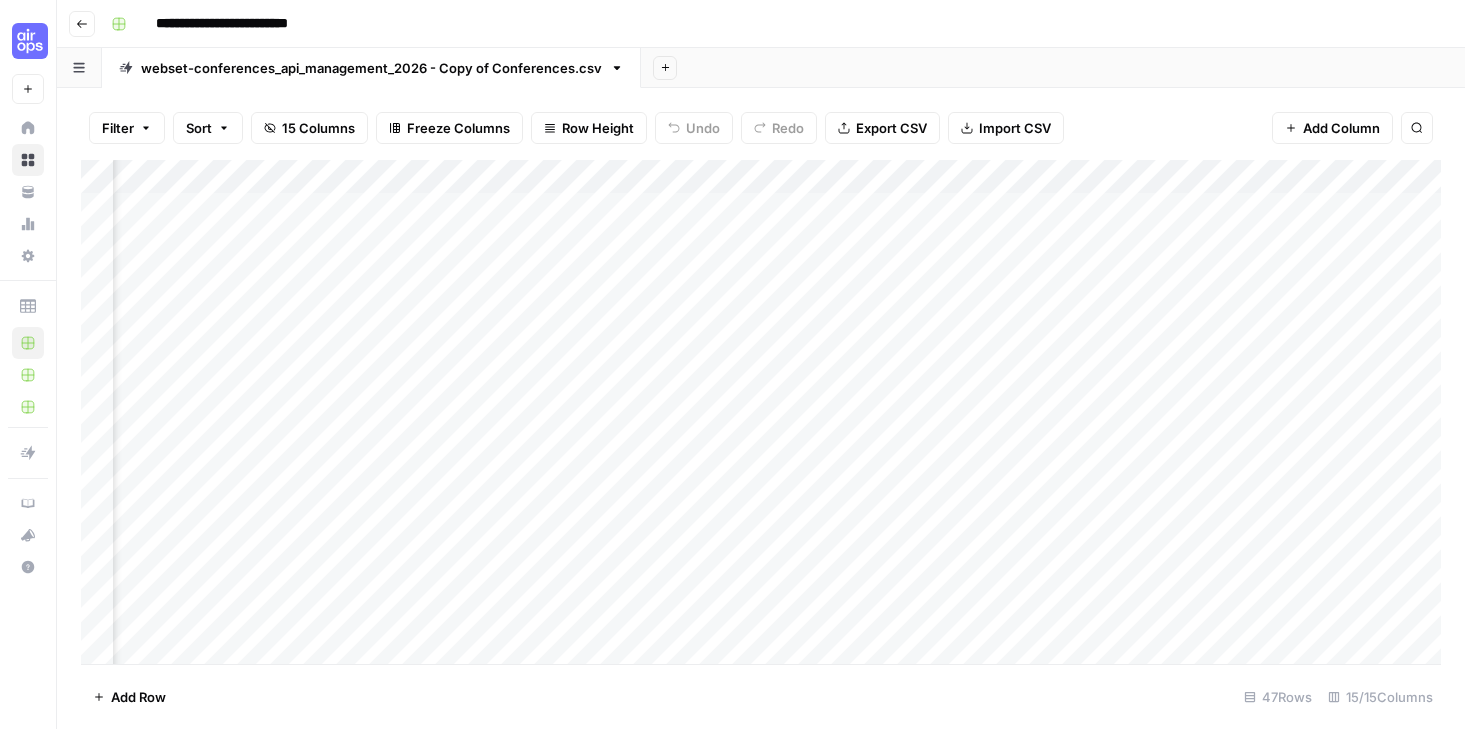 scroll, scrollTop: 0, scrollLeft: 523, axis: horizontal 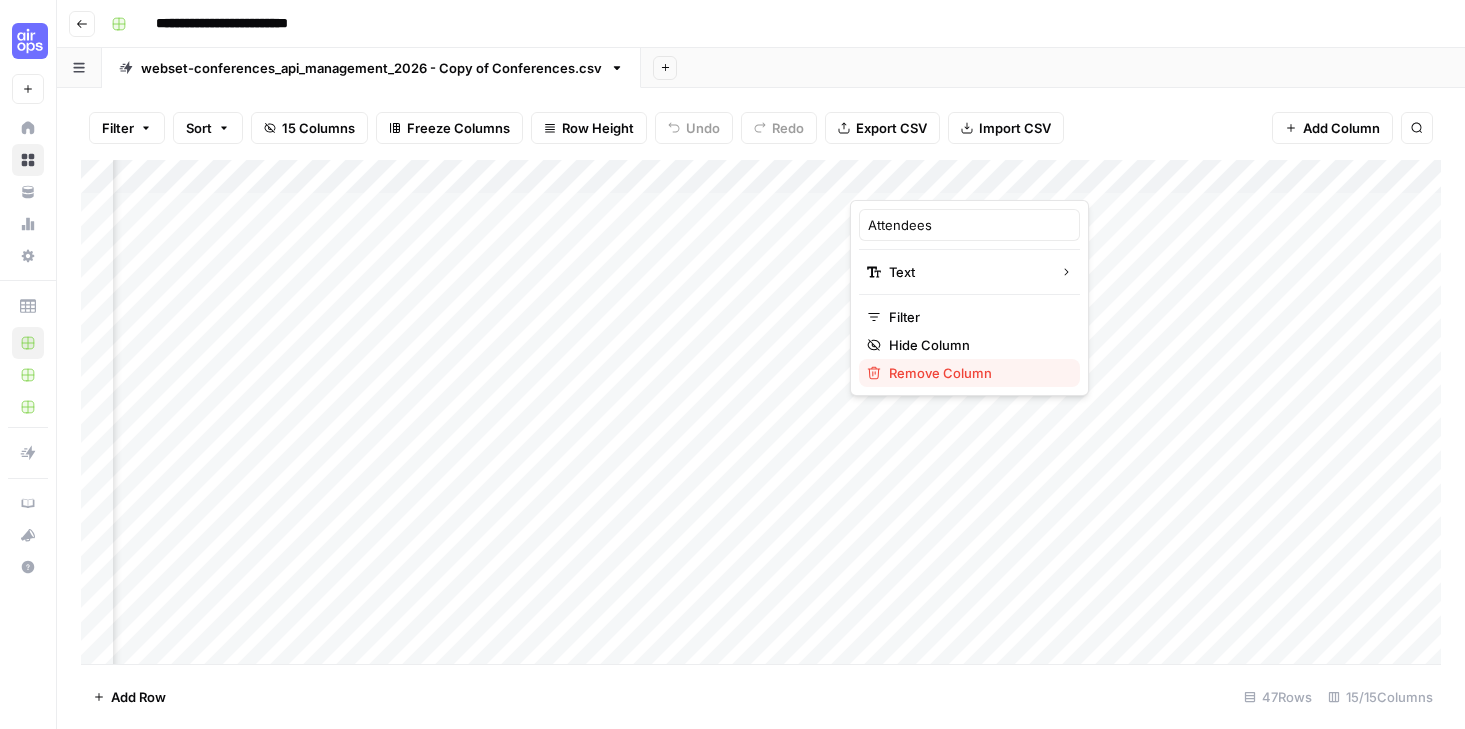 click on "Remove Column" at bounding box center [976, 373] 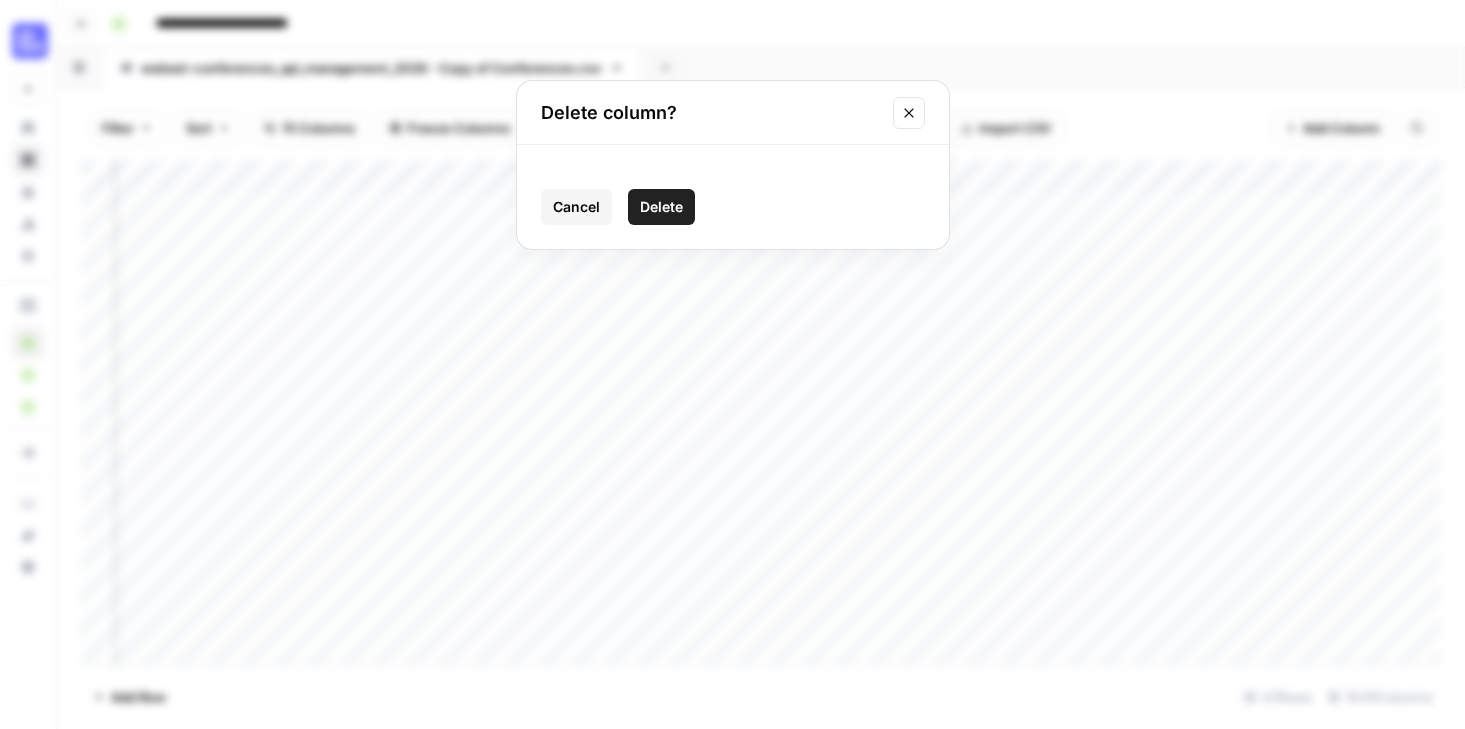 click on "Delete" at bounding box center (661, 207) 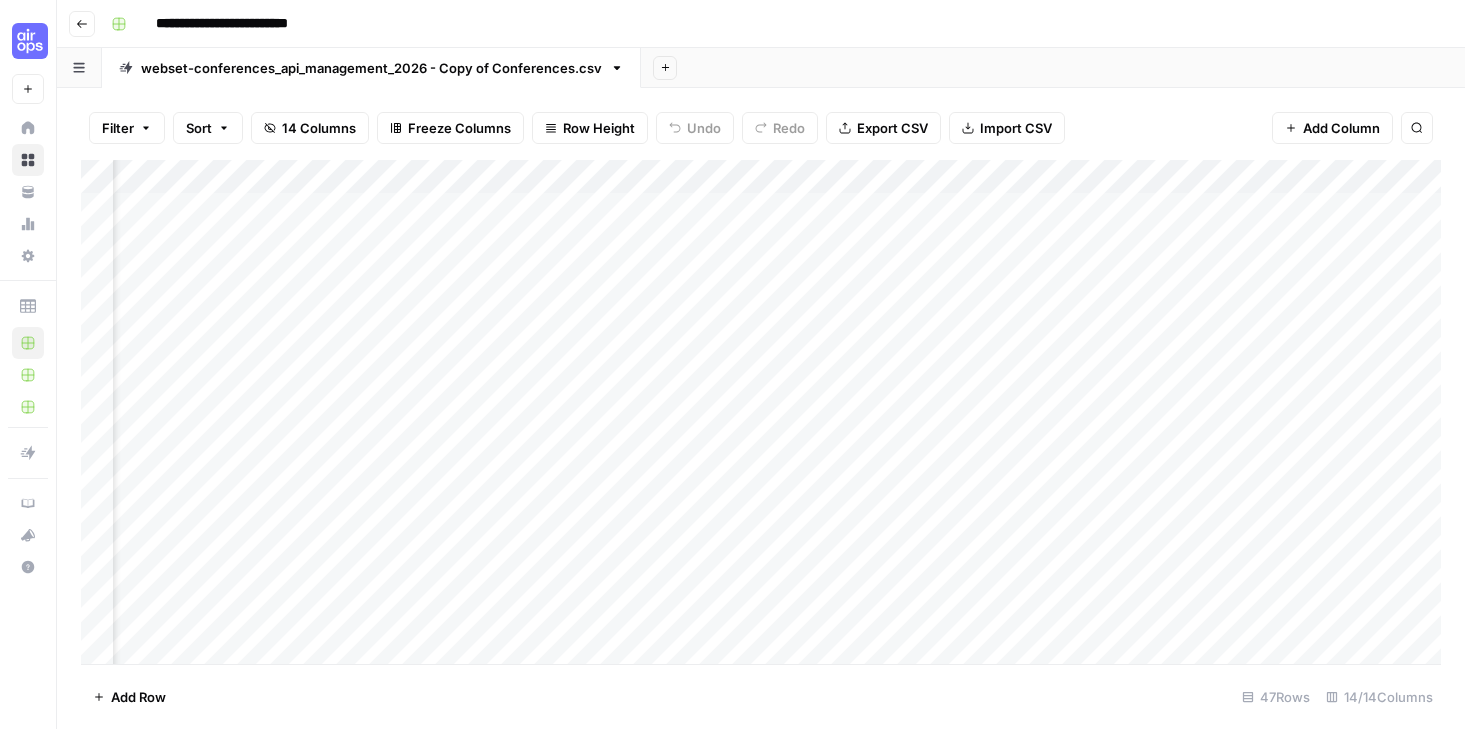 scroll, scrollTop: 0, scrollLeft: 0, axis: both 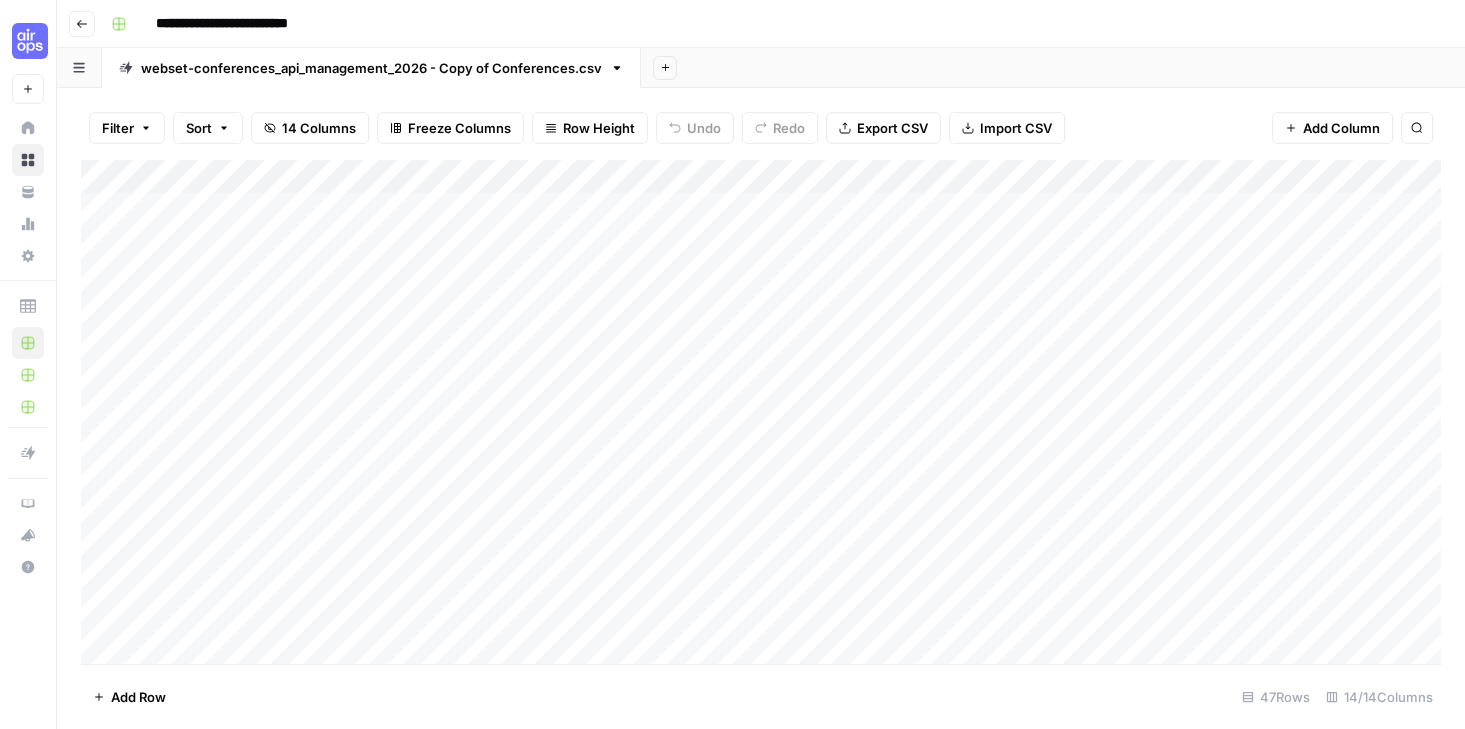 click on "Add Column" at bounding box center (761, 412) 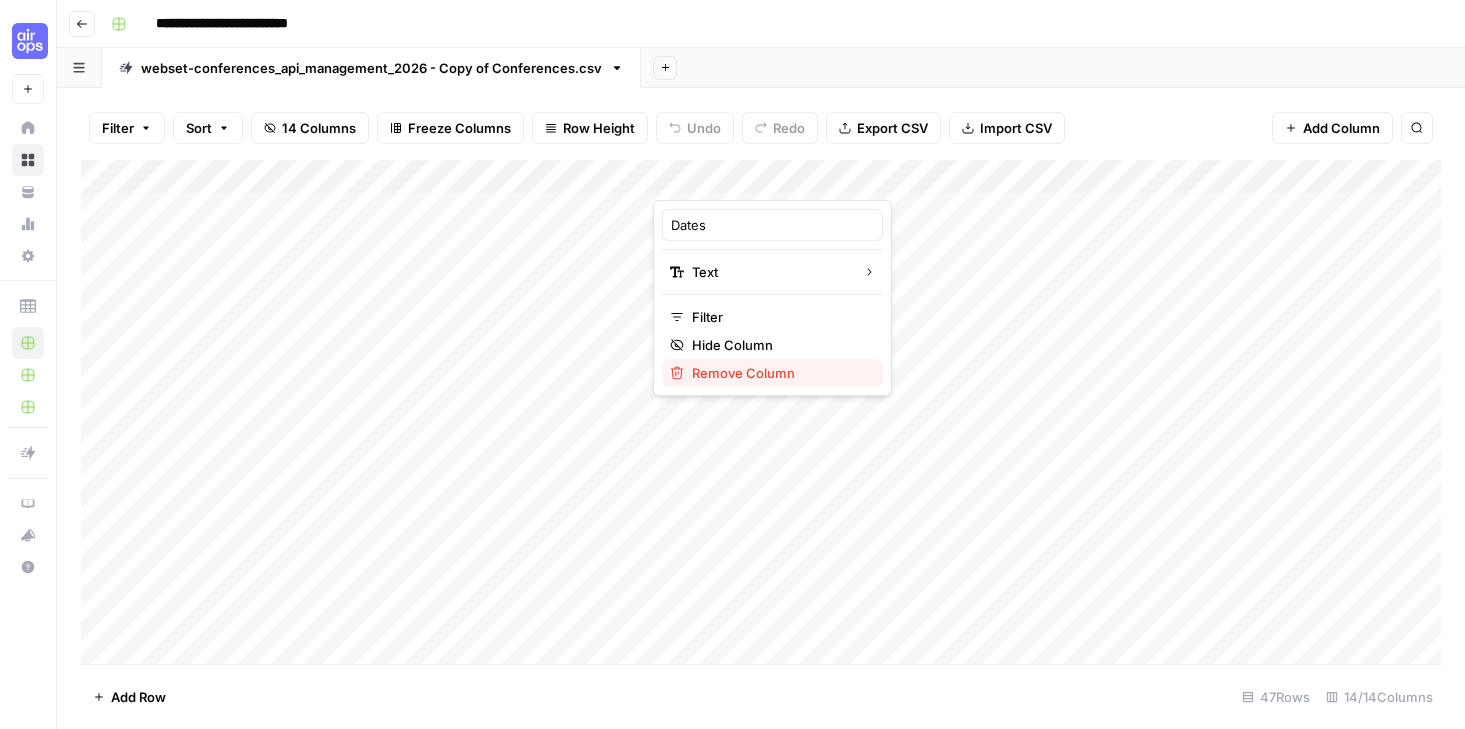 click on "Remove Column" at bounding box center (779, 373) 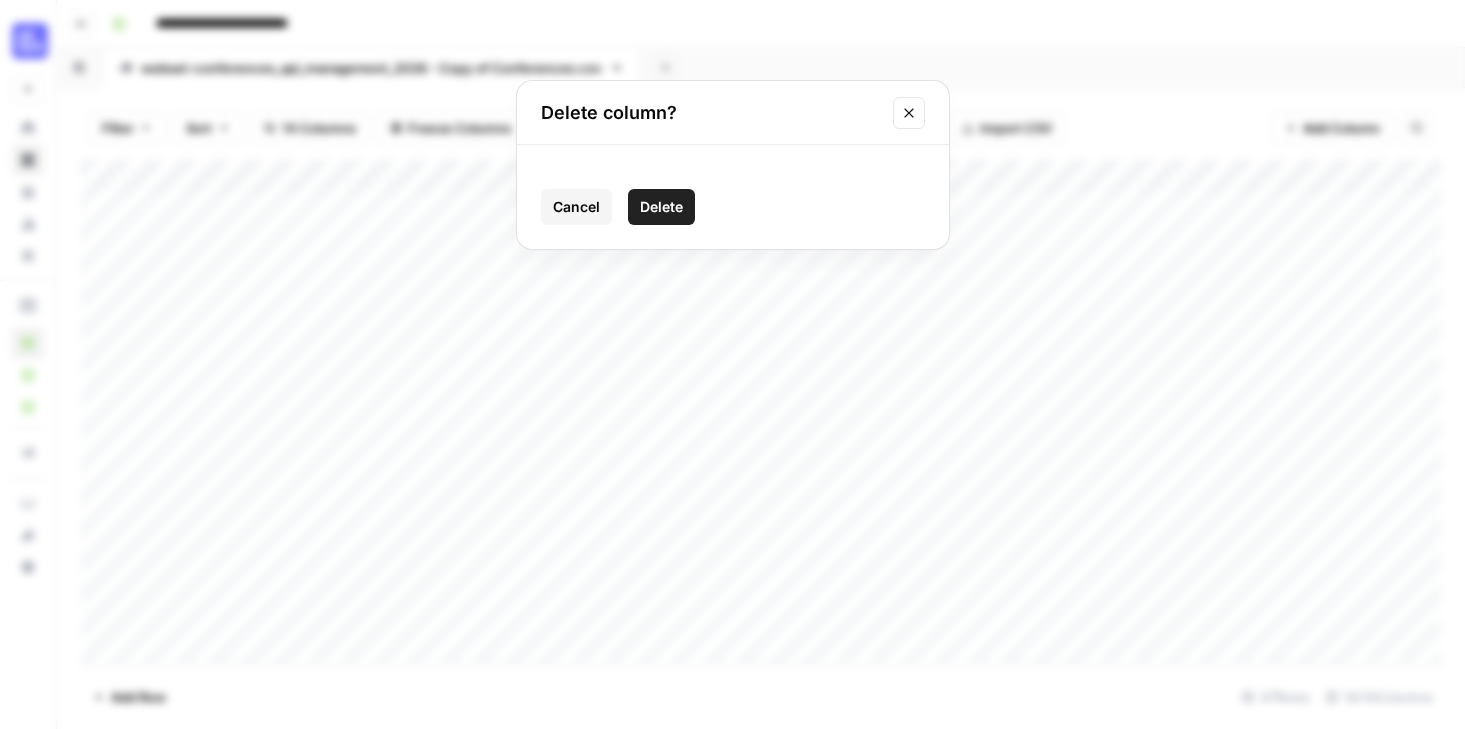 click on "Delete" at bounding box center (661, 207) 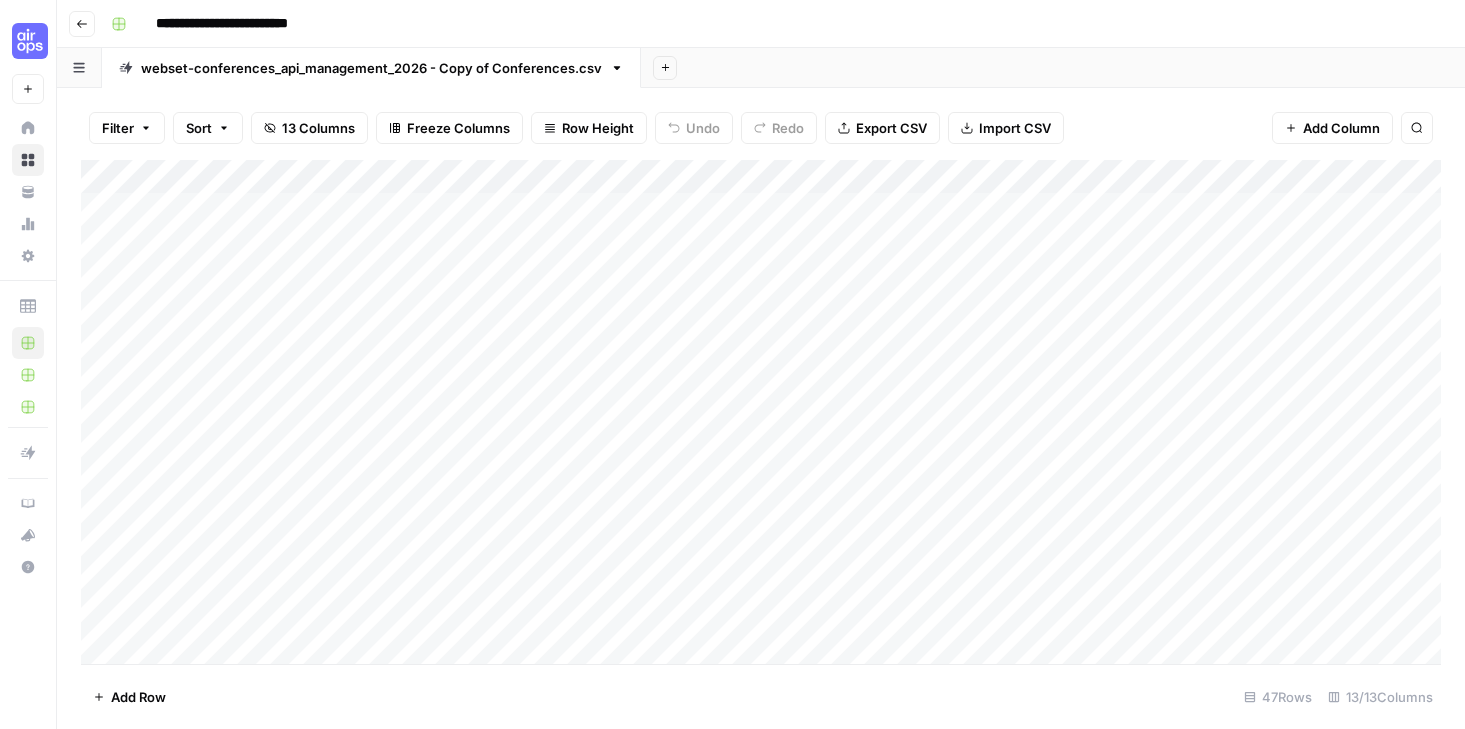 click on "Add Column" at bounding box center [761, 412] 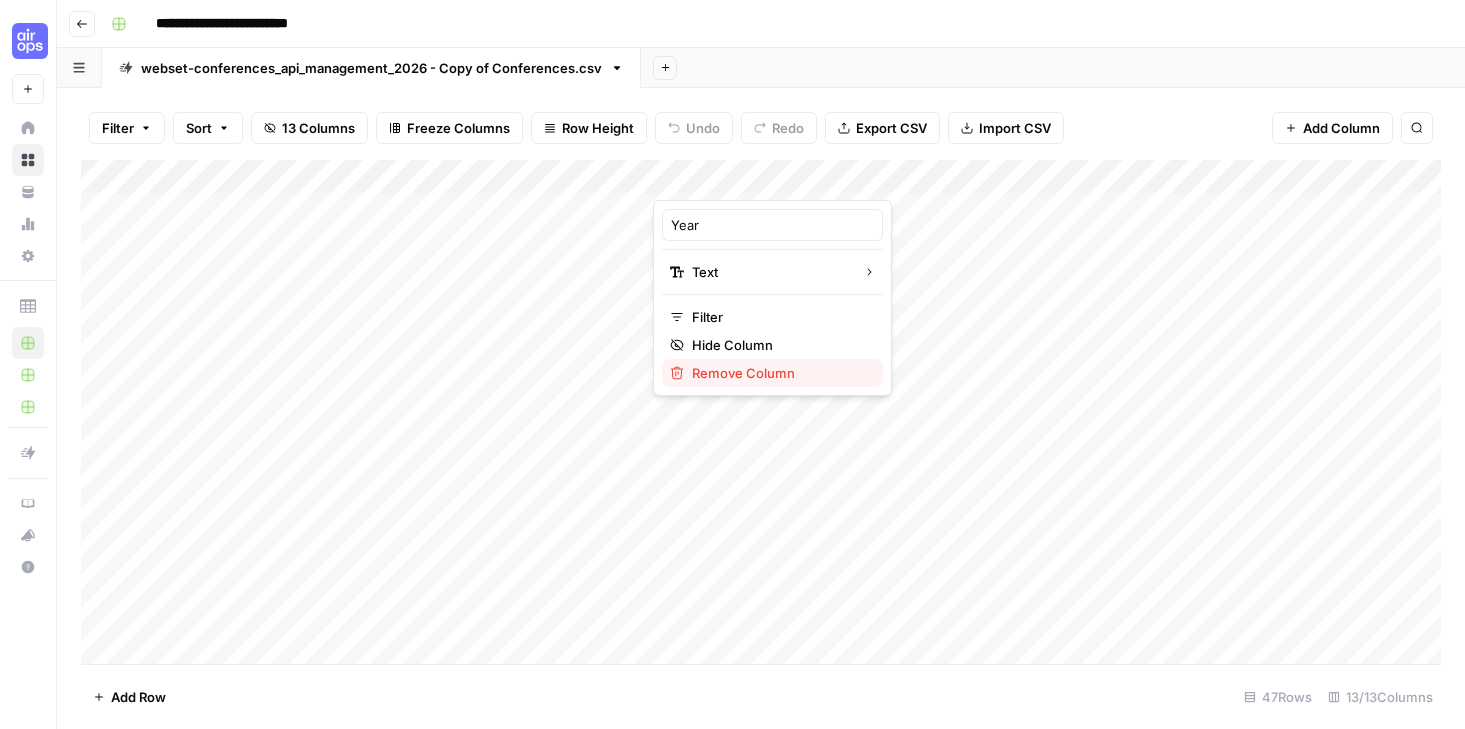 click on "Remove Column" at bounding box center (779, 373) 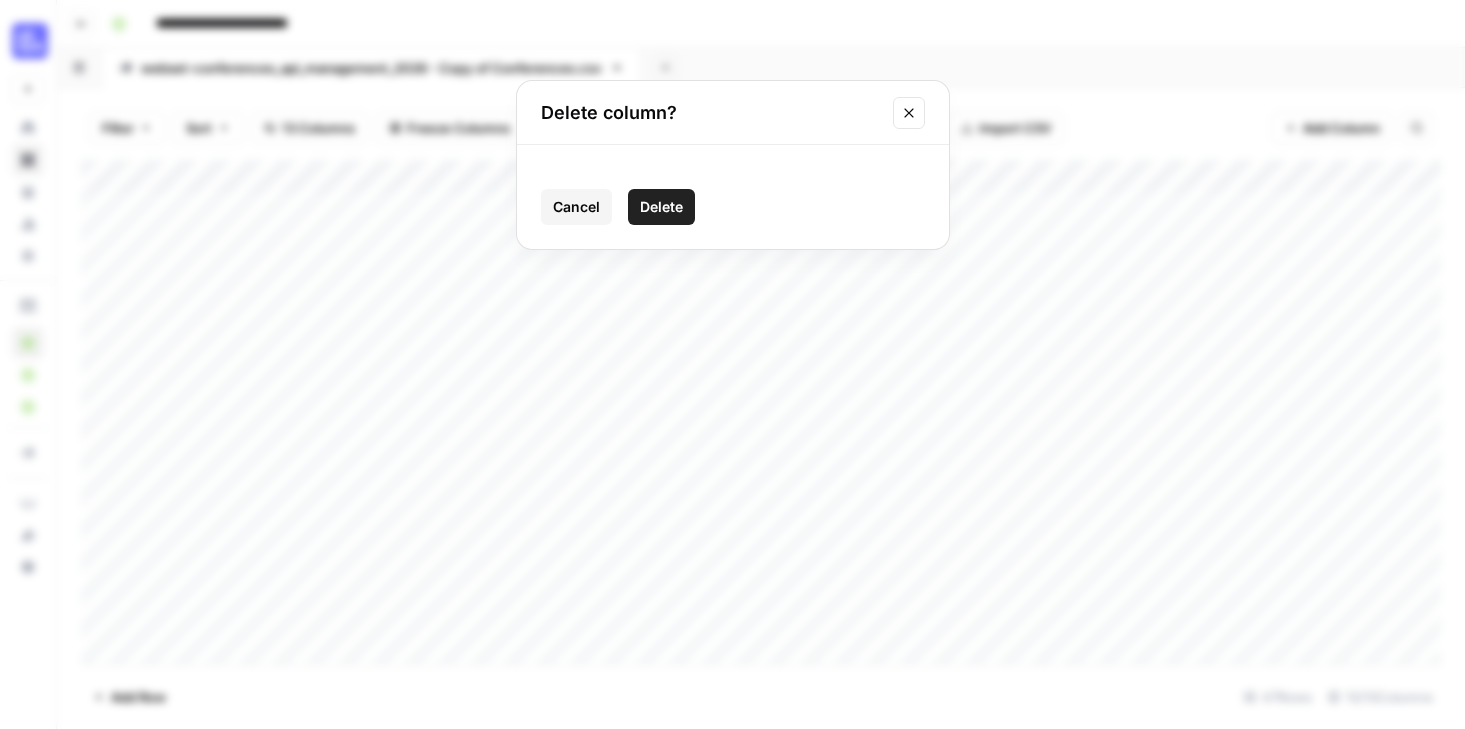 click on "Delete" at bounding box center [661, 207] 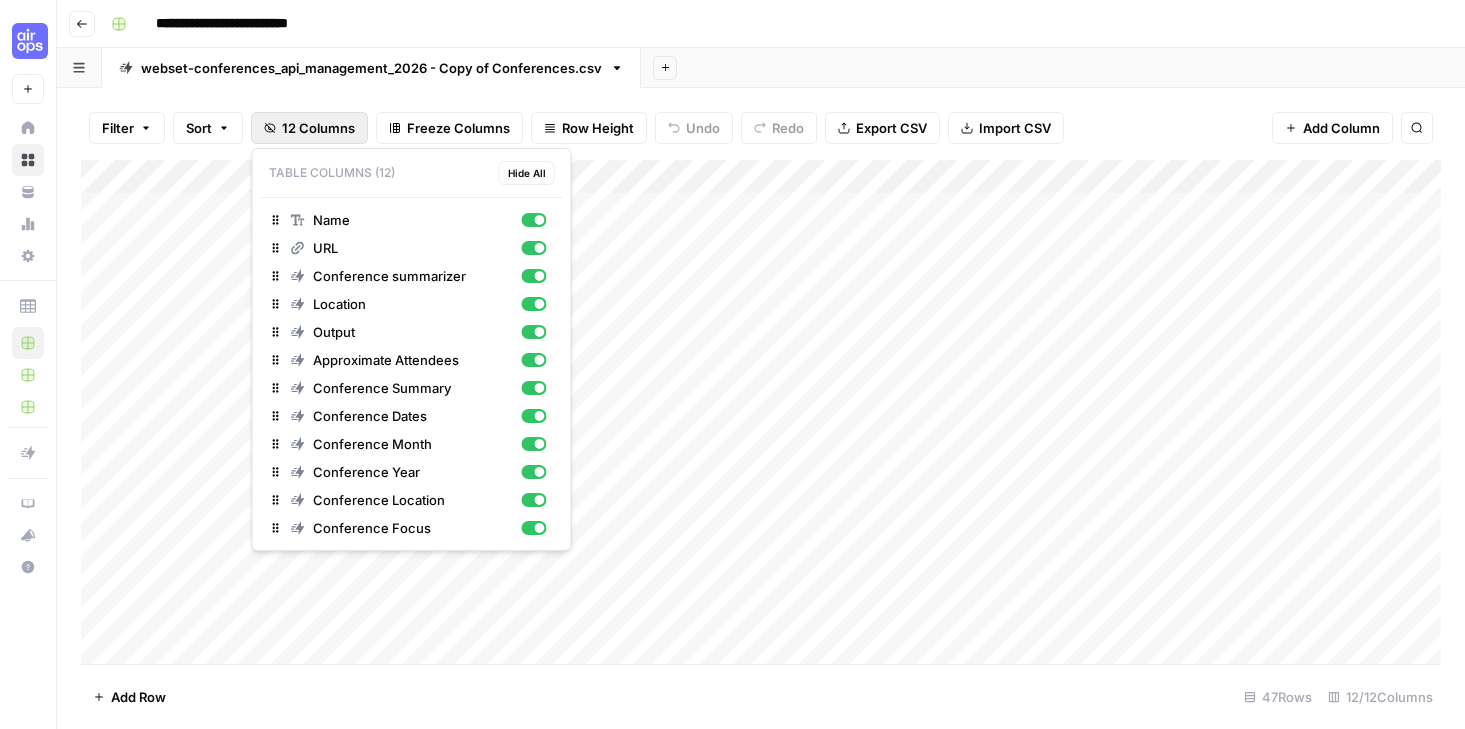 click on "12 Columns" at bounding box center [318, 128] 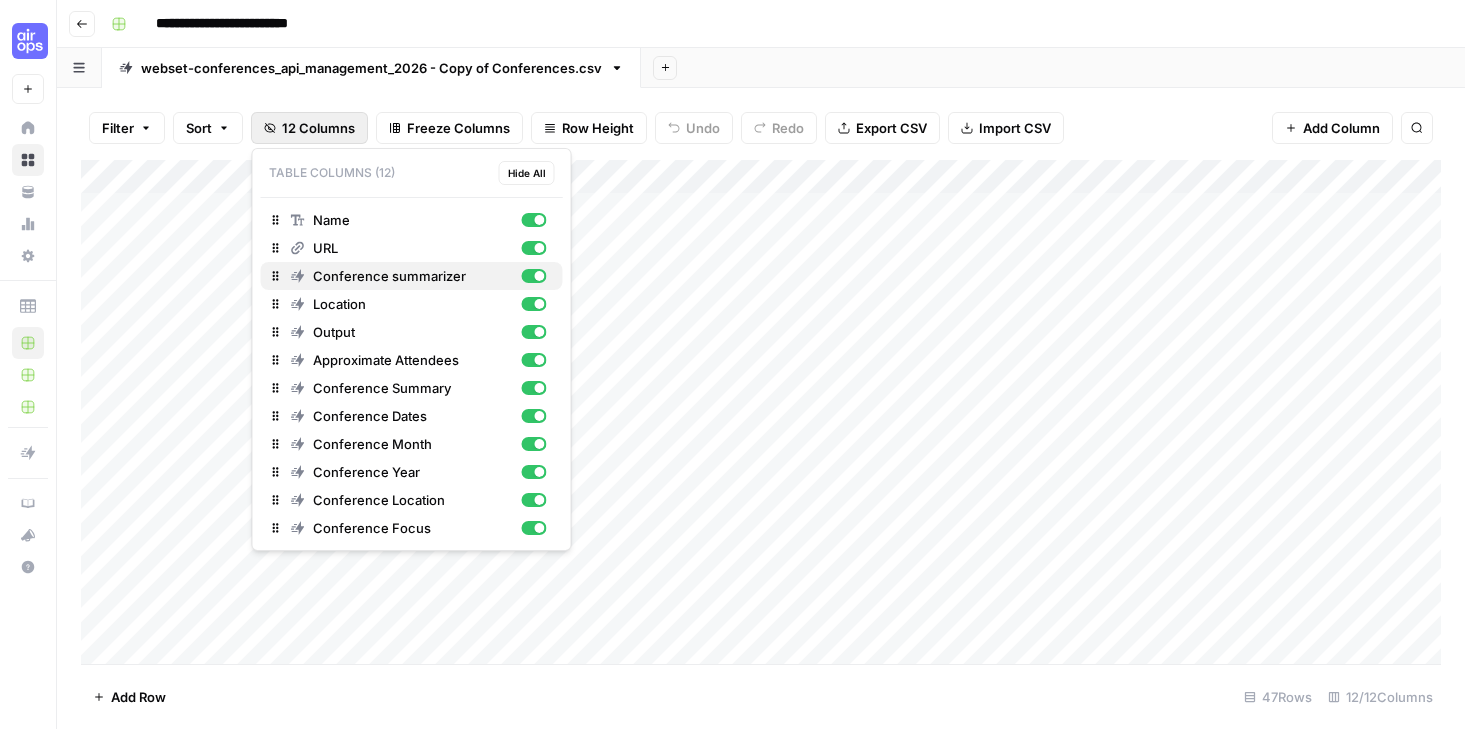 click at bounding box center [533, 276] 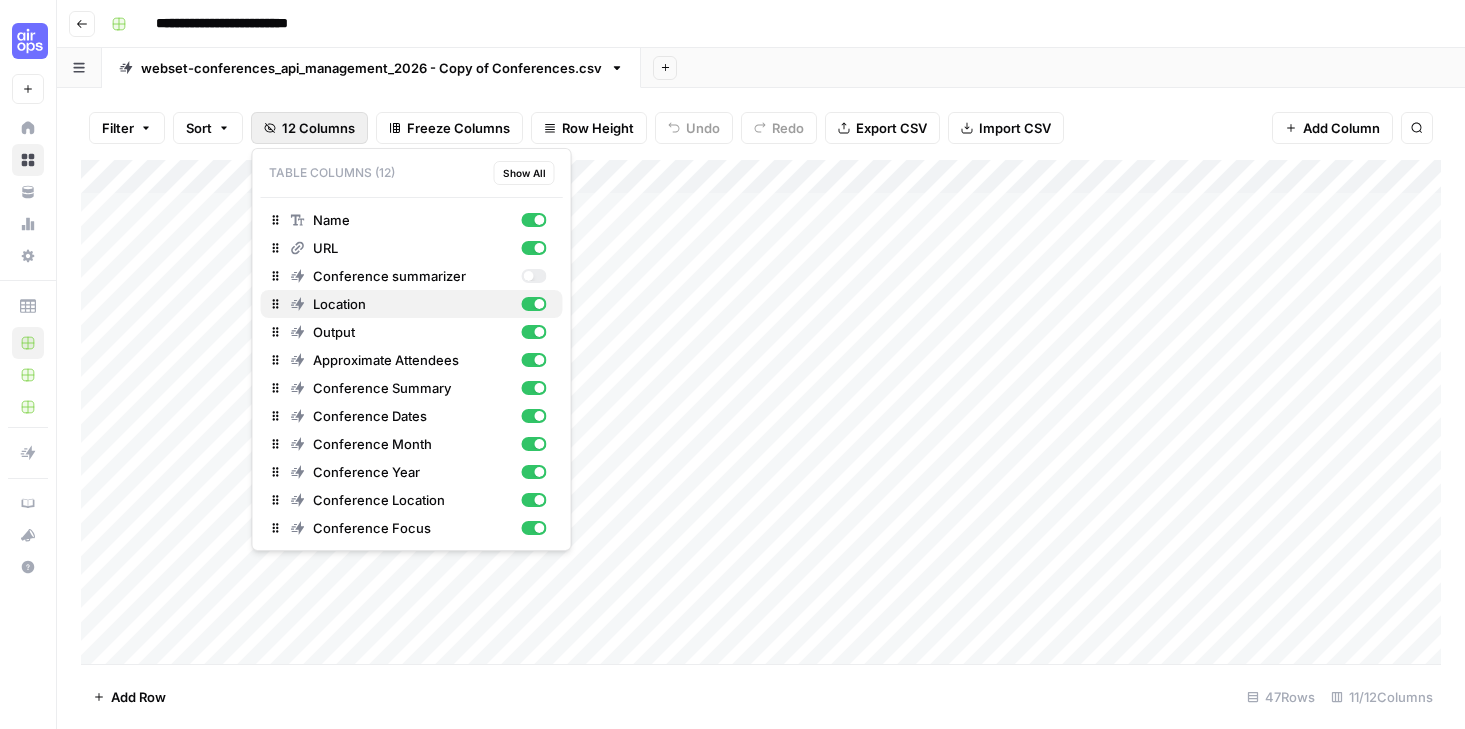 click at bounding box center [533, 304] 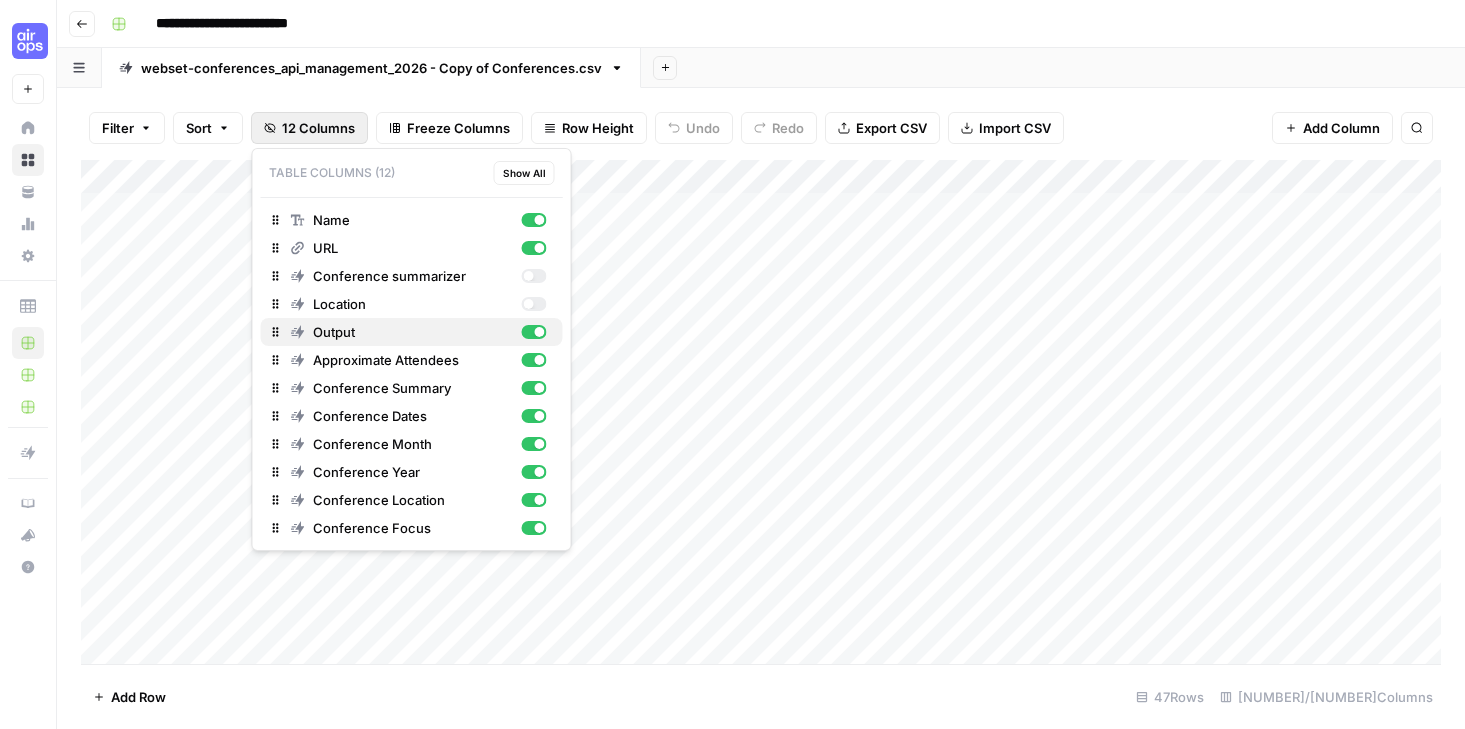 click on "Output" at bounding box center (419, 332) 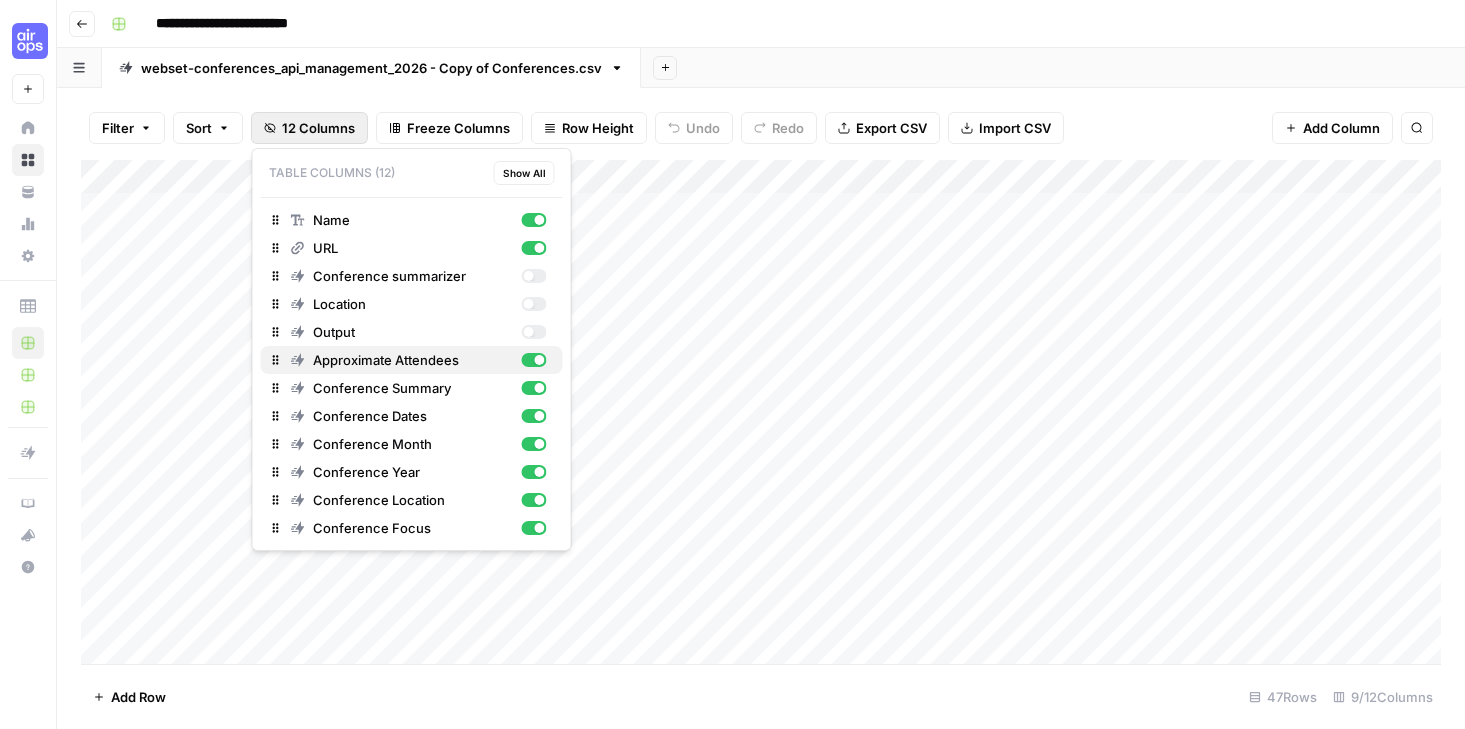click on "Approximate Attendees" at bounding box center (412, 360) 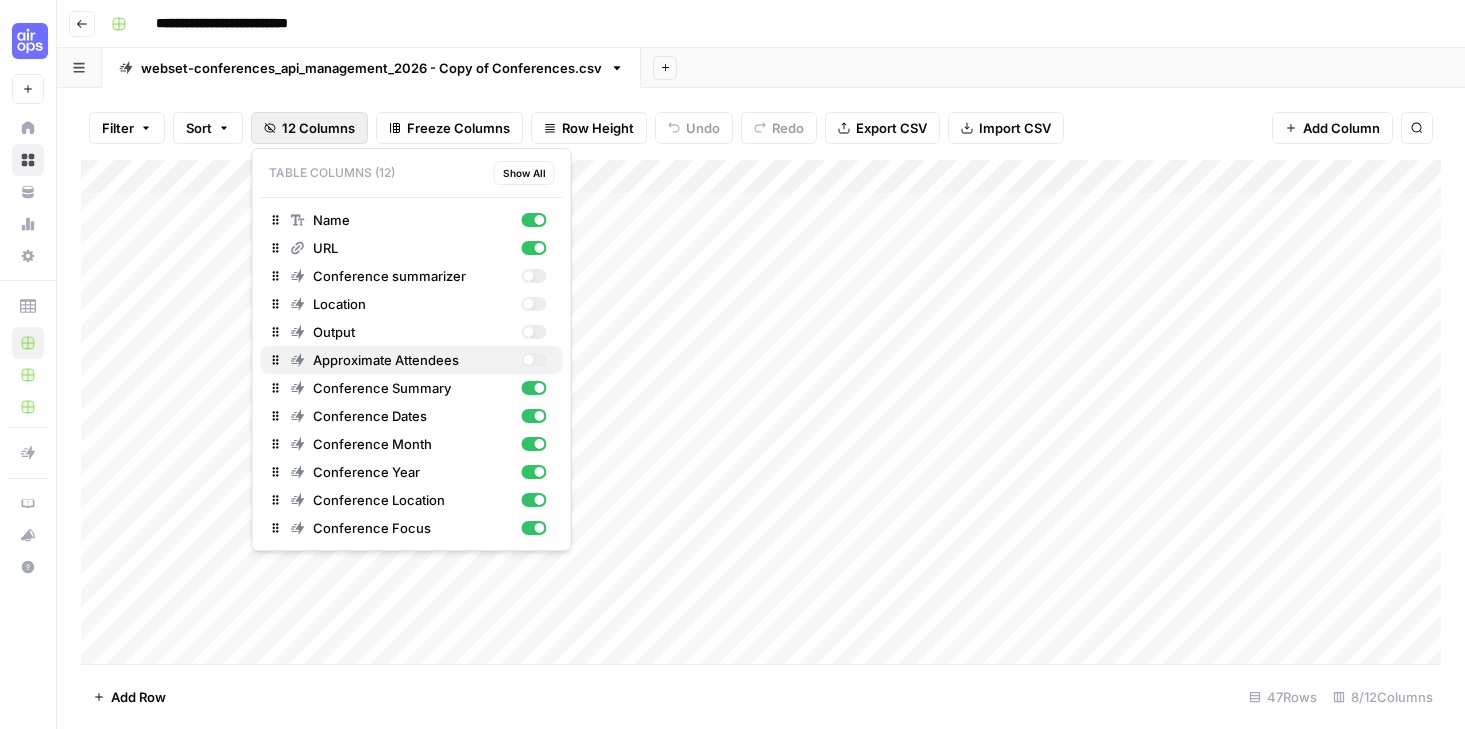 click on "Approximate Attendees" at bounding box center (419, 360) 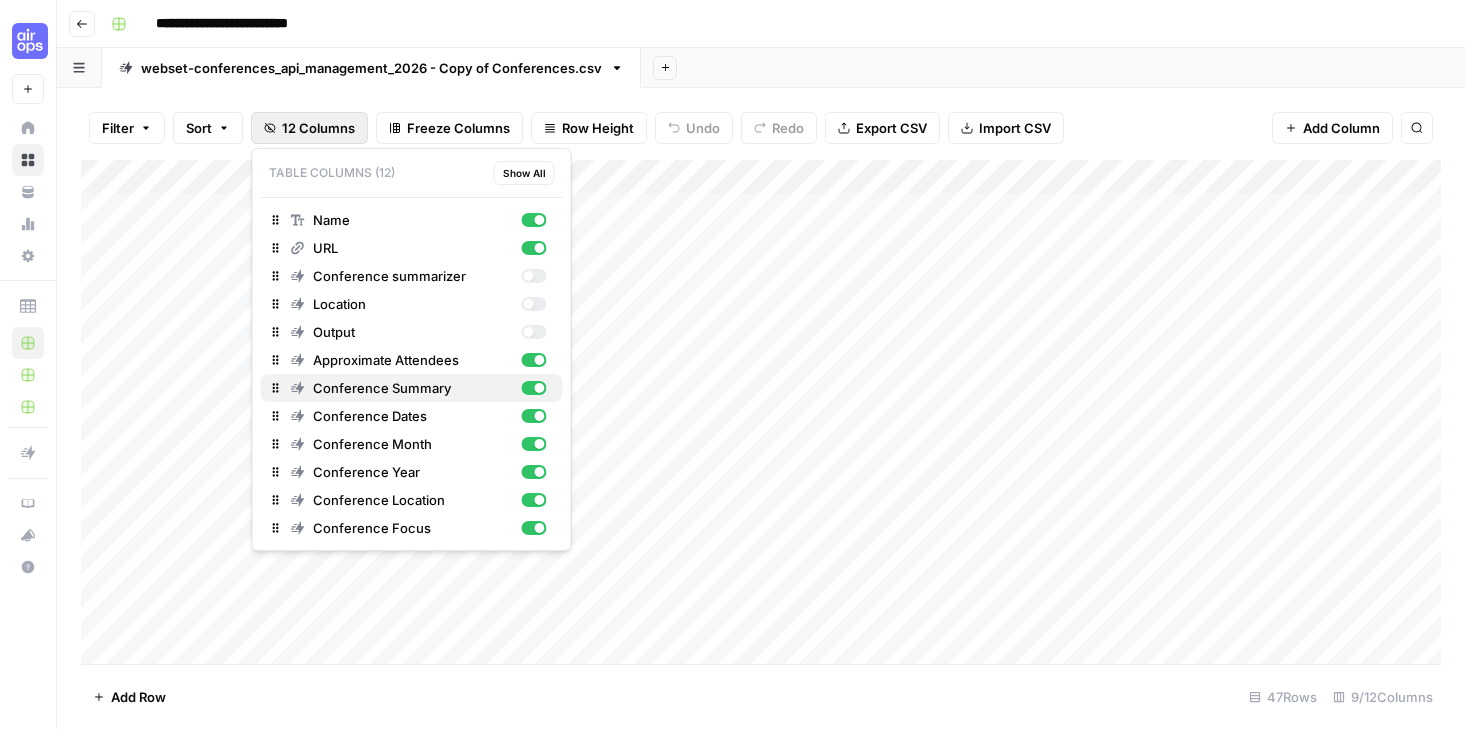 click at bounding box center [533, 388] 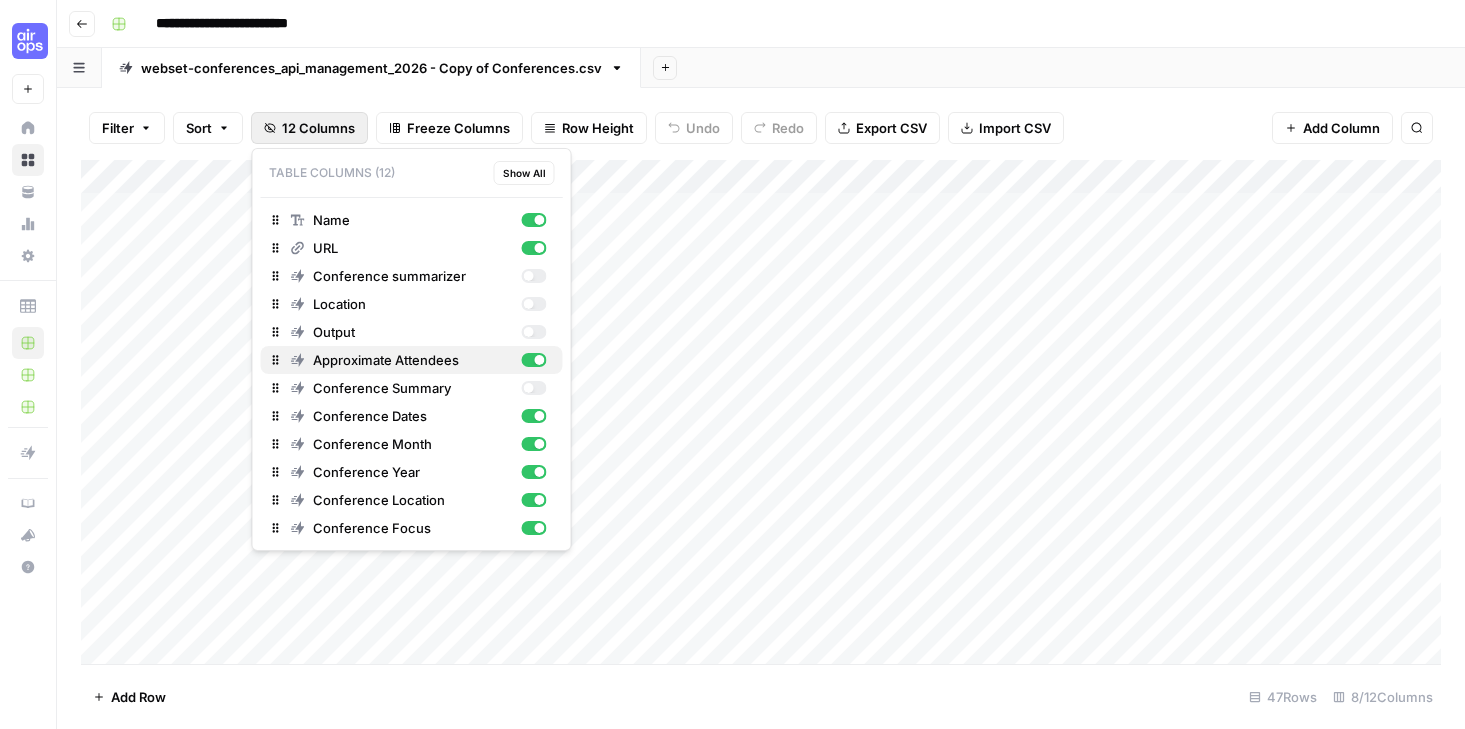 click at bounding box center (540, 360) 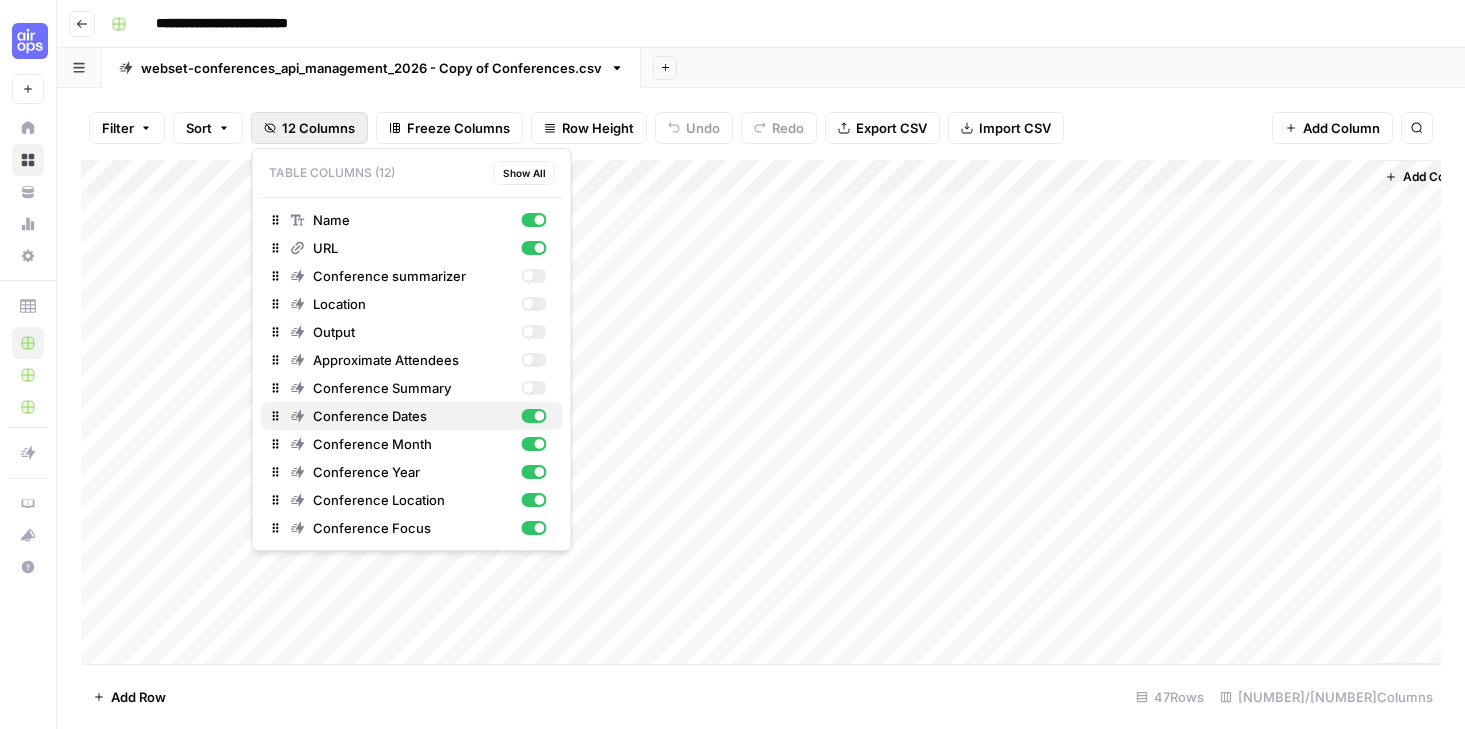 click on "Conference Dates" at bounding box center (412, 416) 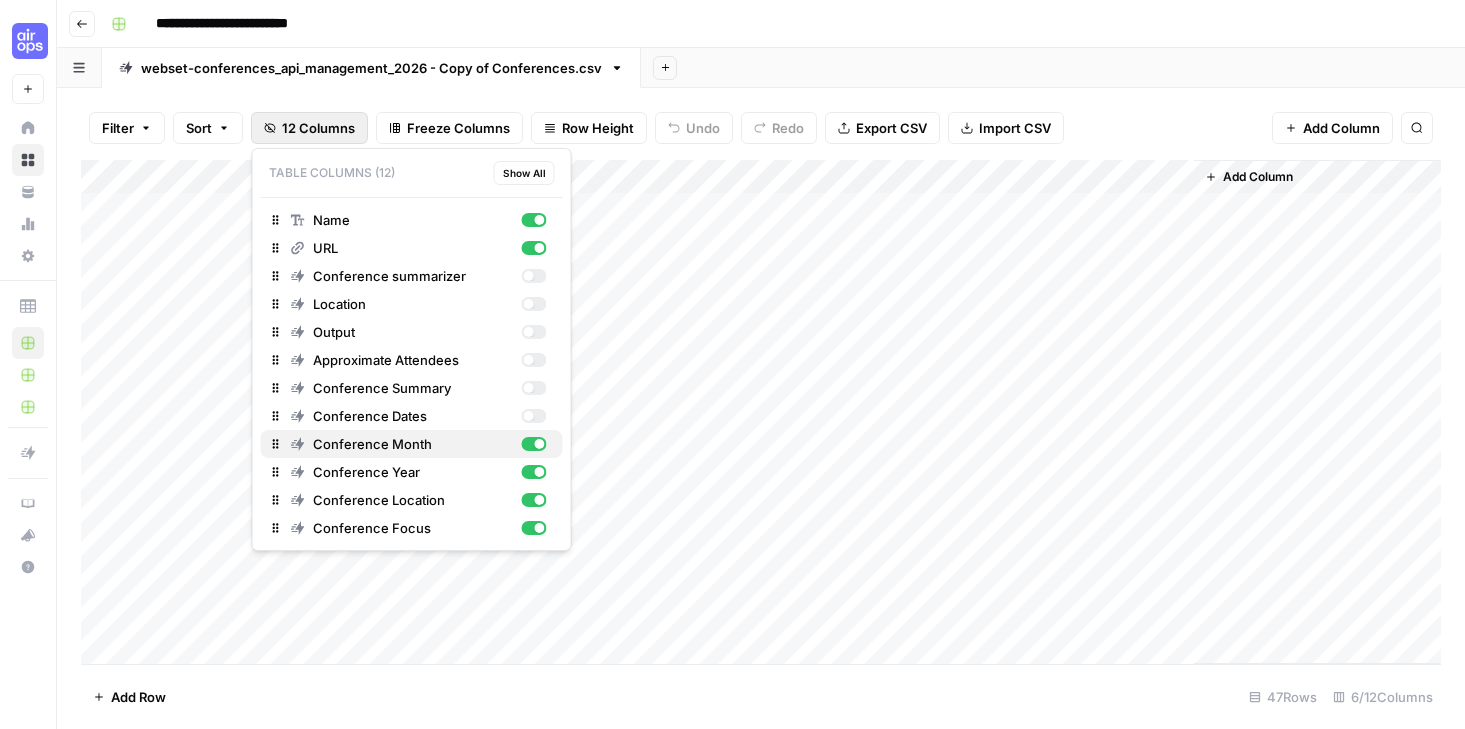 click on "Conference Month" at bounding box center [412, 444] 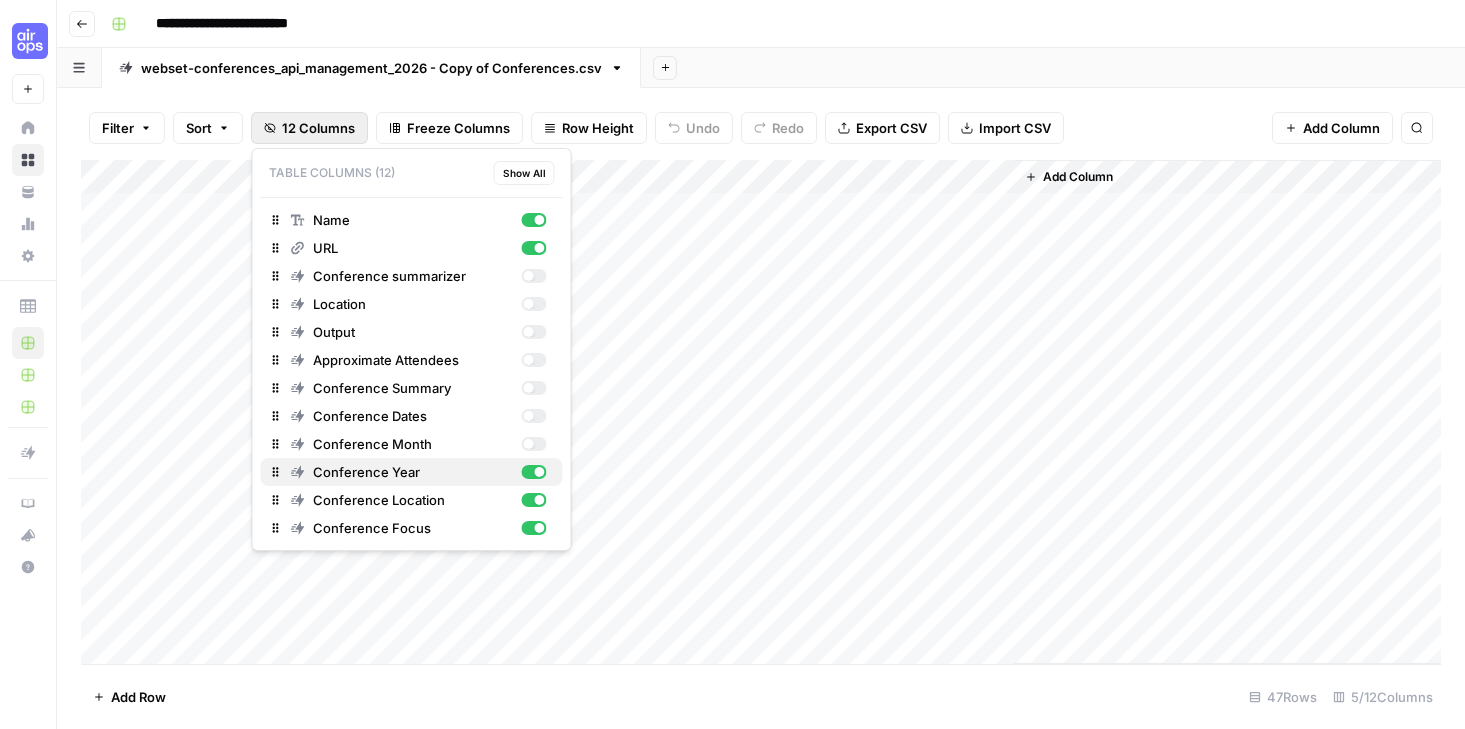click at bounding box center [540, 472] 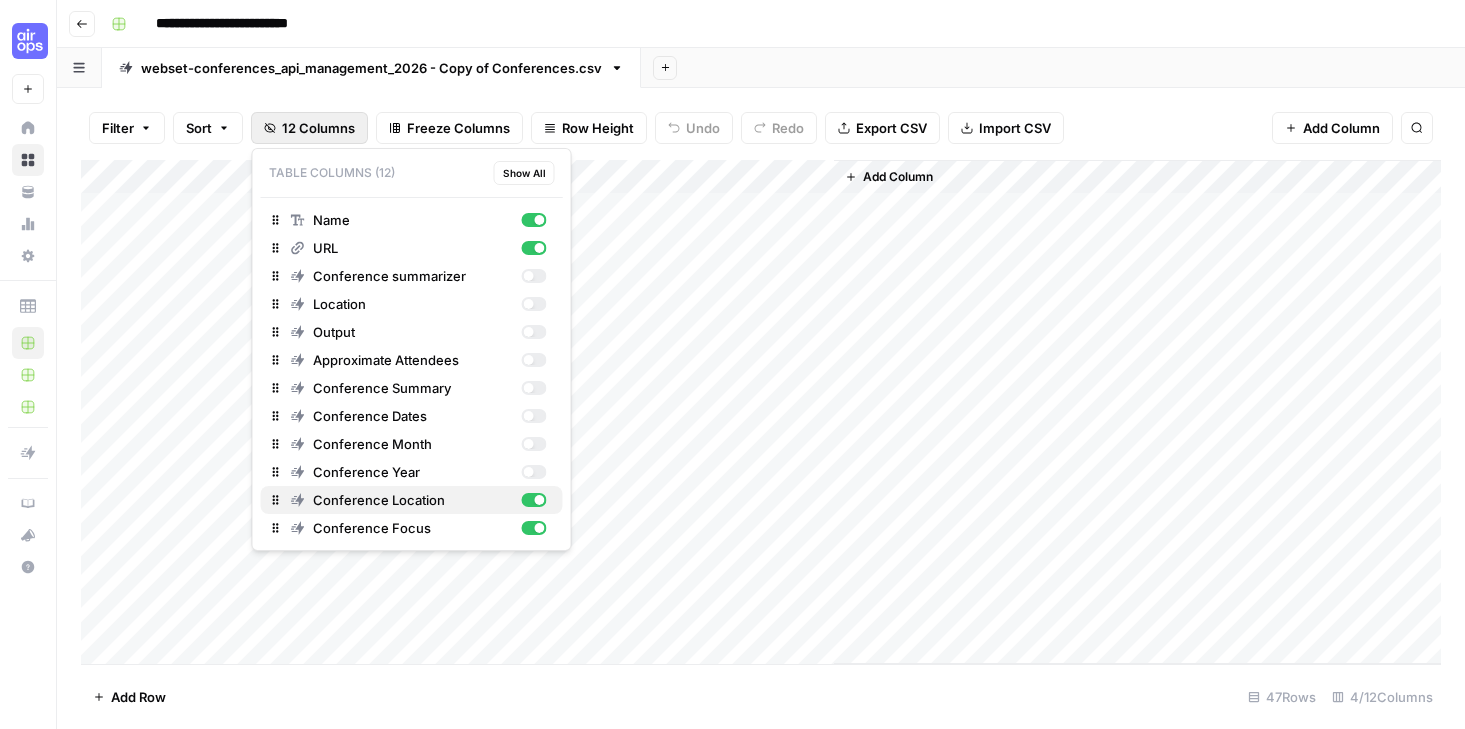 click at bounding box center [540, 500] 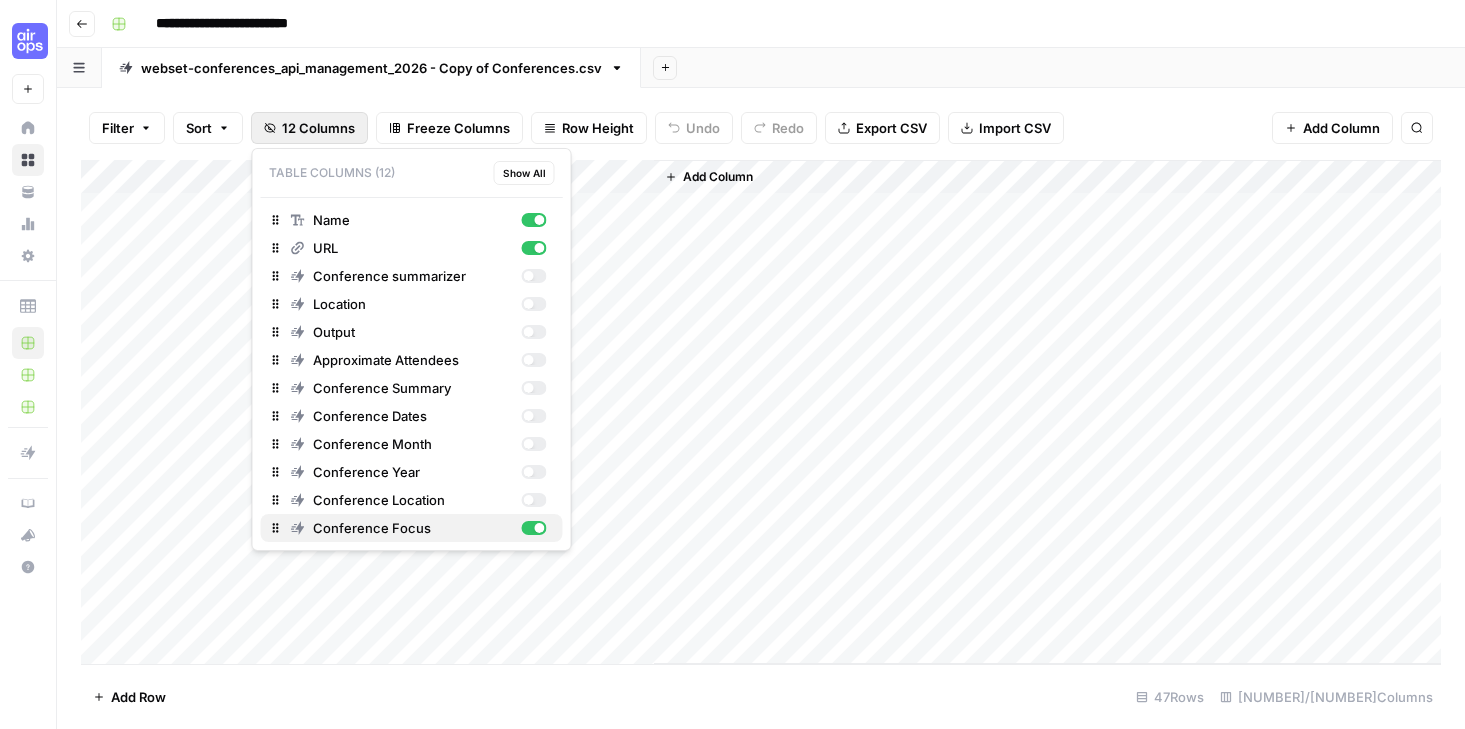 click at bounding box center (540, 528) 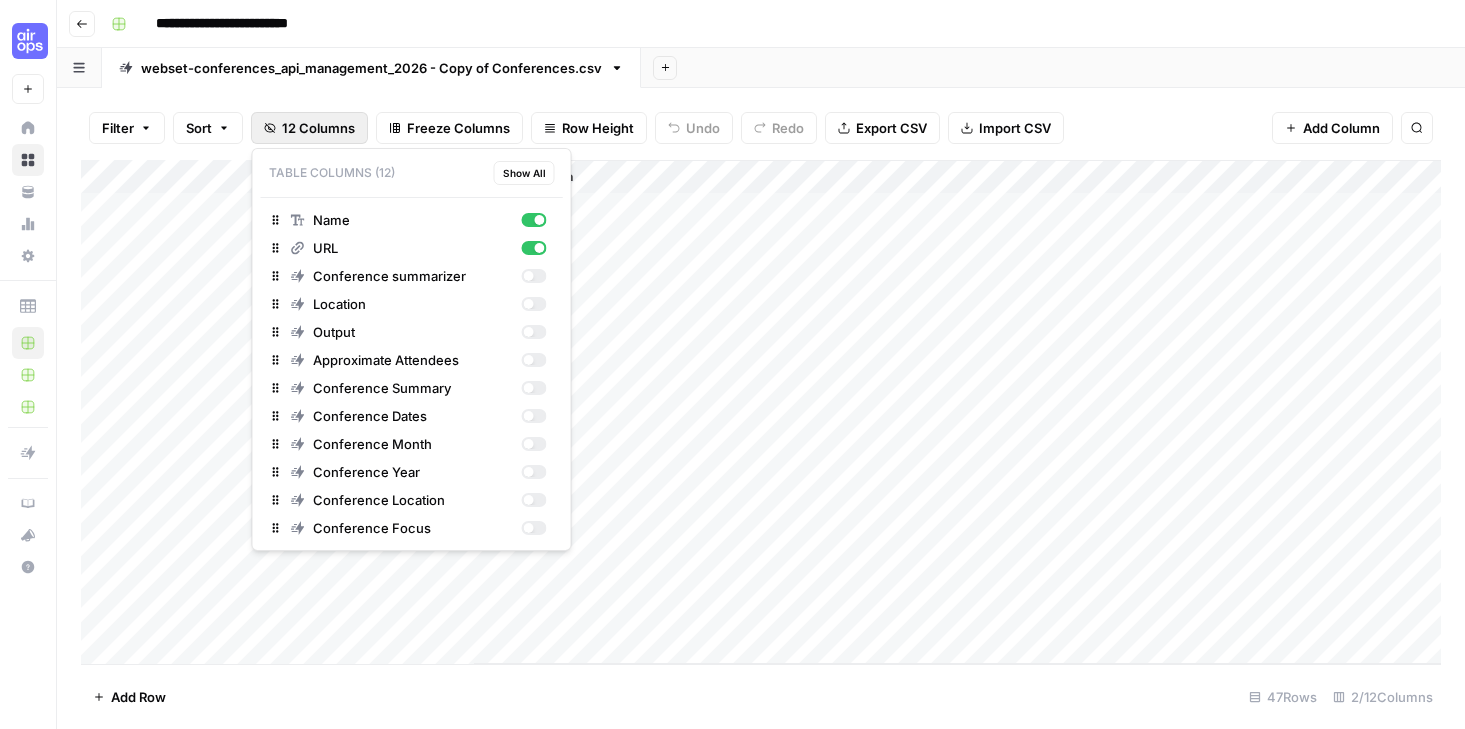 click on "Add Column" at bounding box center (957, 412) 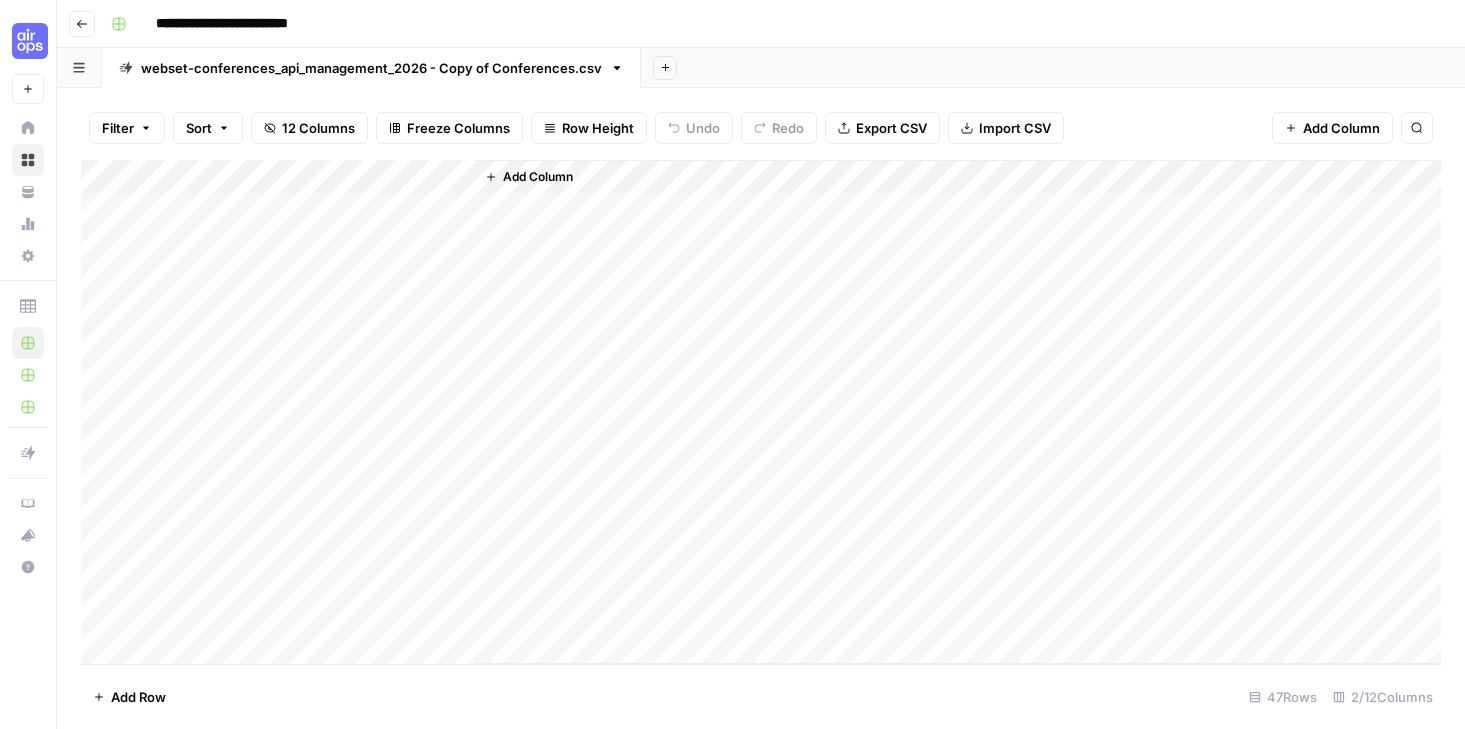 click on "Add Column" at bounding box center [761, 412] 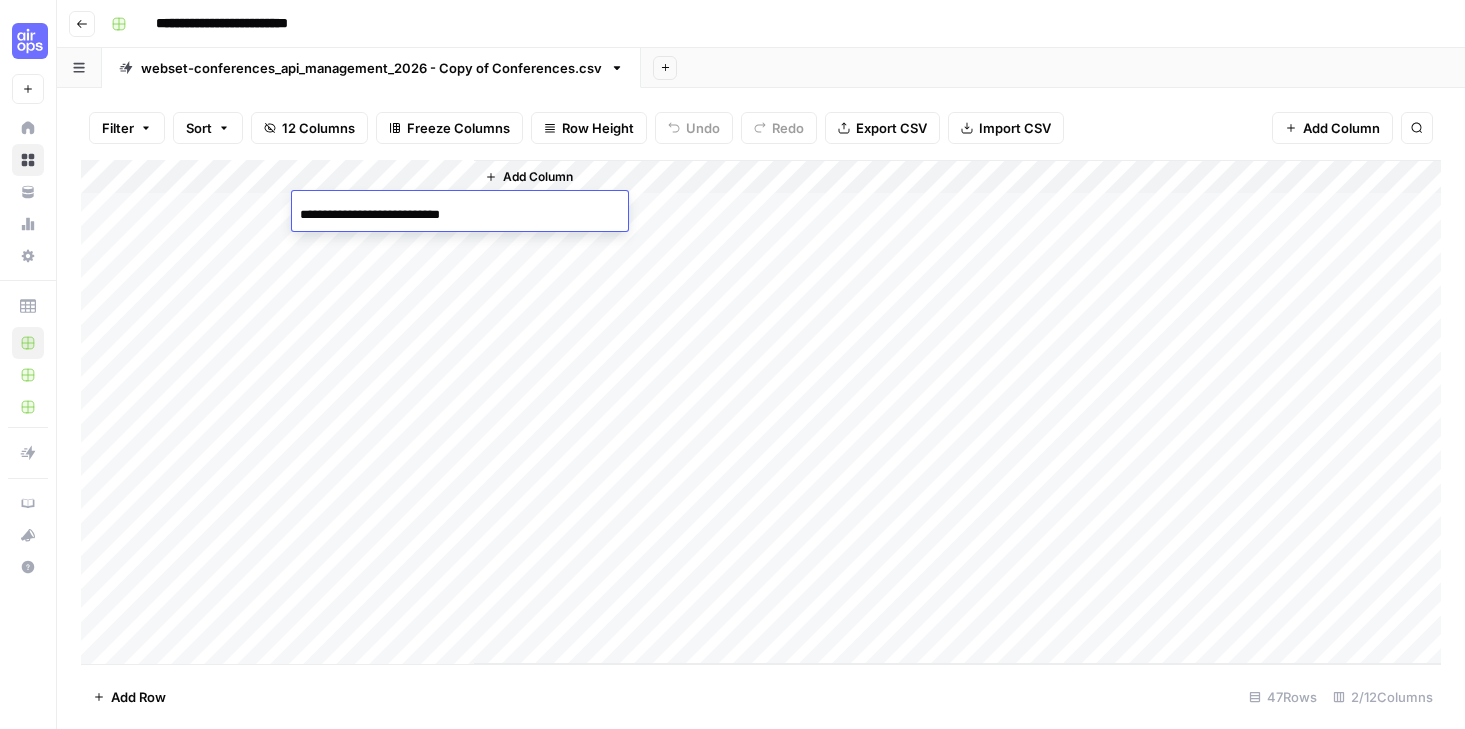 click on "**********" at bounding box center (460, 215) 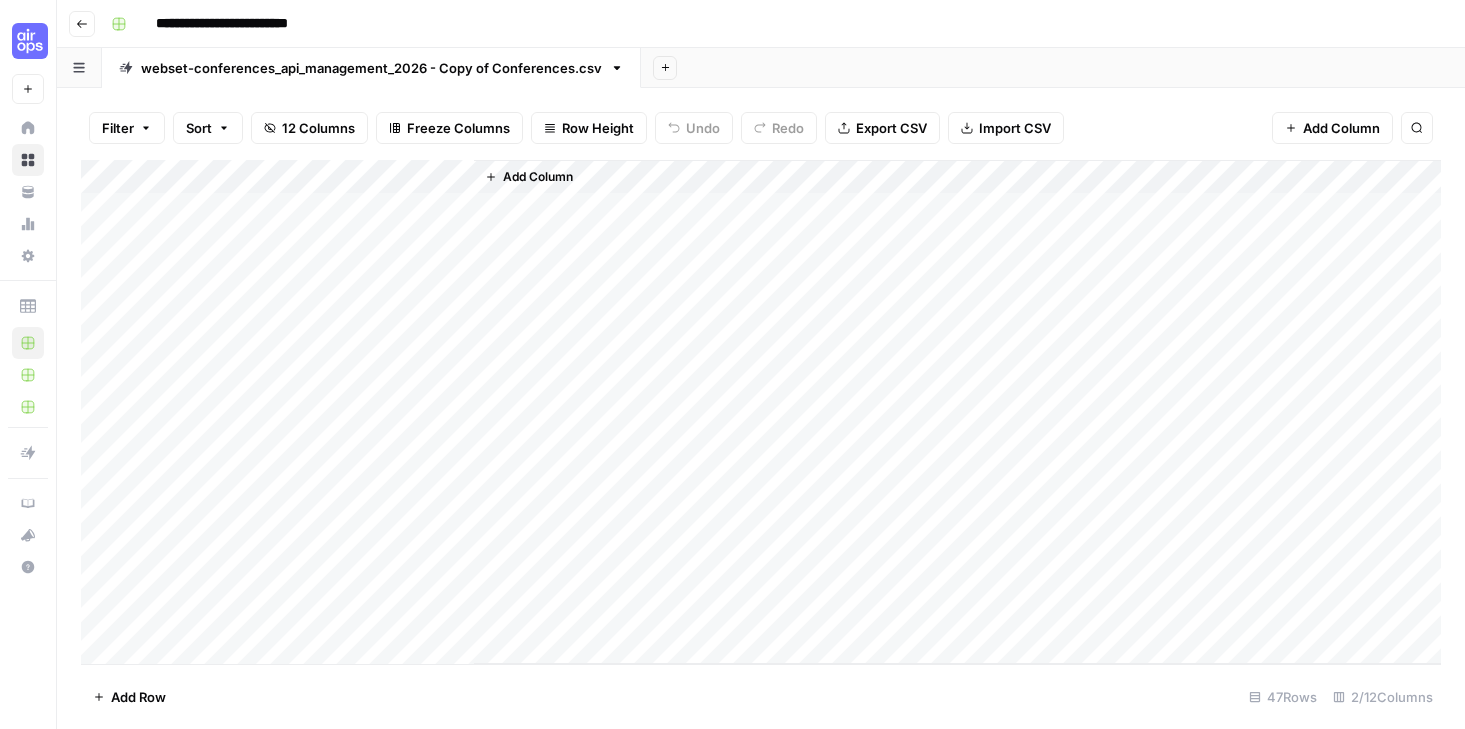 click on "12 Columns" at bounding box center (318, 128) 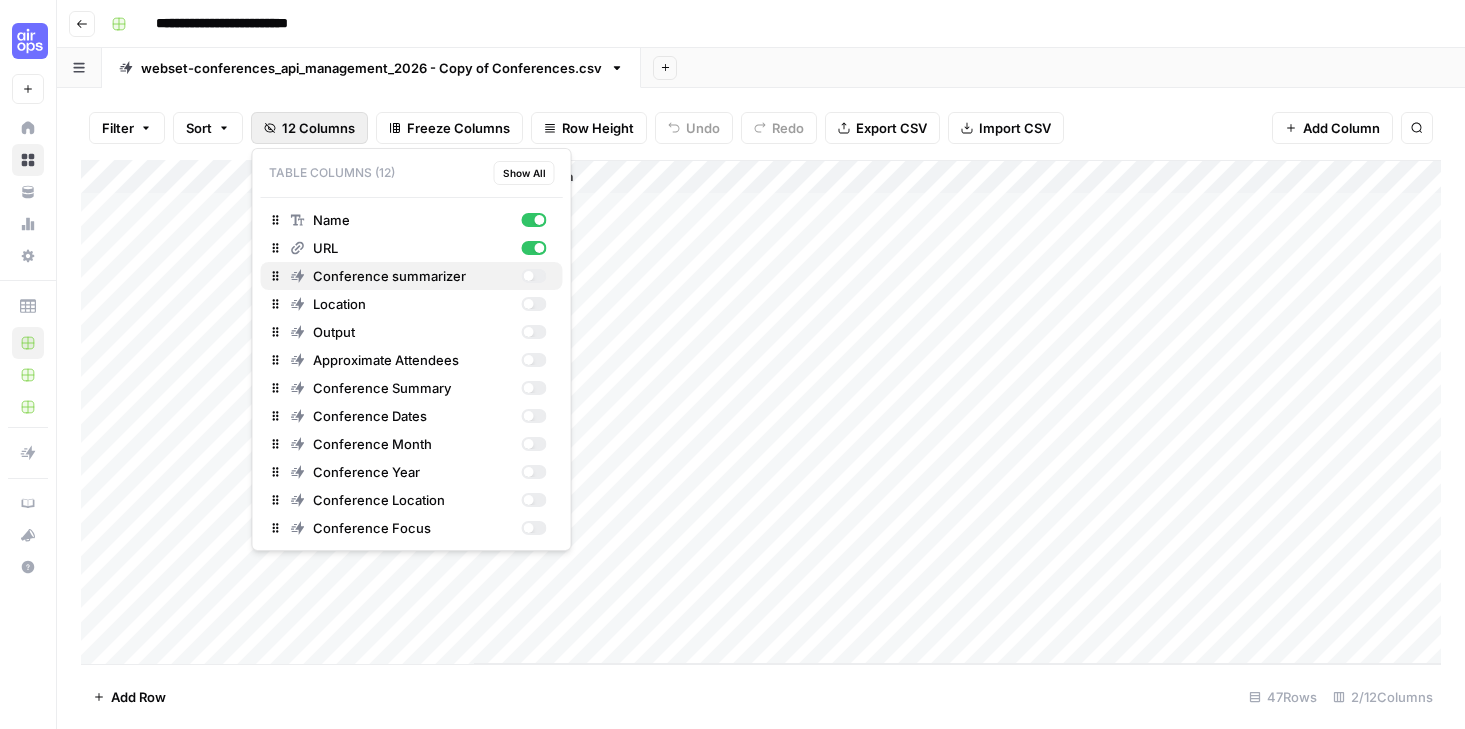 click at bounding box center (533, 276) 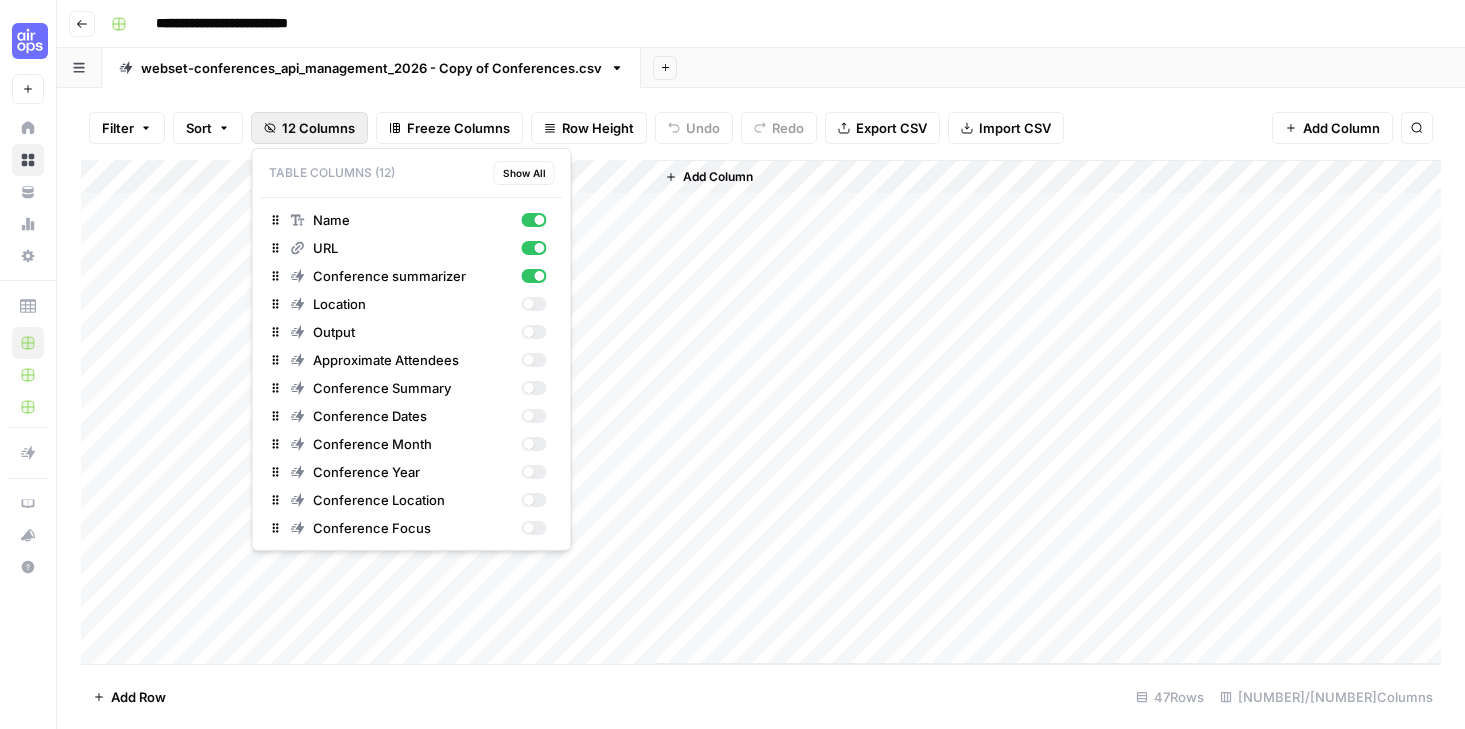 click on "Add Column" at bounding box center [761, 412] 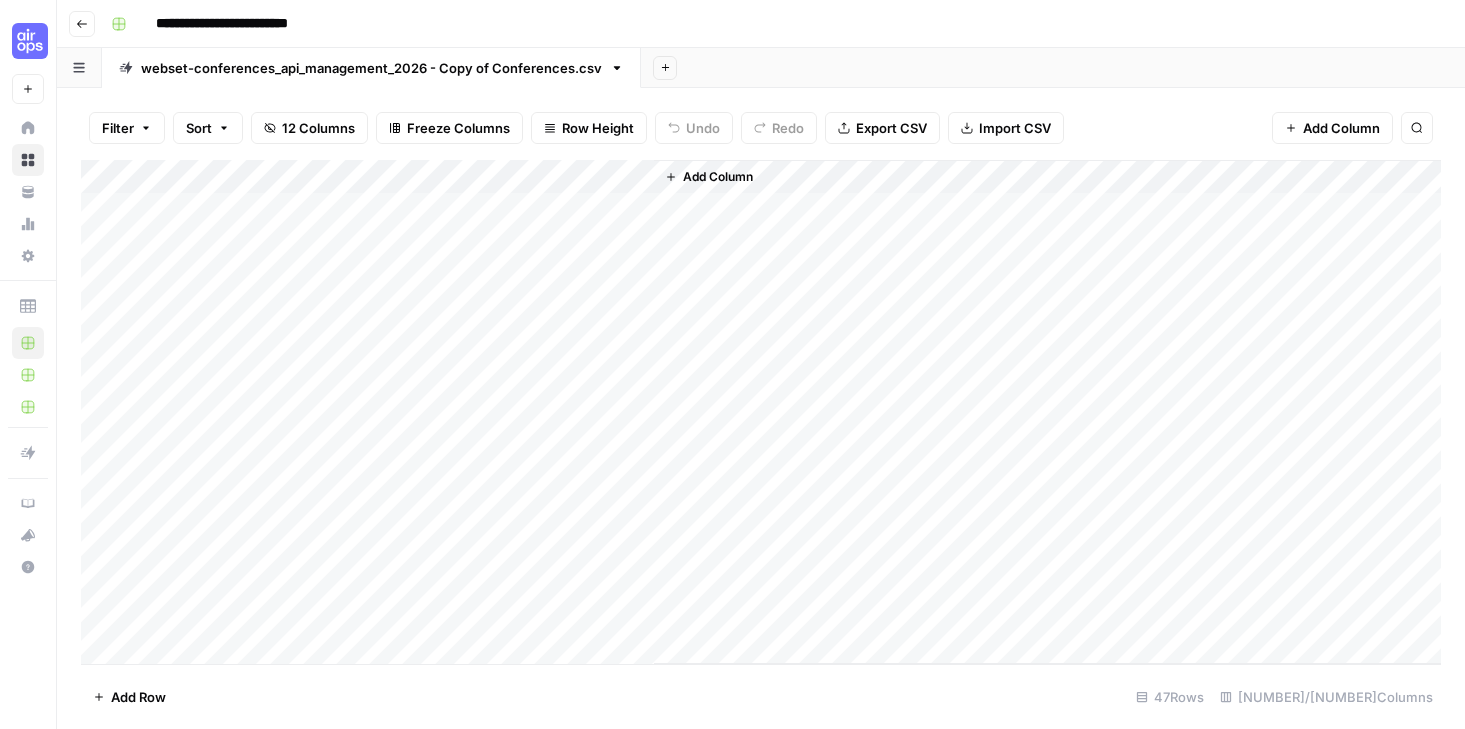 click on "Add Column" at bounding box center [761, 412] 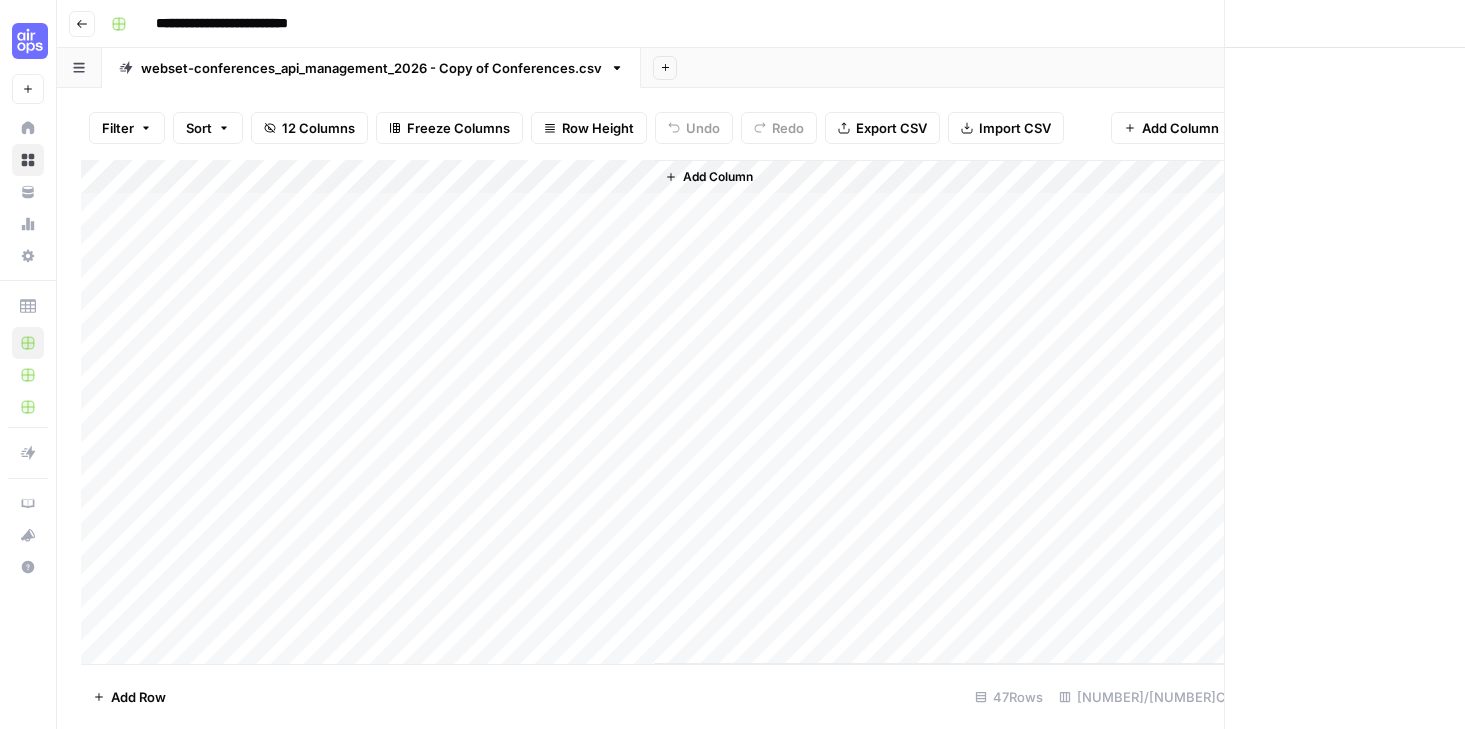 click at bounding box center [563, 209] 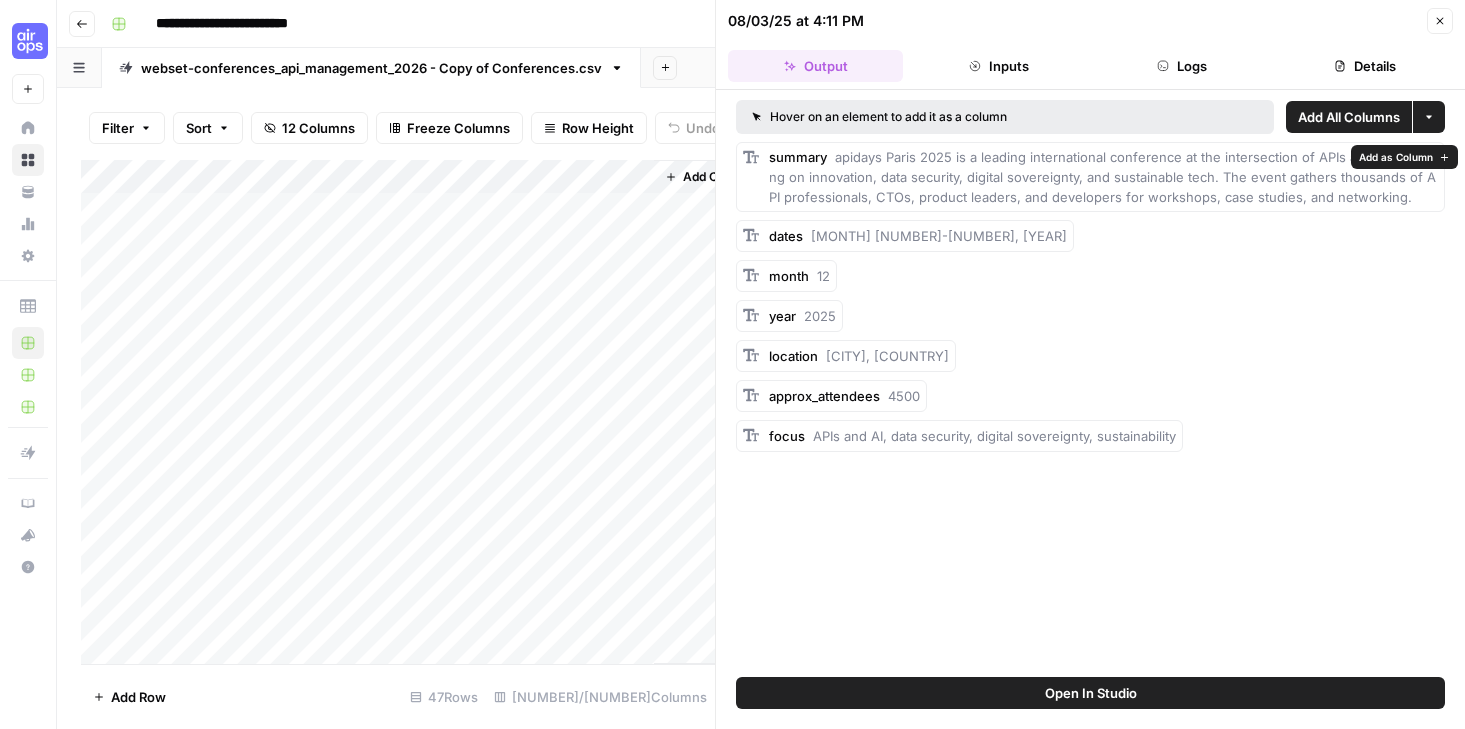 click on "Add as Column" at bounding box center [1404, 157] 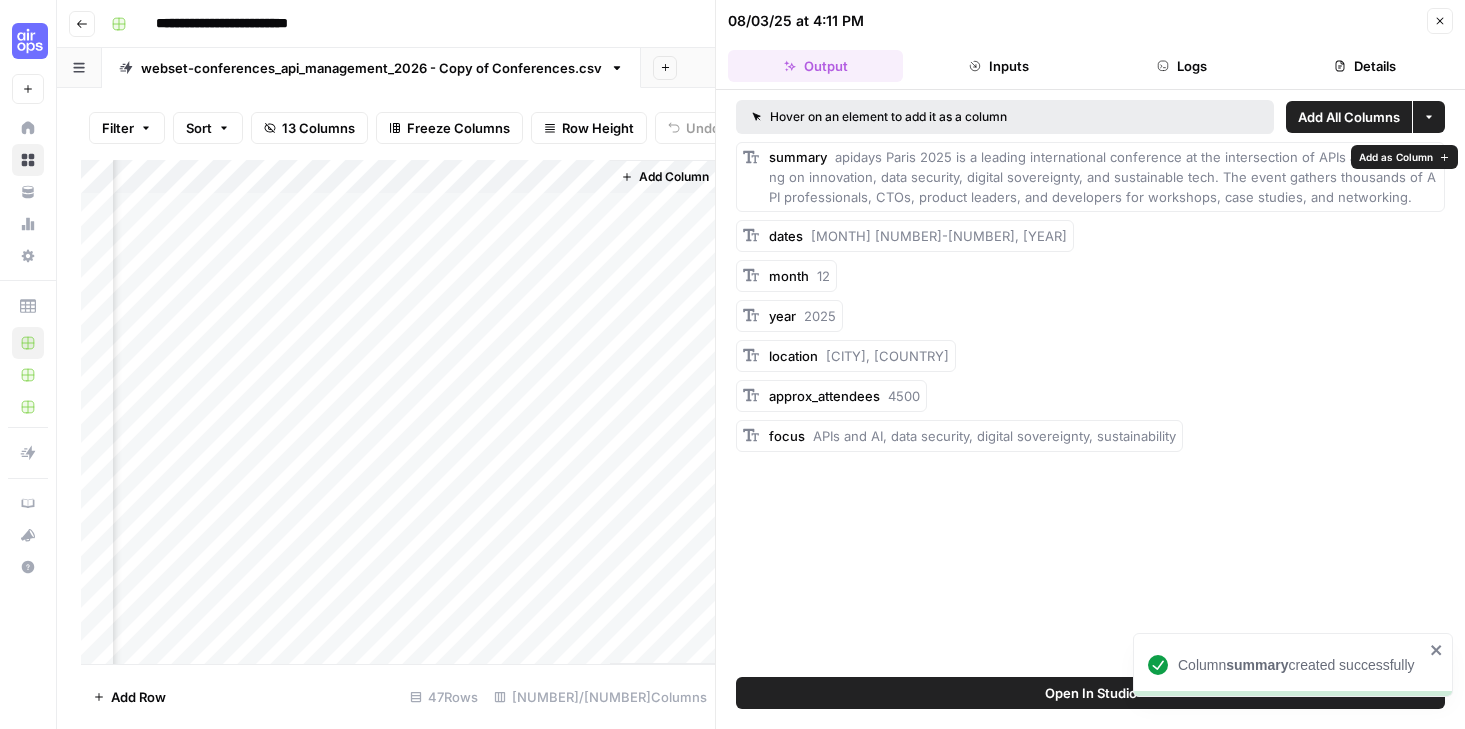 scroll, scrollTop: 0, scrollLeft: 230, axis: horizontal 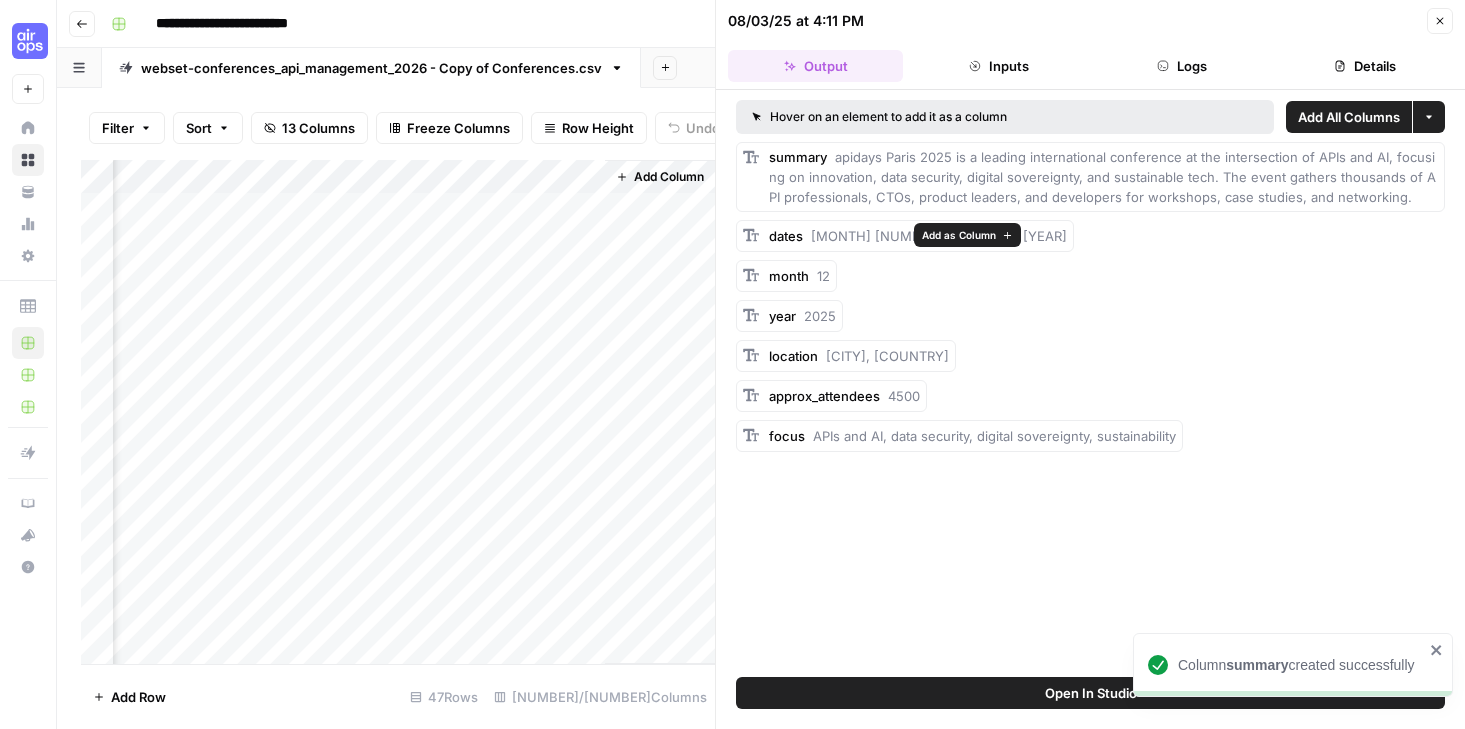 click on "dates Dec 9-11 2025" at bounding box center [918, 236] 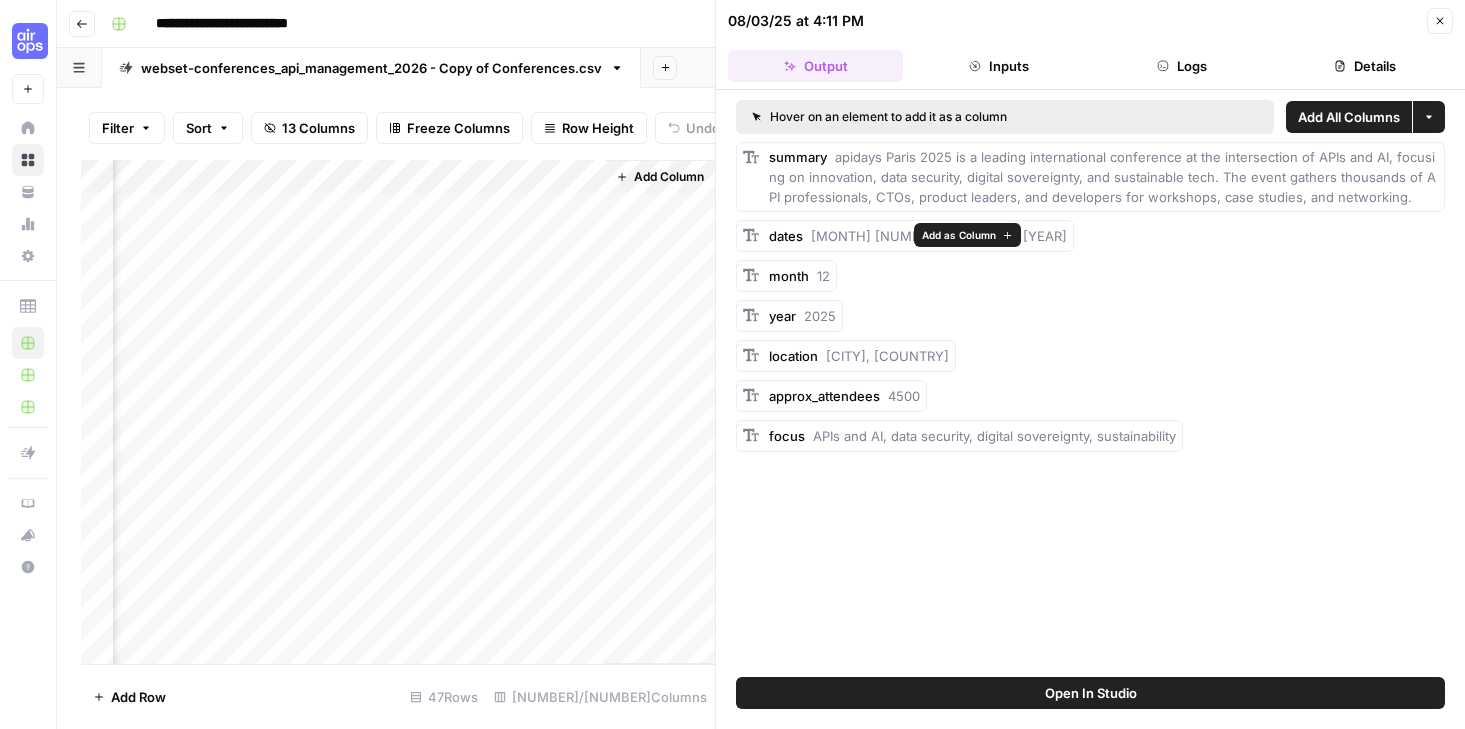 click on "Add as Column" at bounding box center [959, 235] 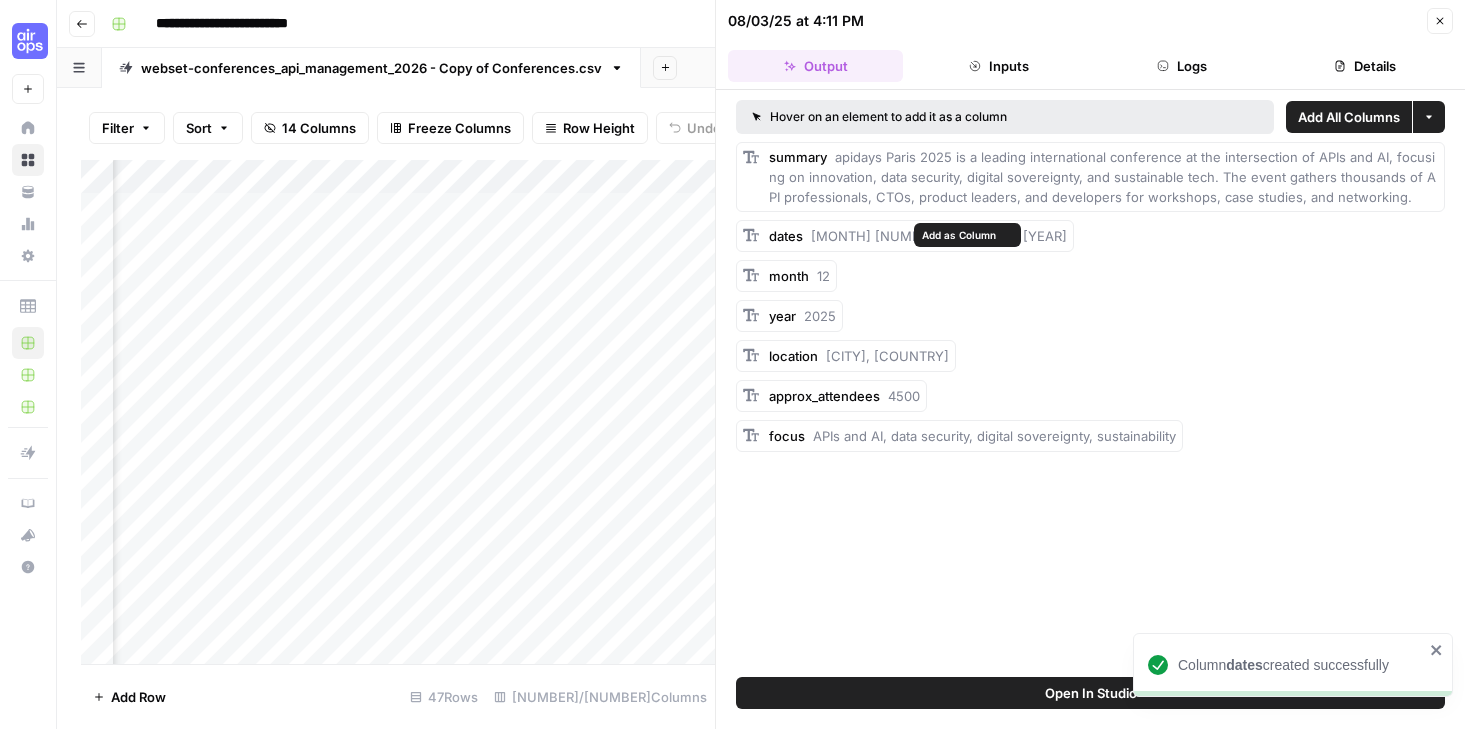 scroll, scrollTop: 0, scrollLeft: 269, axis: horizontal 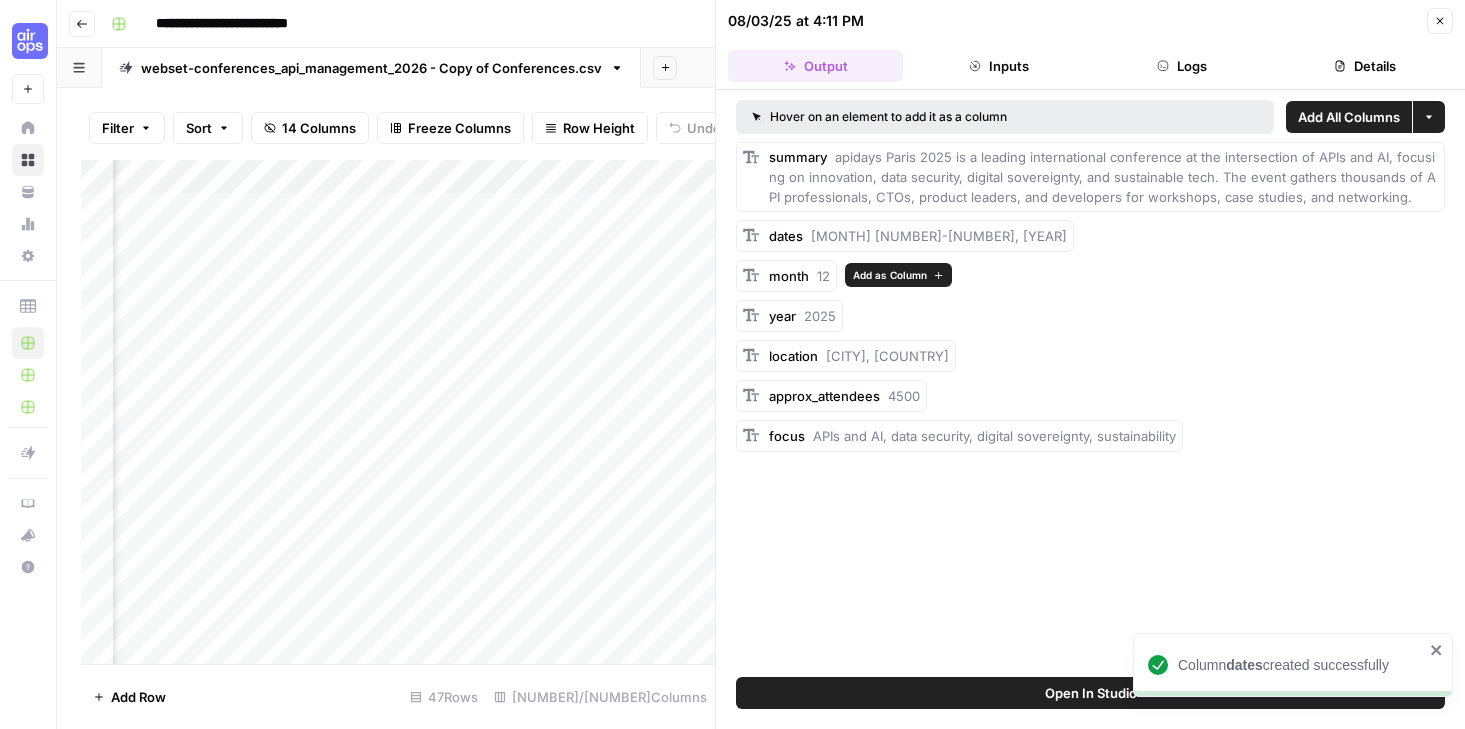 click on "Add as Column" at bounding box center [890, 275] 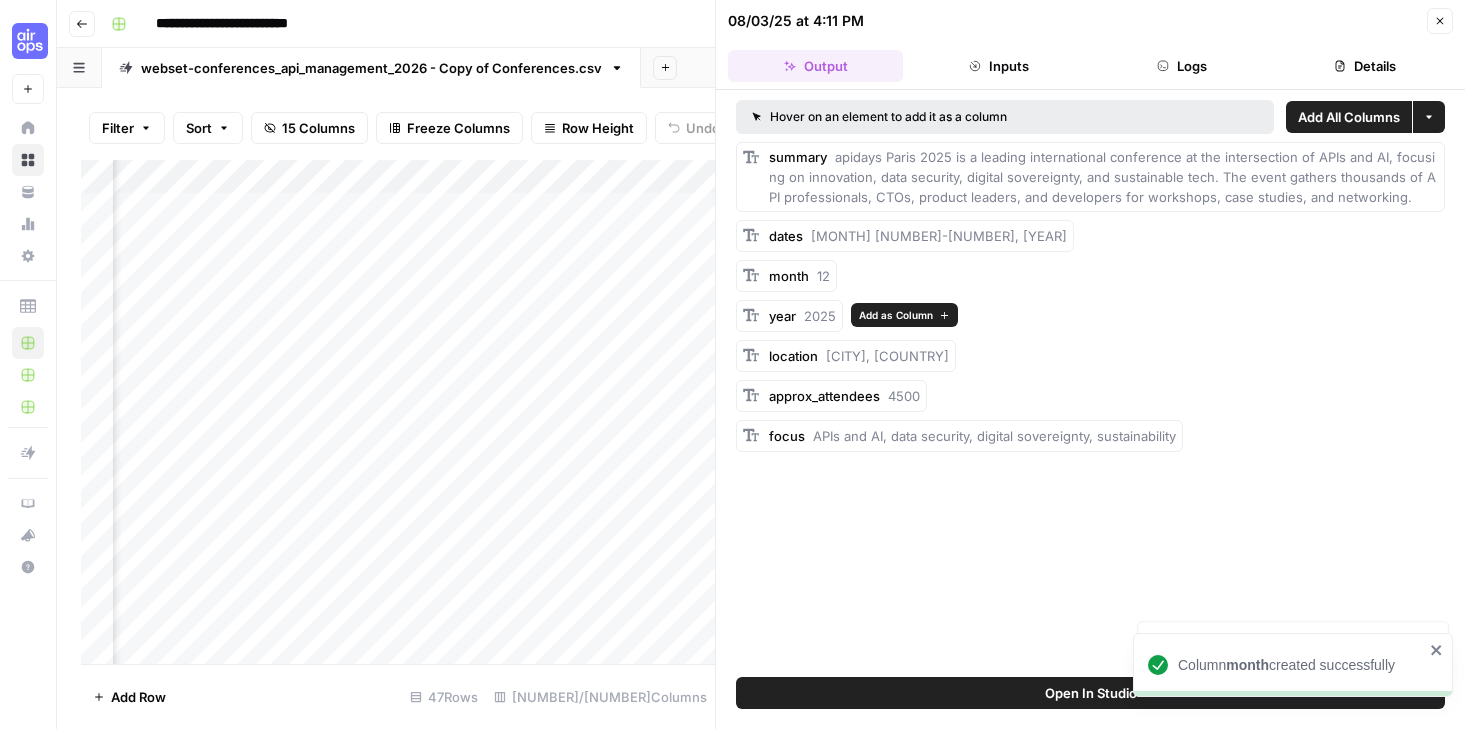 click on "Add as Column" at bounding box center (904, 315) 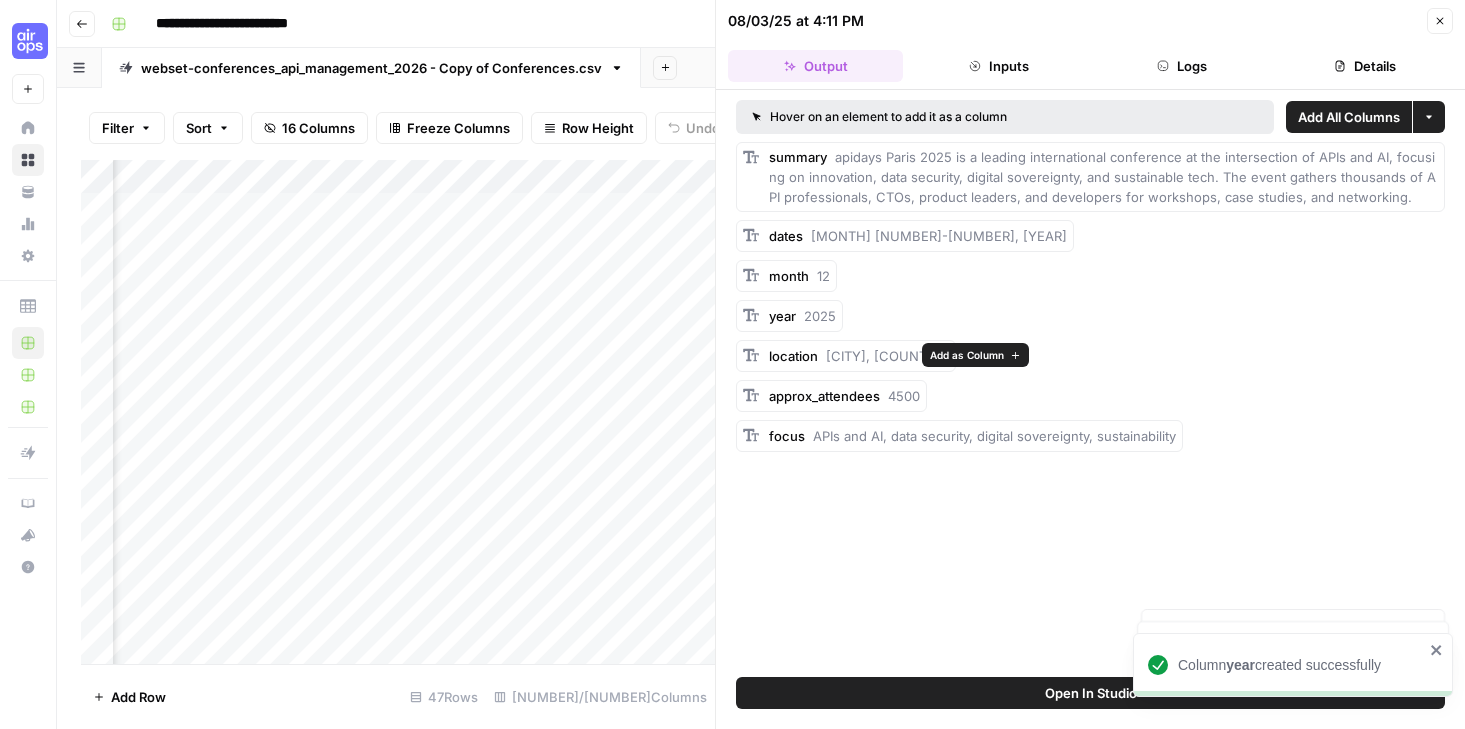 click on "Add as Column" at bounding box center (967, 355) 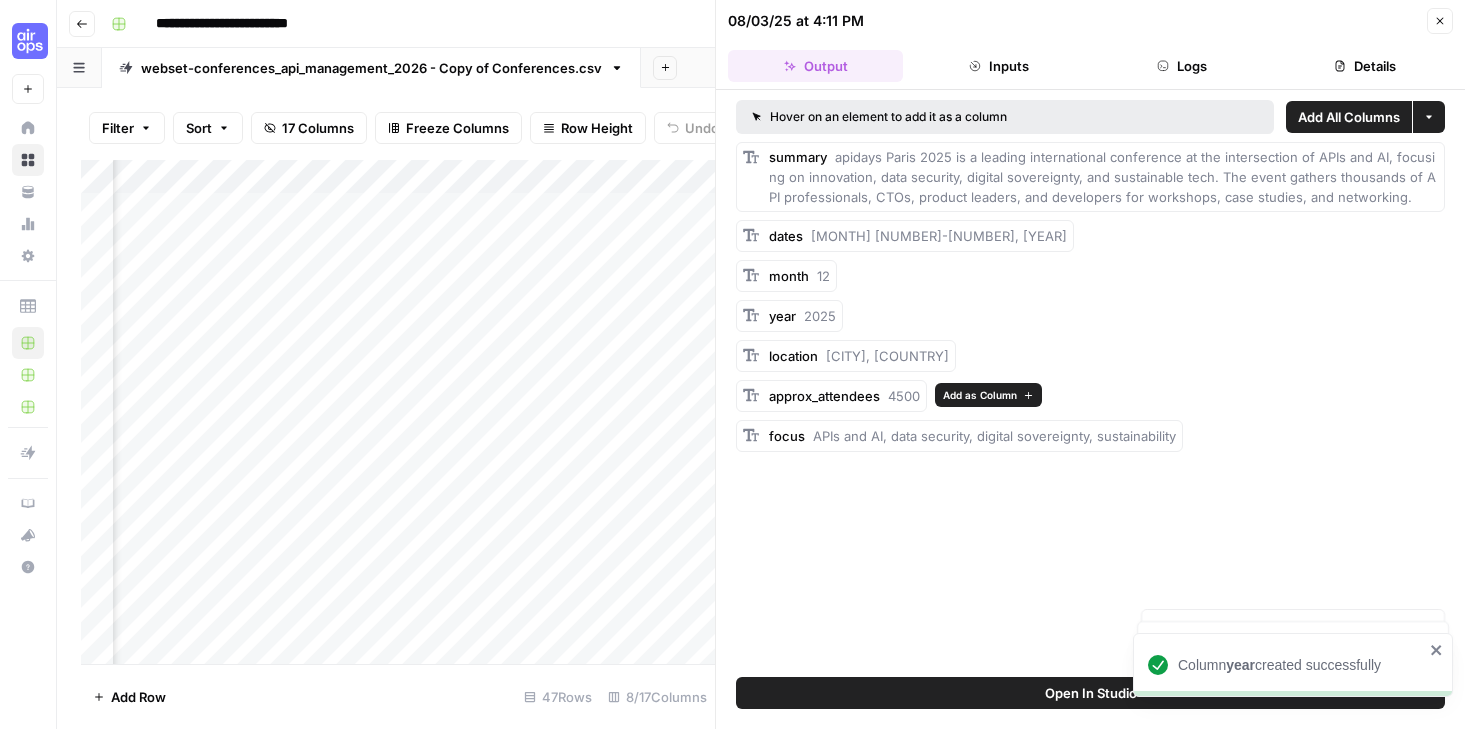 click on "Add as Column" at bounding box center [980, 395] 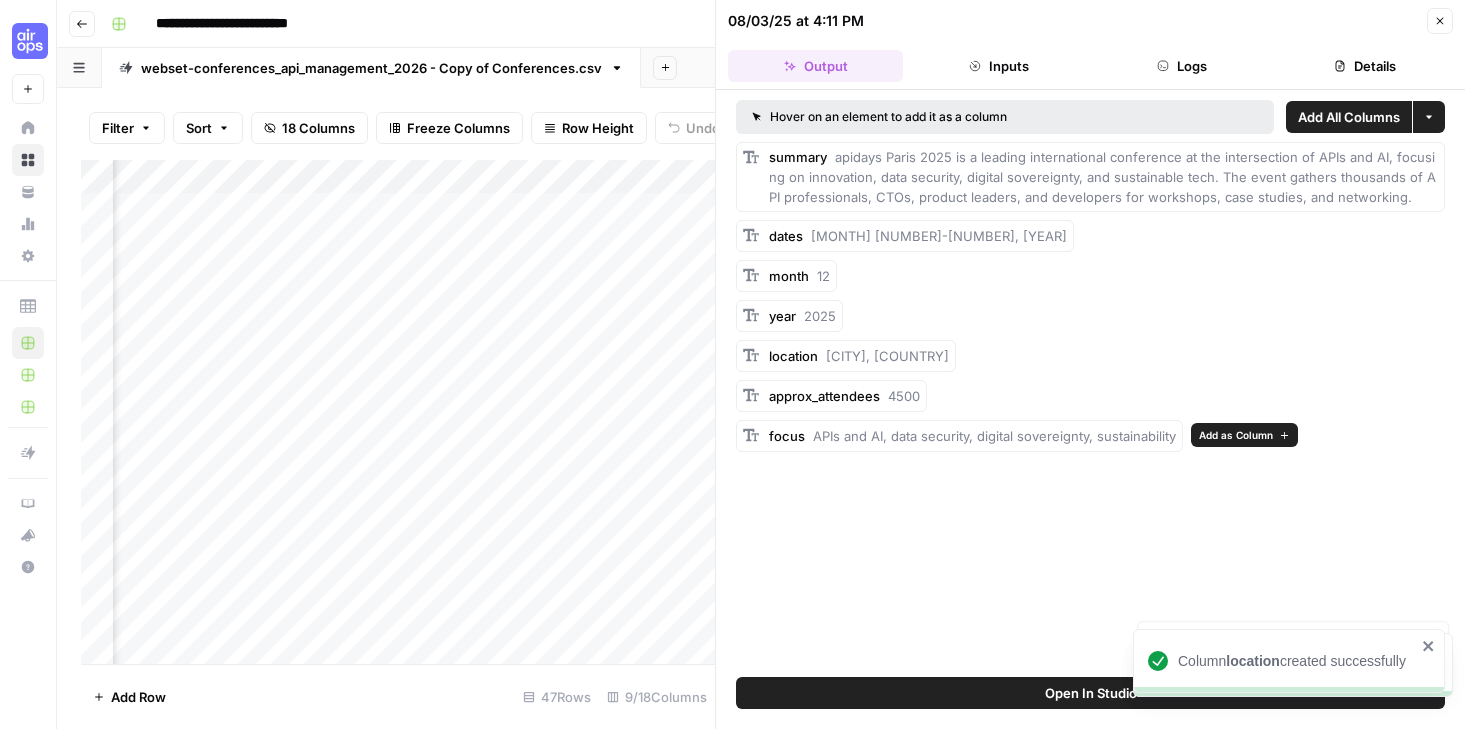 click on "Add as Column" at bounding box center [1236, 435] 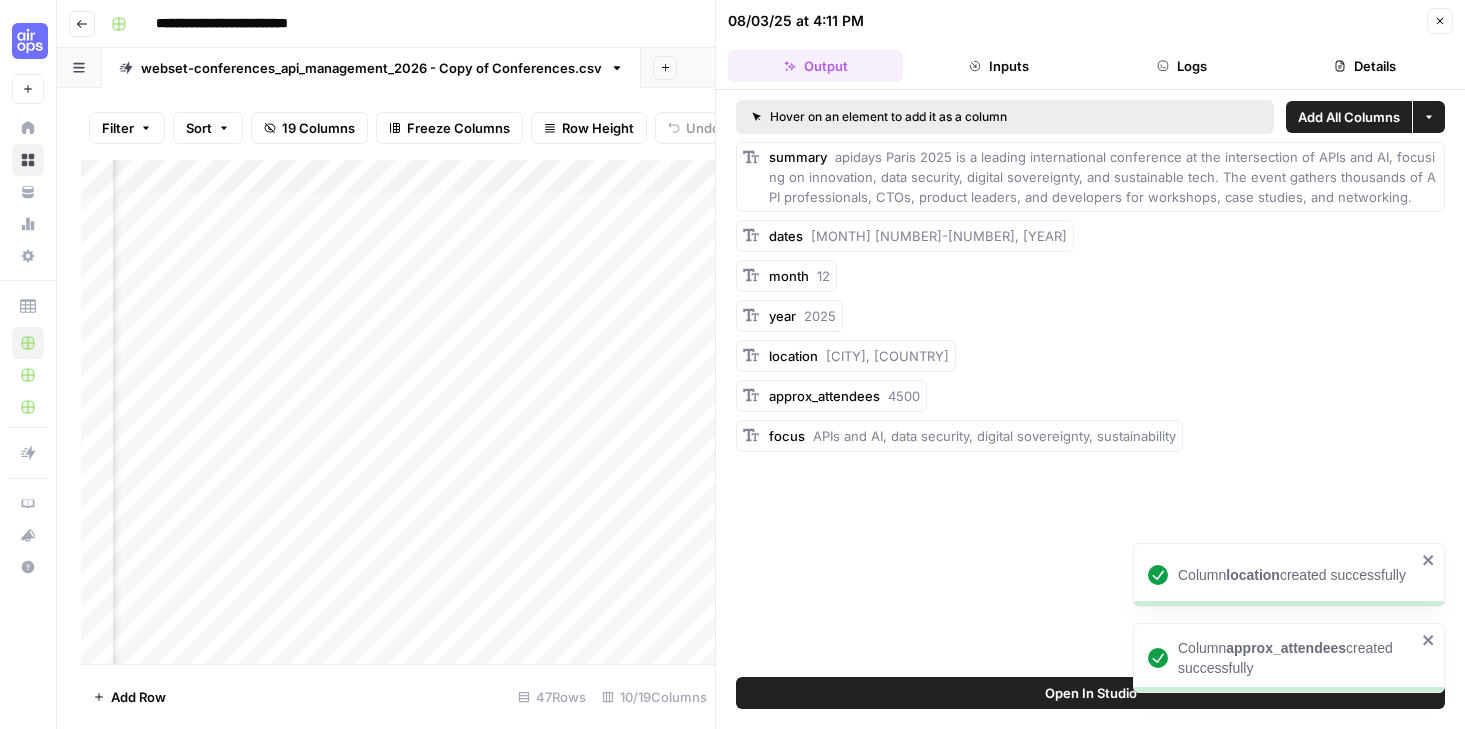 click 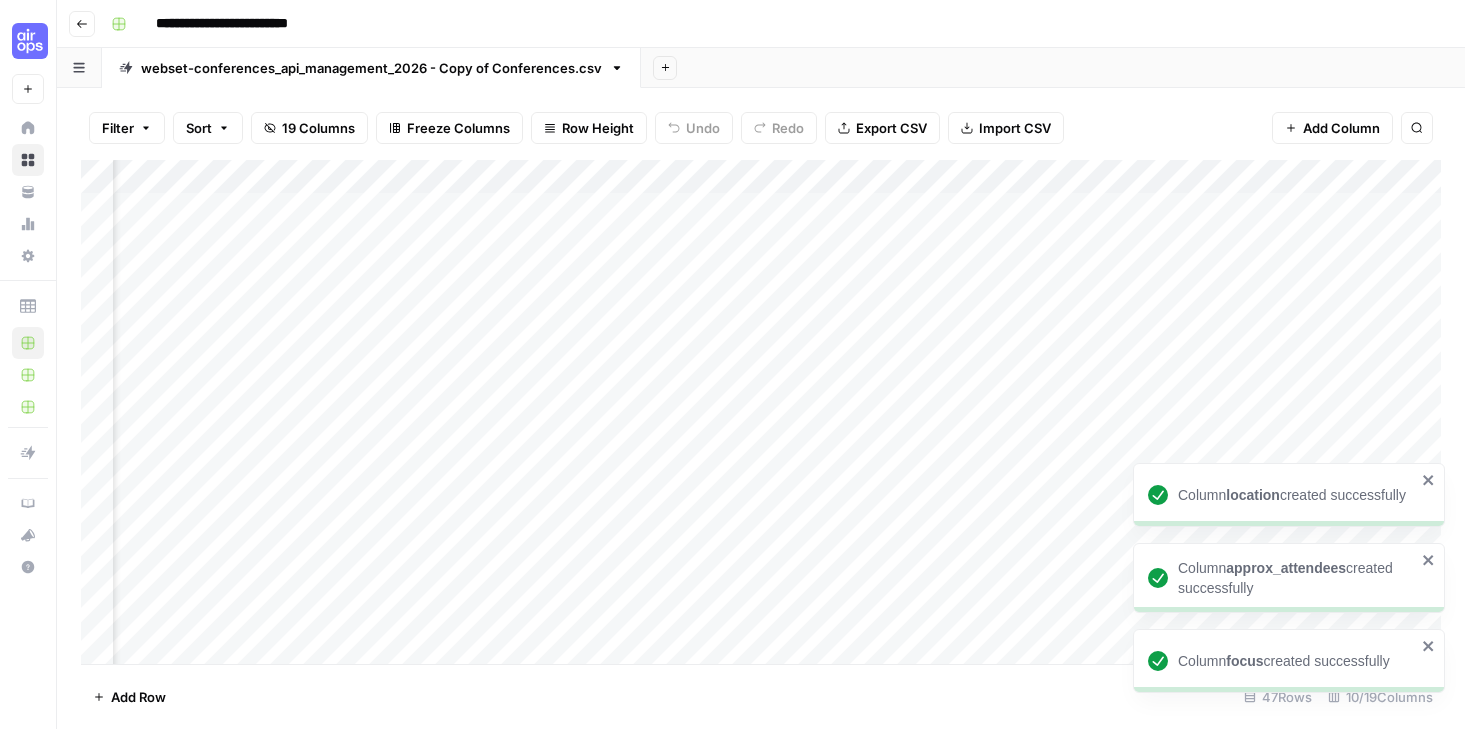scroll, scrollTop: 0, scrollLeft: 6, axis: horizontal 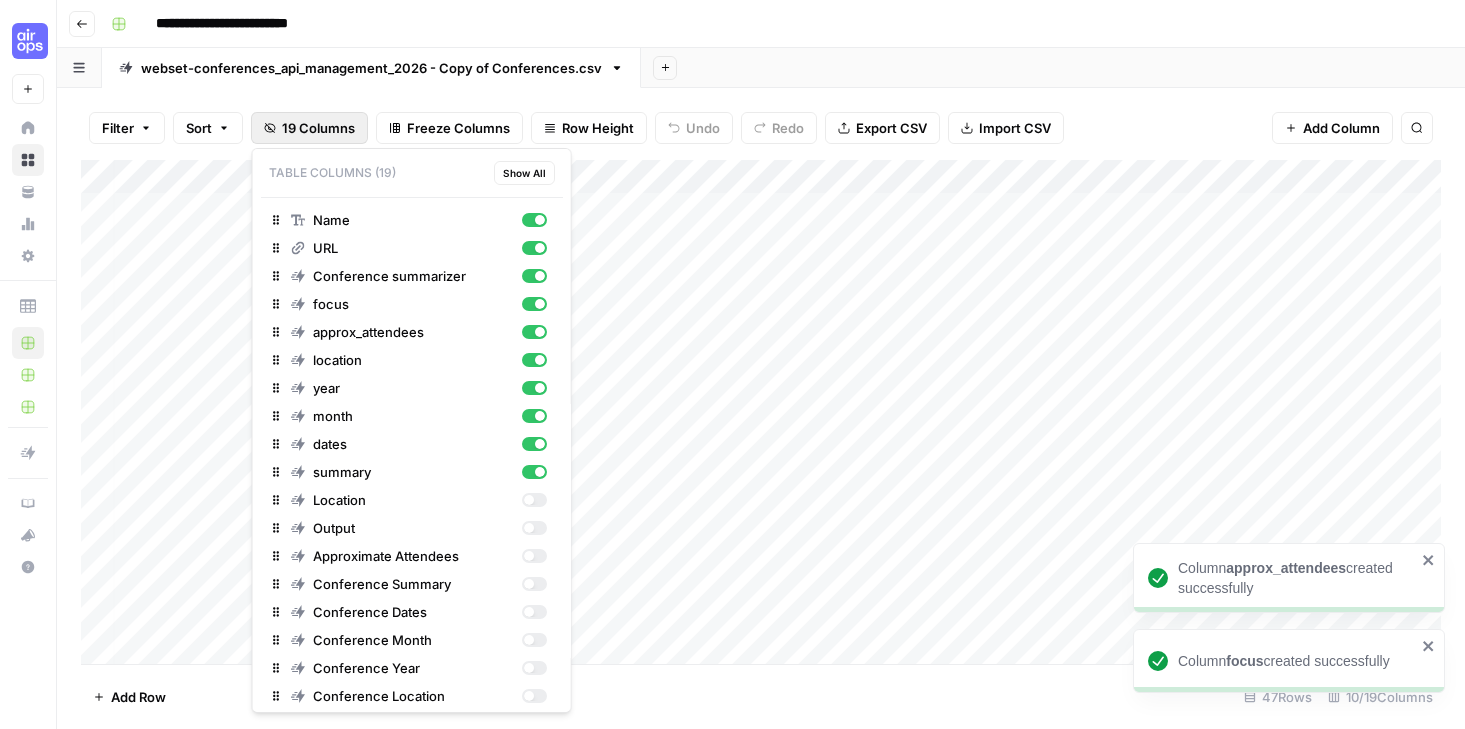 click on "19 Columns" at bounding box center (318, 128) 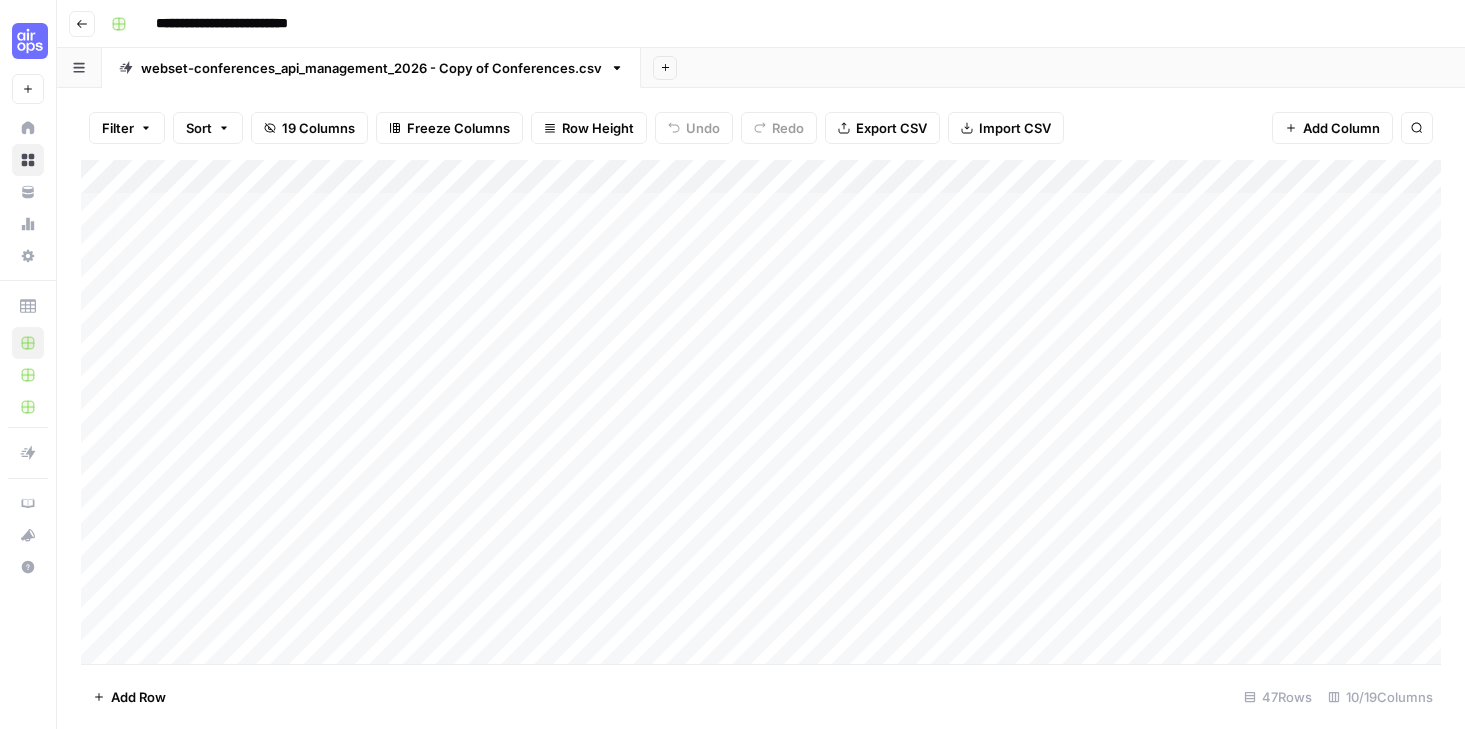 click on "19 Columns" at bounding box center (318, 128) 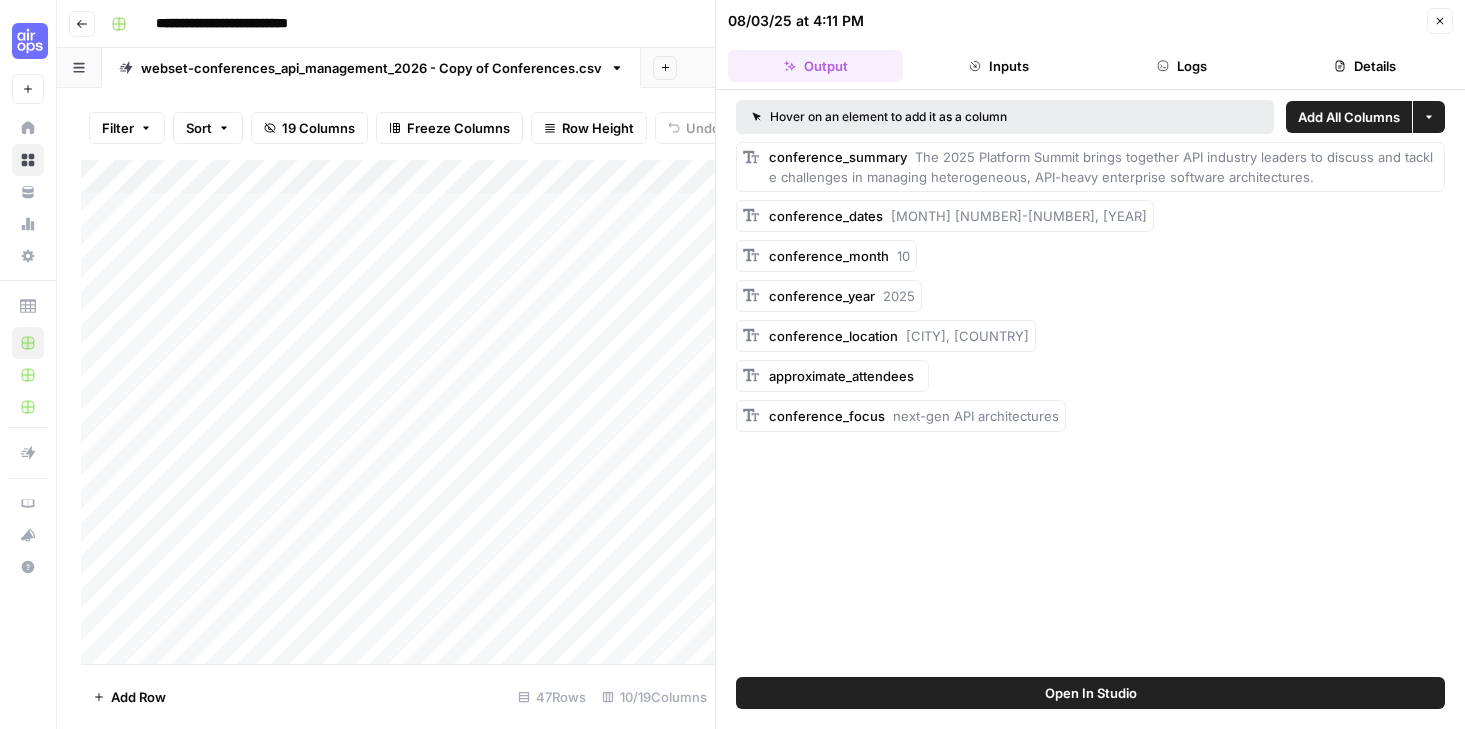 click on "Close" at bounding box center (1440, 21) 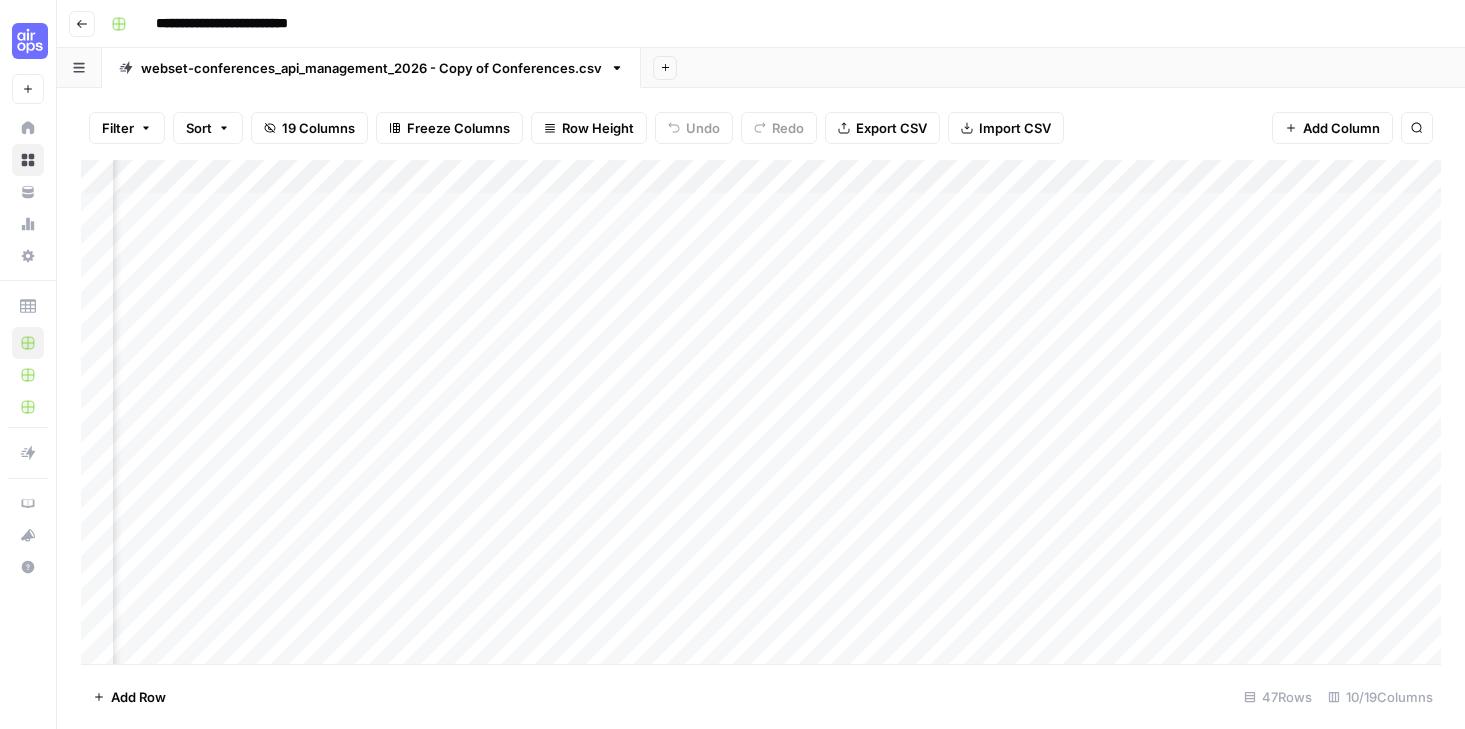 scroll, scrollTop: 0, scrollLeft: 172, axis: horizontal 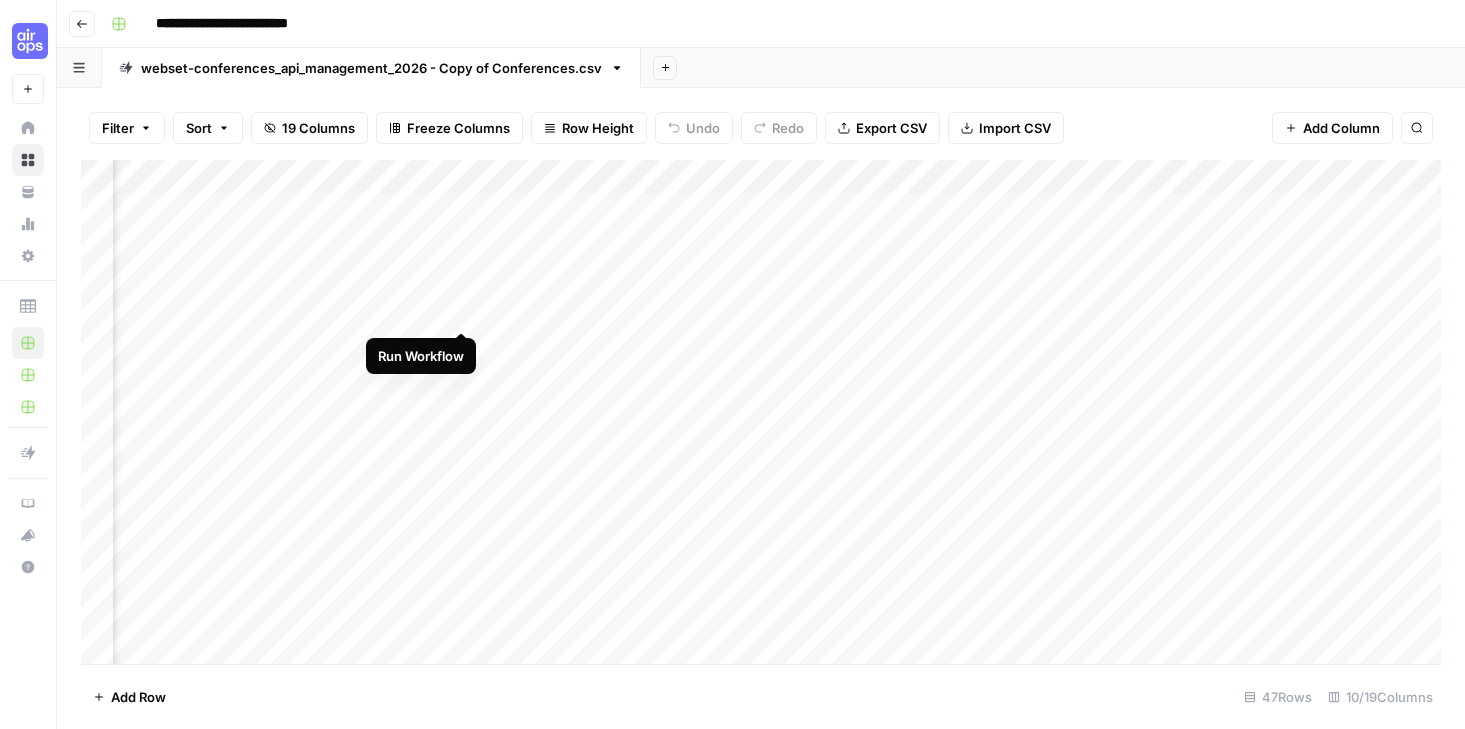 click on "Add Column" at bounding box center (761, 412) 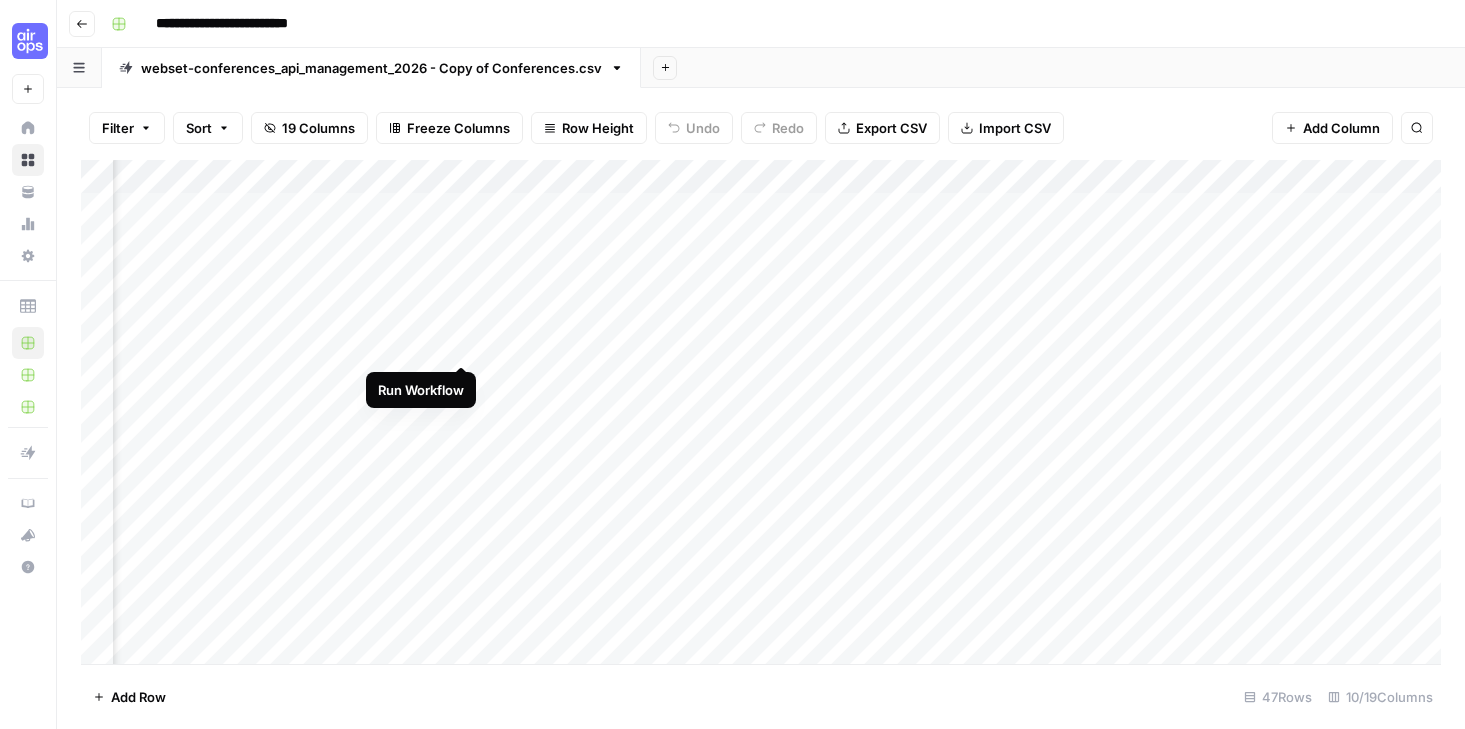 click on "Add Column" at bounding box center (761, 412) 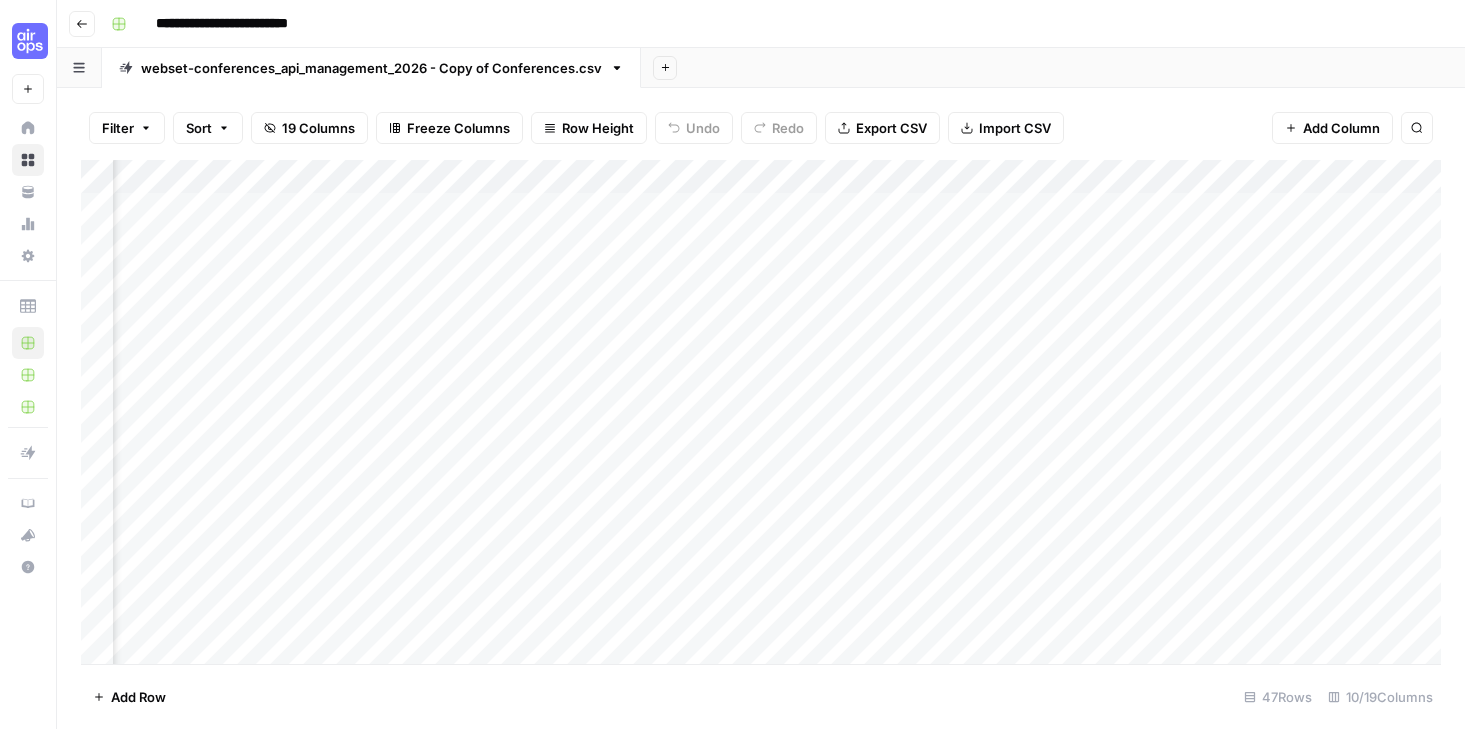 click on "Add Column" at bounding box center [761, 412] 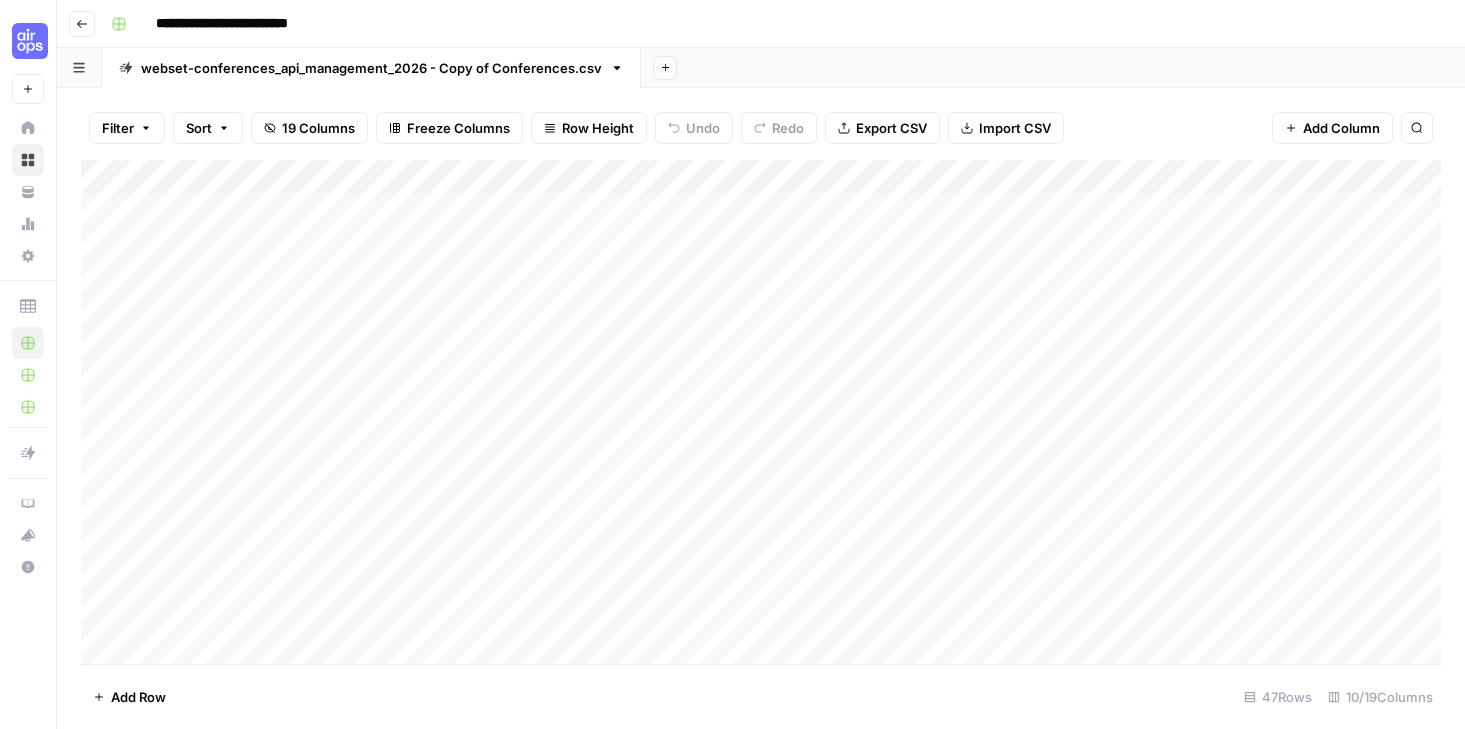 scroll, scrollTop: 0, scrollLeft: 0, axis: both 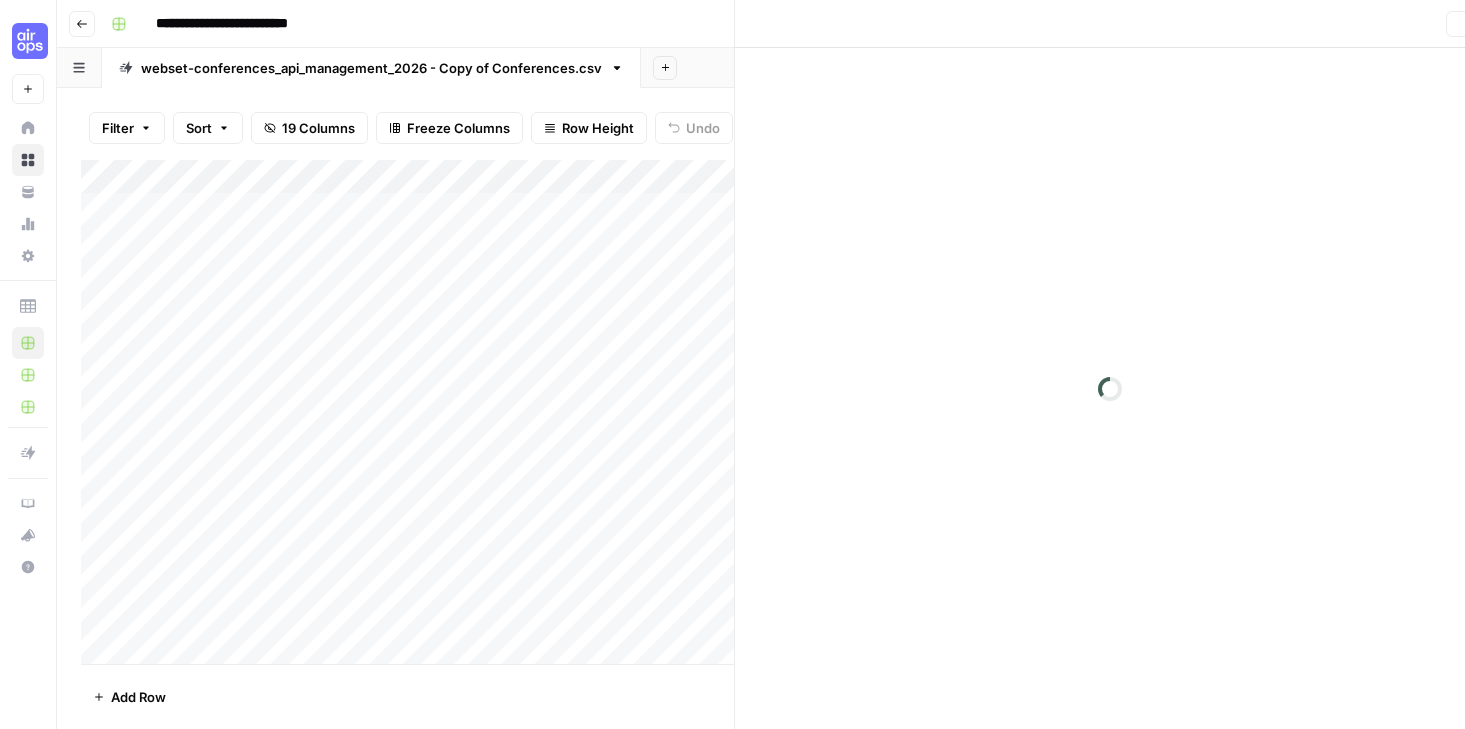 click at bounding box center [563, 379] 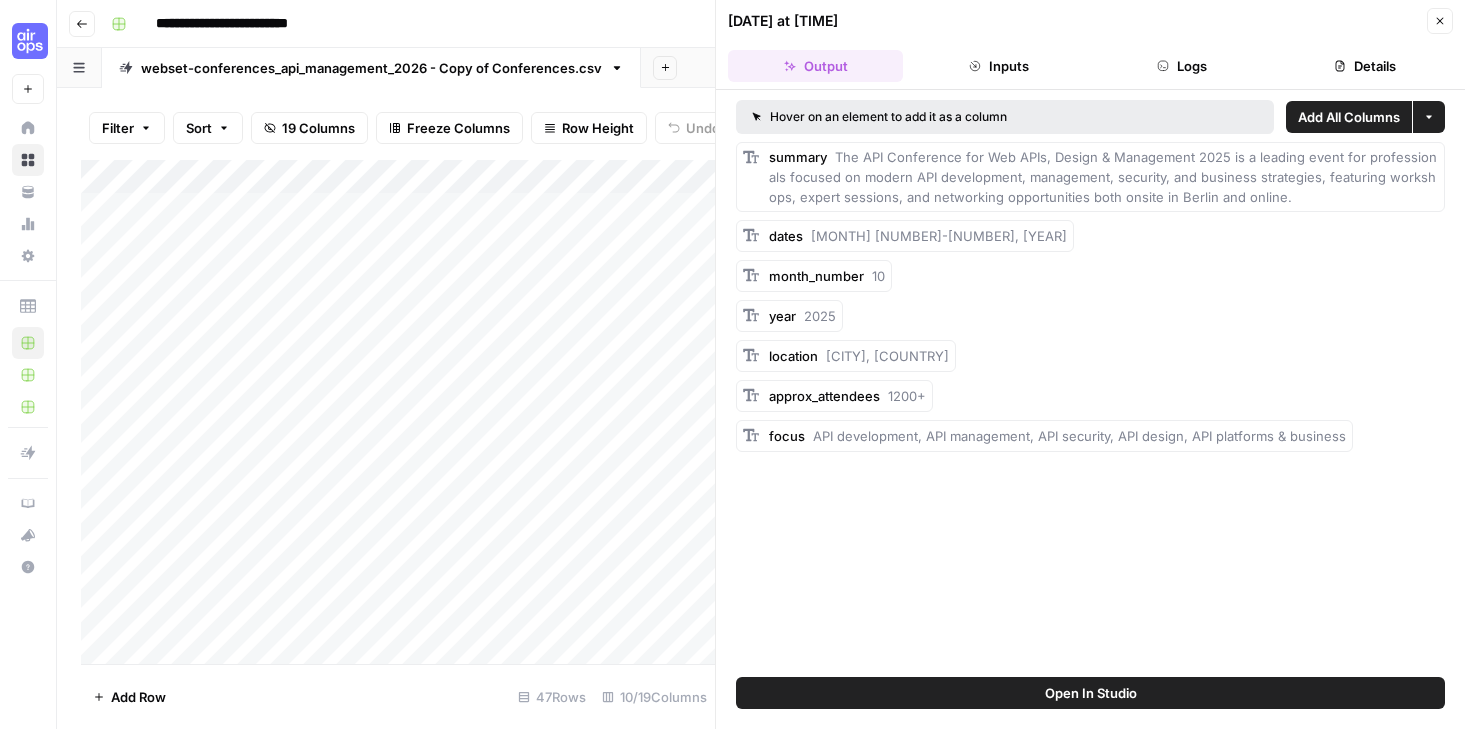 click on "Inputs" at bounding box center (998, 66) 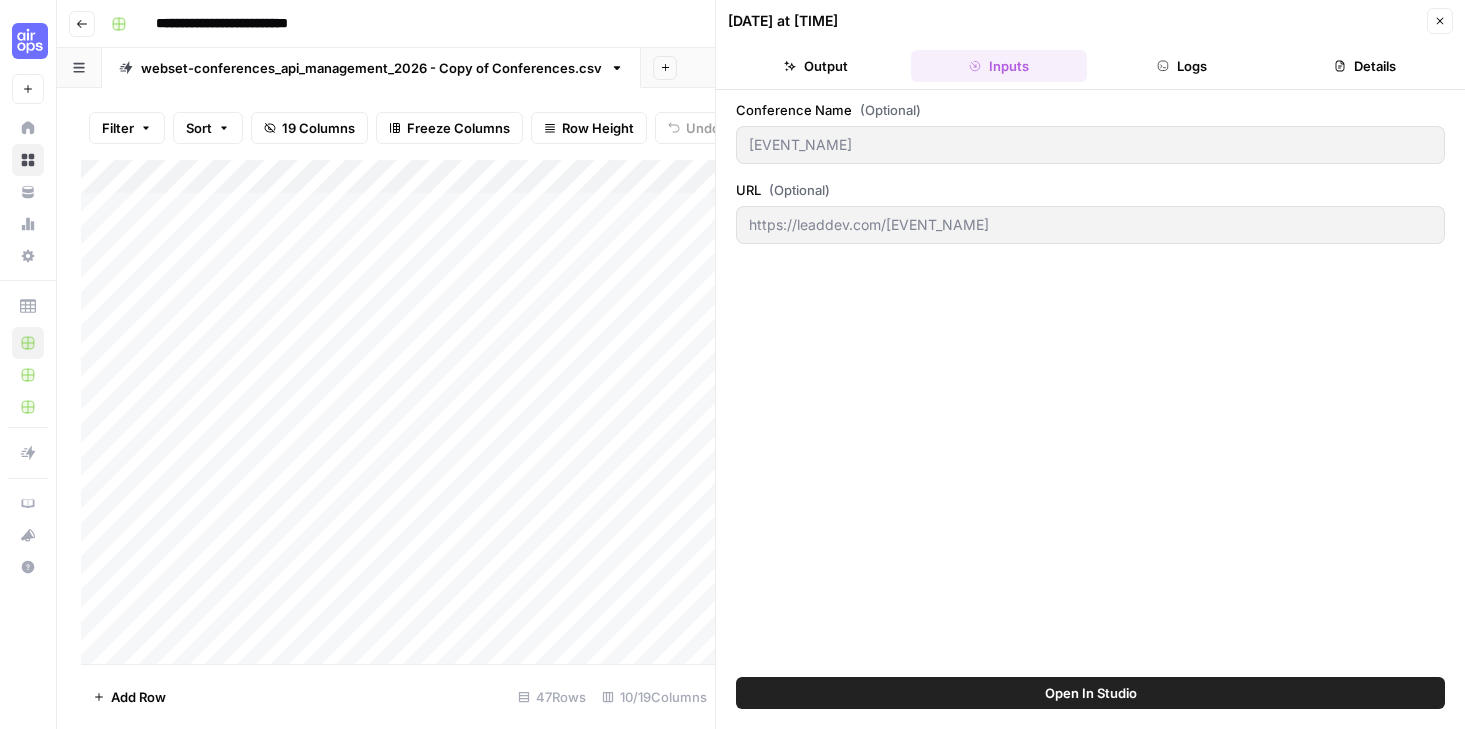 click on "Output" at bounding box center (815, 66) 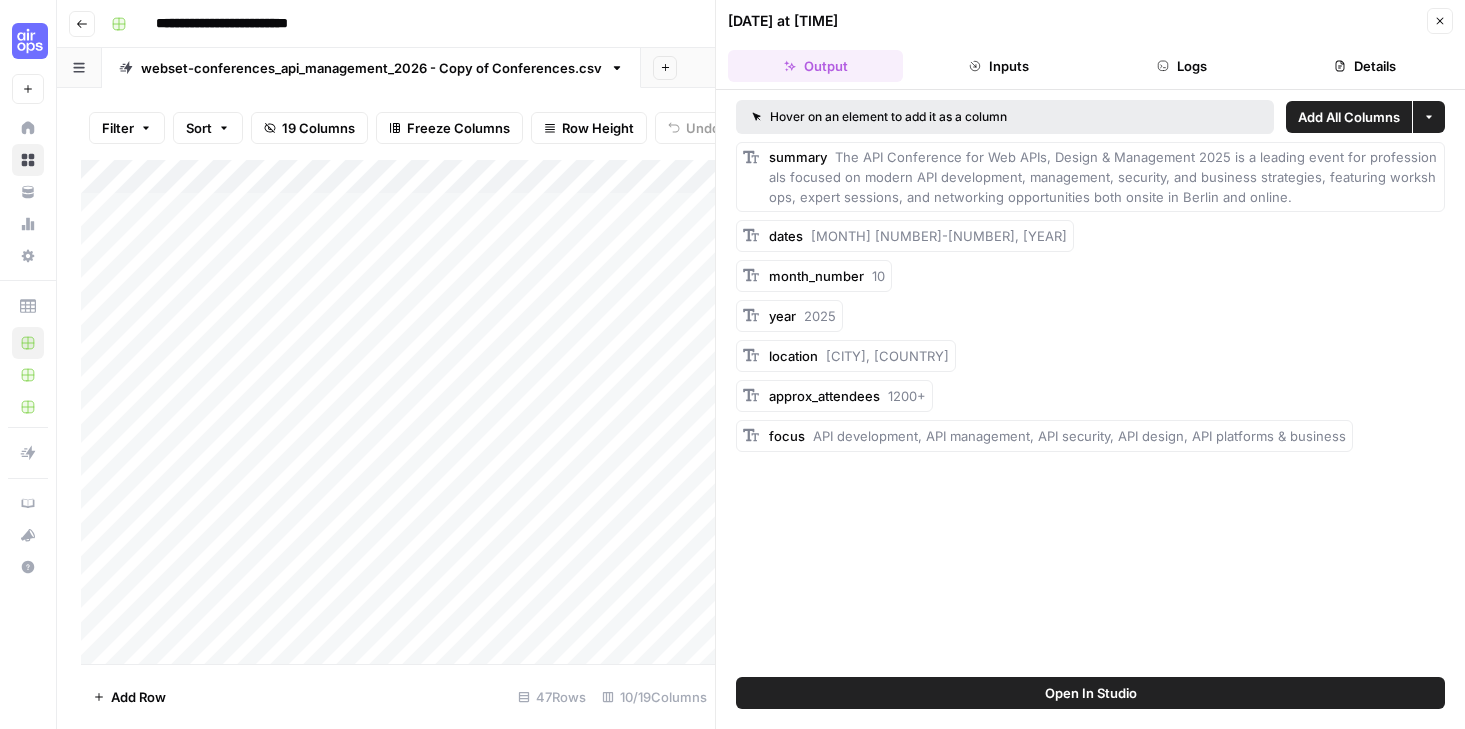 click on "Inputs" at bounding box center (998, 66) 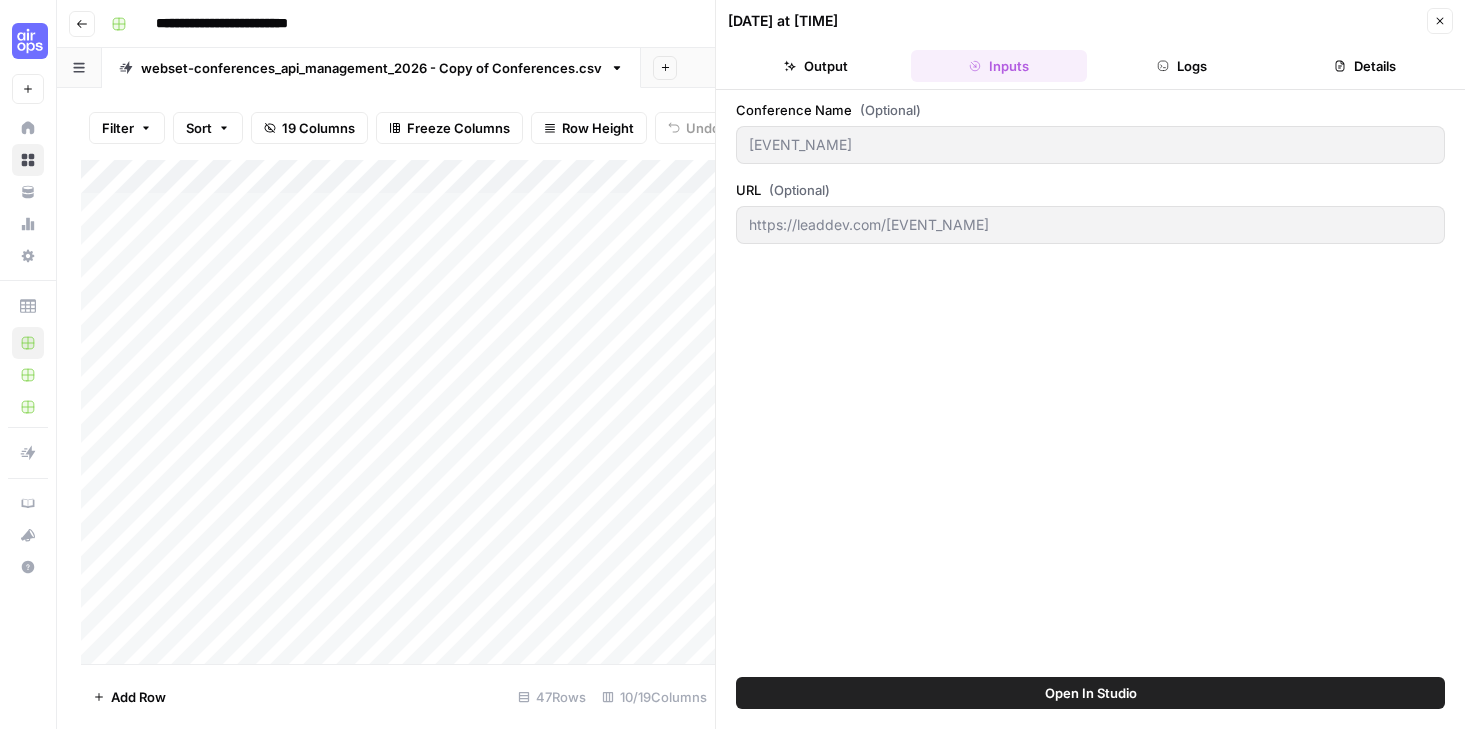 click 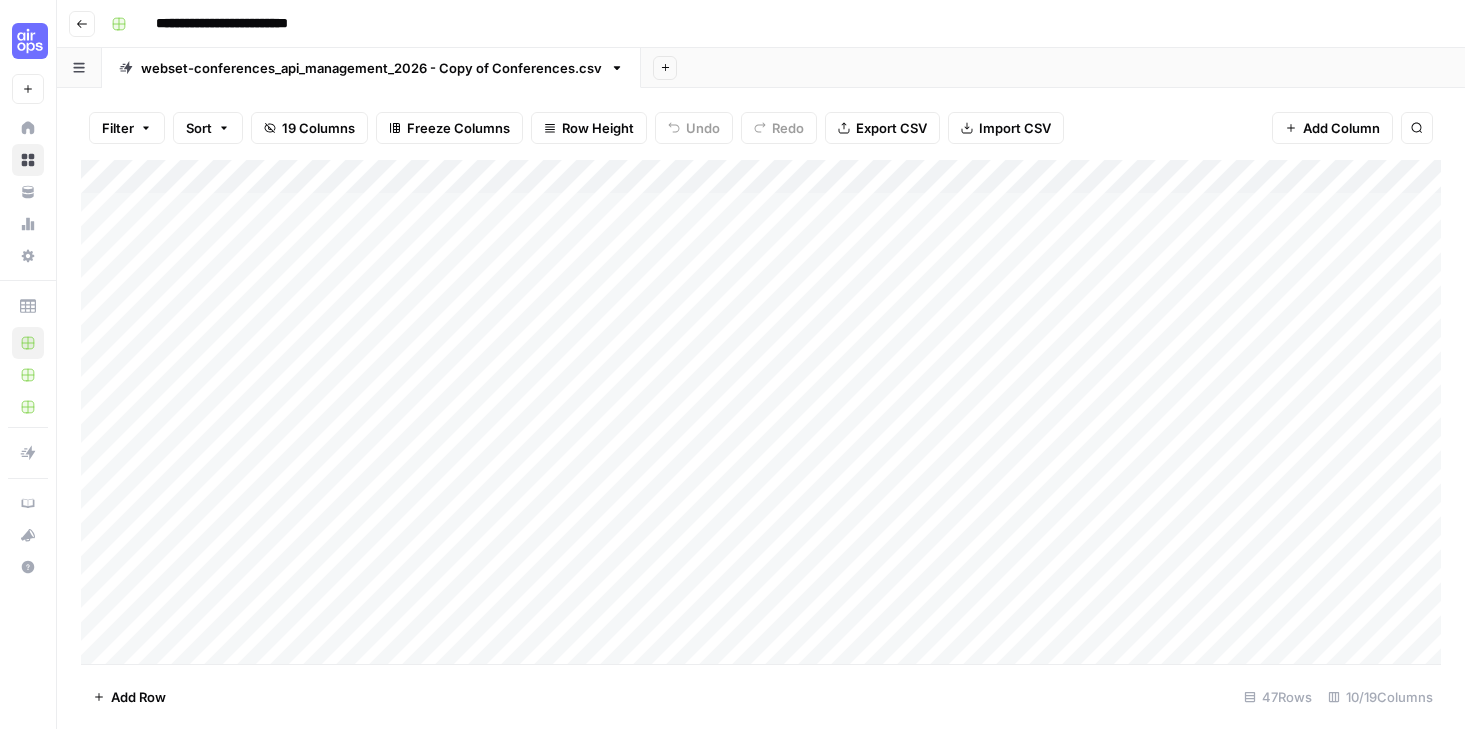 click on "Add Column" at bounding box center [761, 412] 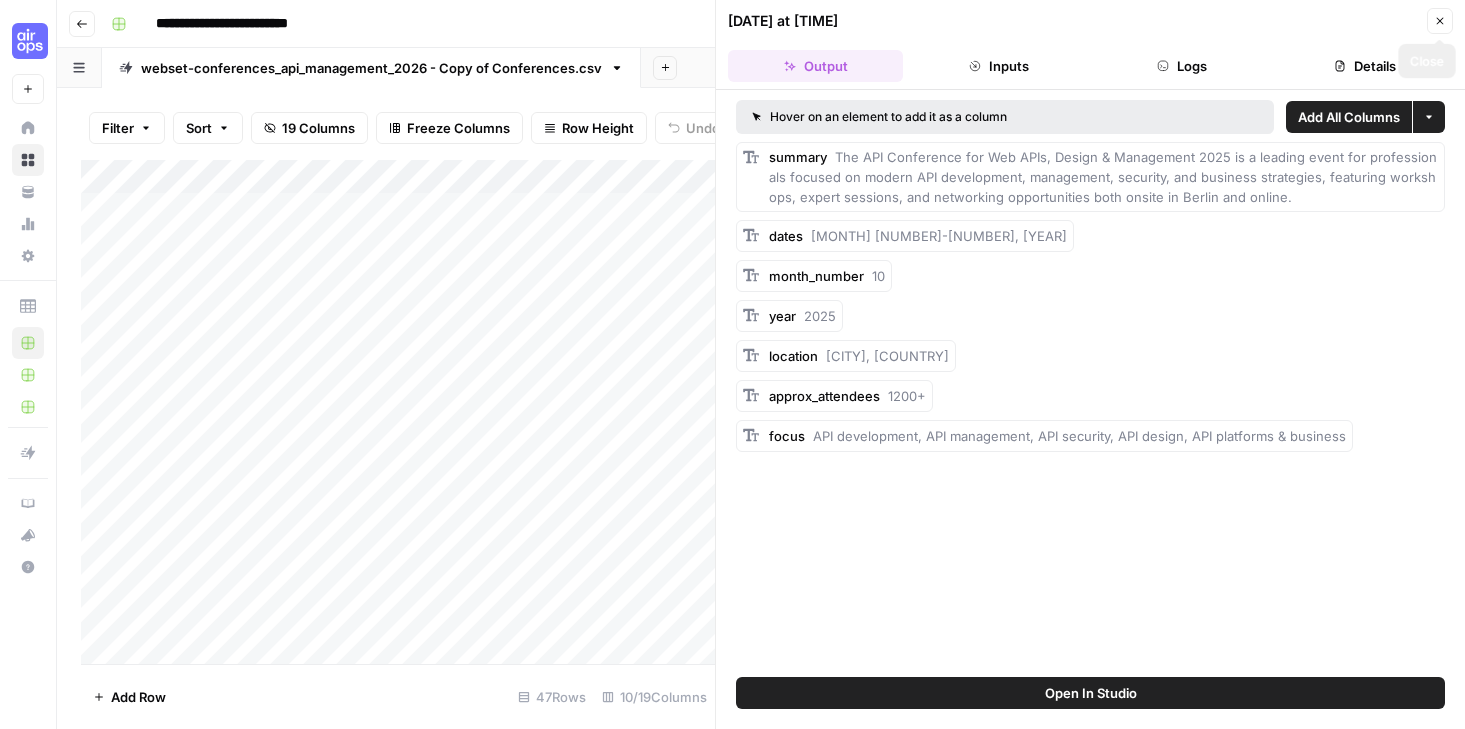 click 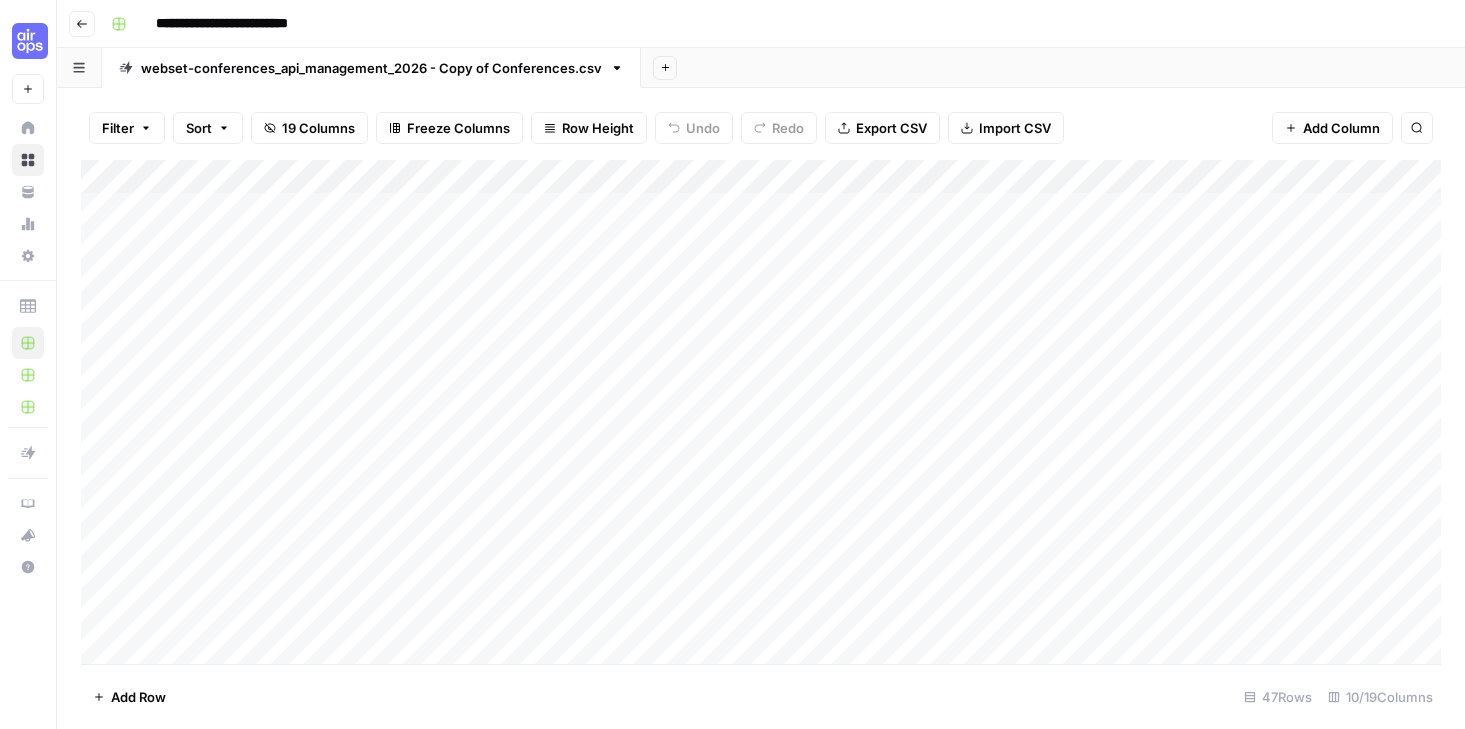 click on "Add Column" at bounding box center [761, 412] 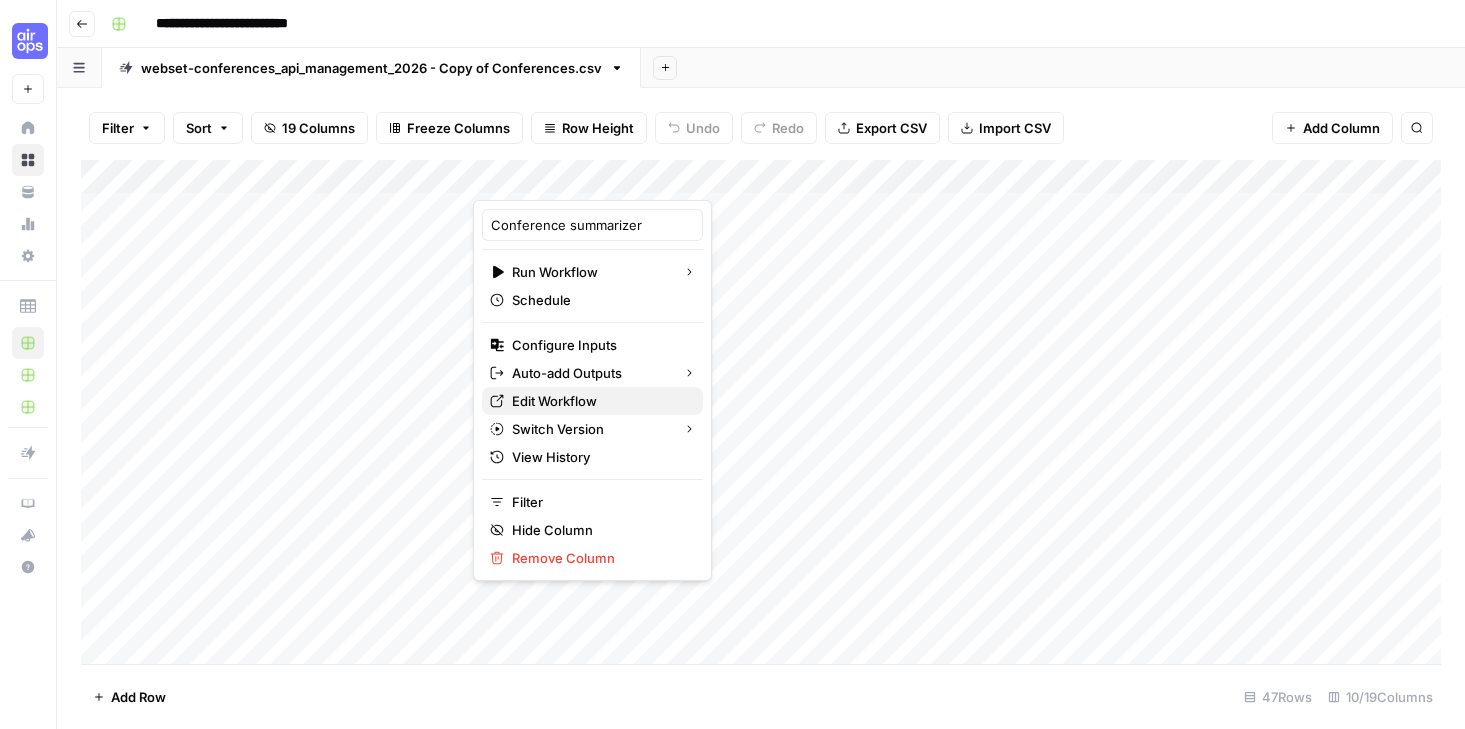click on "Edit Workflow" at bounding box center (599, 401) 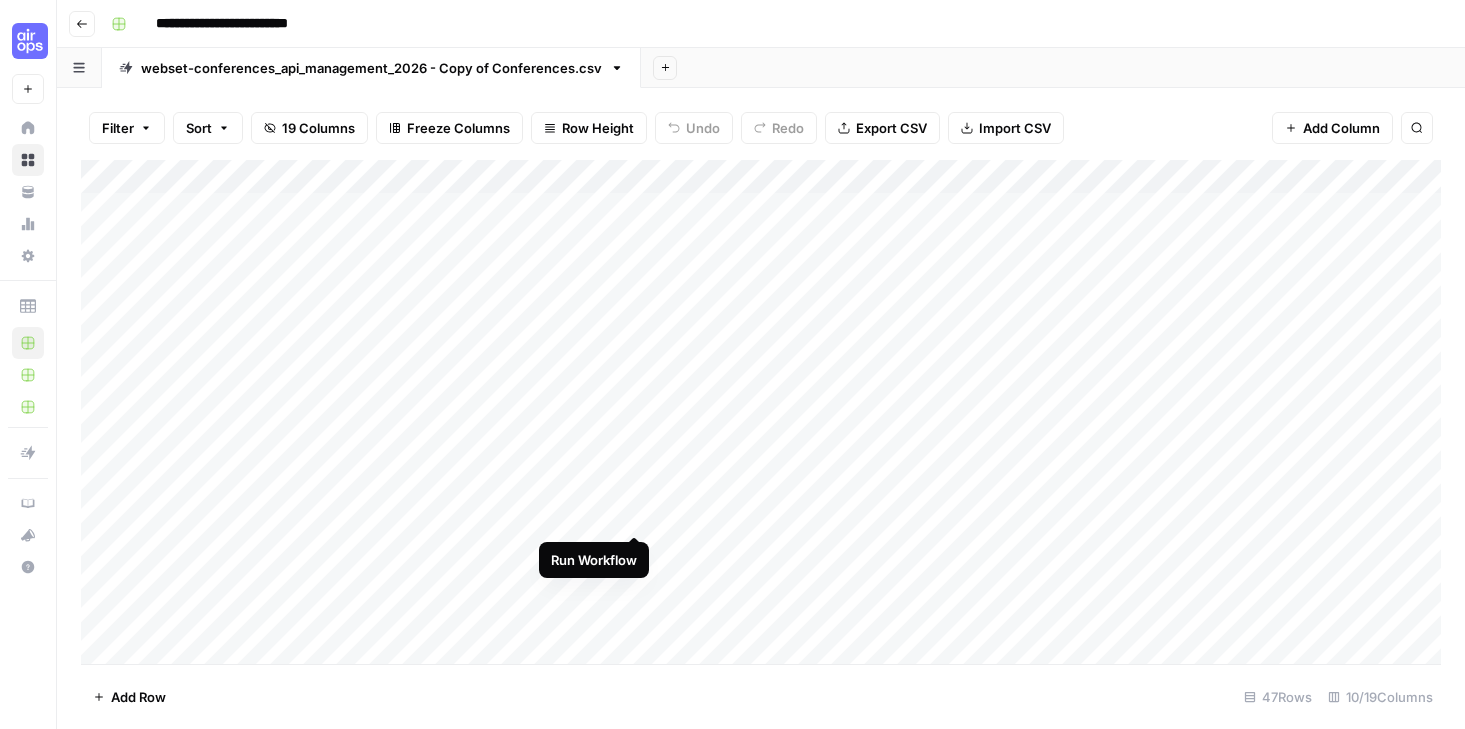 click on "Add Column" at bounding box center [761, 412] 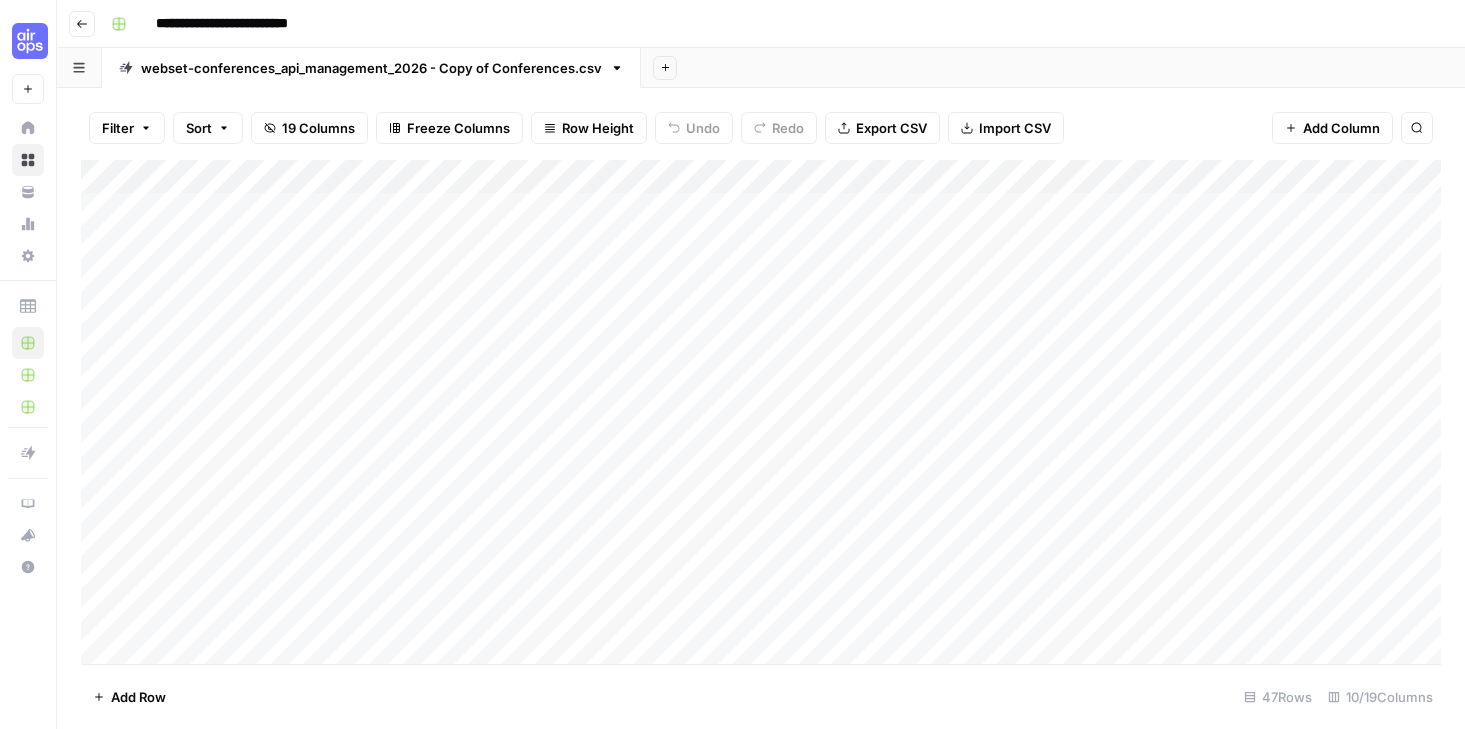 click on "Add Column" at bounding box center (761, 412) 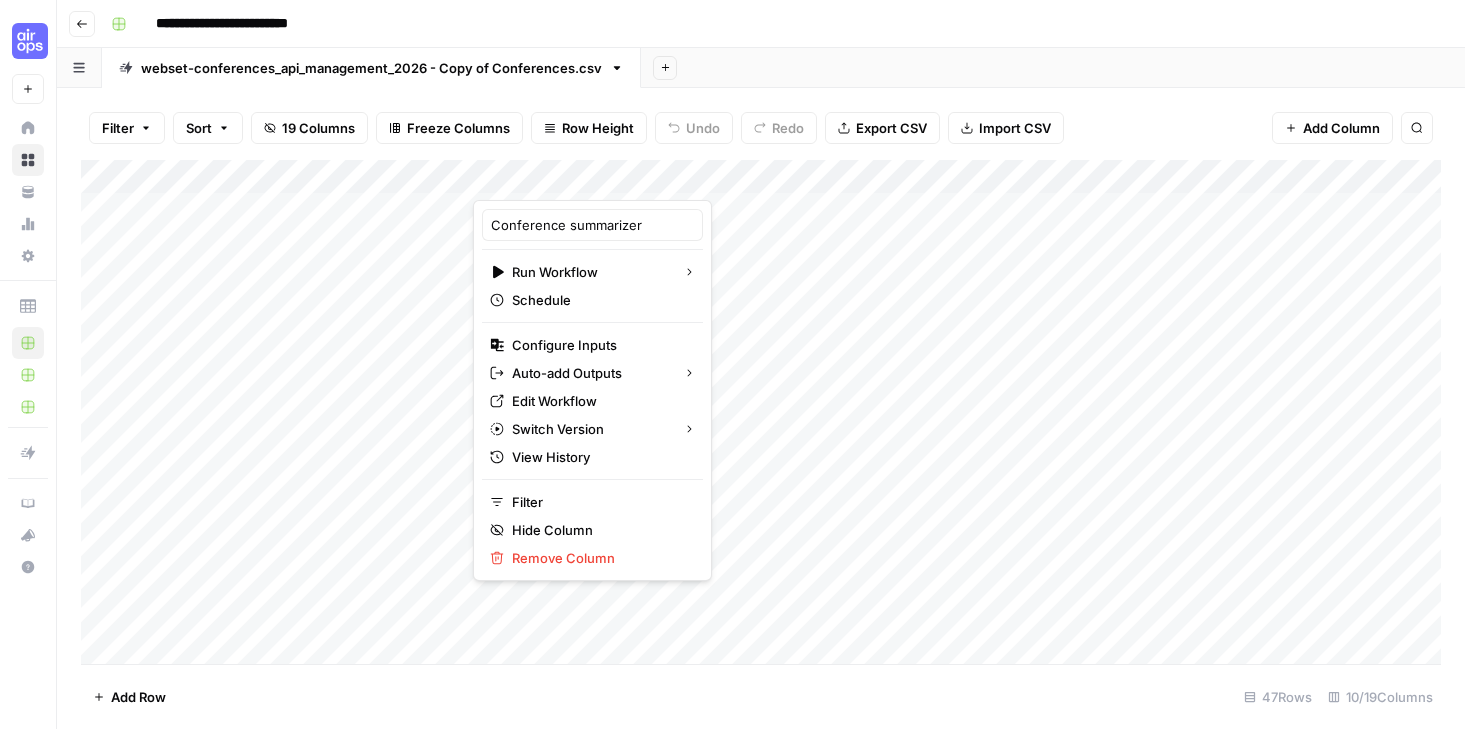 click on "Add Column" at bounding box center [761, 412] 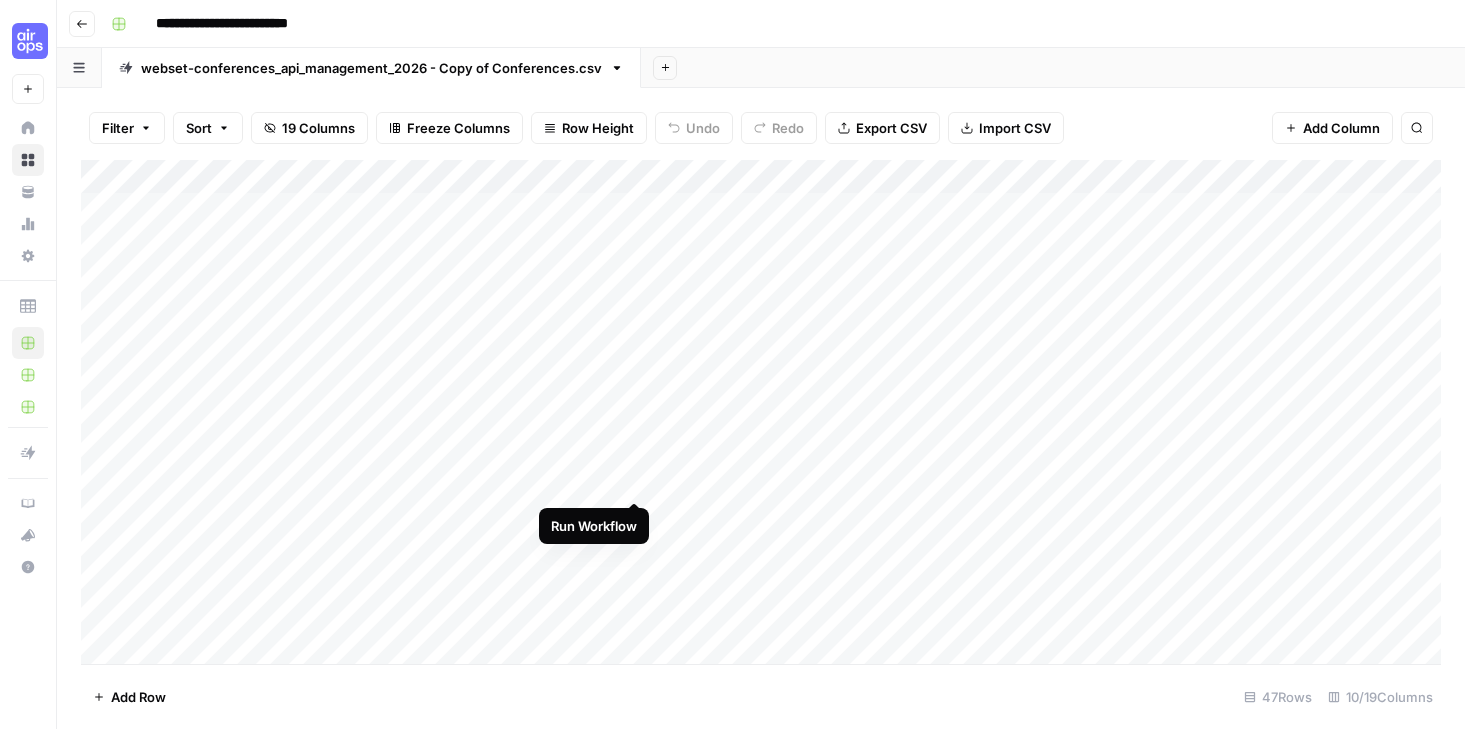 click on "Add Column" at bounding box center (761, 412) 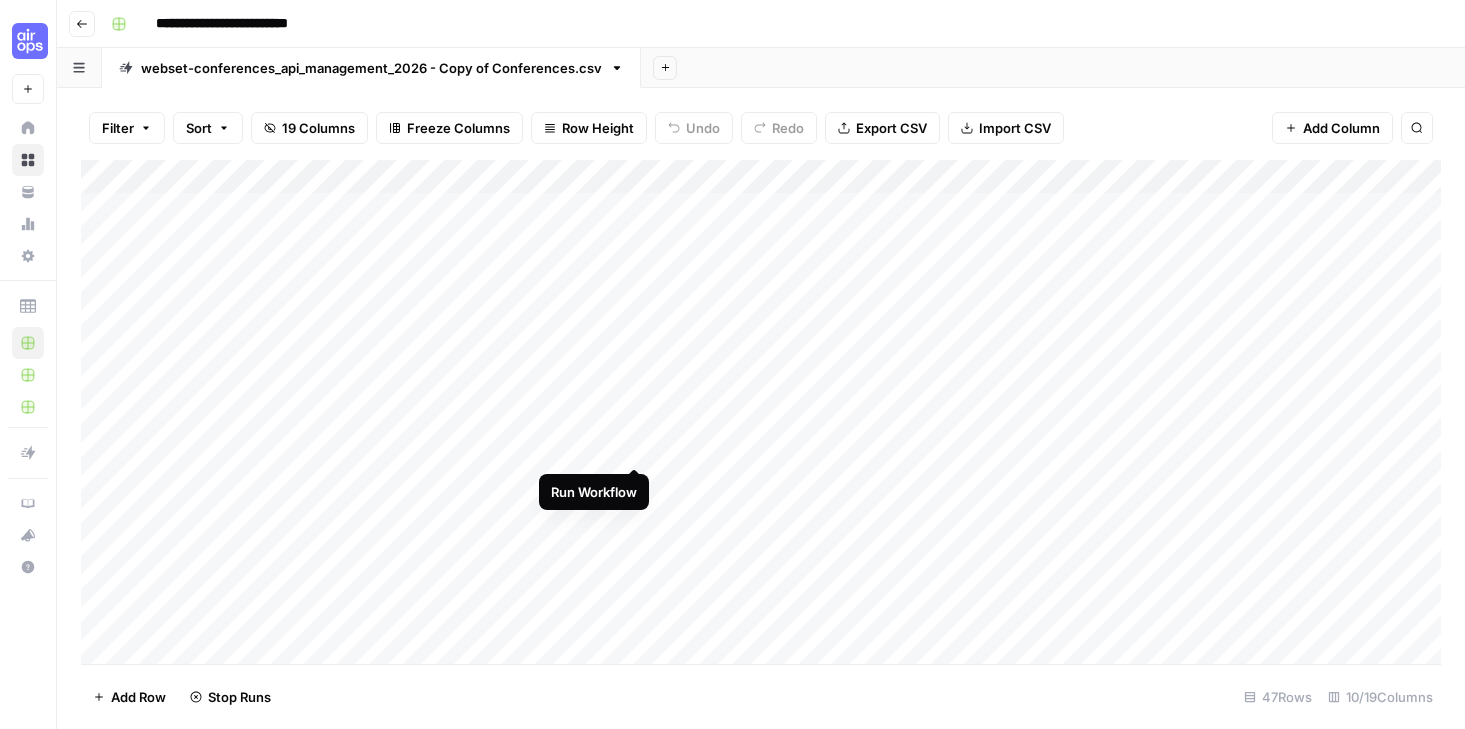 click on "Add Column" at bounding box center [761, 412] 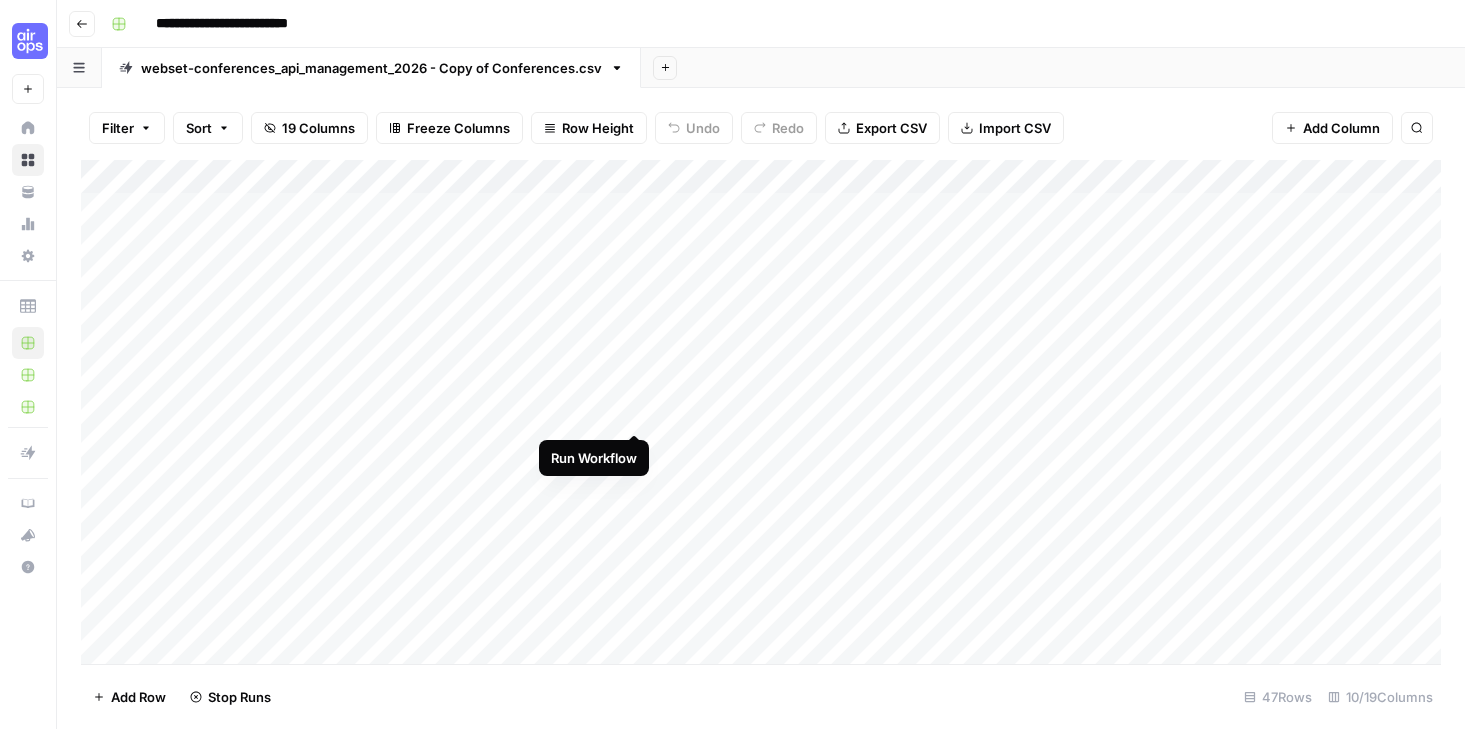 click on "Add Column" at bounding box center [761, 412] 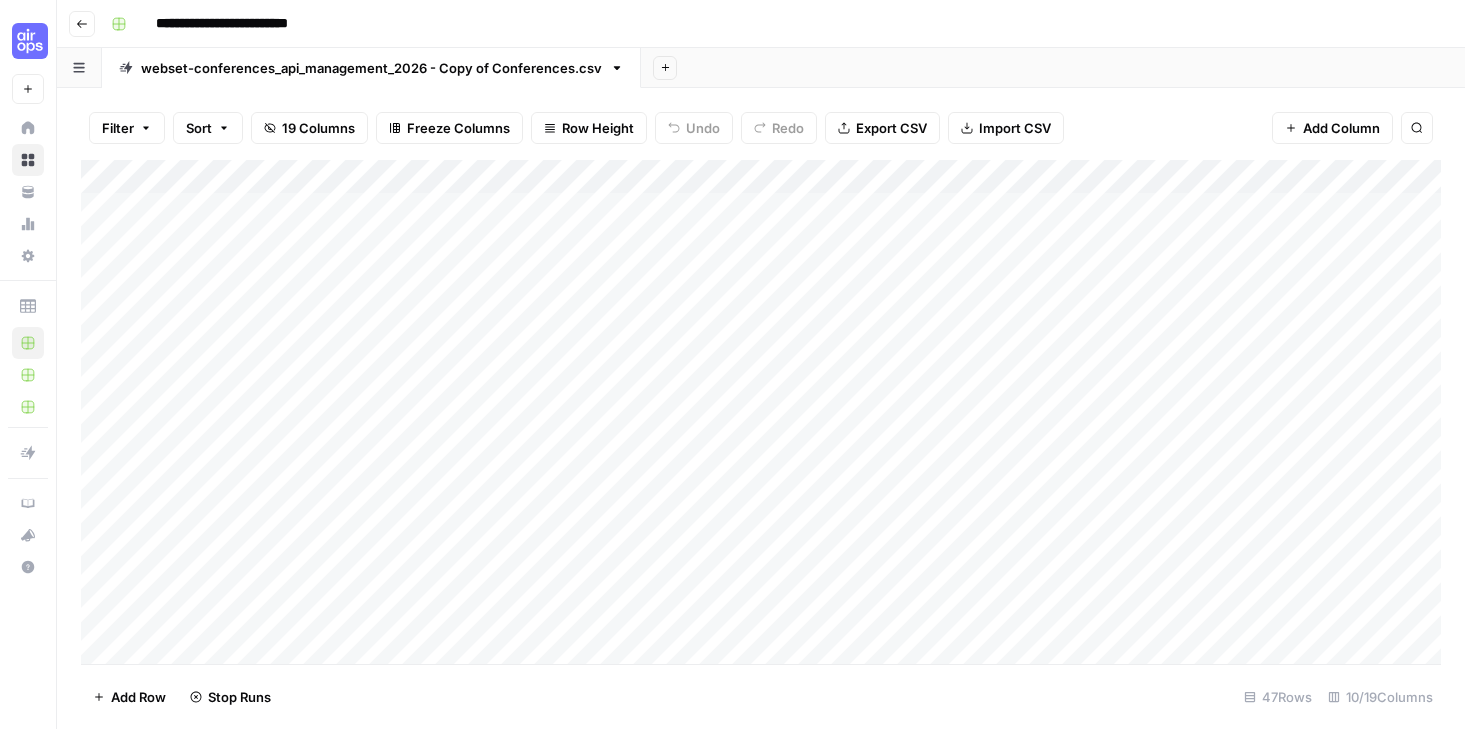 click on "Add Column" at bounding box center (761, 412) 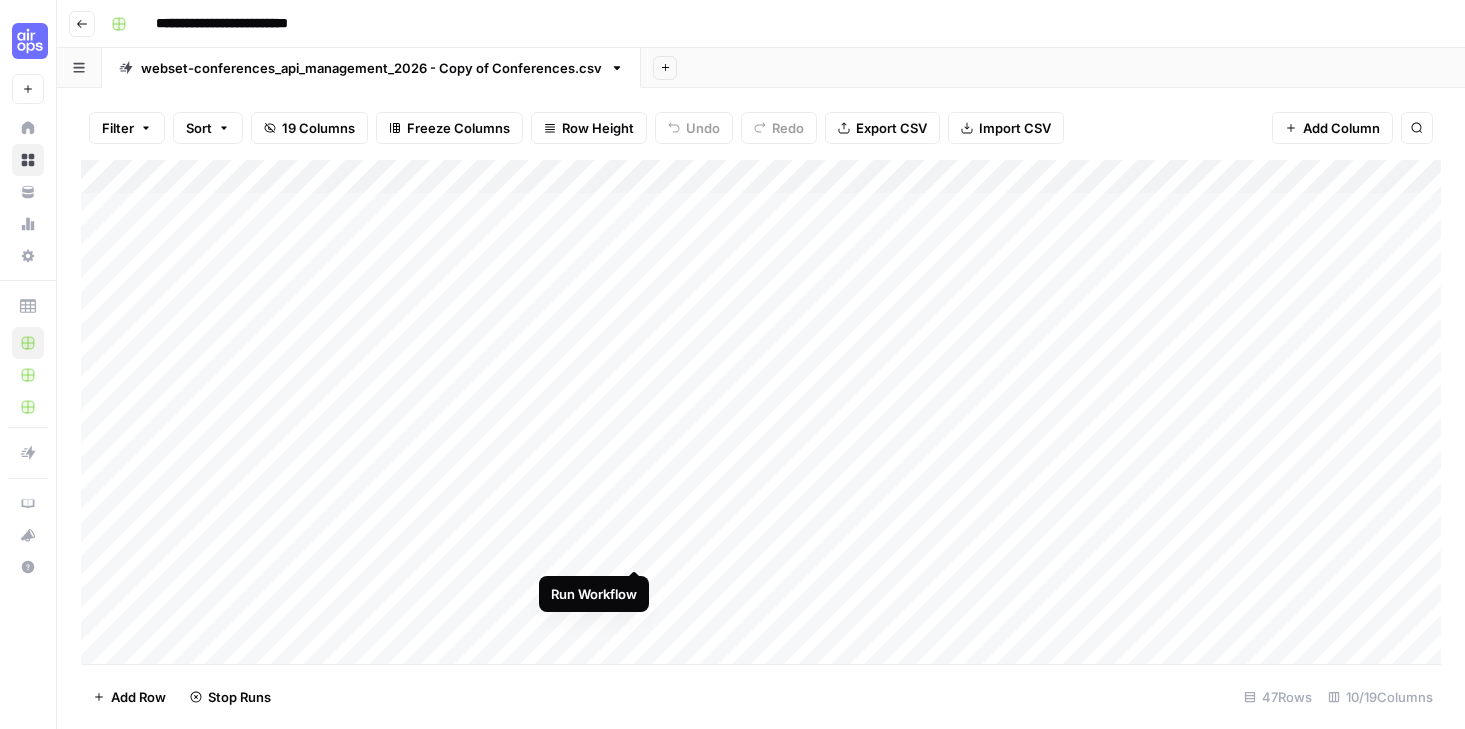click on "Add Column" at bounding box center [761, 412] 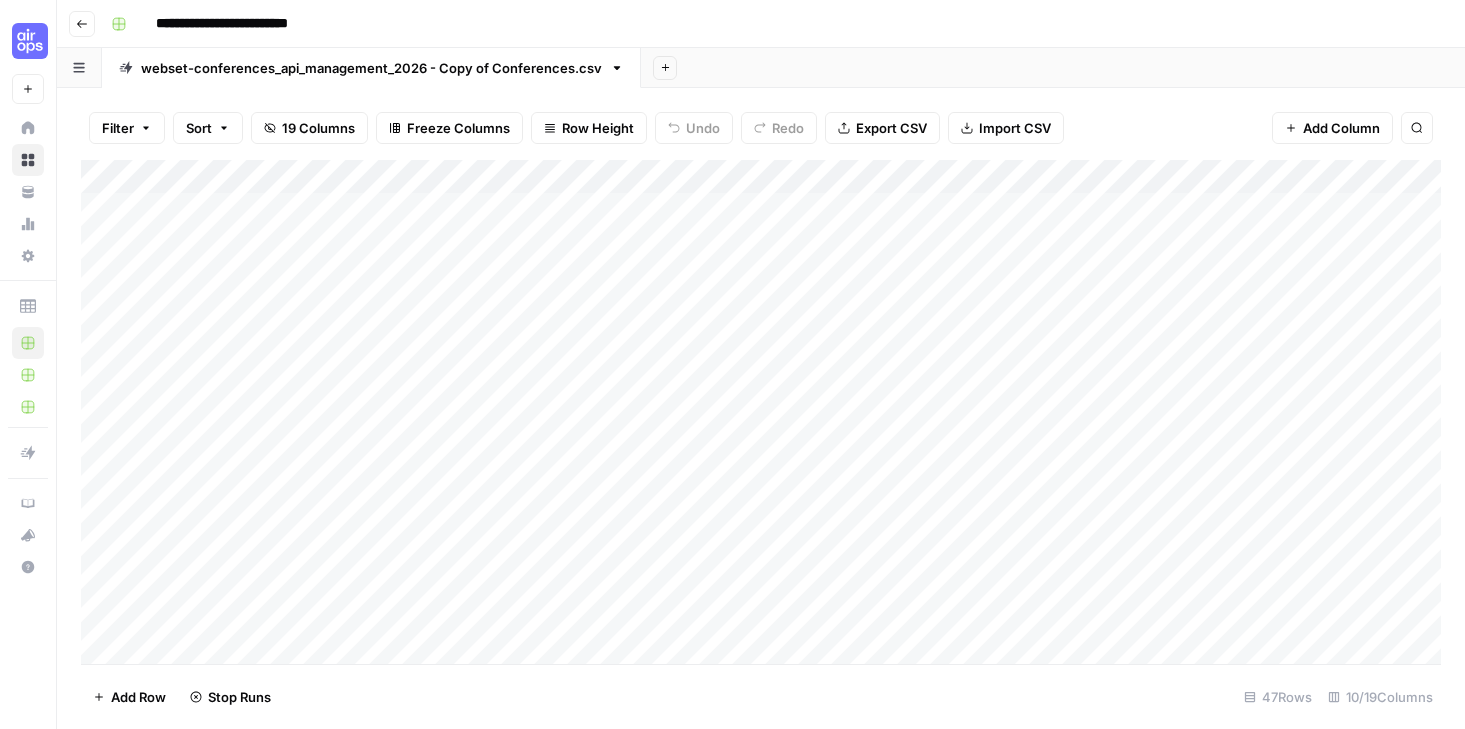 click on "Add Column" at bounding box center [761, 412] 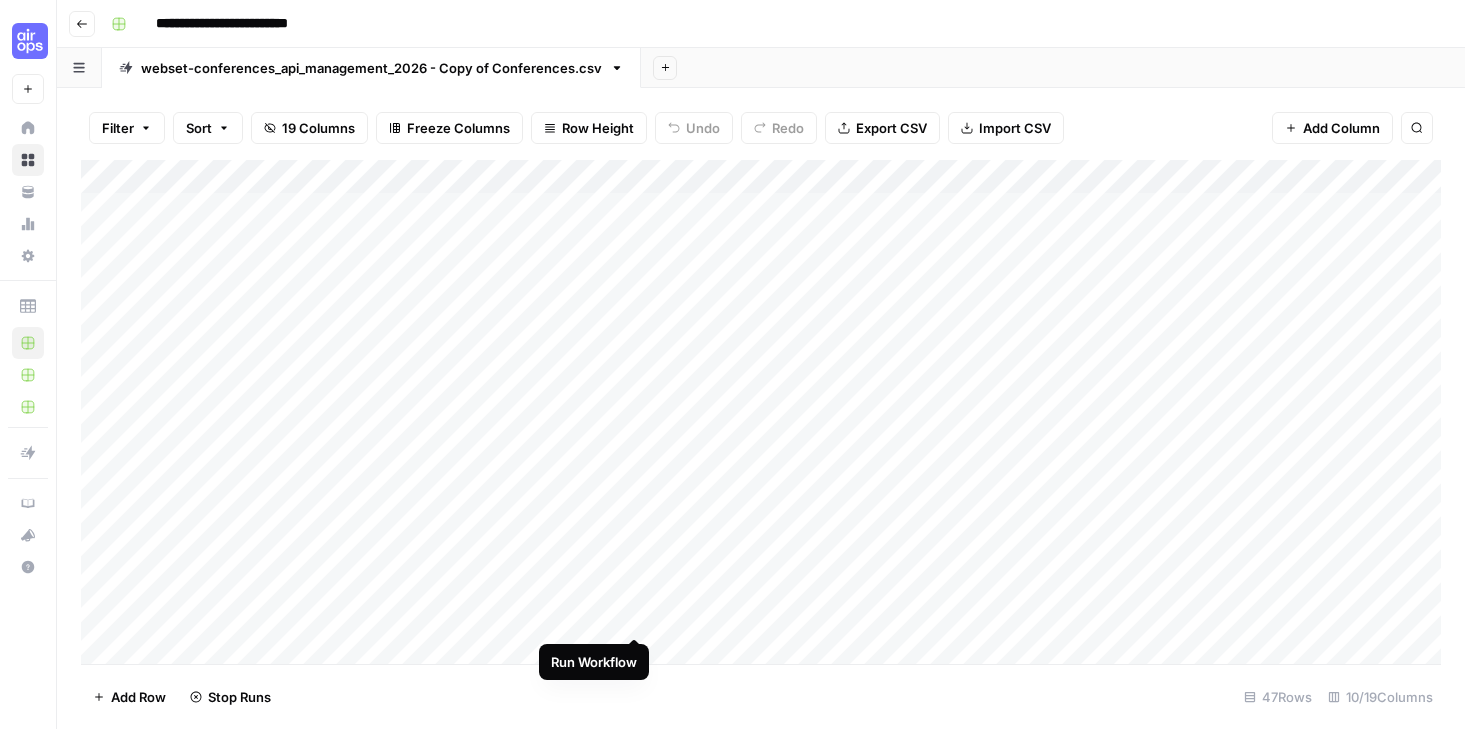 click on "Add Column" at bounding box center [761, 412] 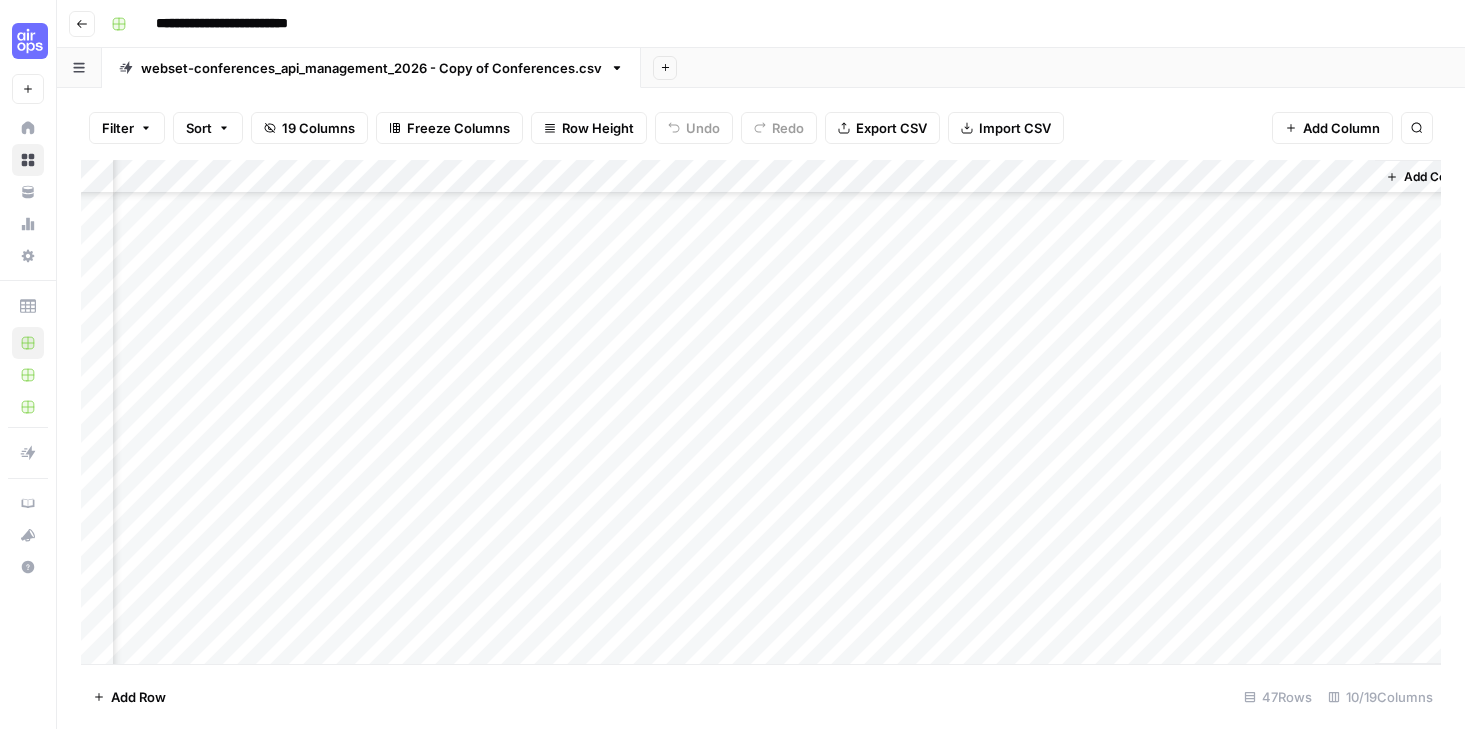 scroll, scrollTop: 217, scrollLeft: 584, axis: both 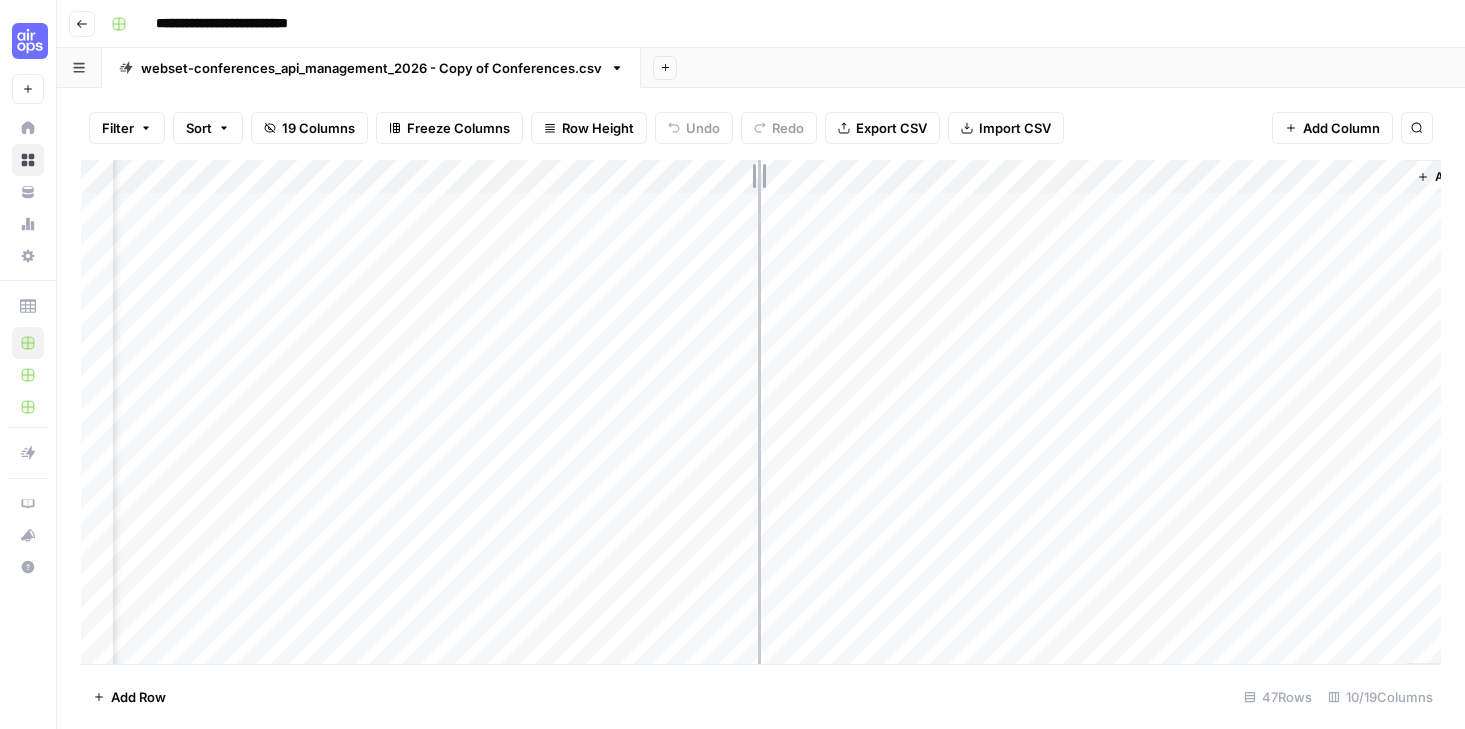 drag, startPoint x: 862, startPoint y: 177, endPoint x: 757, endPoint y: 188, distance: 105.574615 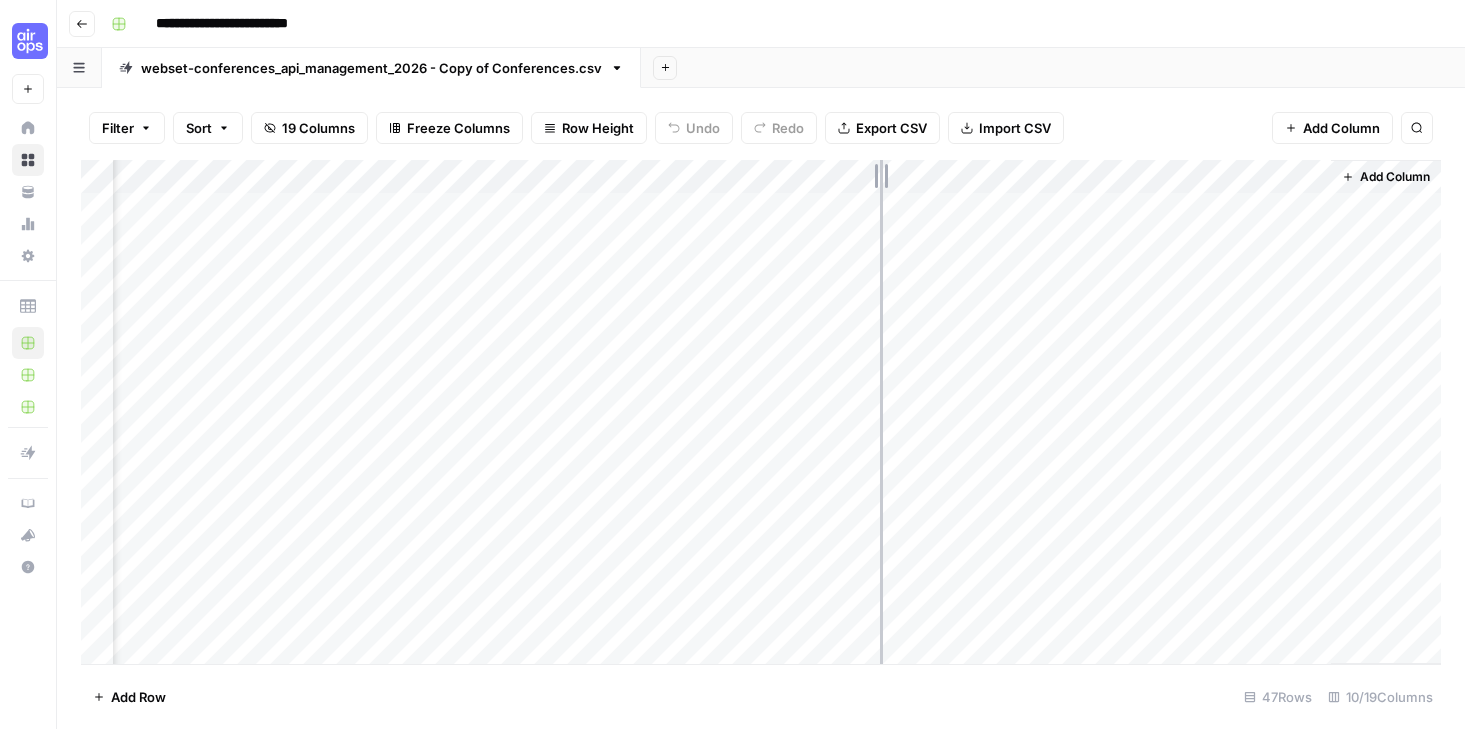 drag, startPoint x: 967, startPoint y: 173, endPoint x: 880, endPoint y: 173, distance: 87 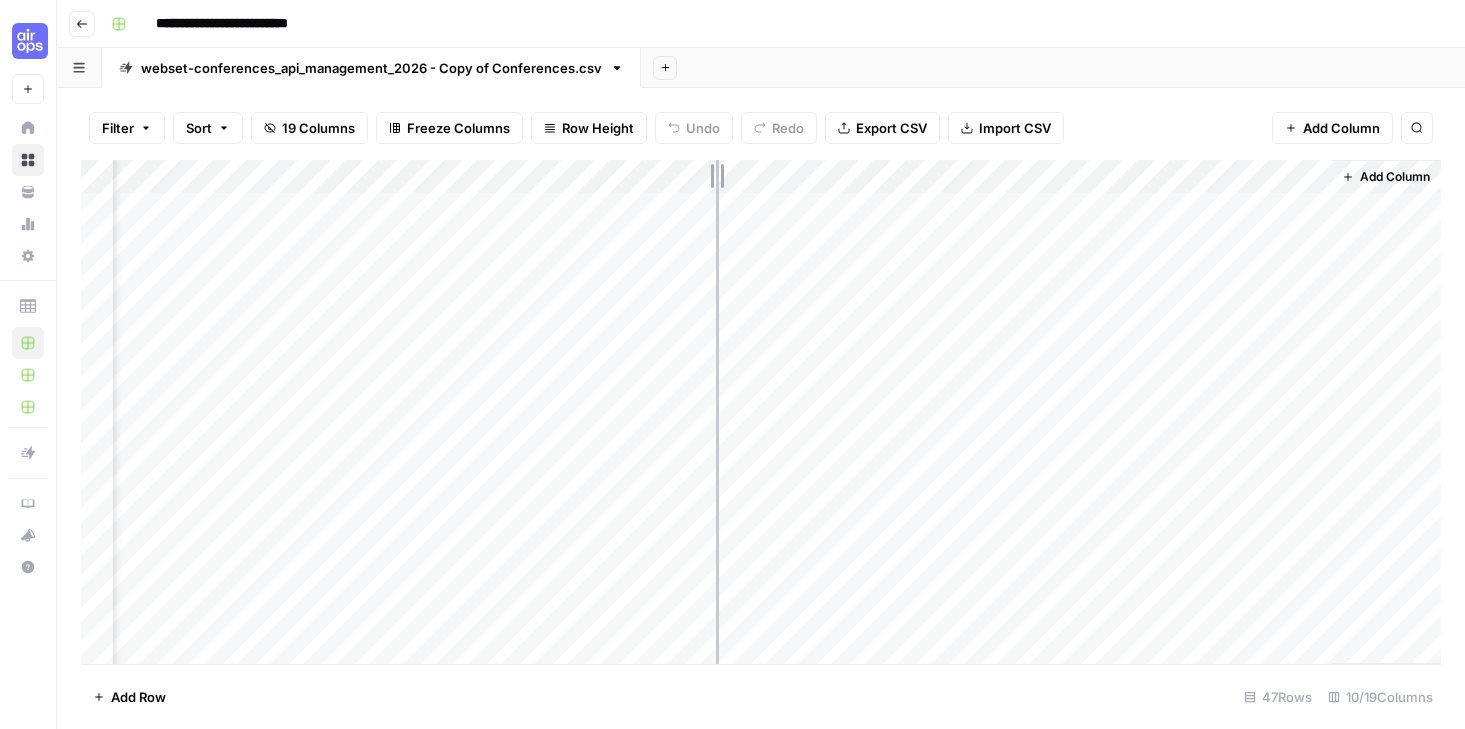 drag, startPoint x: 767, startPoint y: 175, endPoint x: 716, endPoint y: 174, distance: 51.009804 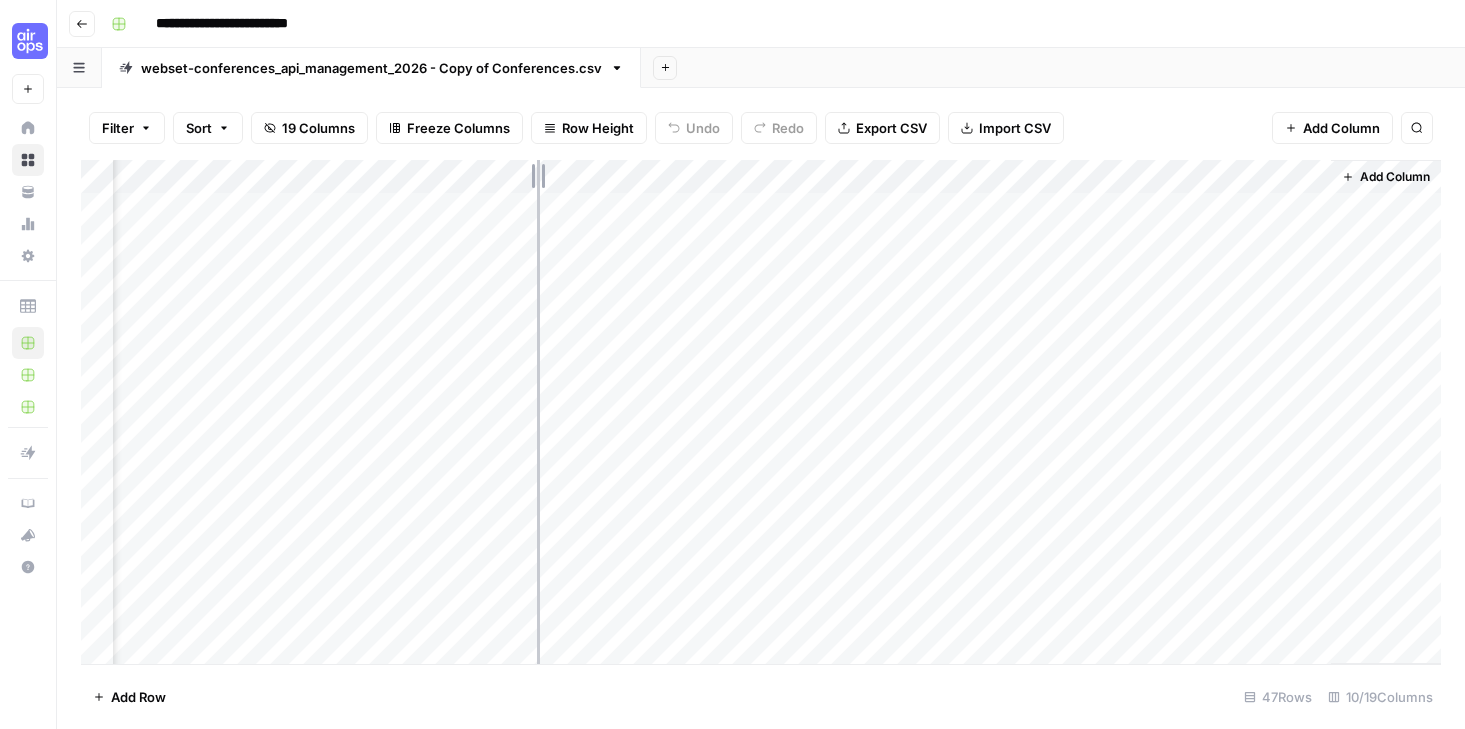 drag, startPoint x: 642, startPoint y: 174, endPoint x: 532, endPoint y: 173, distance: 110.00455 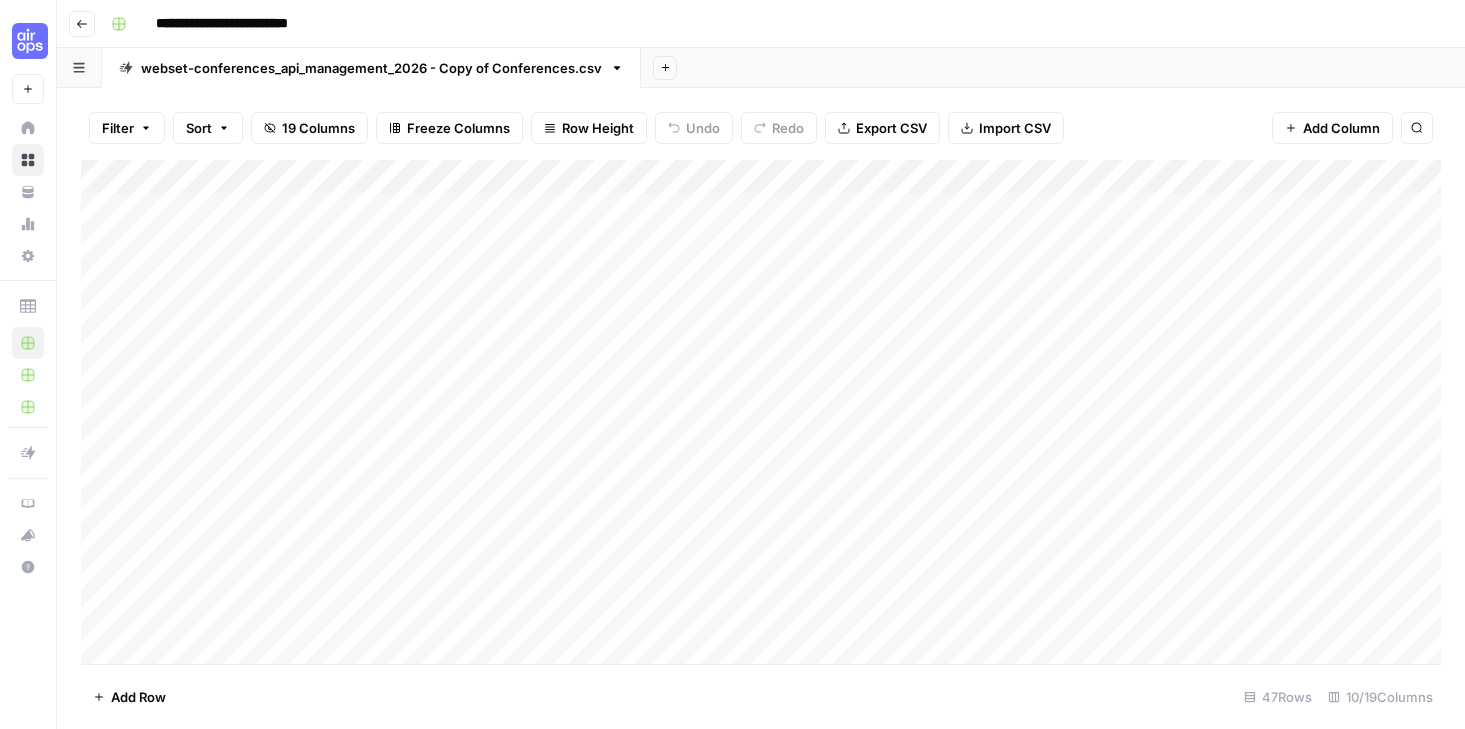 scroll, scrollTop: 0, scrollLeft: 0, axis: both 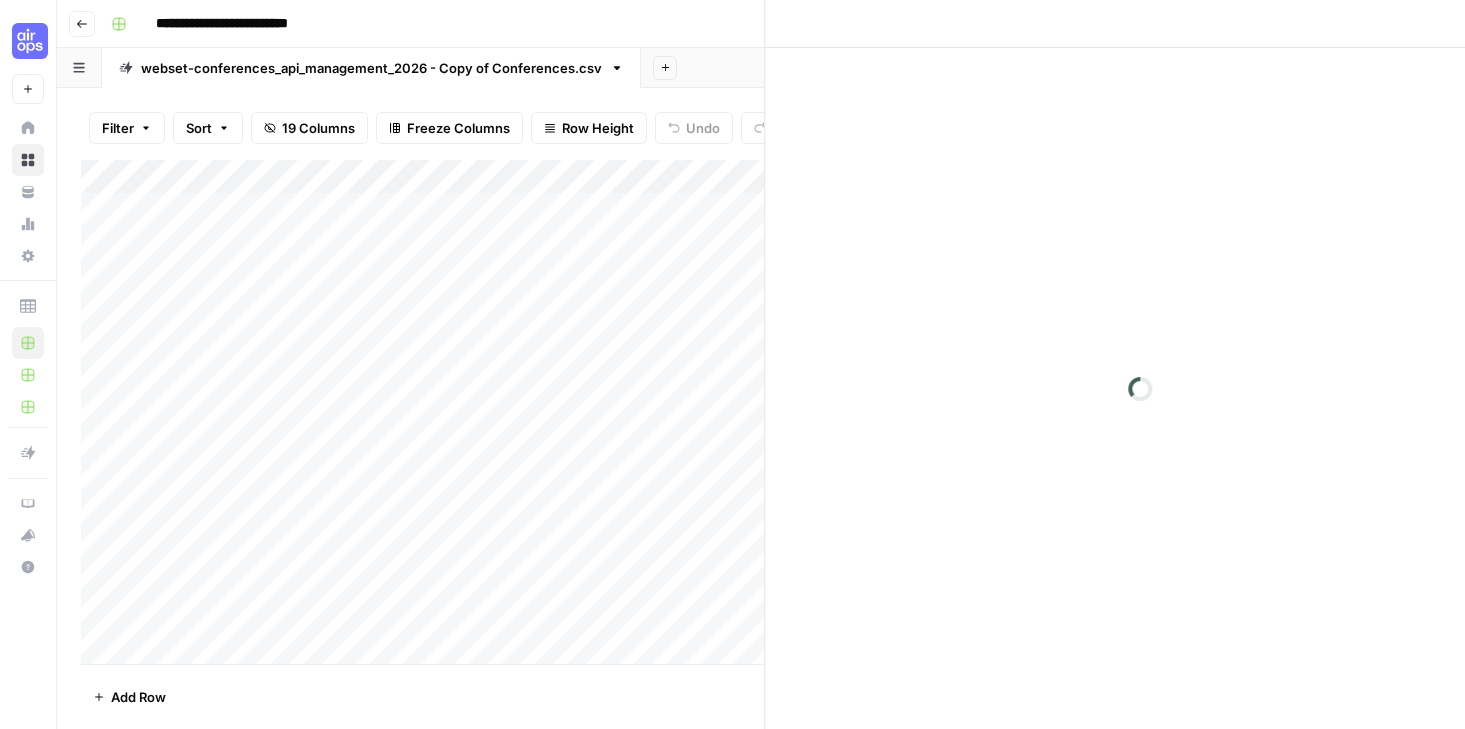 click at bounding box center [563, 481] 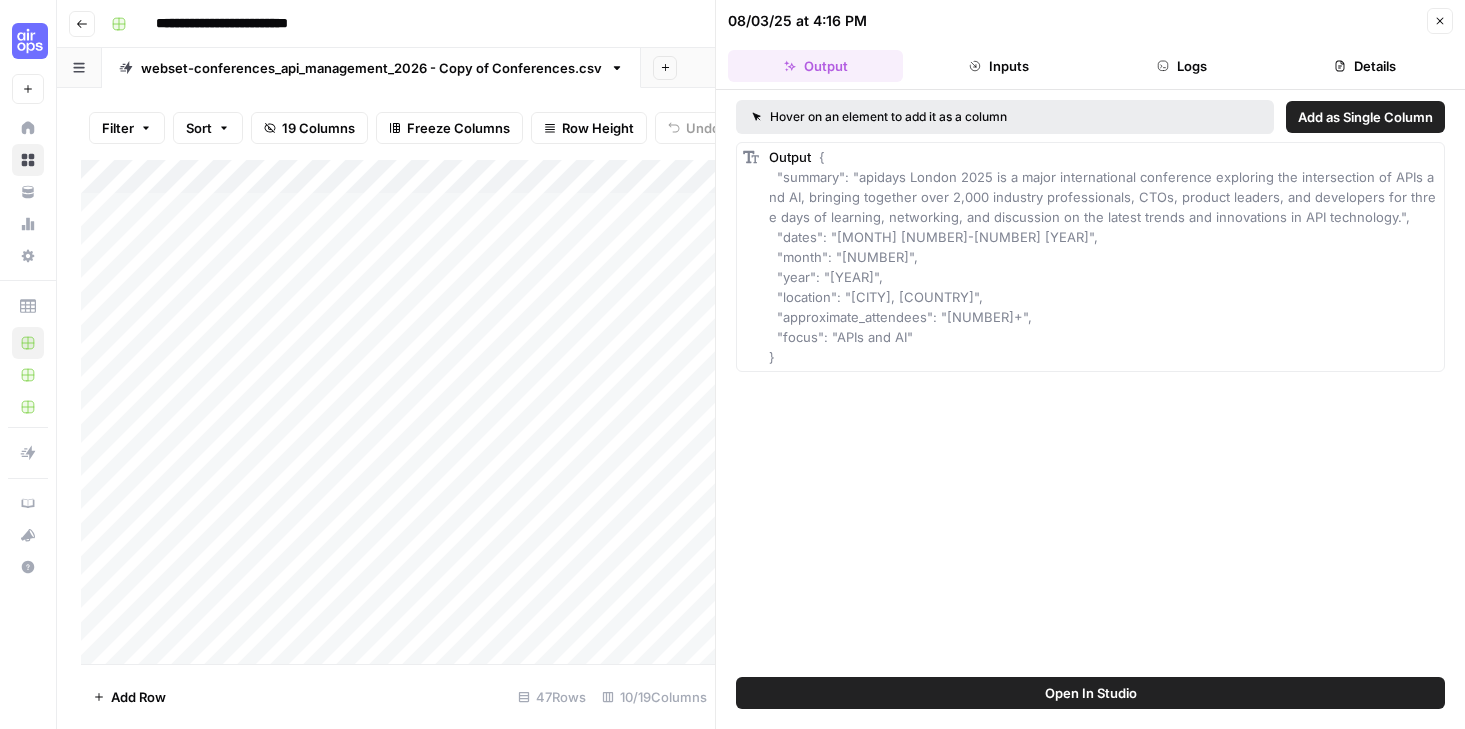 click on "Add Column" at bounding box center (398, 412) 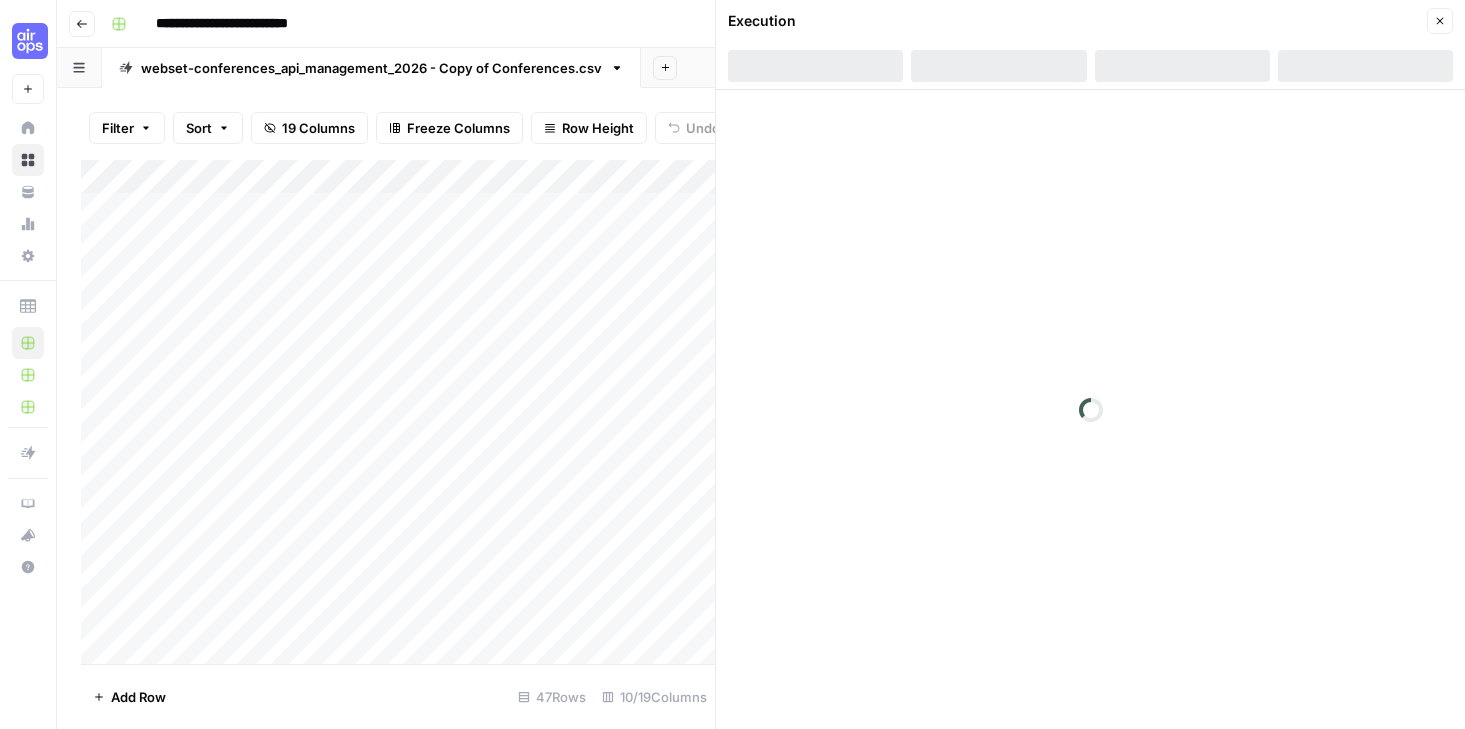 click on "Add Column" at bounding box center [398, 412] 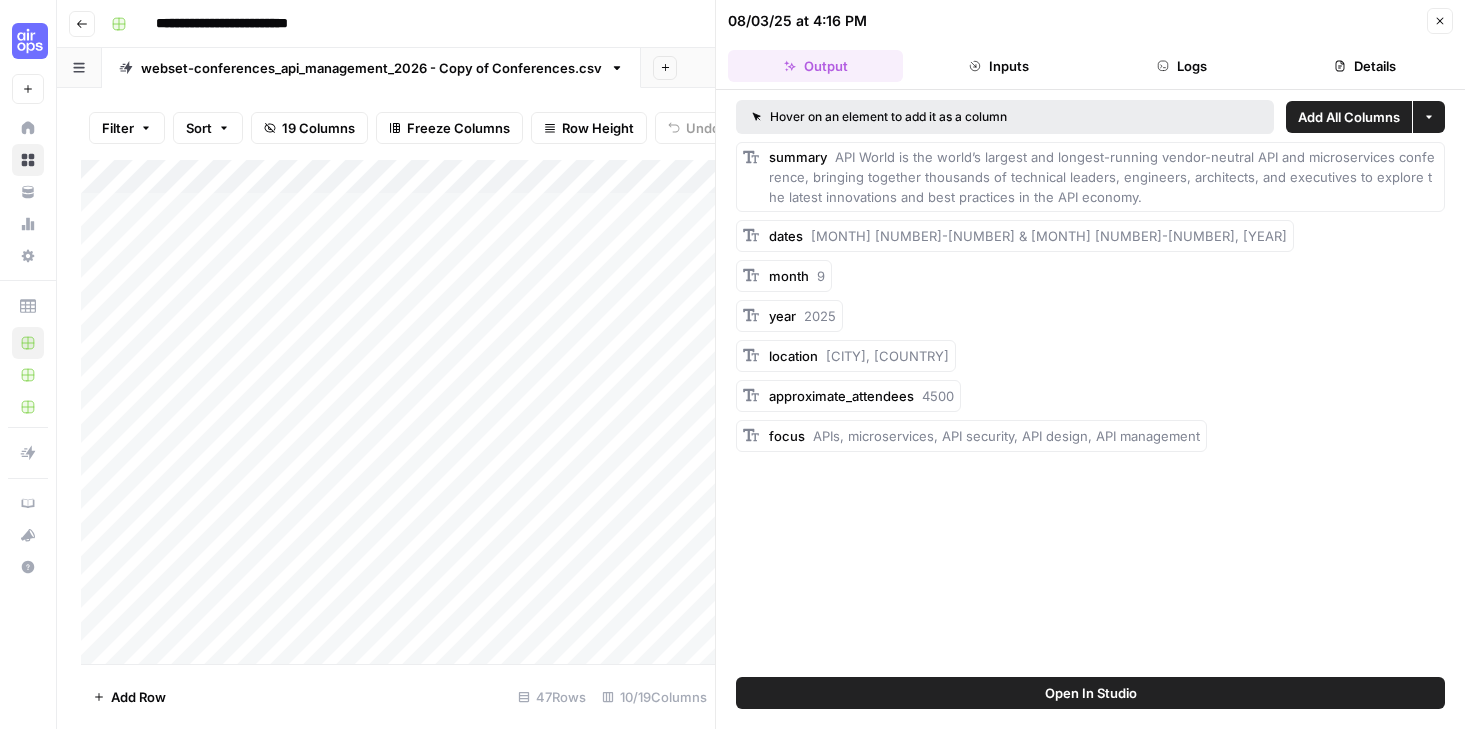 click on "Add Column" at bounding box center (398, 412) 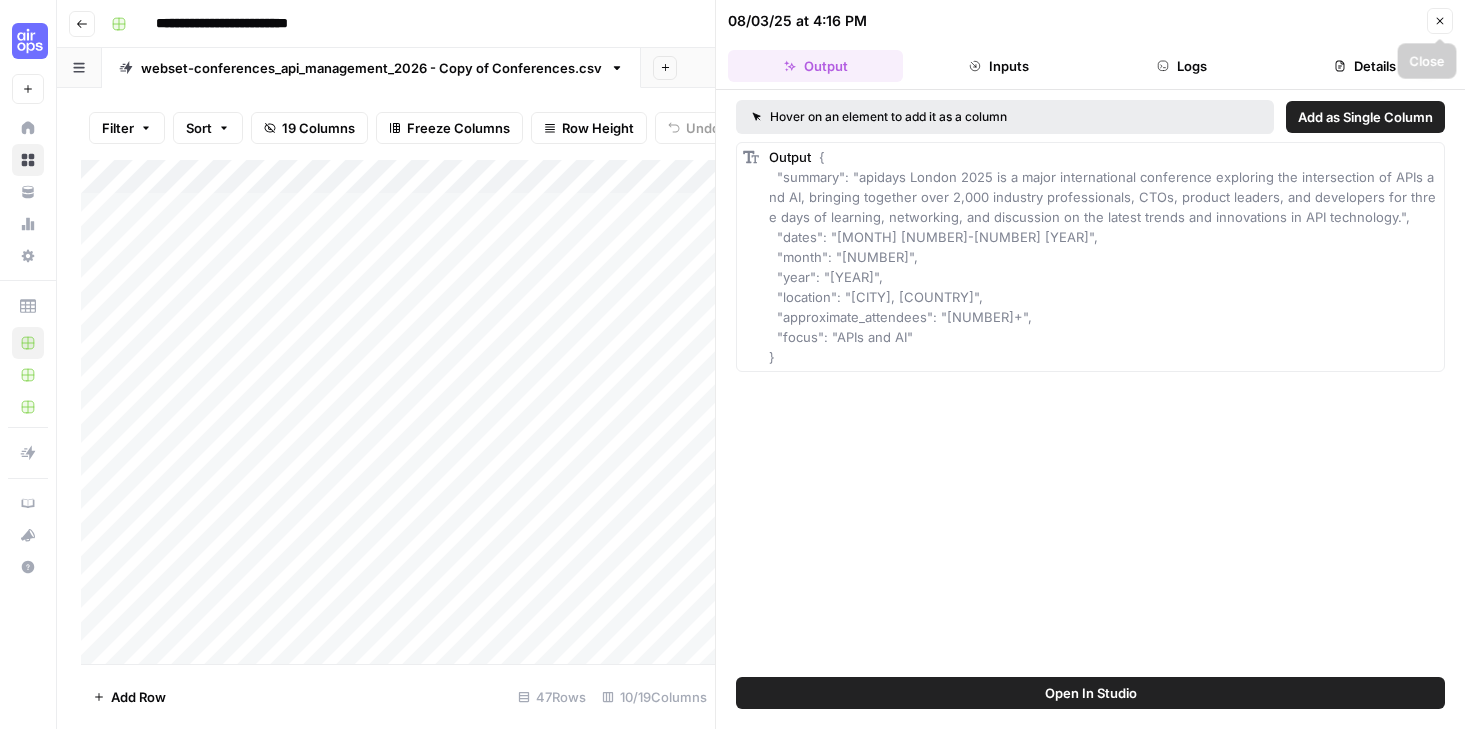 click 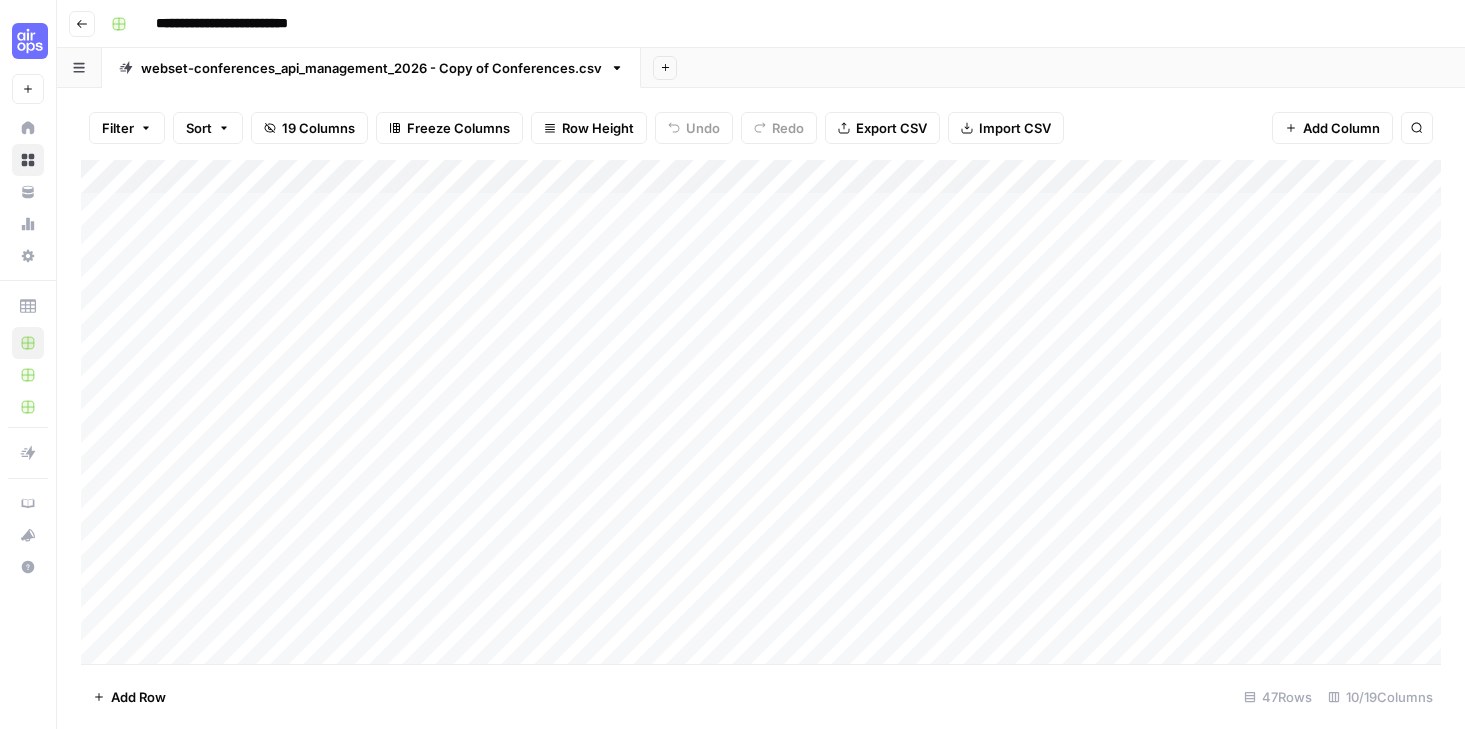 click on "Add Column" at bounding box center [761, 412] 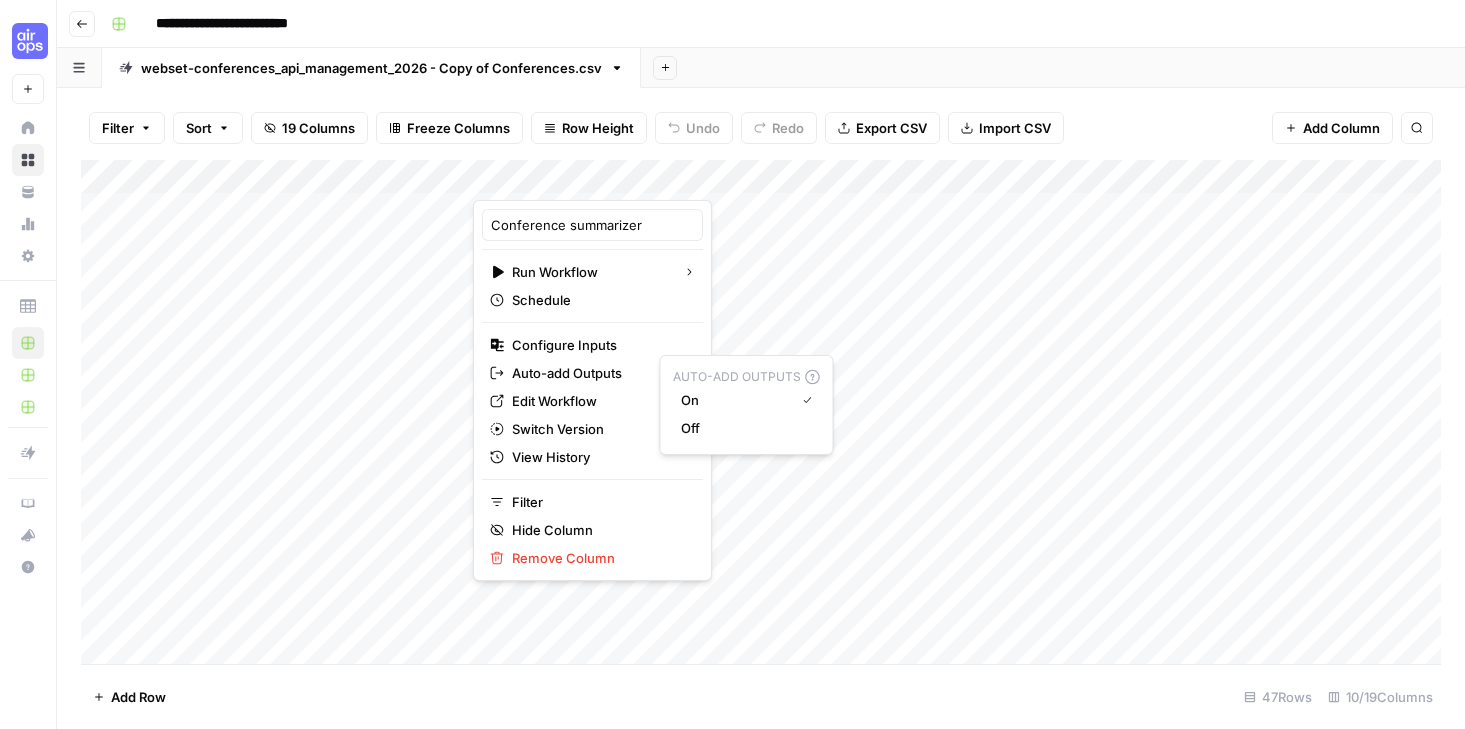click 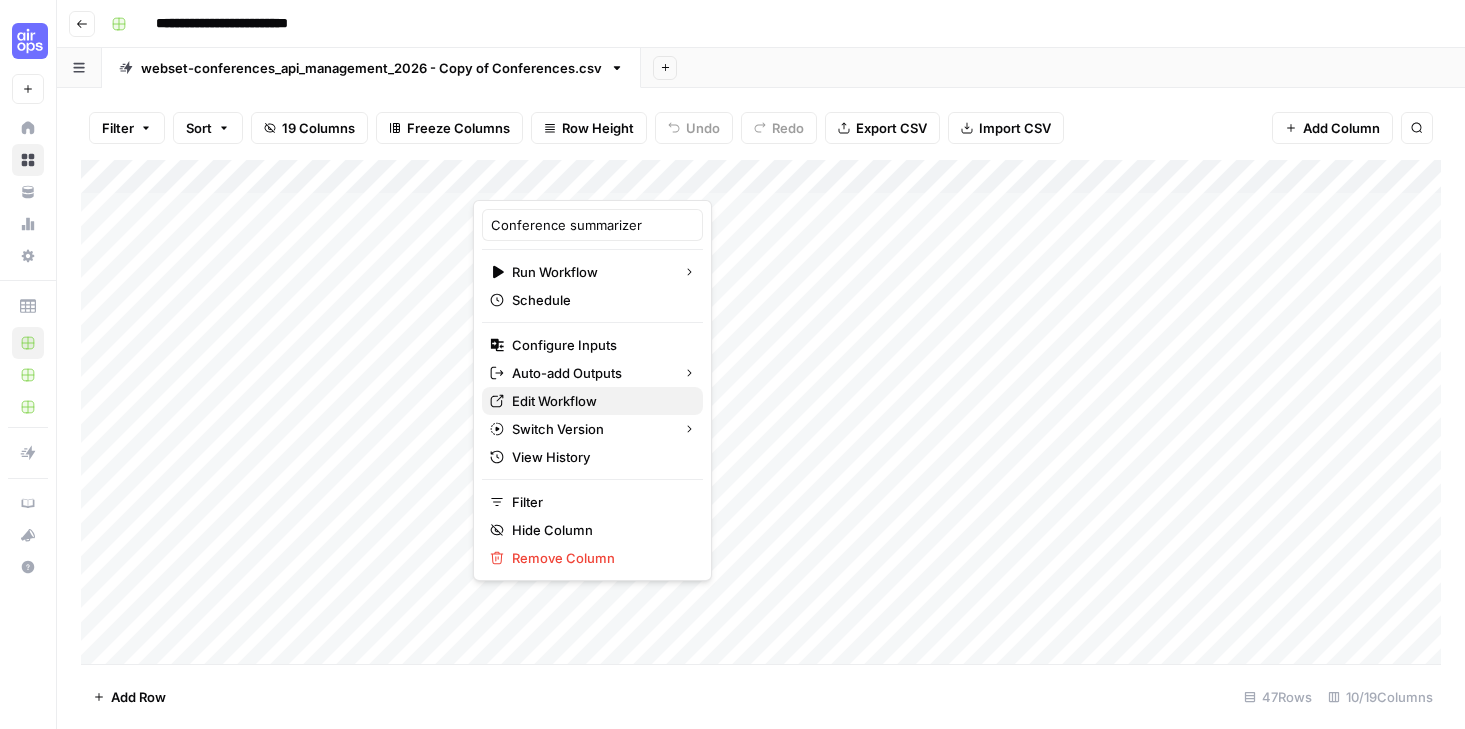 click on "Edit Workflow" at bounding box center [599, 401] 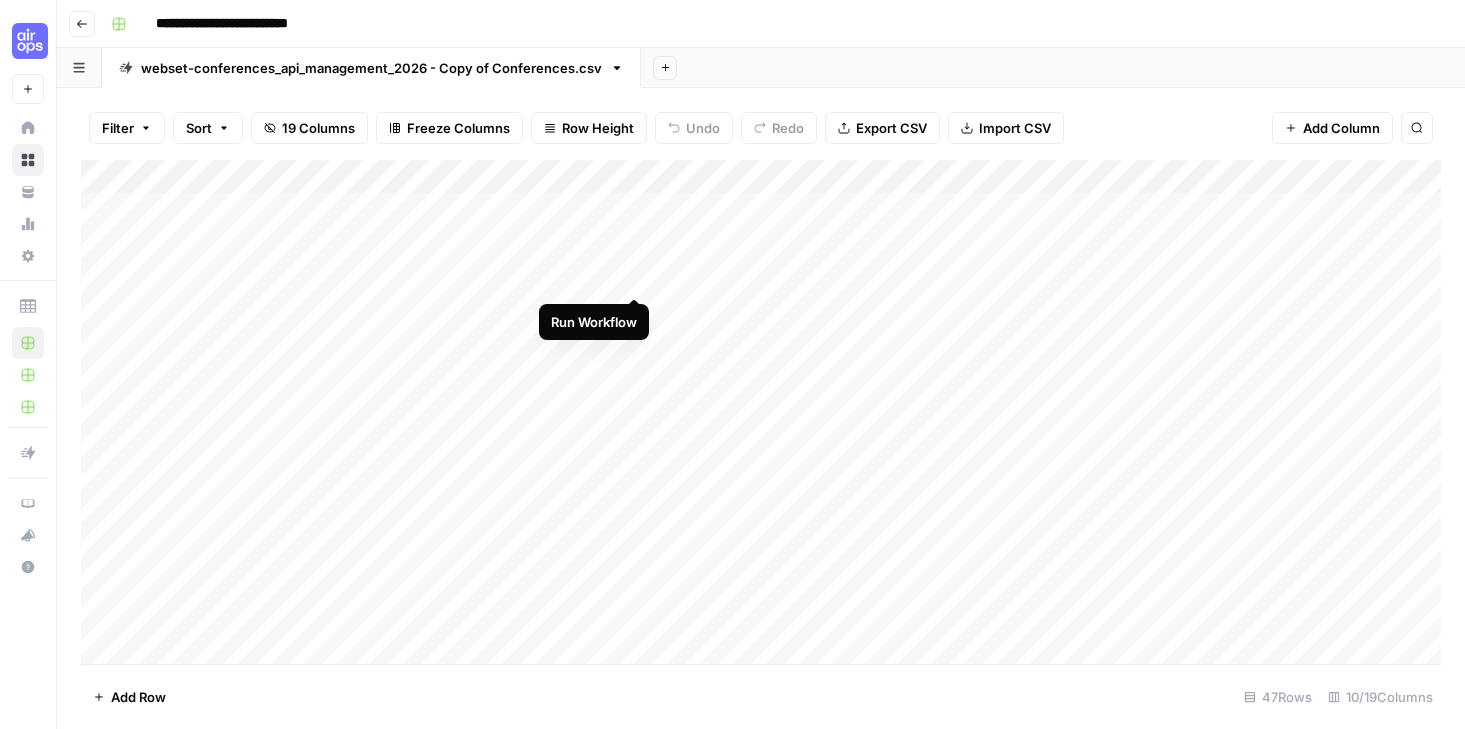 click on "Add Column" at bounding box center (761, 412) 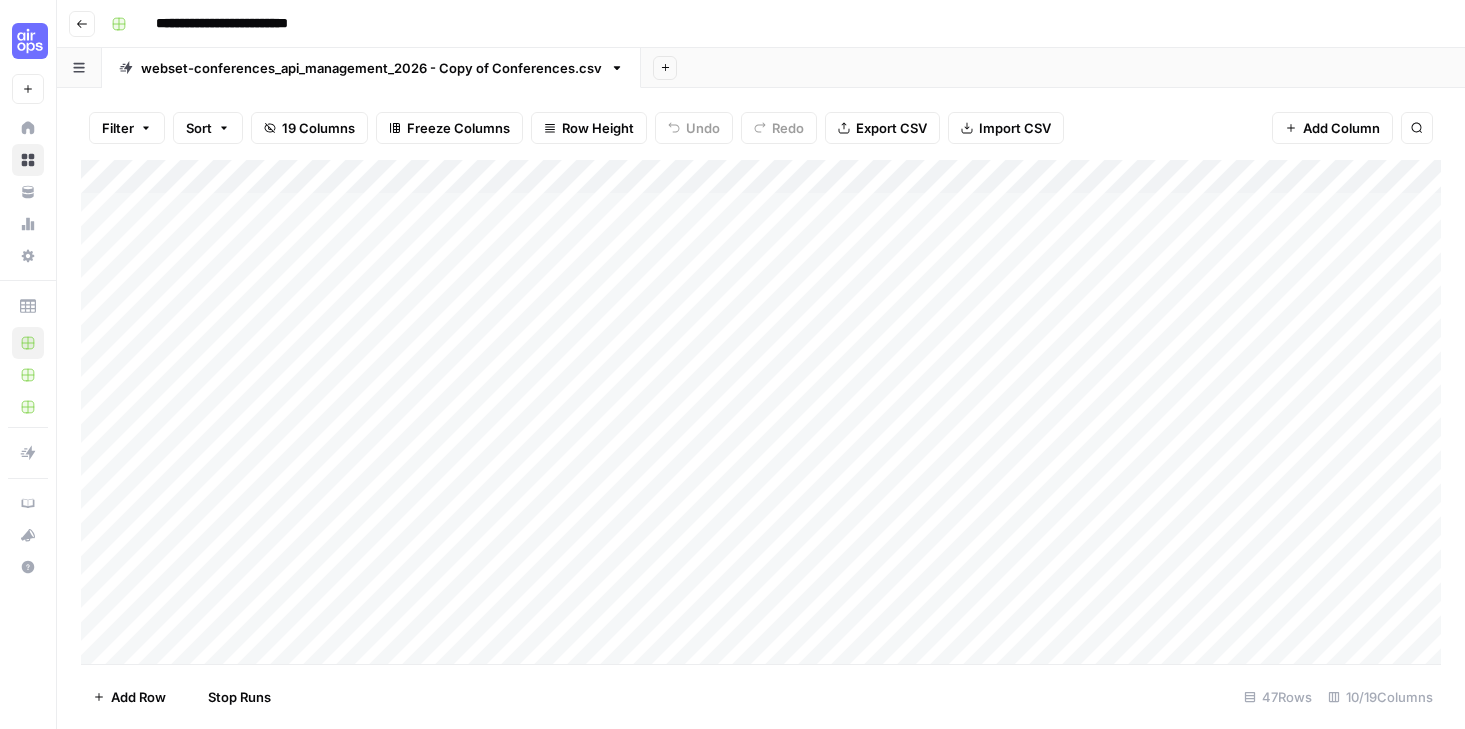 click on "Add Column" at bounding box center [761, 412] 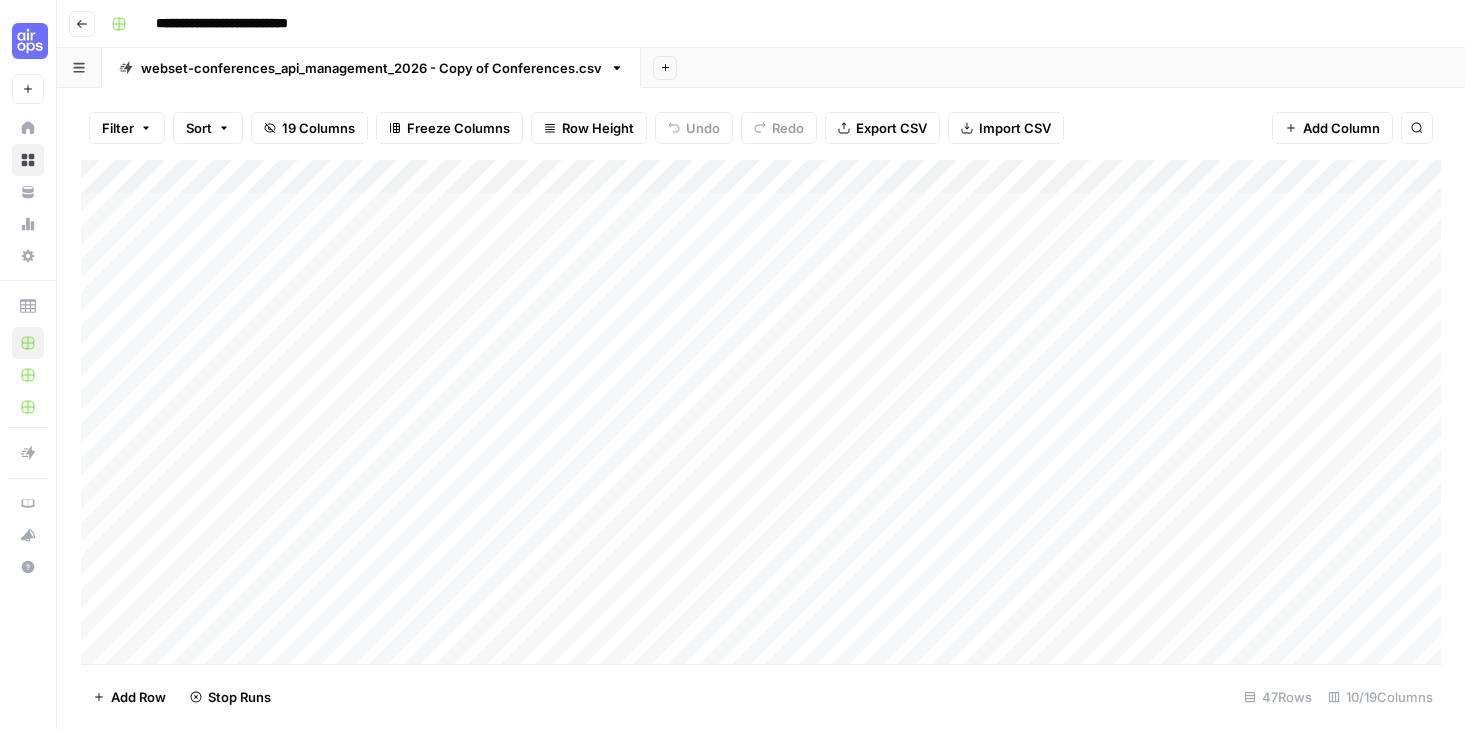 click on "Add Column" at bounding box center [761, 412] 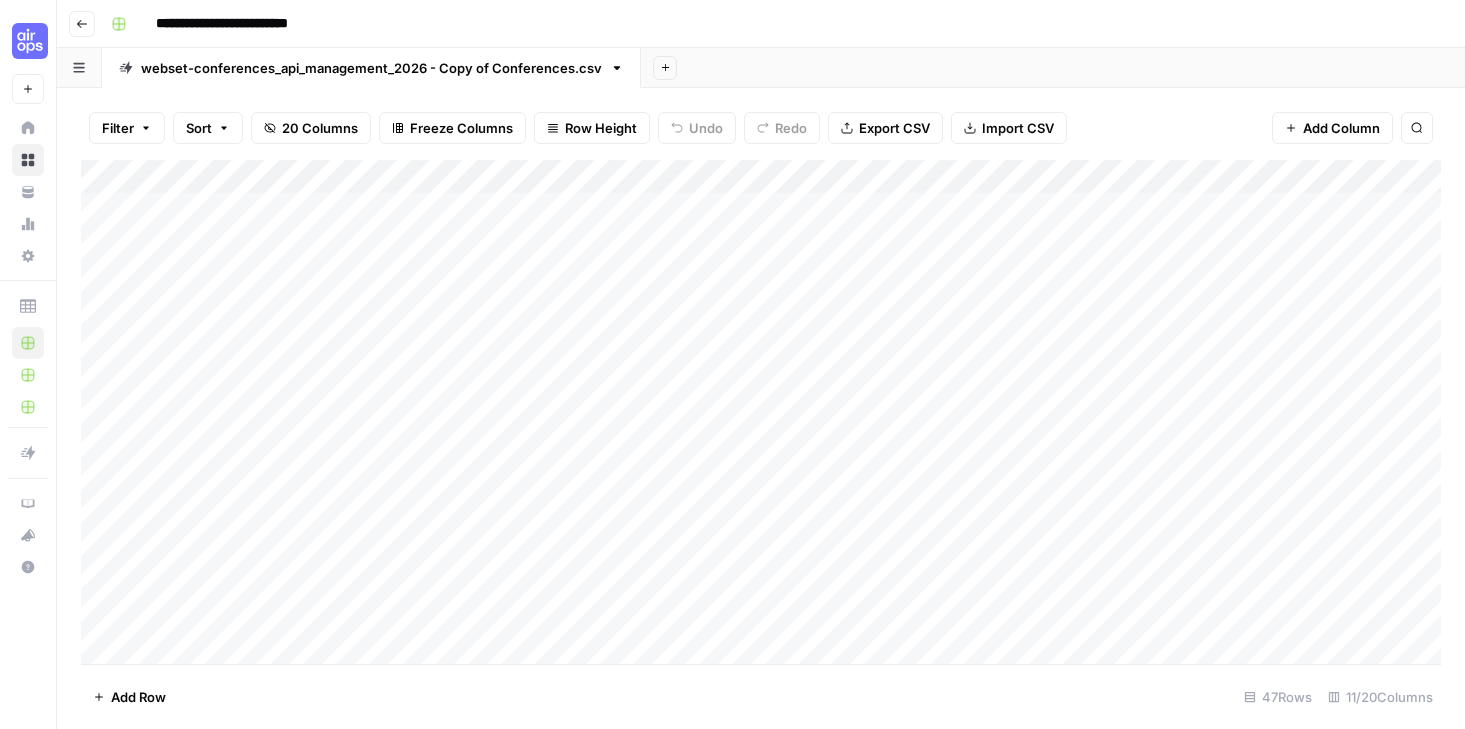 click on "Add Column" at bounding box center [761, 412] 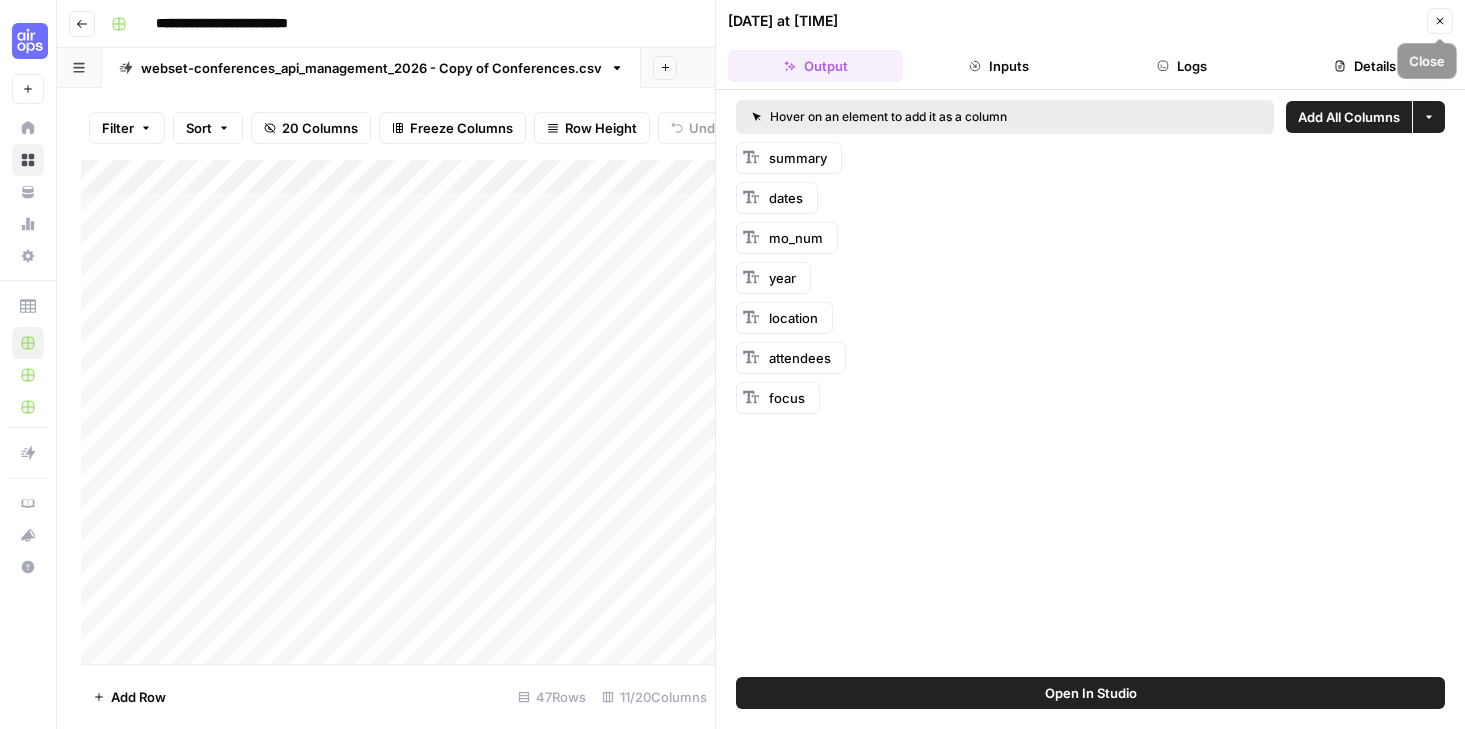 click 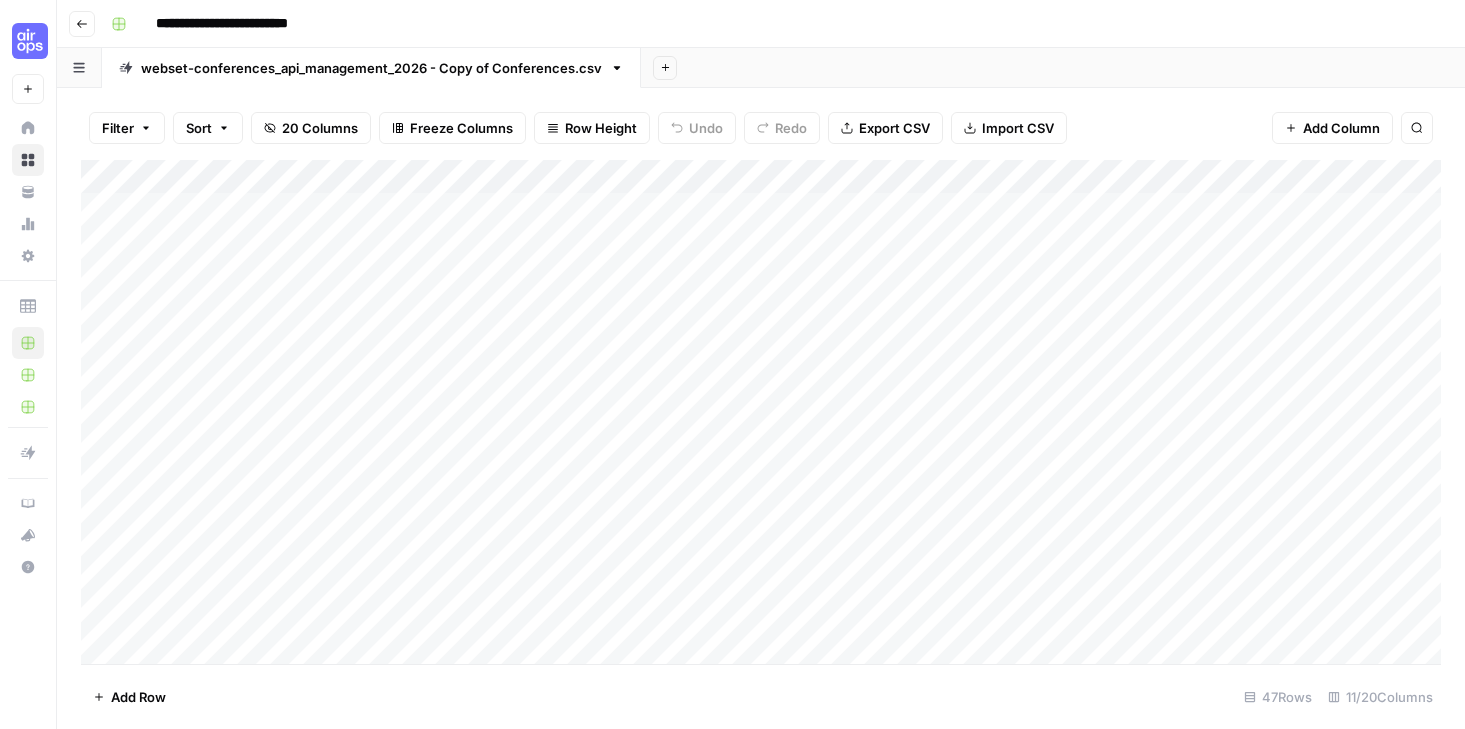 click on "Add Column" at bounding box center (761, 412) 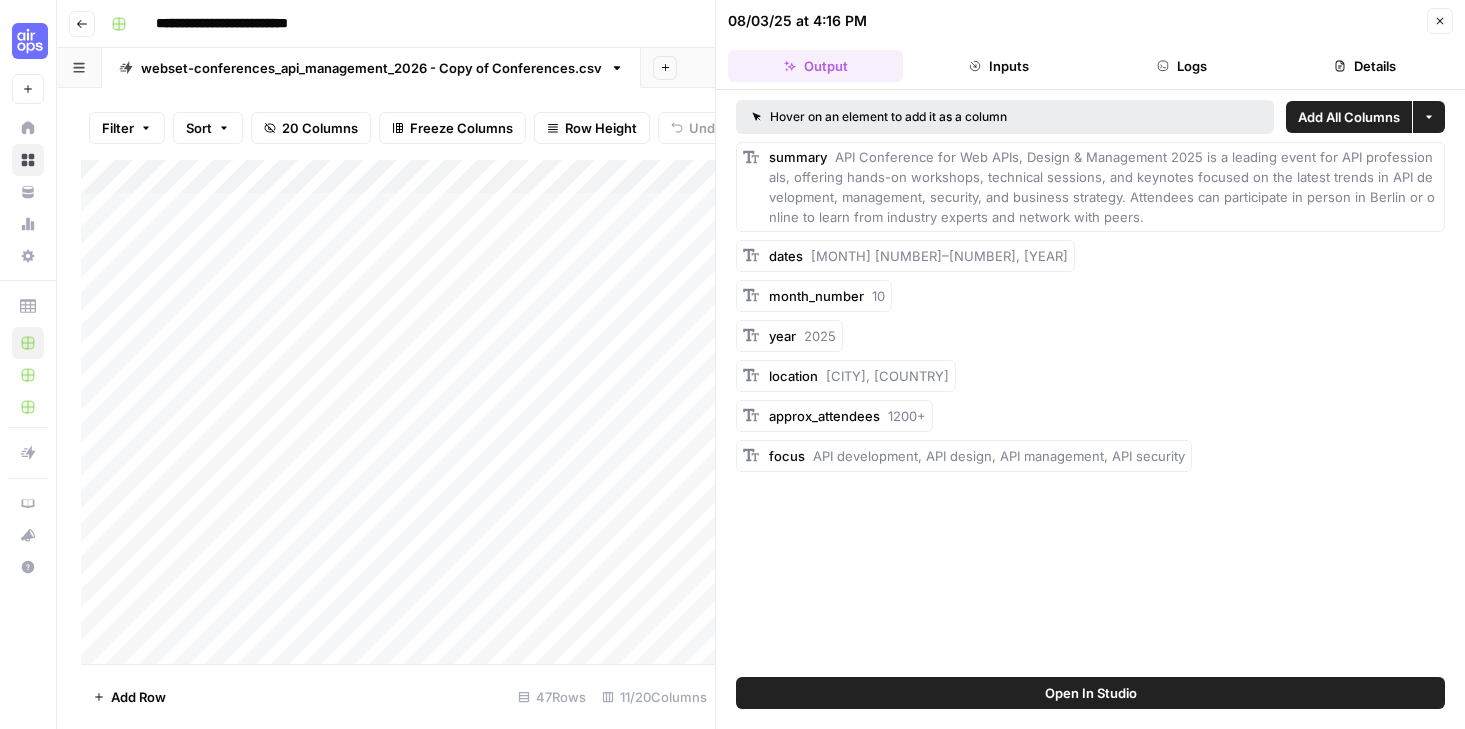 click on "Close" at bounding box center [1440, 21] 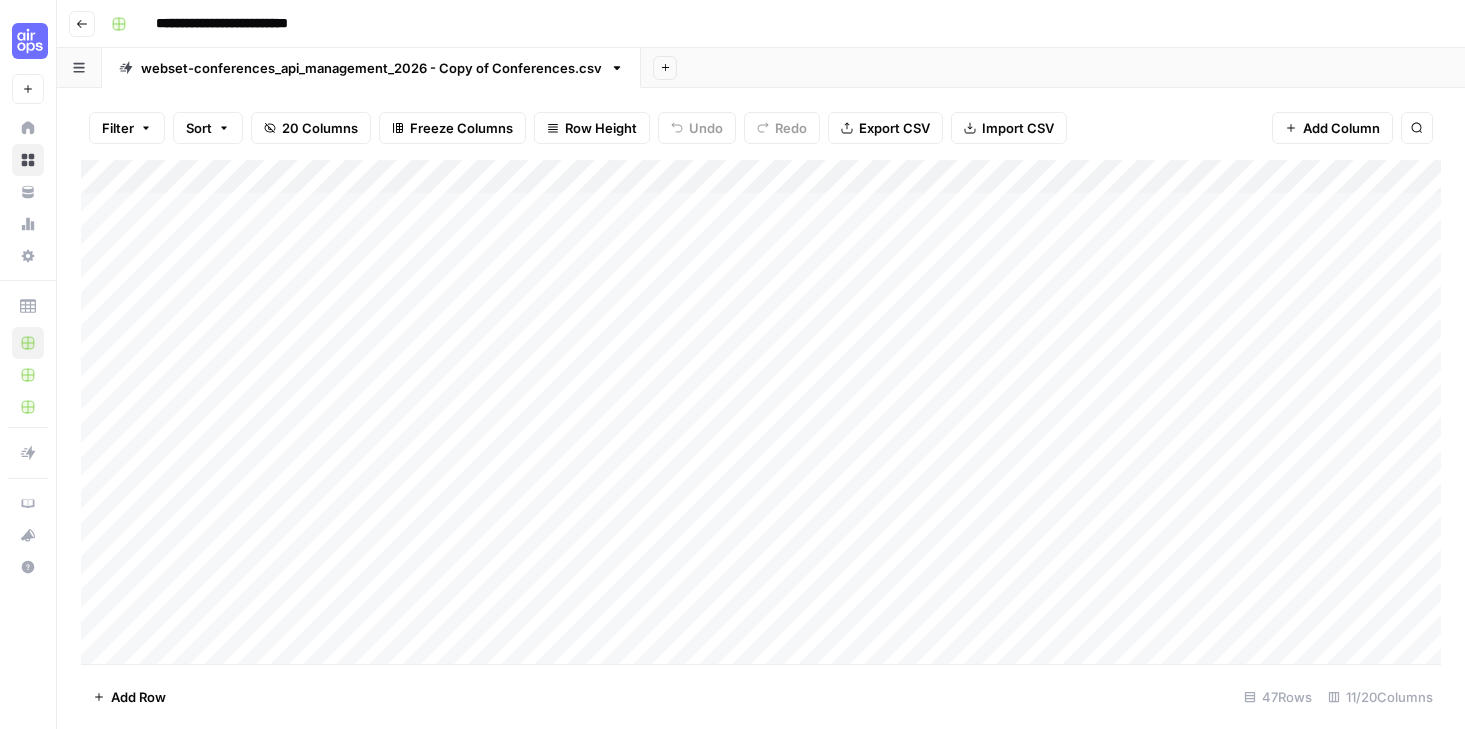 click on "Add Column" at bounding box center (761, 412) 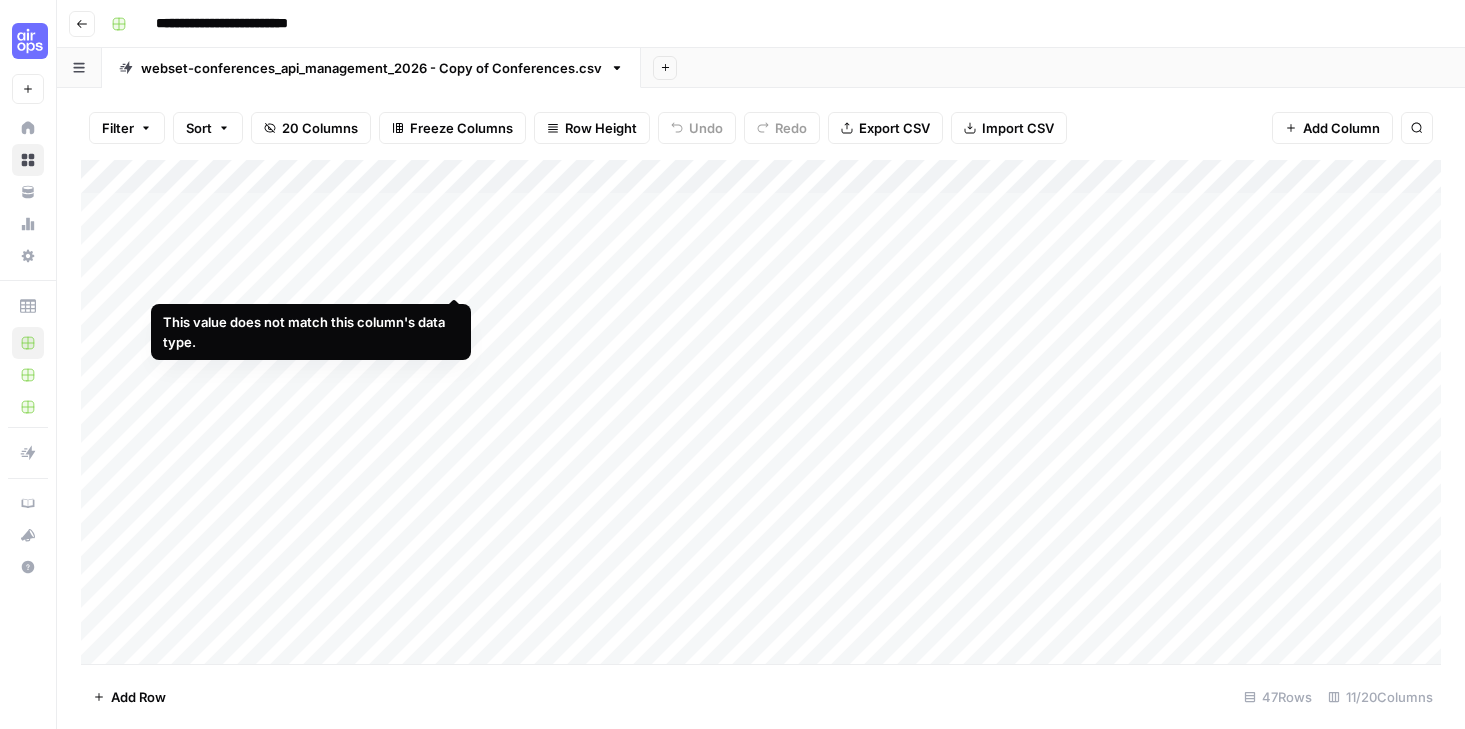 click on "Add Column" at bounding box center (761, 412) 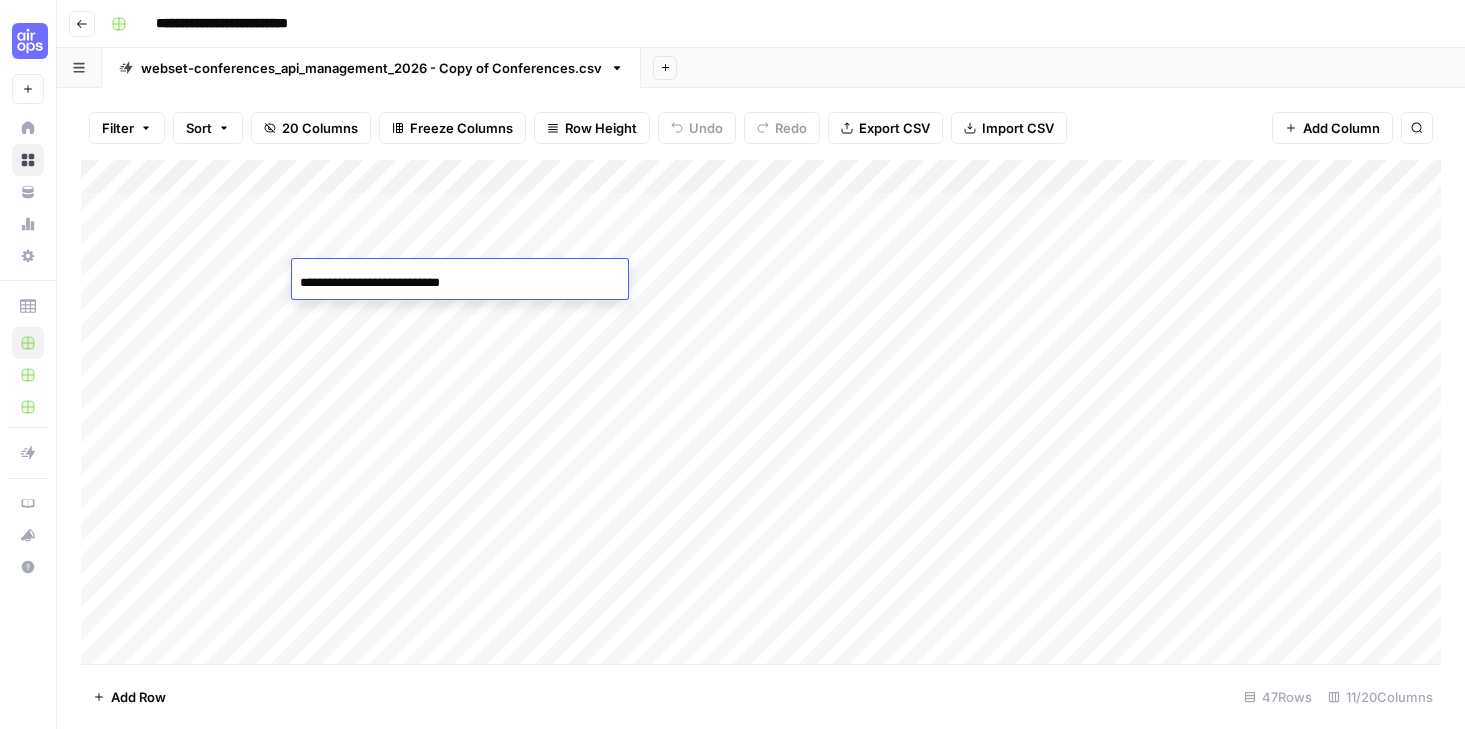 drag, startPoint x: 491, startPoint y: 275, endPoint x: 290, endPoint y: 268, distance: 201.12186 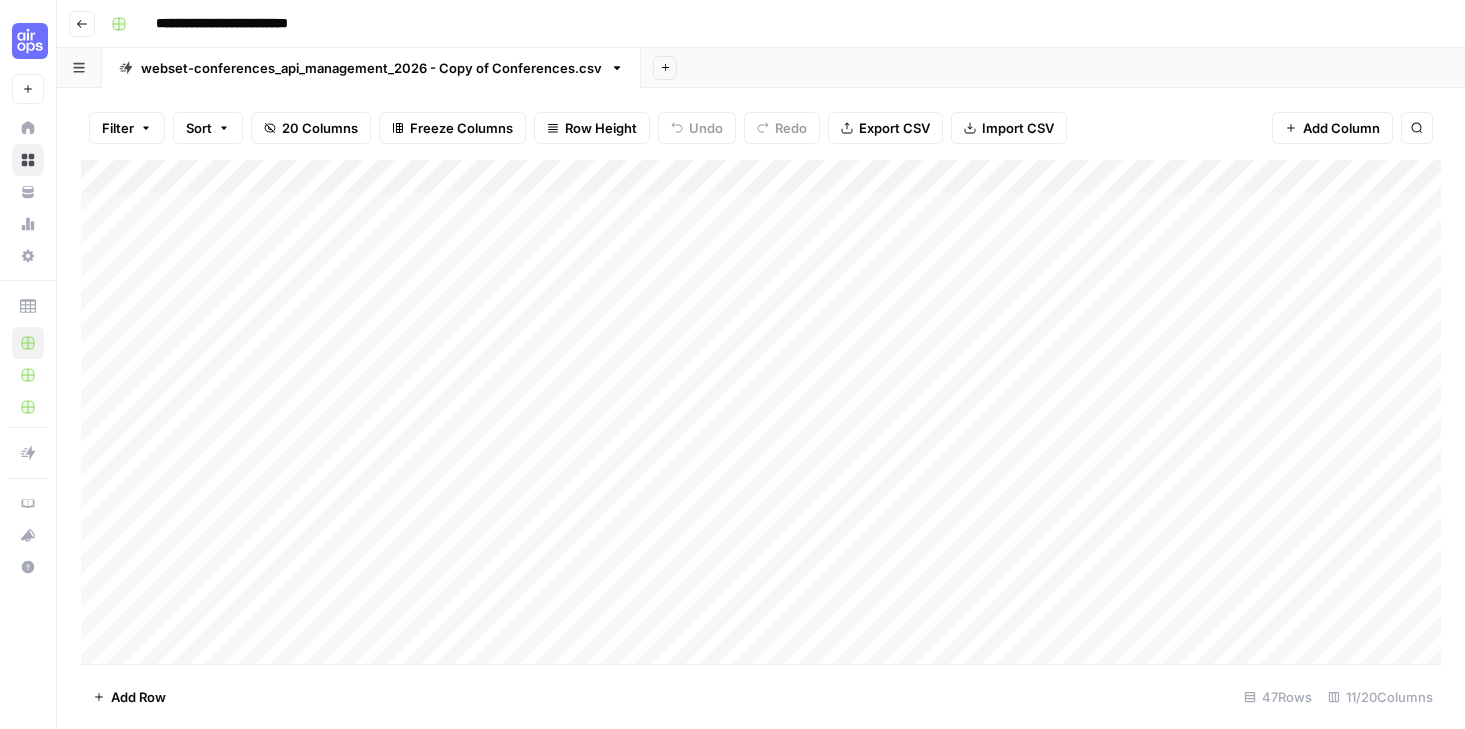 click on "Add Column" at bounding box center (761, 412) 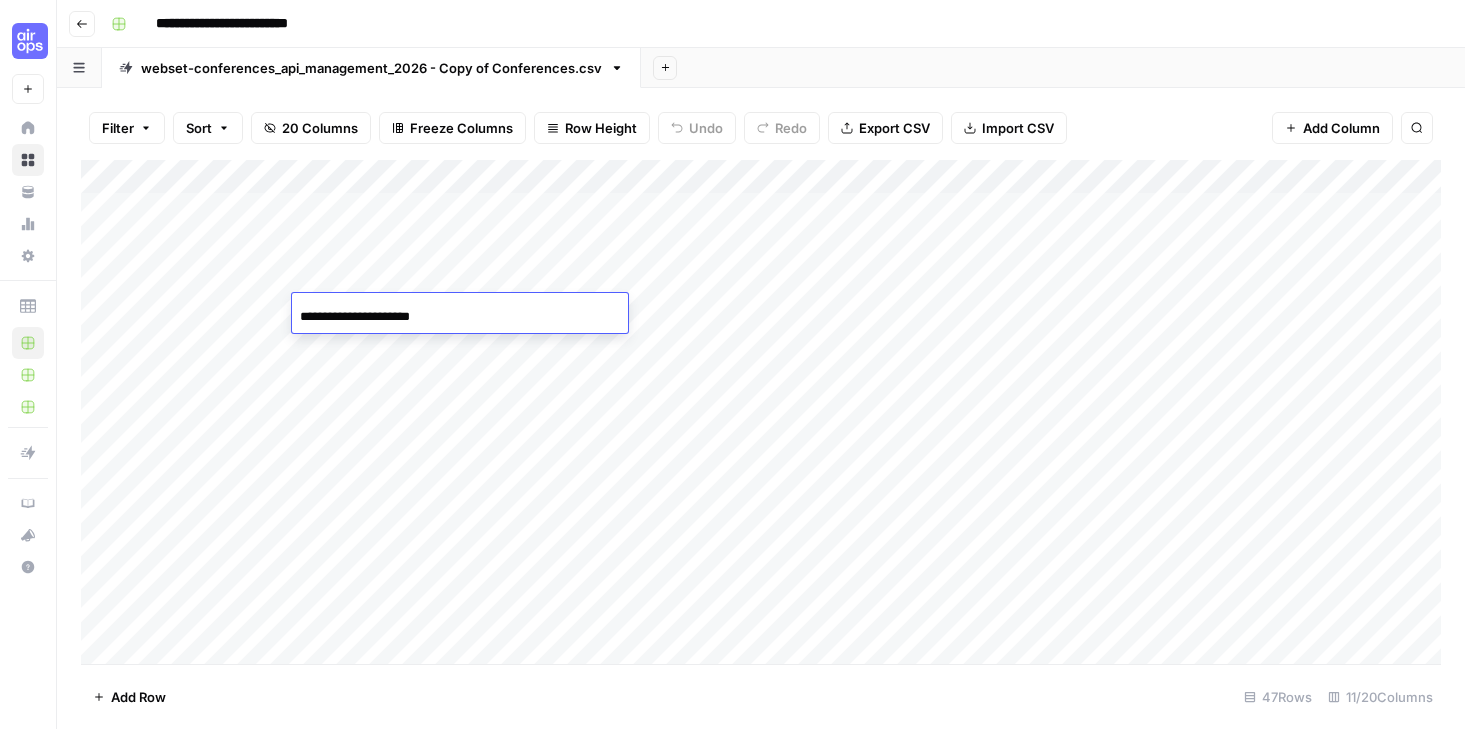 click on "**********" at bounding box center [460, 317] 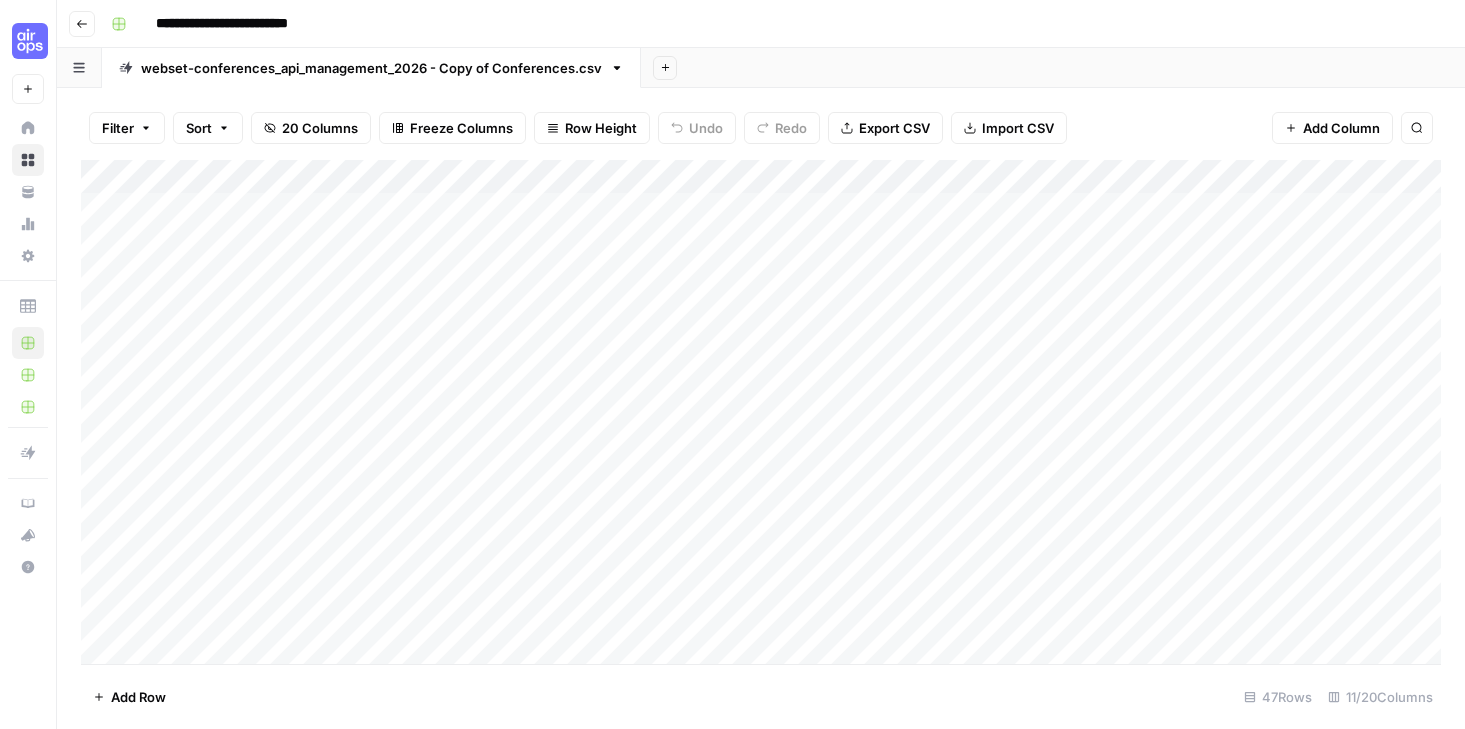 click on "Add Column" at bounding box center [761, 412] 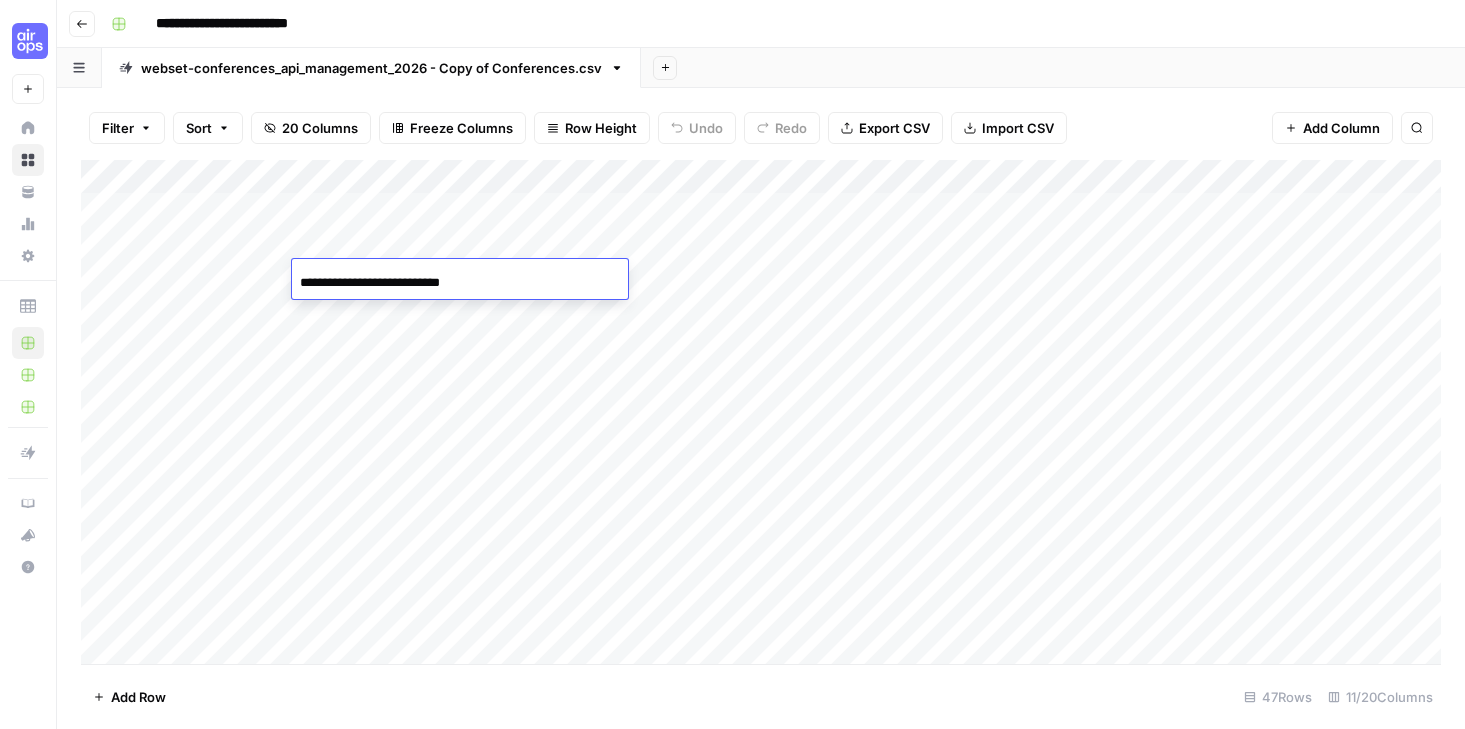 click on "**********" at bounding box center (460, 283) 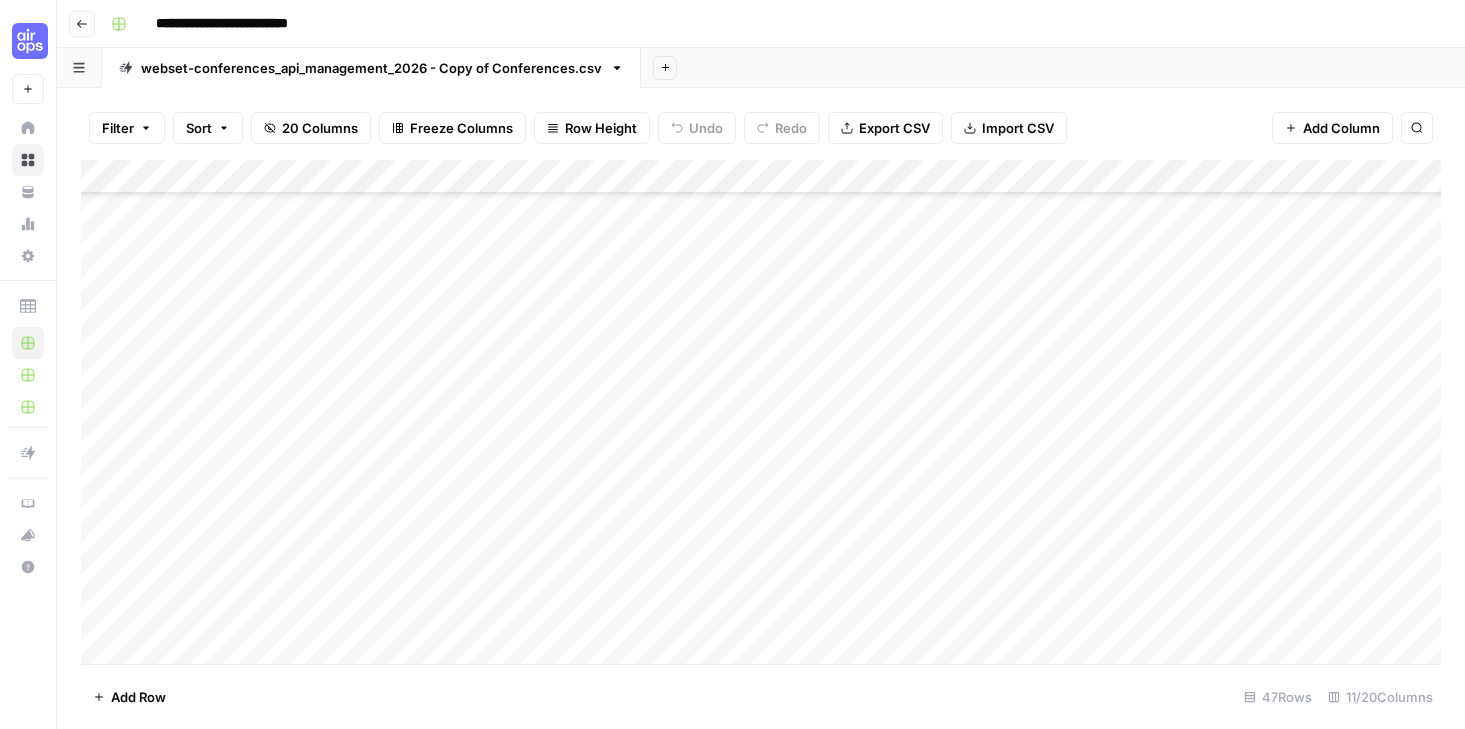scroll, scrollTop: 1160, scrollLeft: 0, axis: vertical 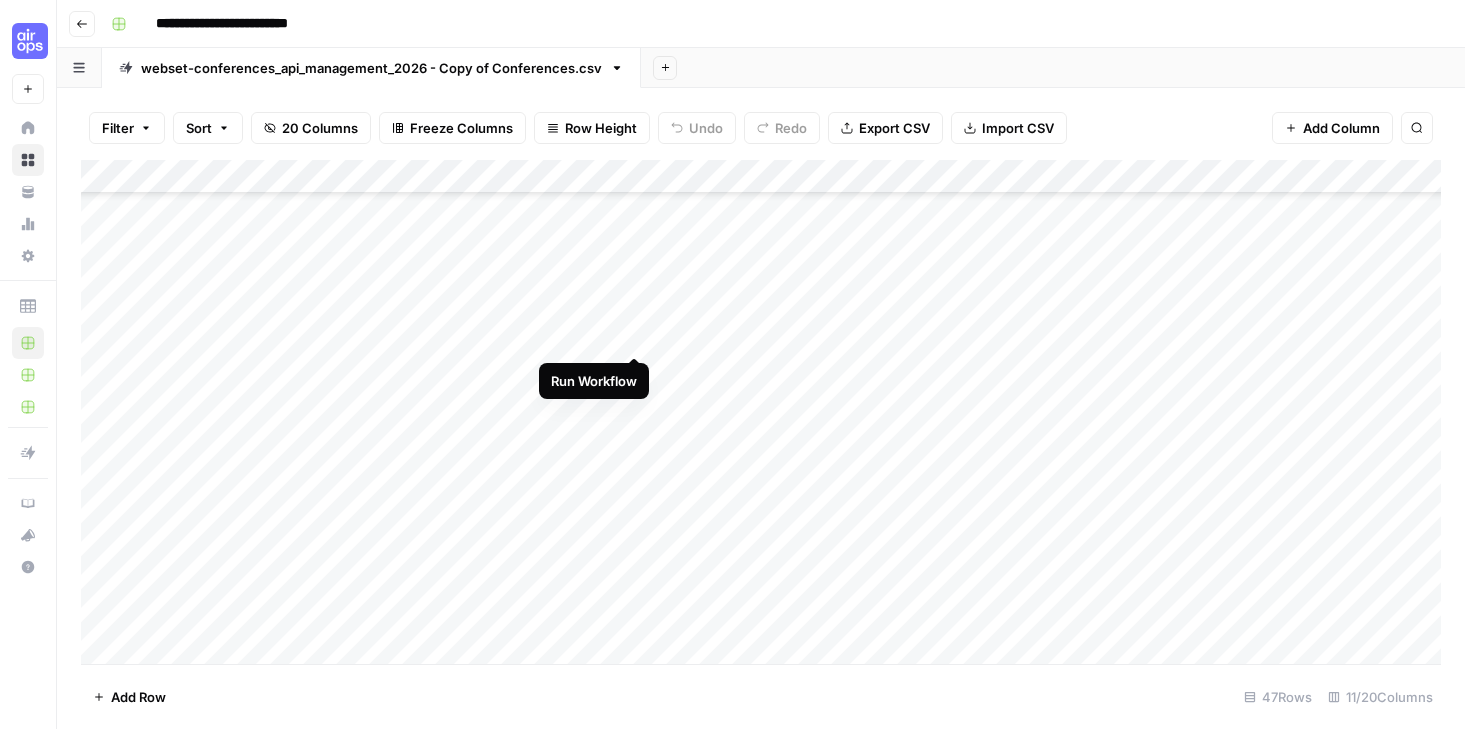 click on "Add Column" at bounding box center (761, 412) 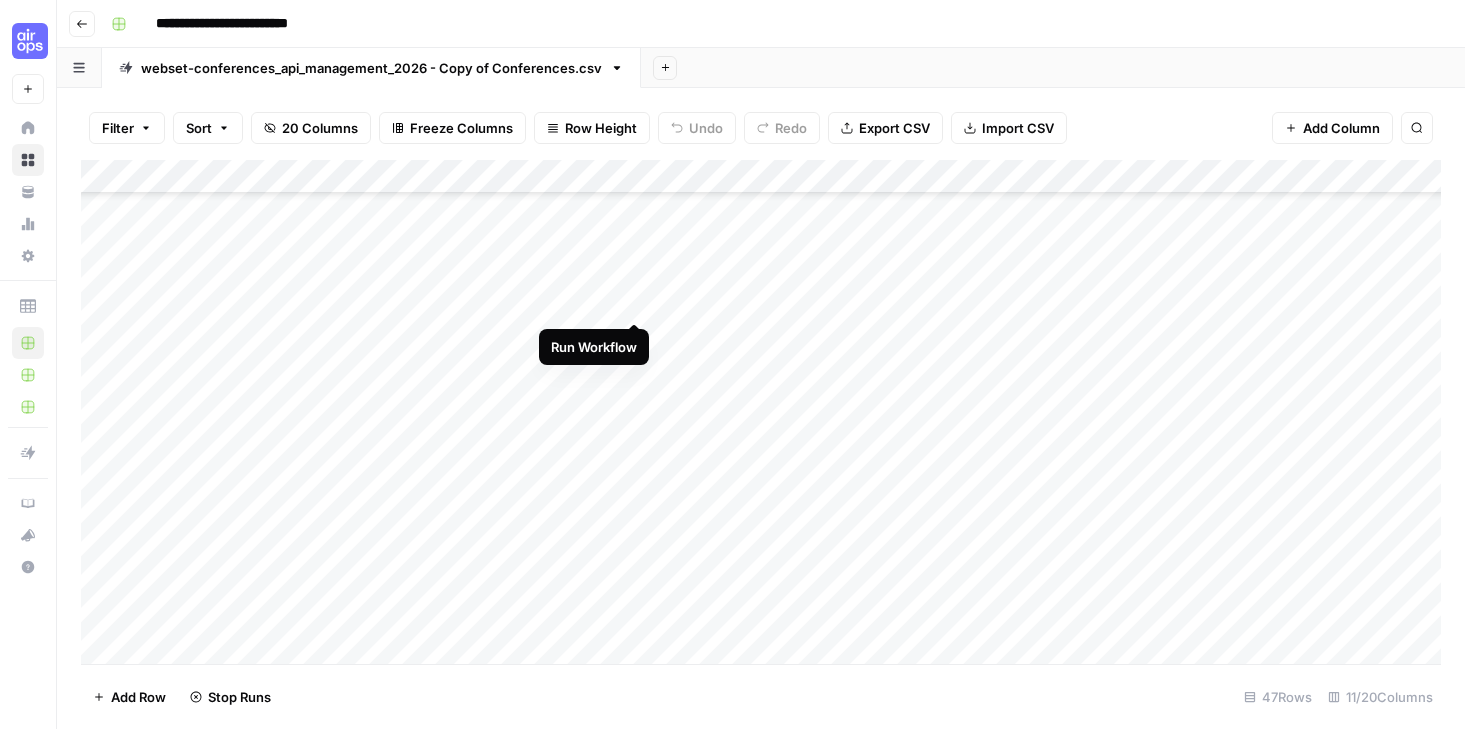 click on "Add Column" at bounding box center (761, 412) 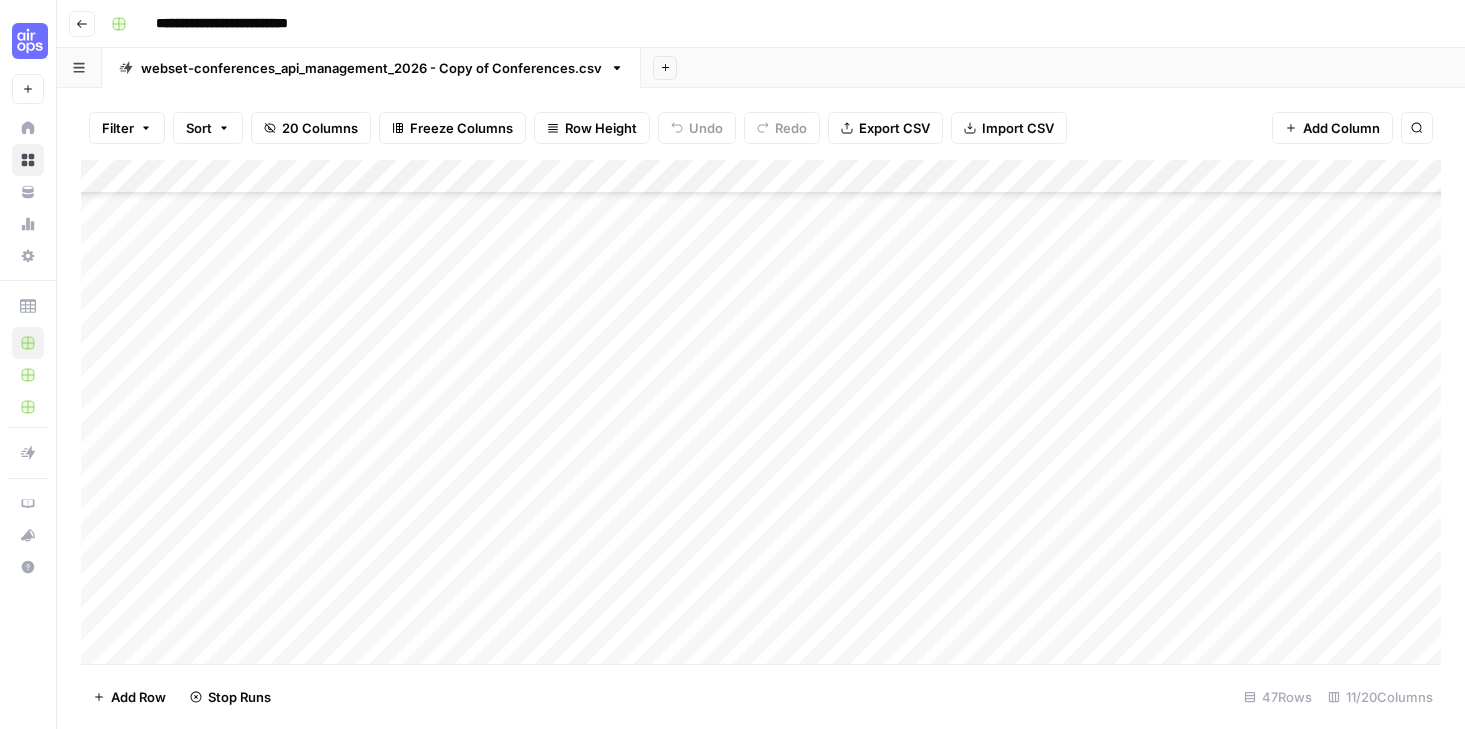 click on "Add Column" at bounding box center (761, 412) 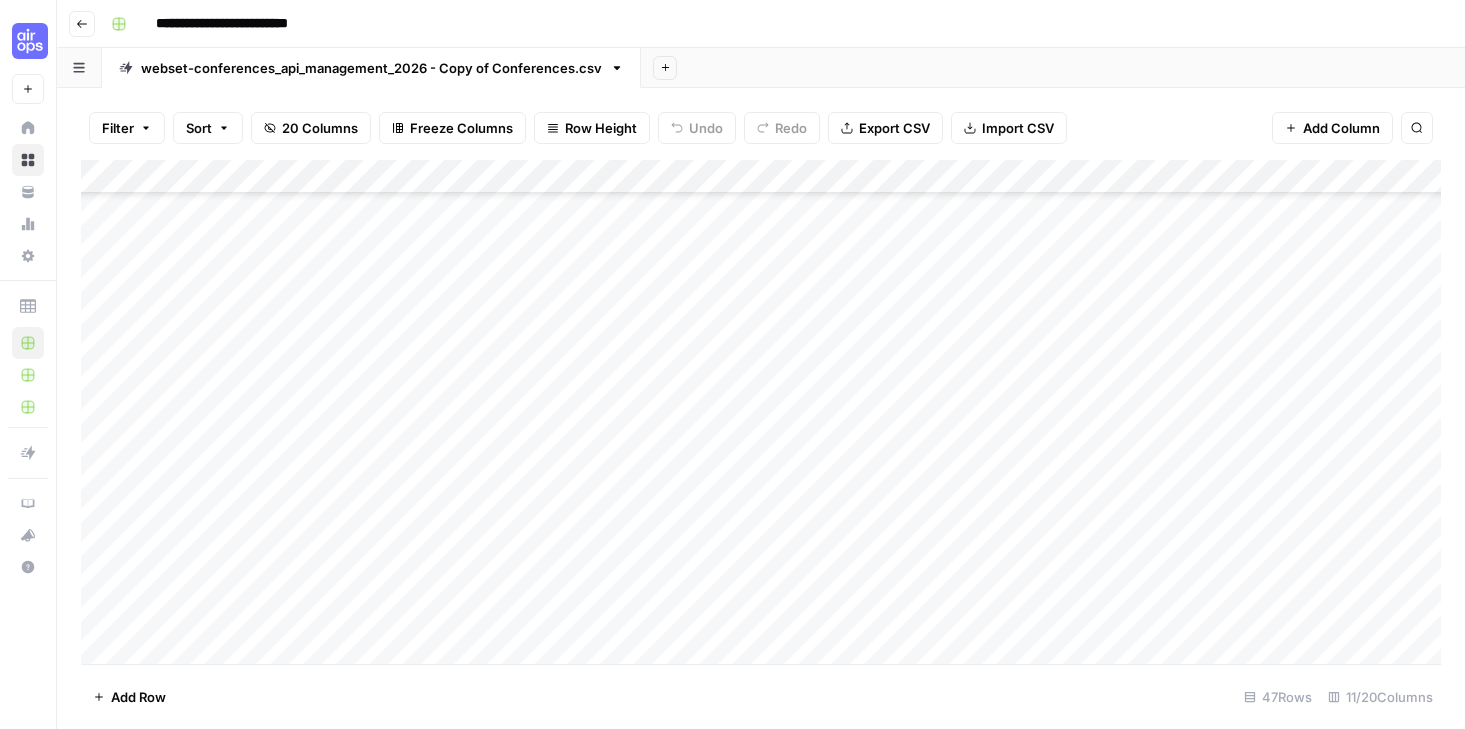 click on "Add Column" at bounding box center [761, 412] 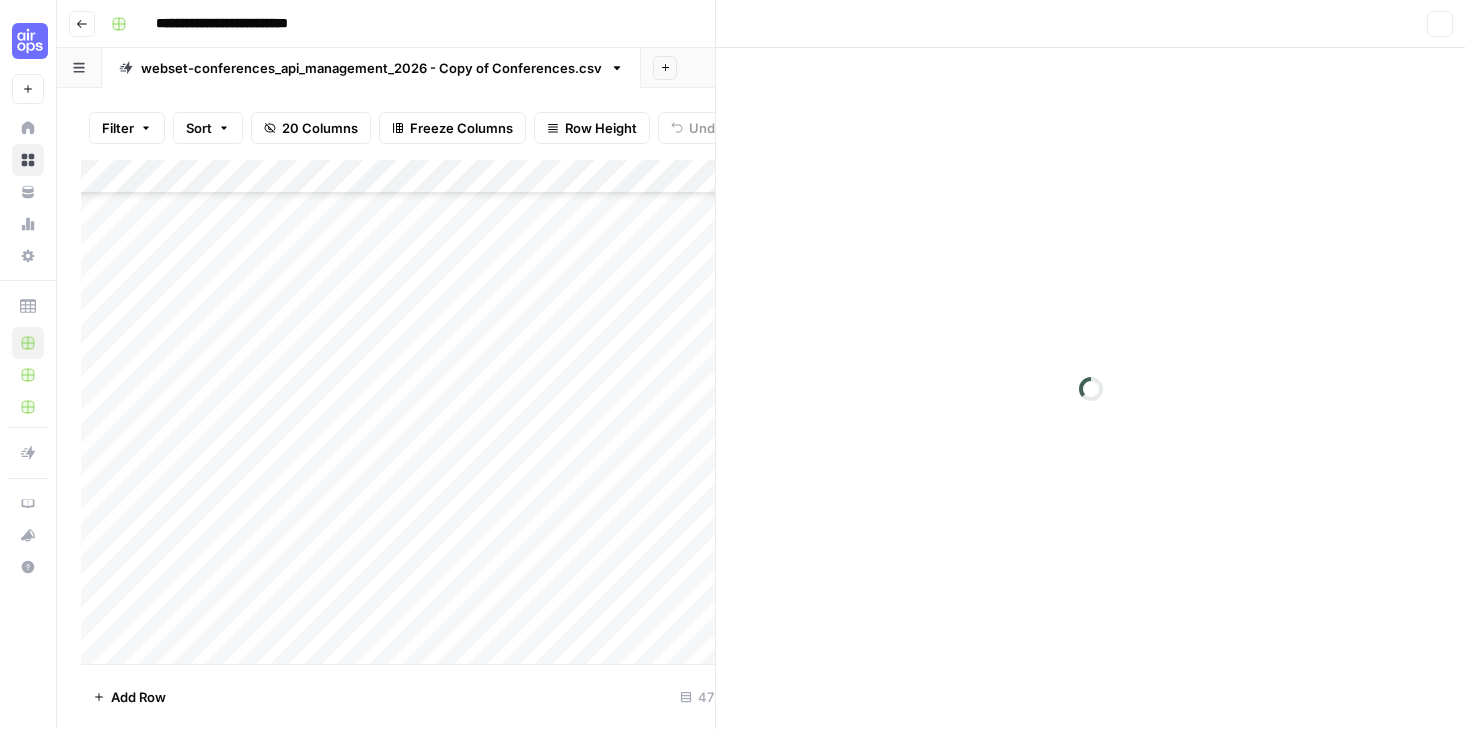 click at bounding box center [563, 520] 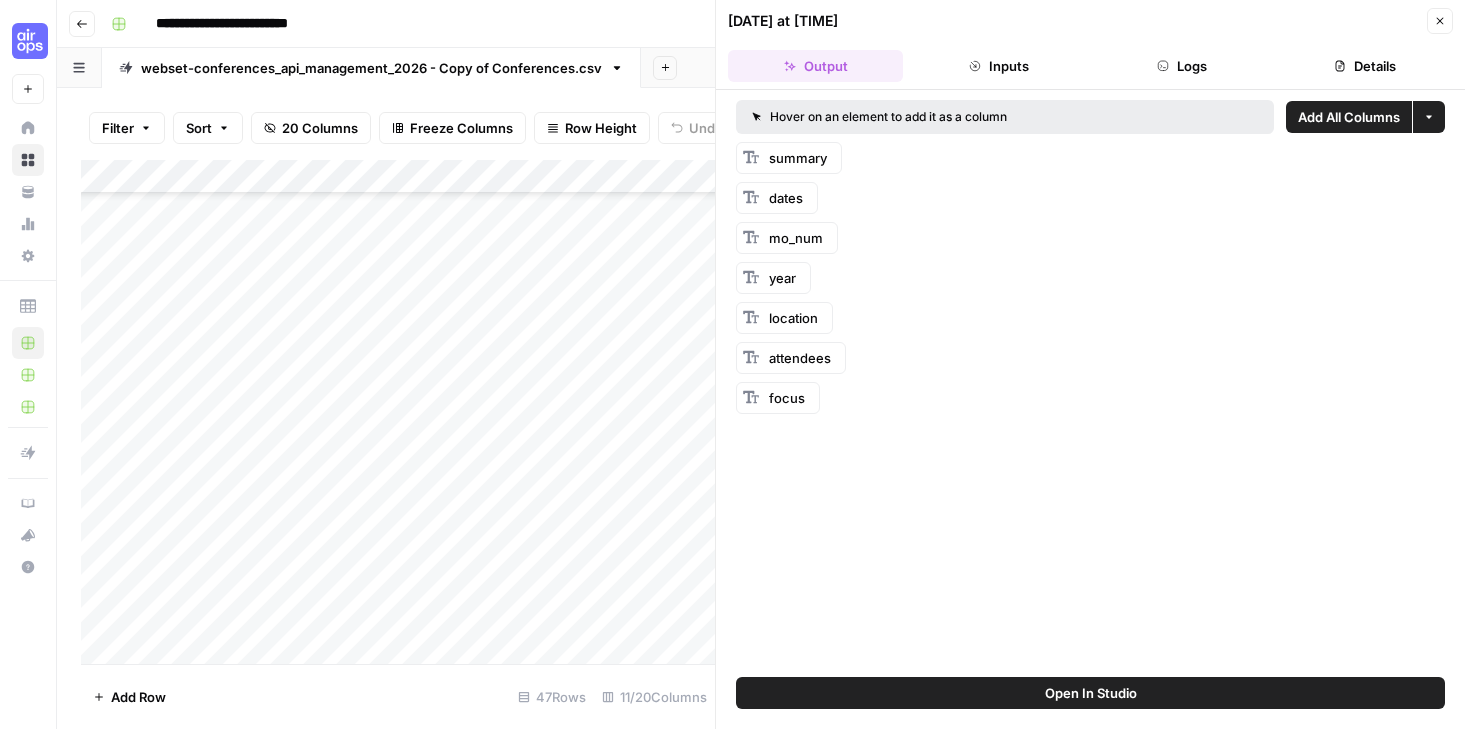click on "Inputs" at bounding box center (998, 66) 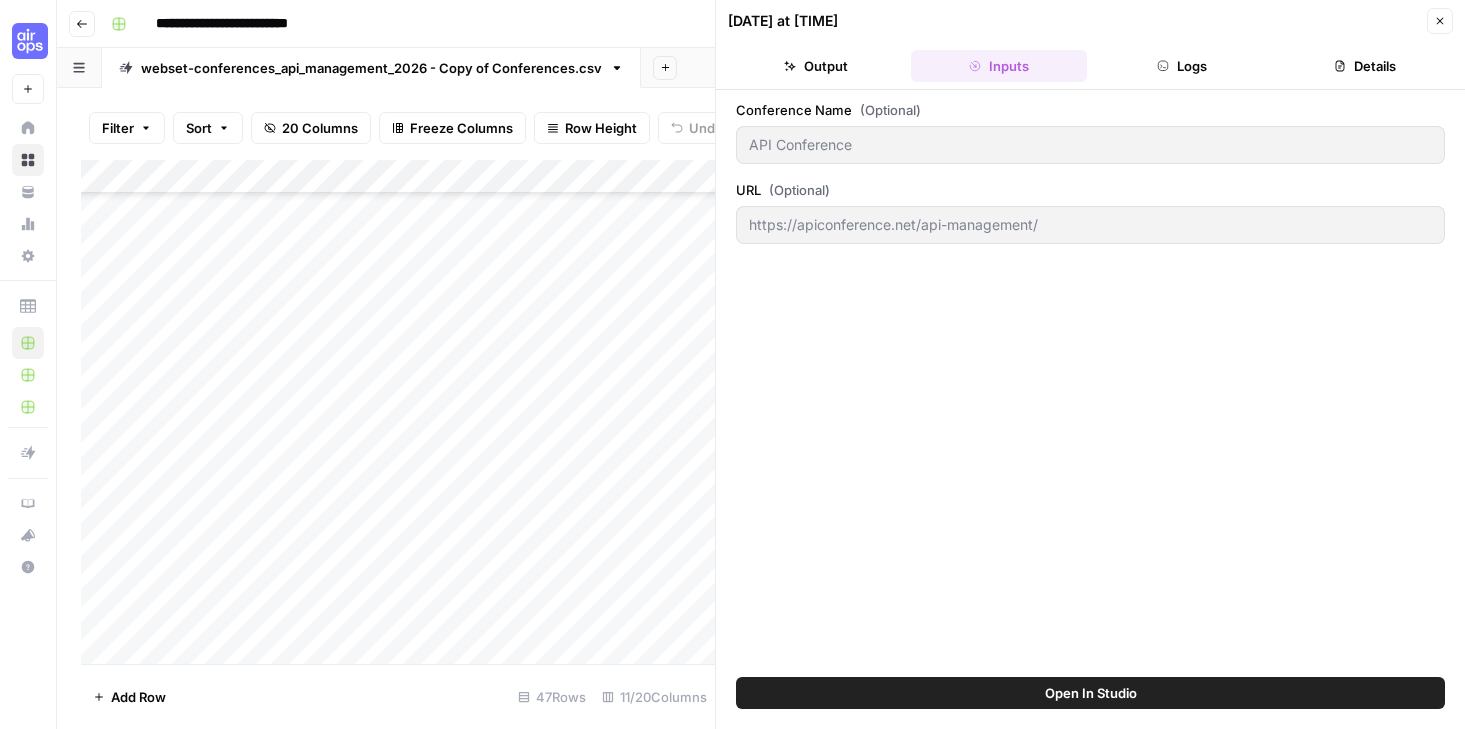click on "Logs" at bounding box center [1182, 66] 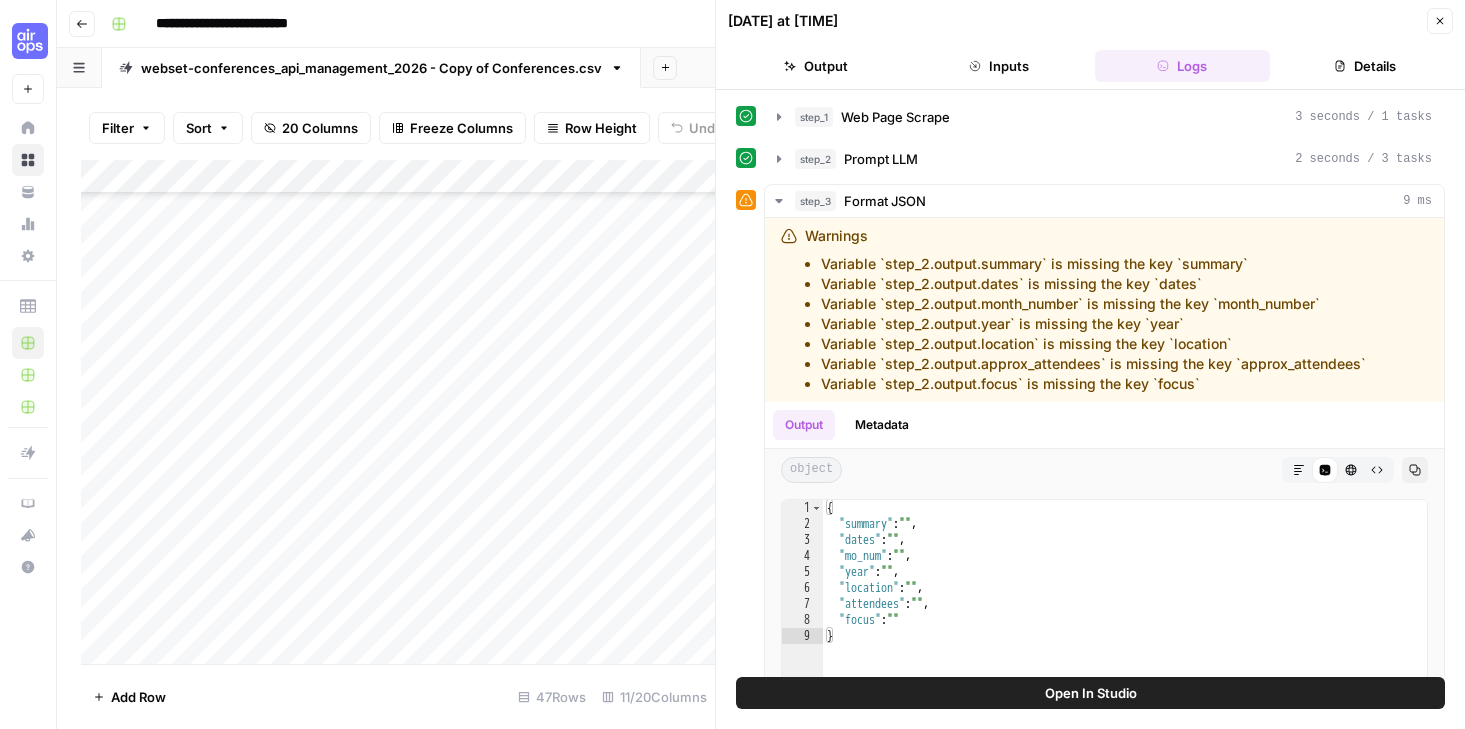 click on "Output" at bounding box center (815, 66) 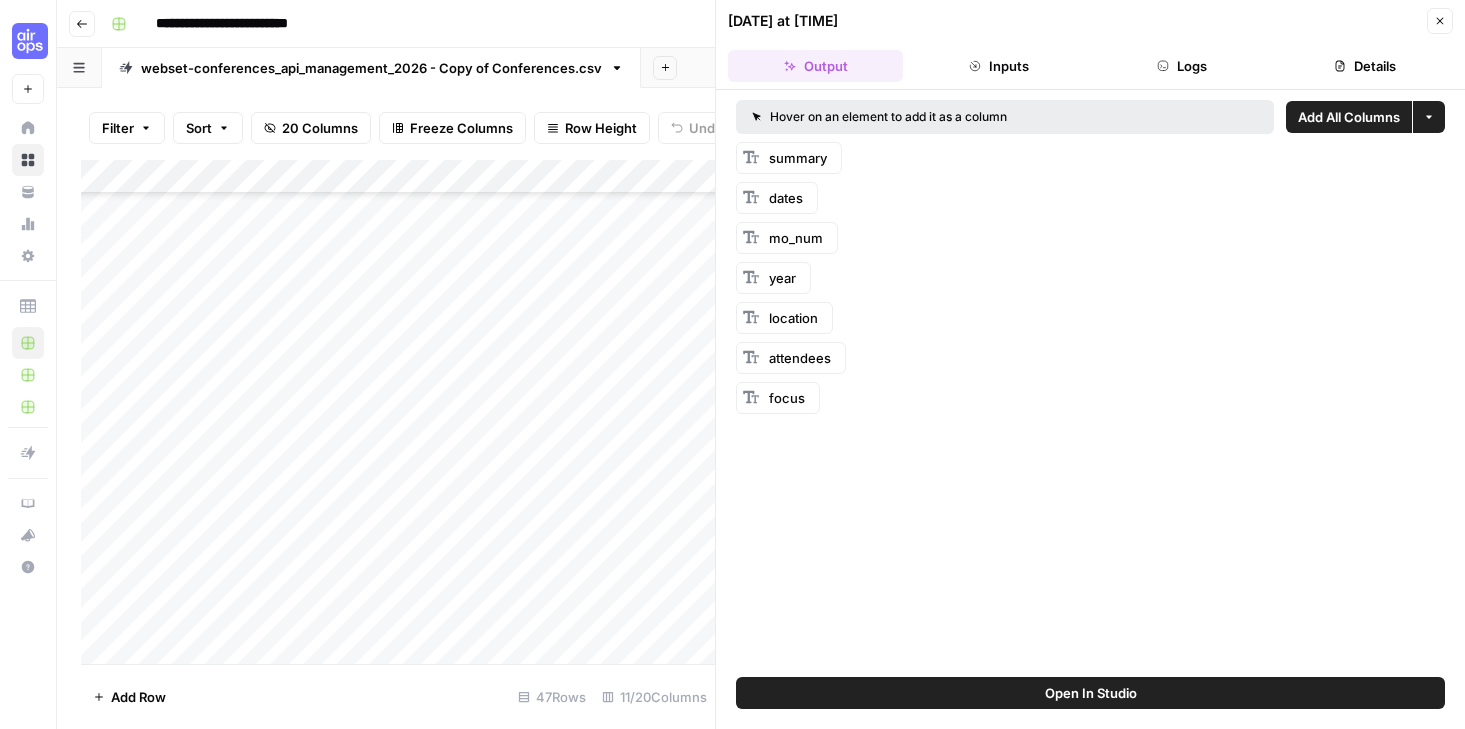 click on "Inputs" at bounding box center (998, 66) 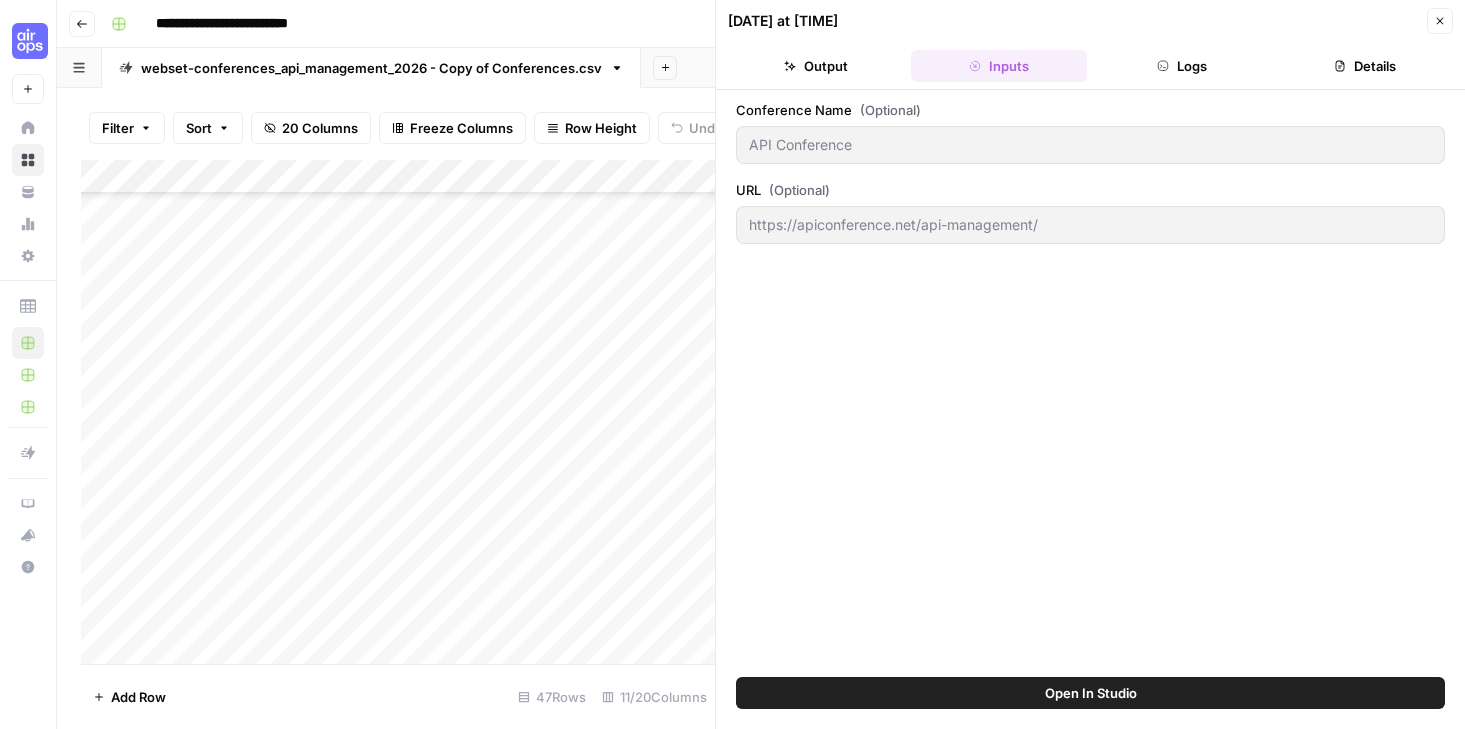 click 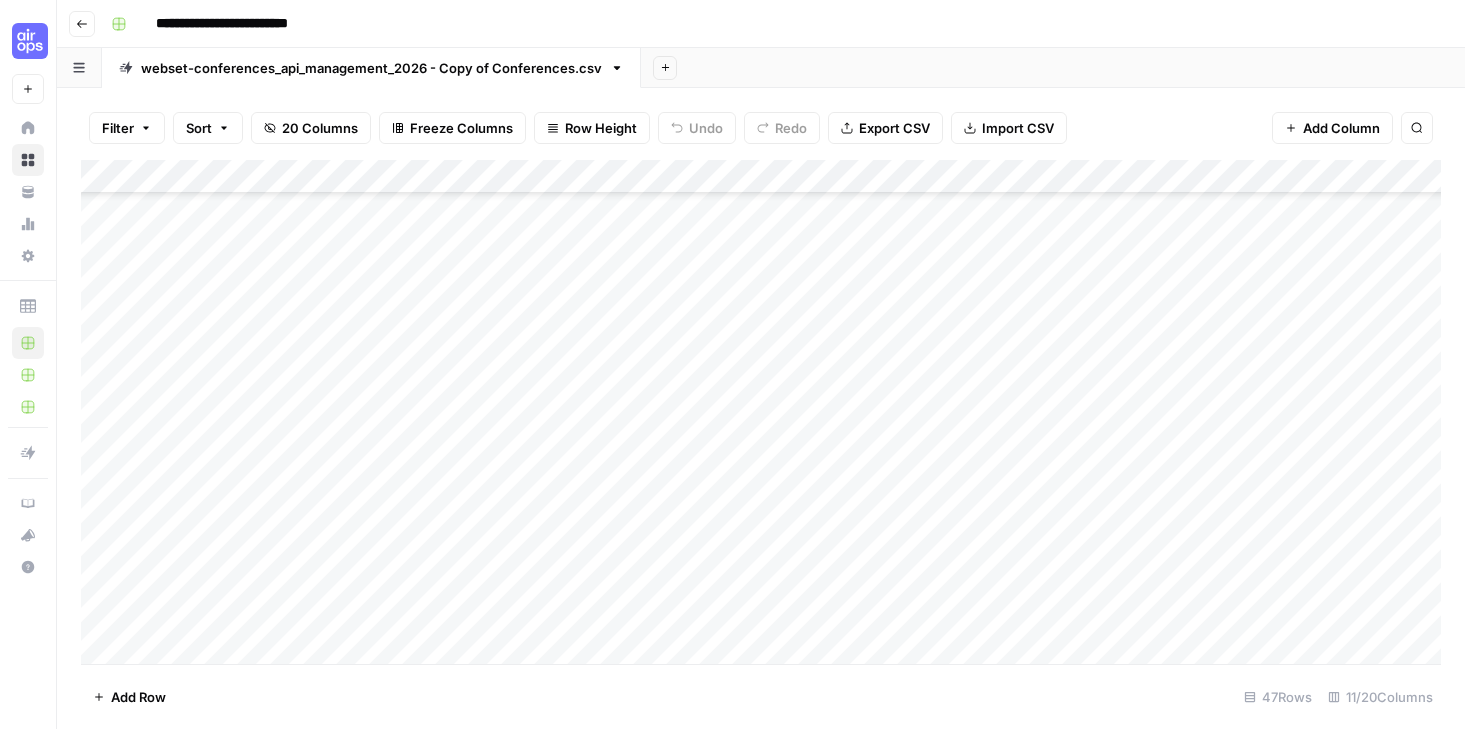 click on "Add Column" at bounding box center (761, 412) 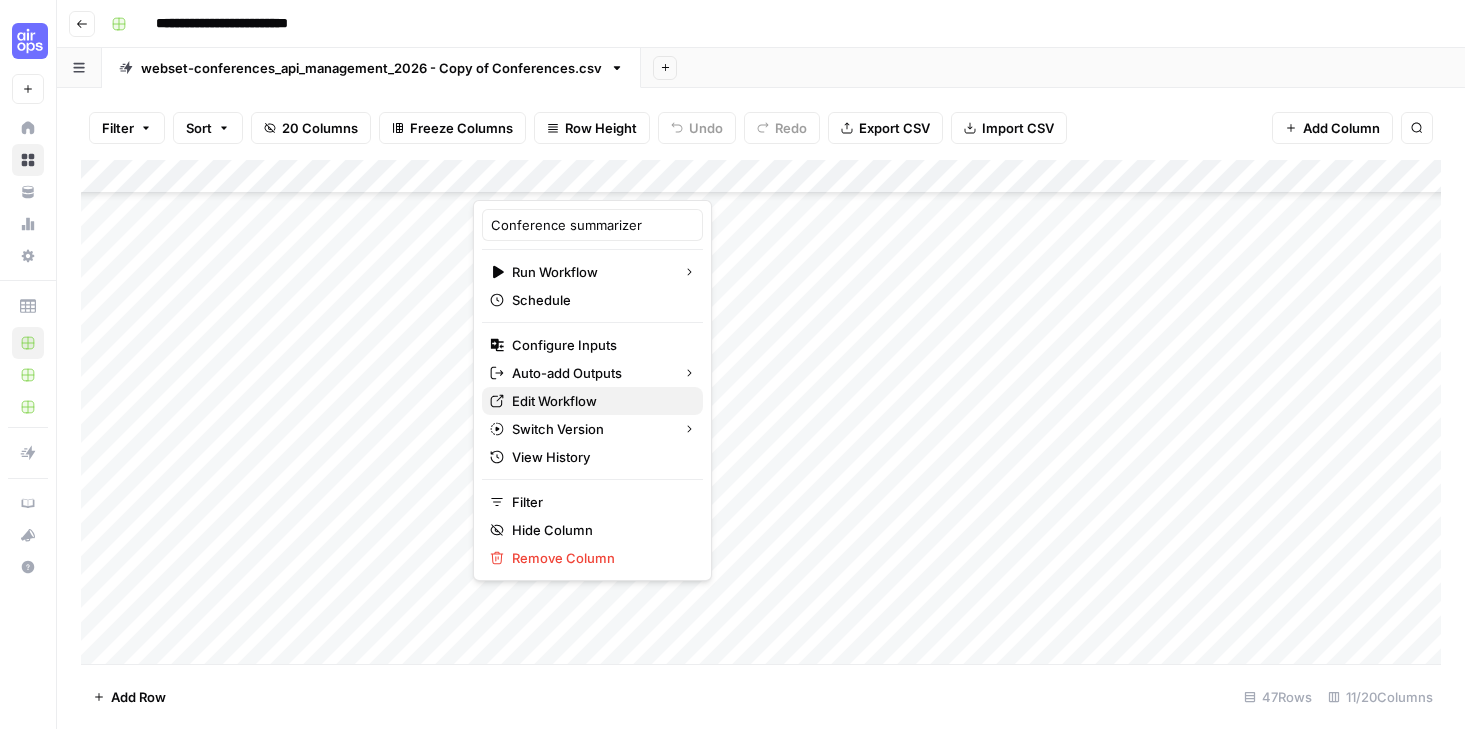 click on "Edit Workflow" at bounding box center [599, 401] 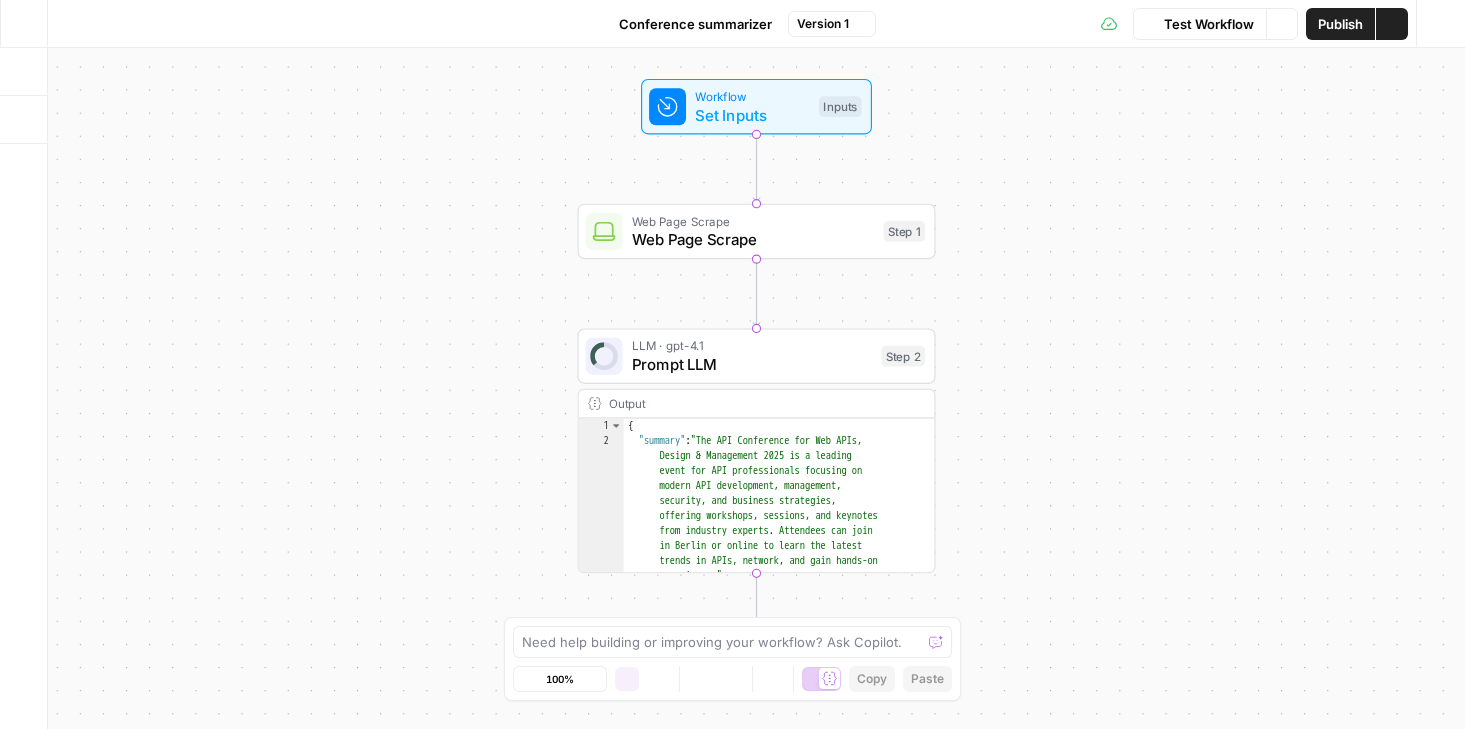 scroll, scrollTop: 0, scrollLeft: 0, axis: both 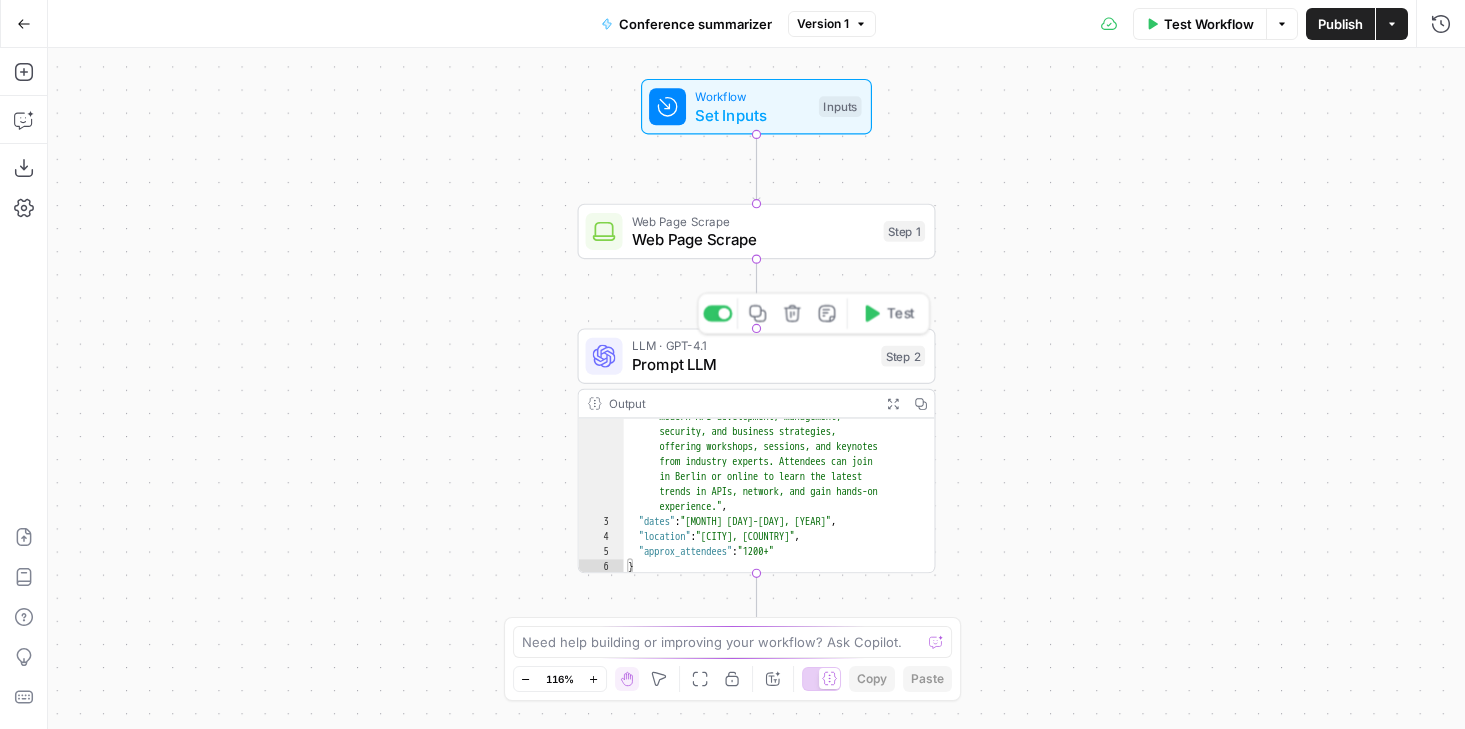 click on "LLM · GPT-4.1 Prompt LLM Step 2 Copy step Delete step Add Note Test" at bounding box center [756, 355] 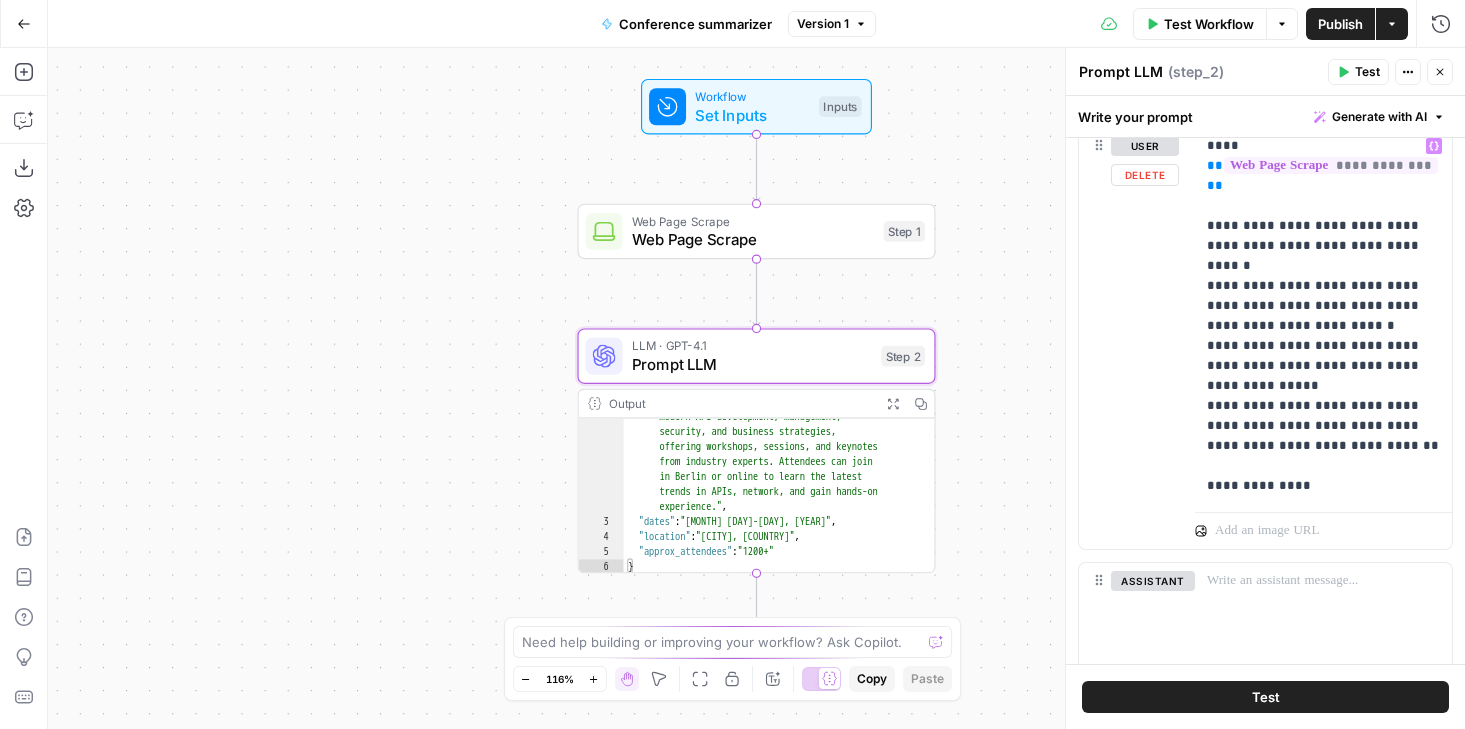 scroll, scrollTop: 237, scrollLeft: 0, axis: vertical 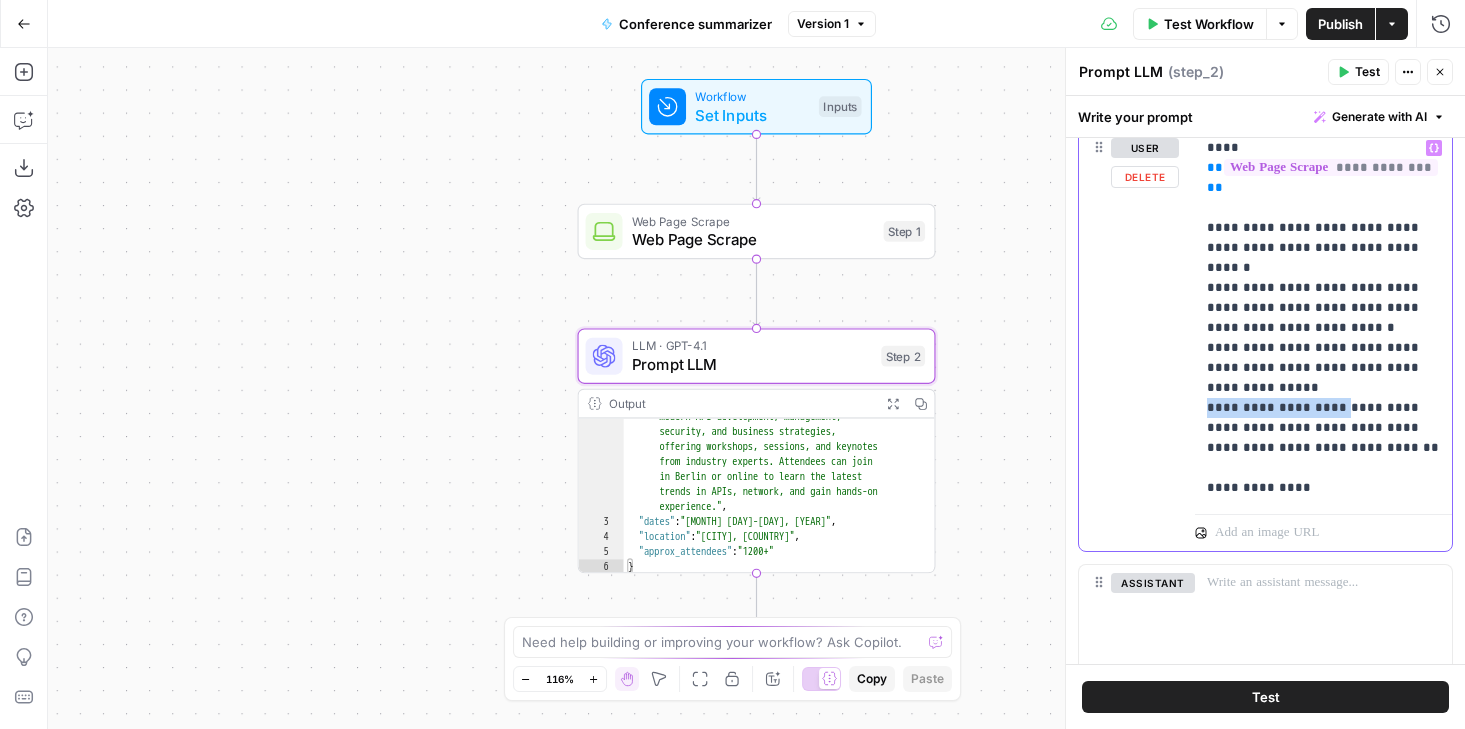 drag, startPoint x: 1327, startPoint y: 409, endPoint x: 1190, endPoint y: 412, distance: 137.03284 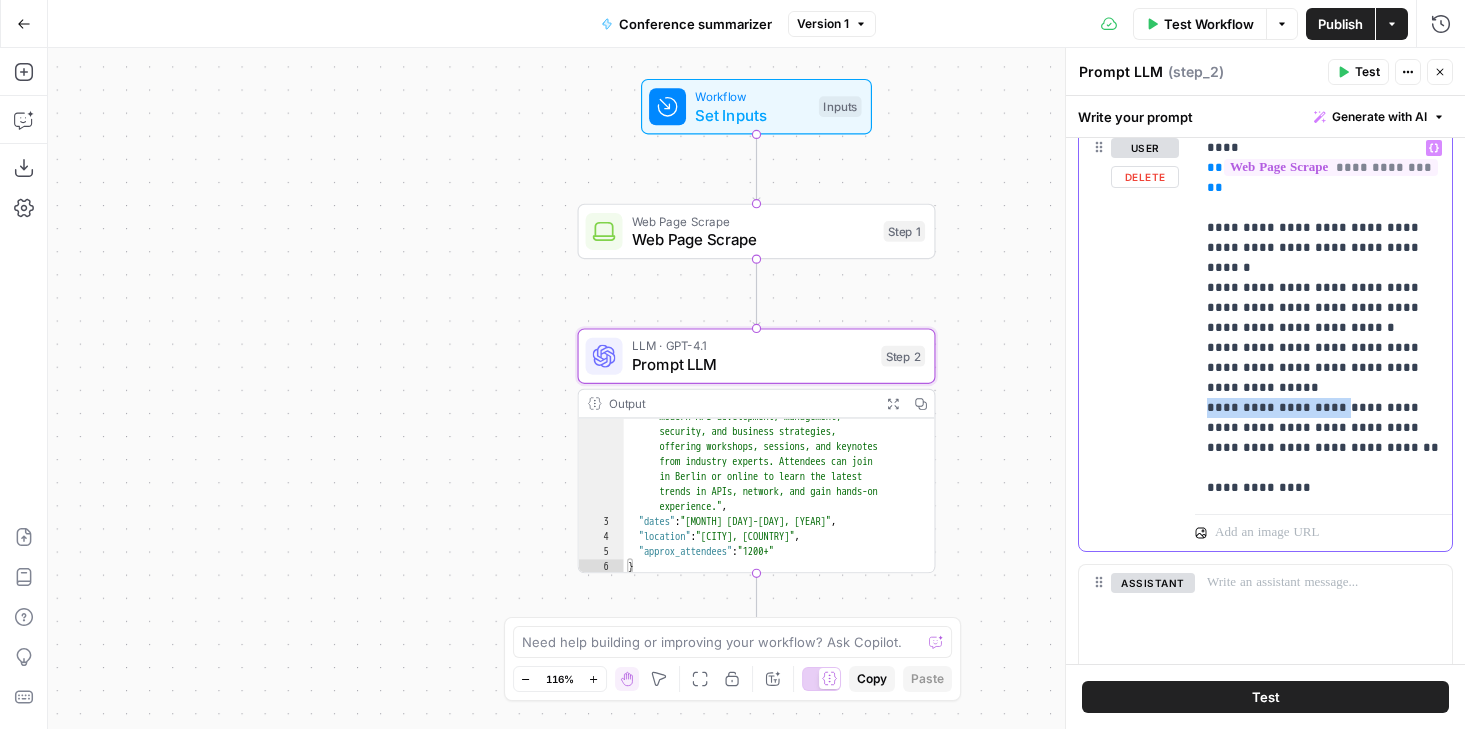 copy on "**********" 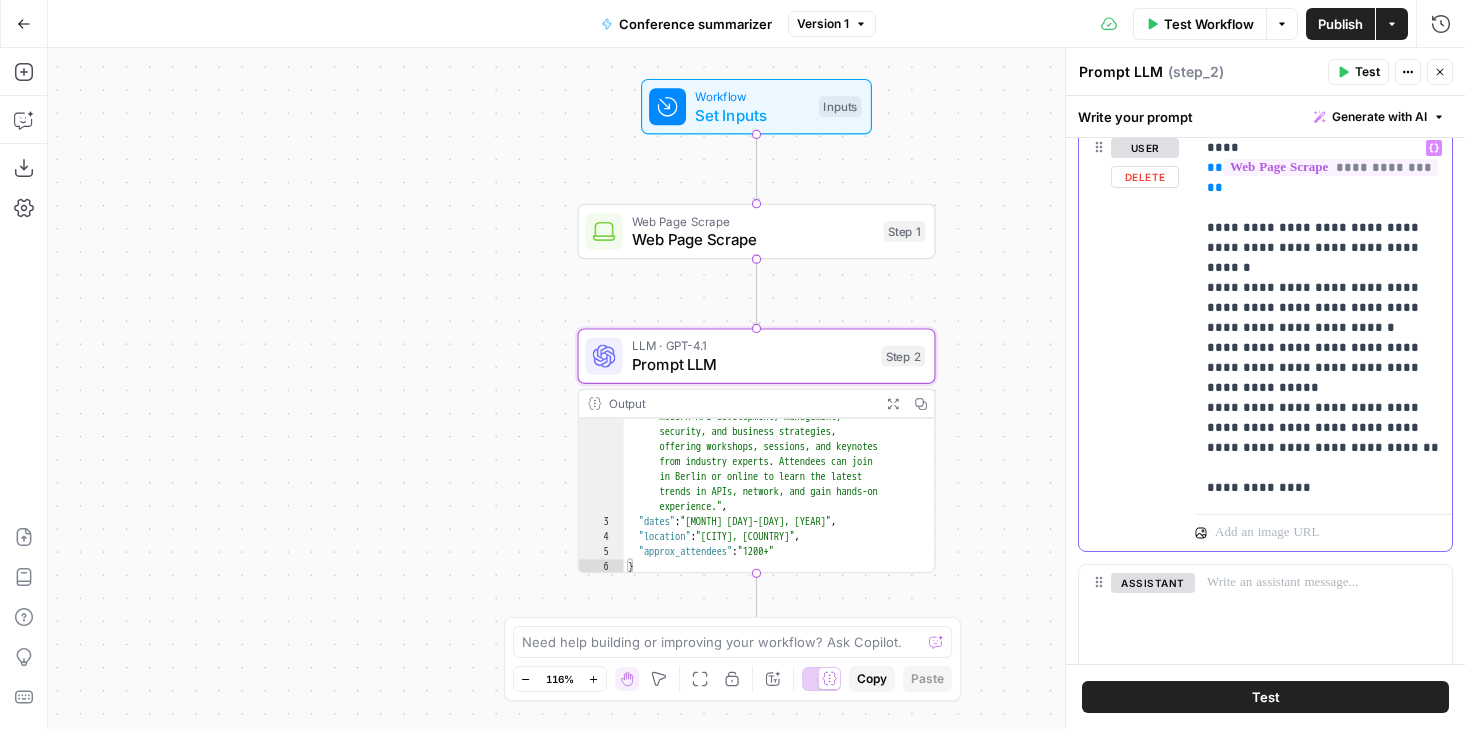 click on "**********" at bounding box center [1323, 318] 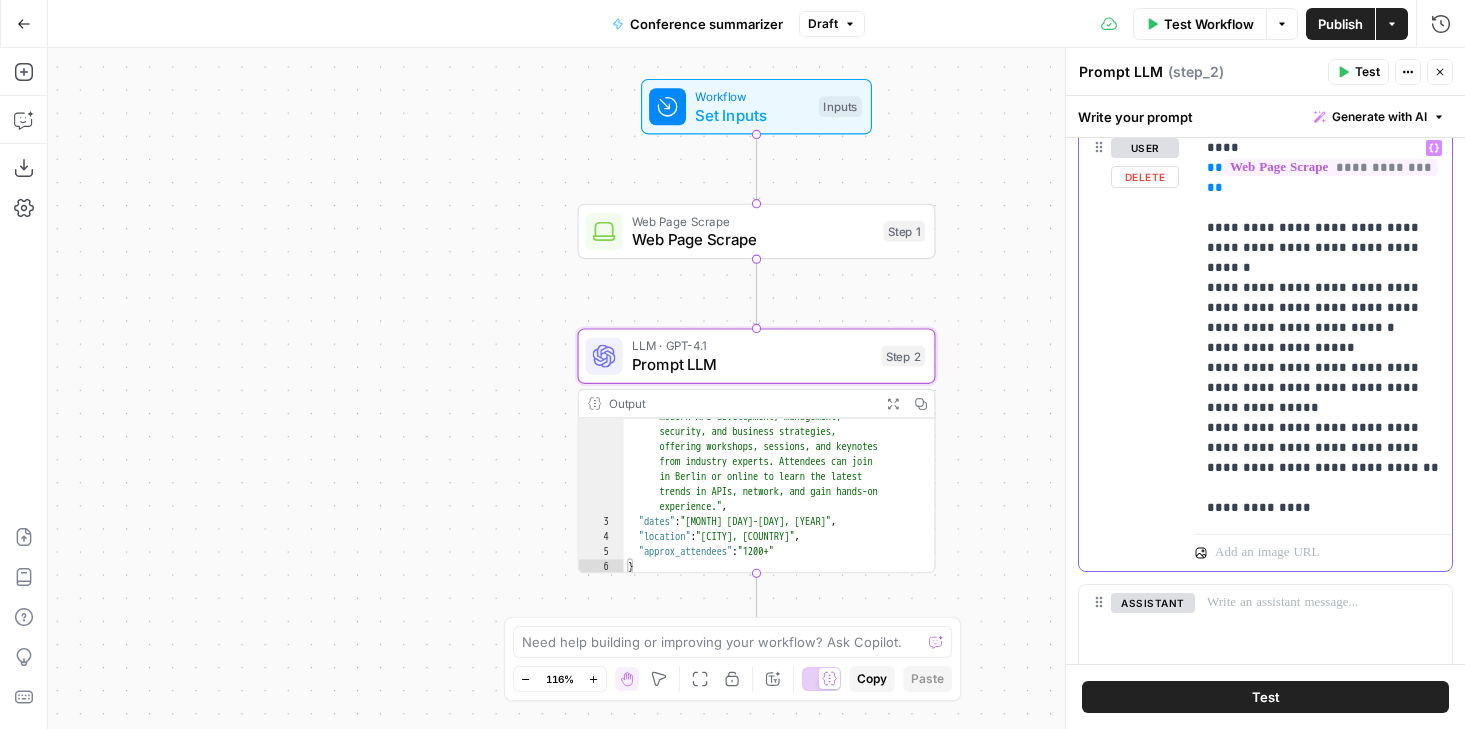 type 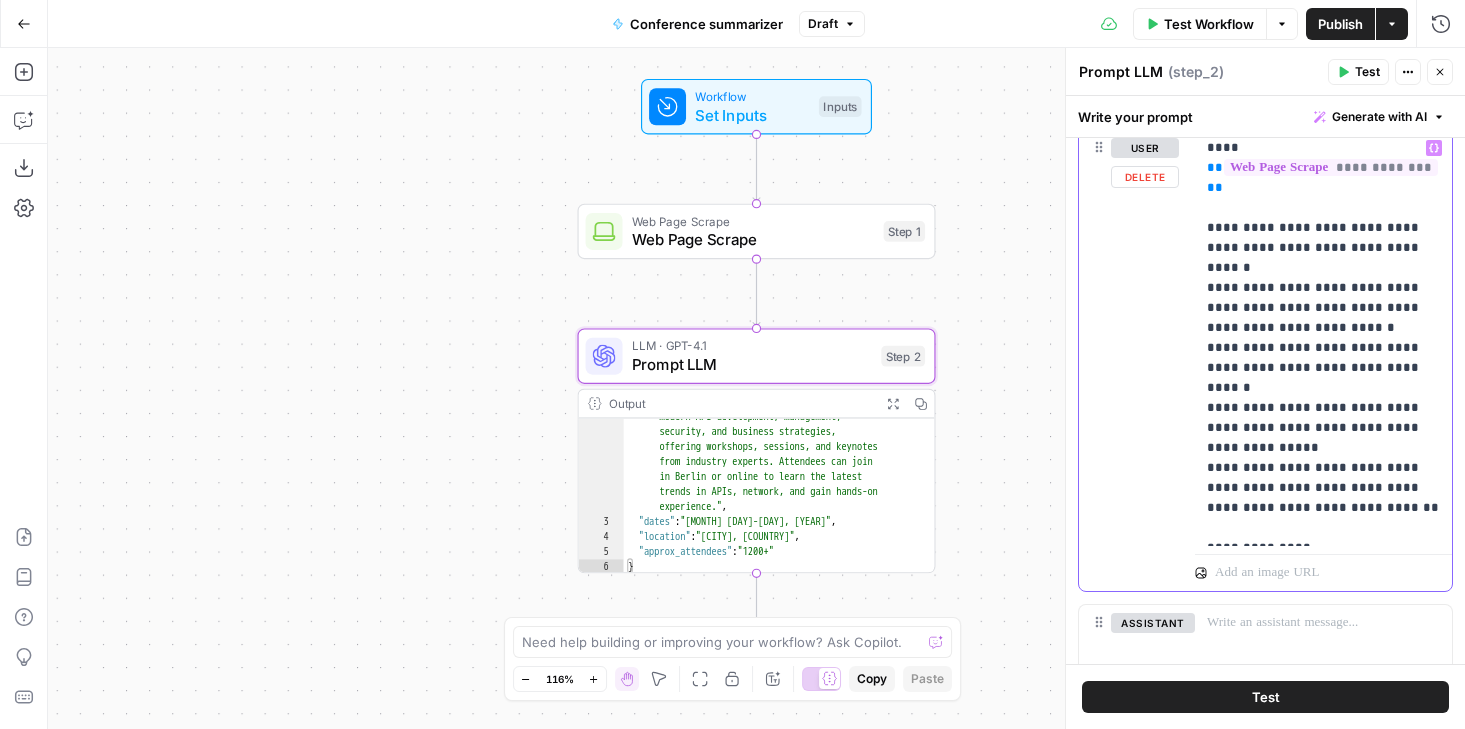 click on "**********" at bounding box center (1323, 338) 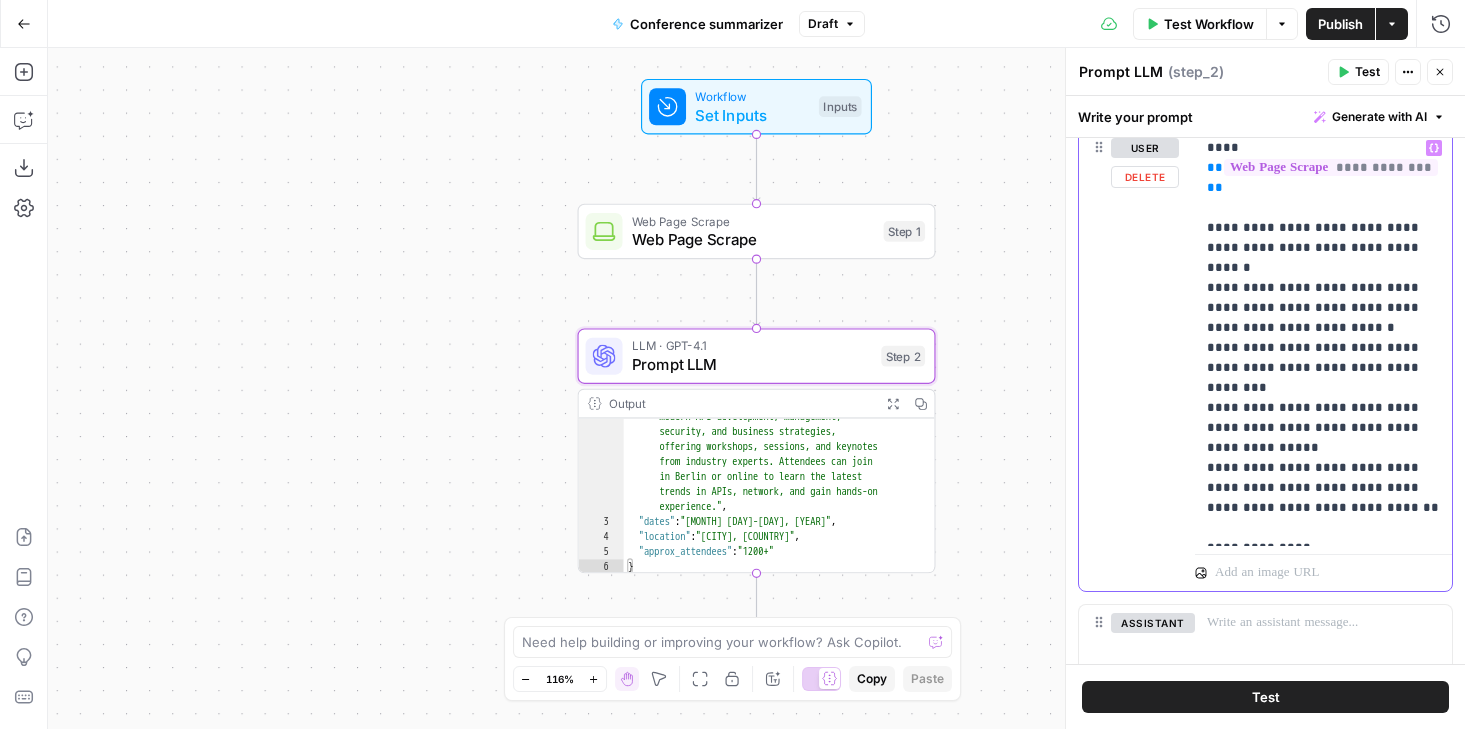 click on "**********" at bounding box center (1323, 338) 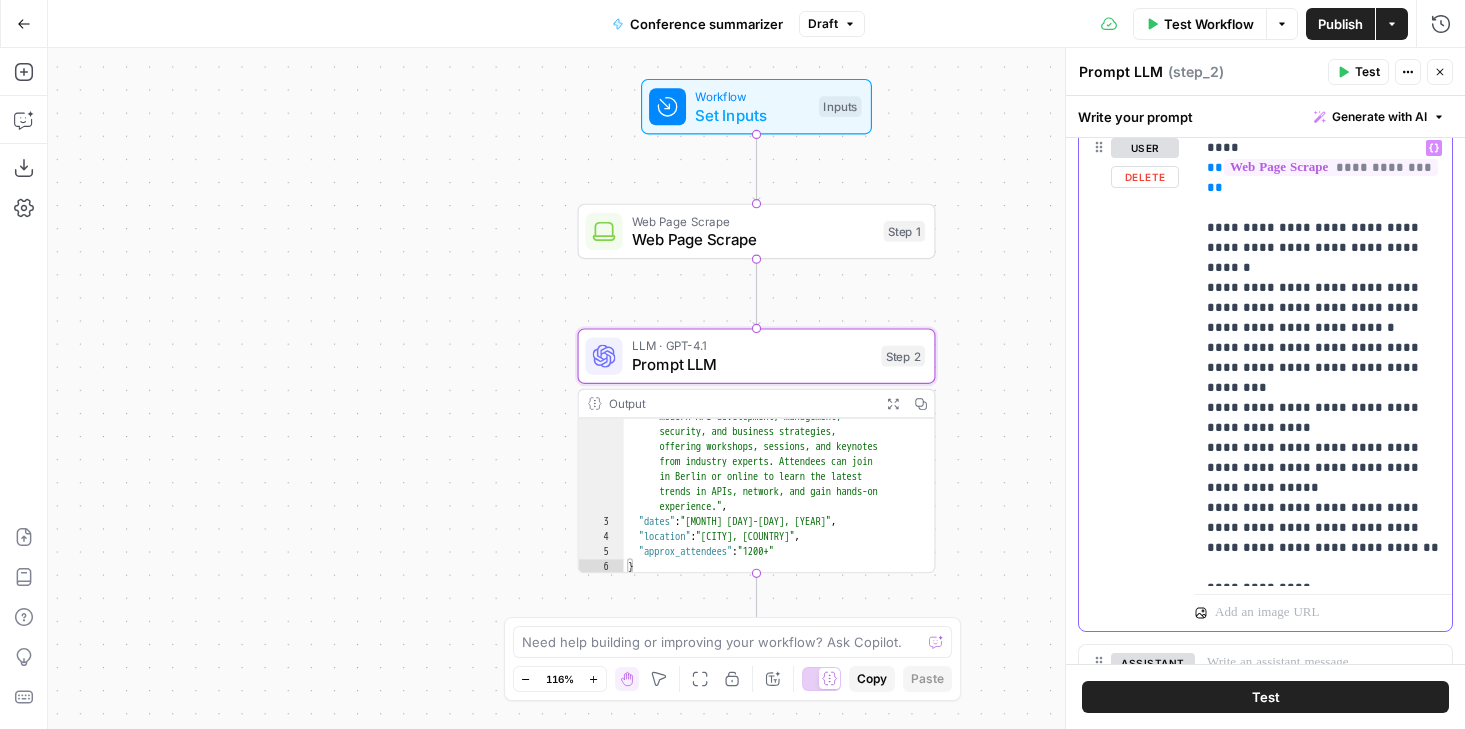 click on "**********" at bounding box center [1323, 358] 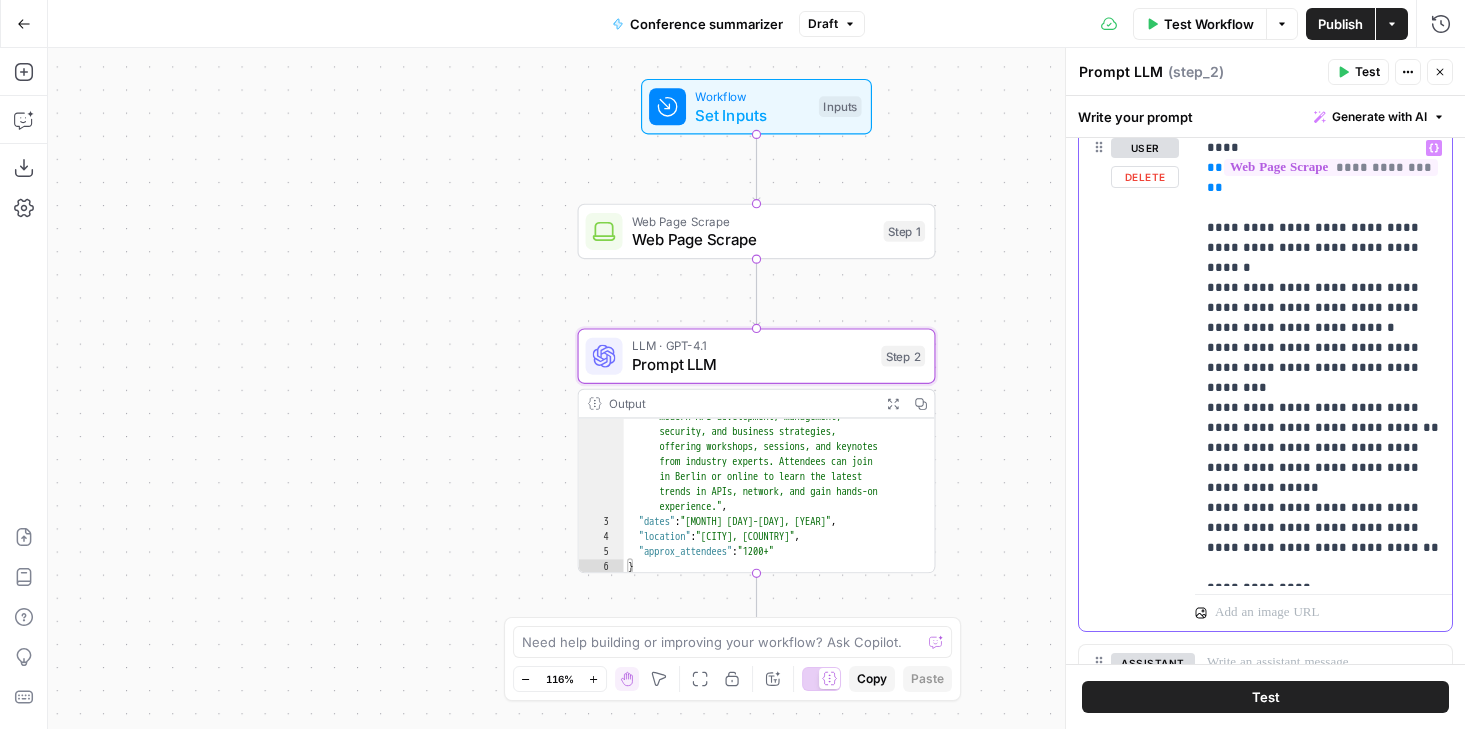click on "**********" at bounding box center (1323, 358) 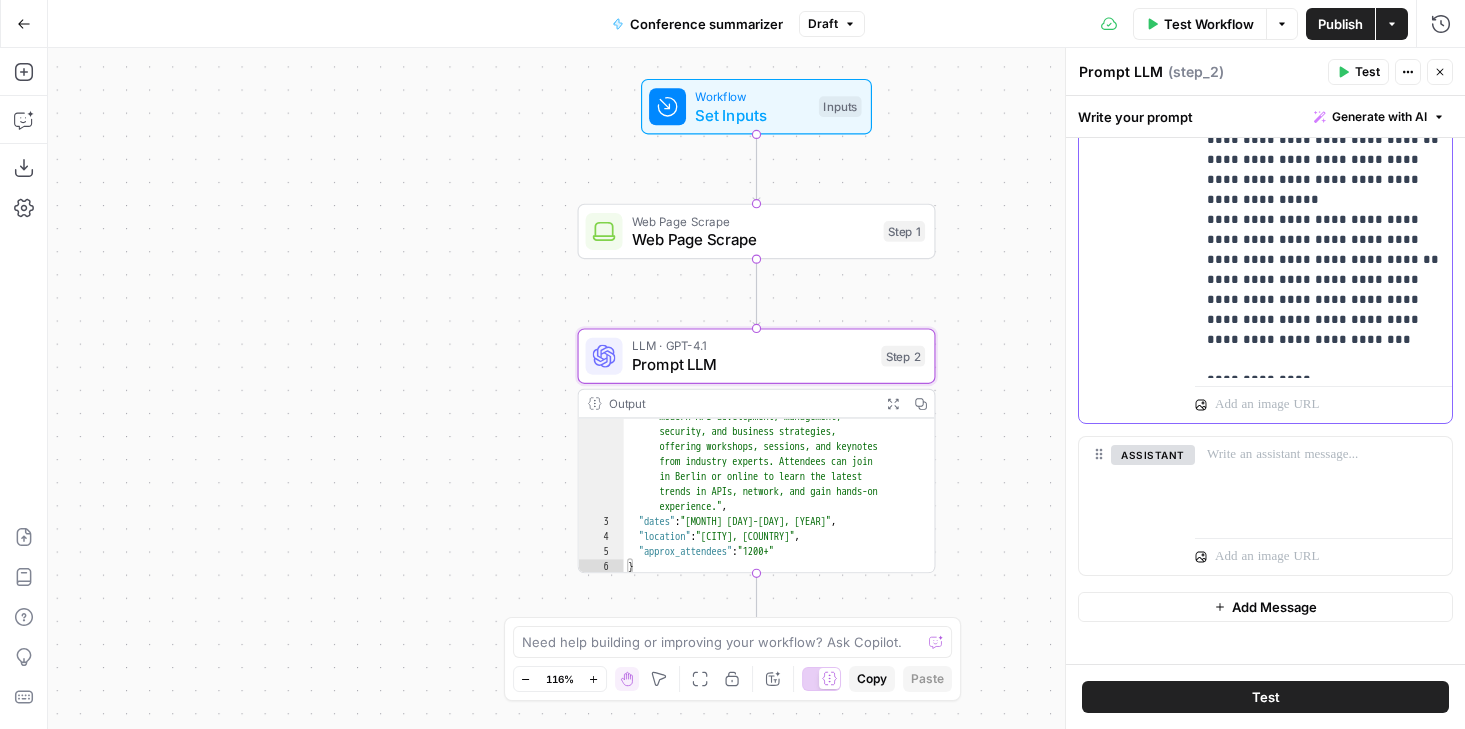 scroll, scrollTop: 530, scrollLeft: 0, axis: vertical 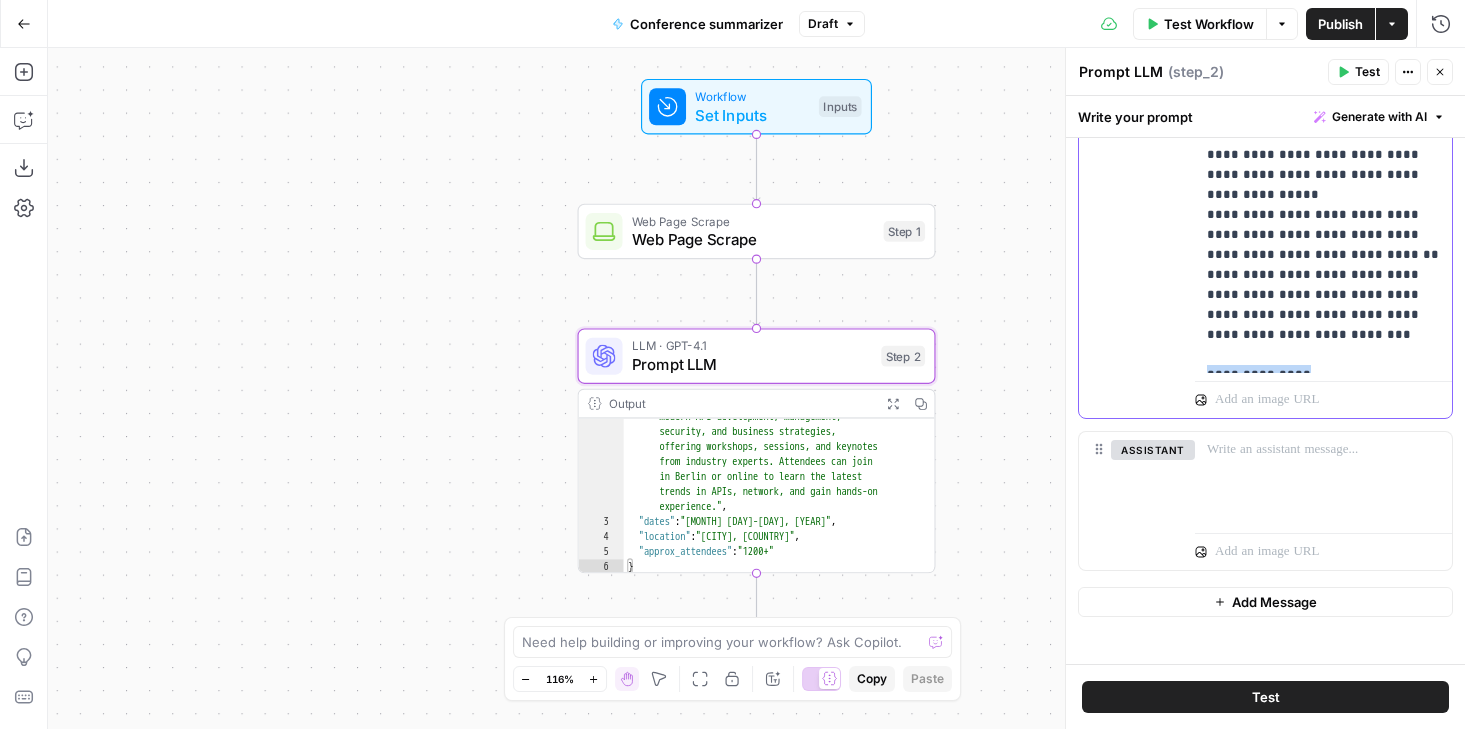drag, startPoint x: 1311, startPoint y: 358, endPoint x: 1176, endPoint y: 358, distance: 135 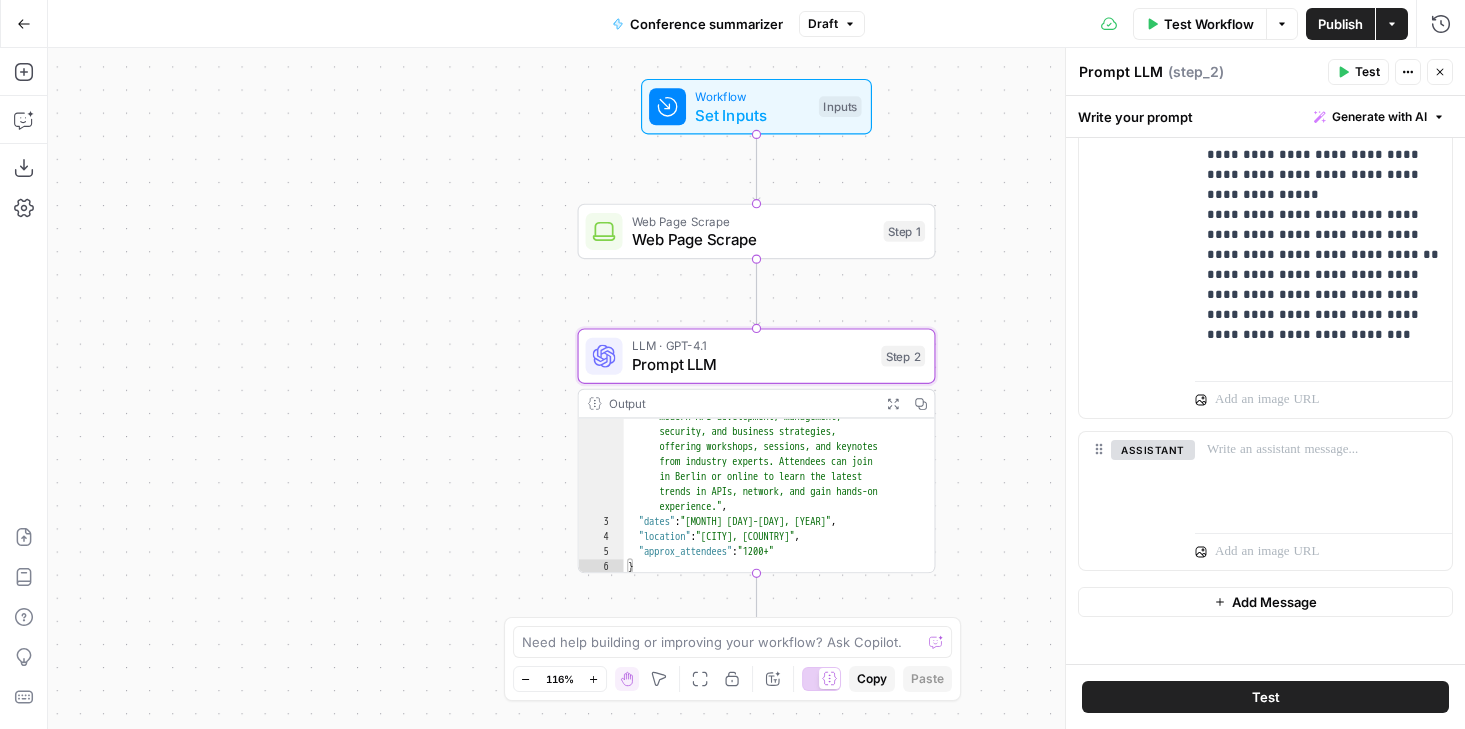 click on "Test" at bounding box center (1265, 697) 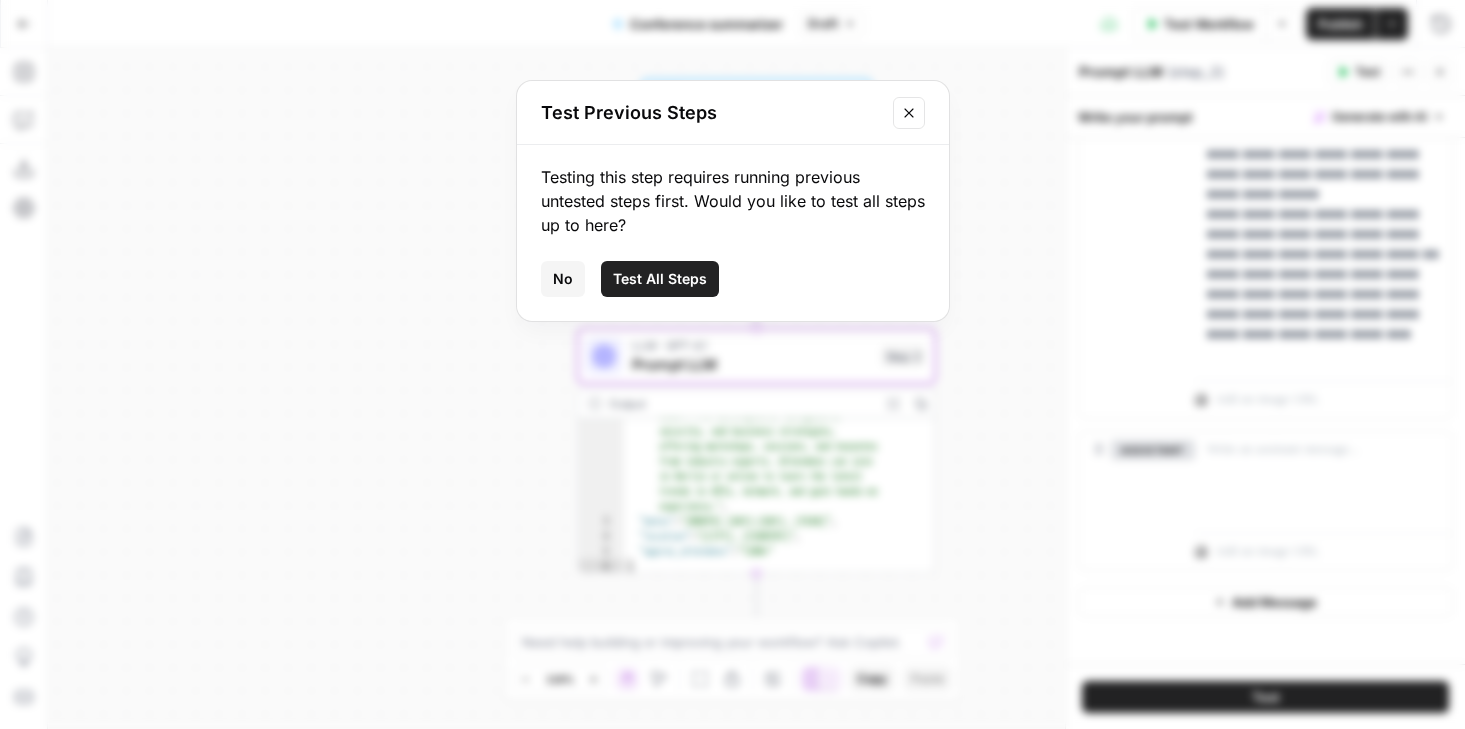 click on "Test All Steps" at bounding box center [660, 279] 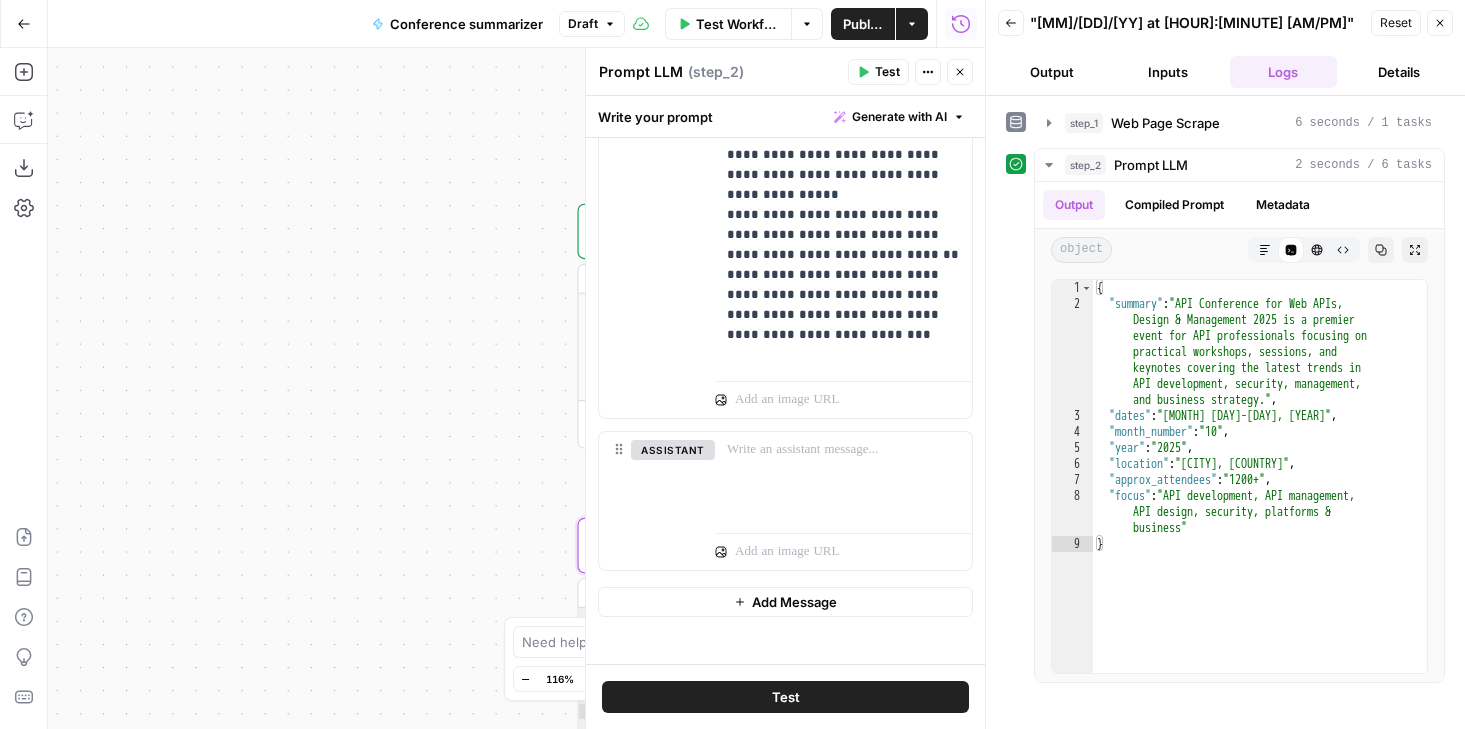 click on "Close" at bounding box center [1440, 23] 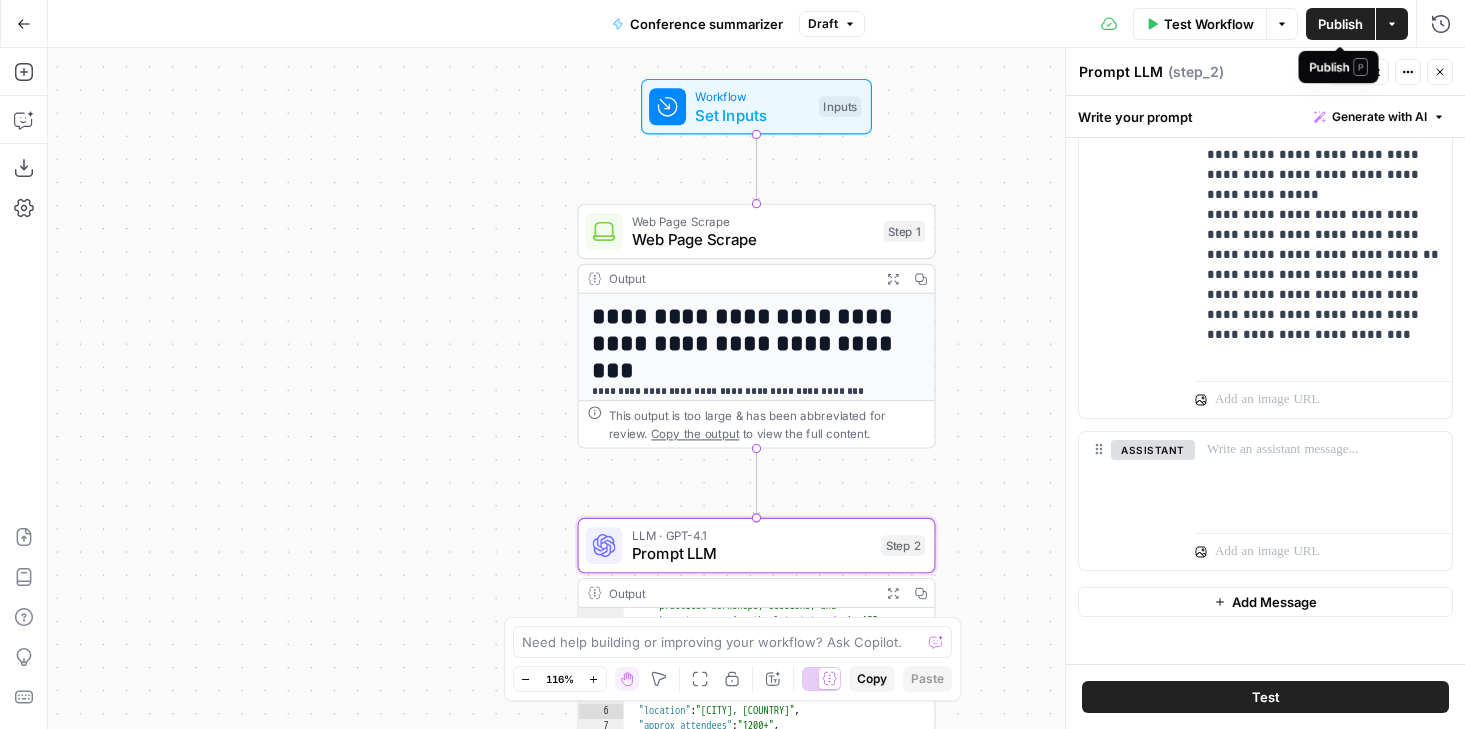 click on "Publish" at bounding box center [1340, 24] 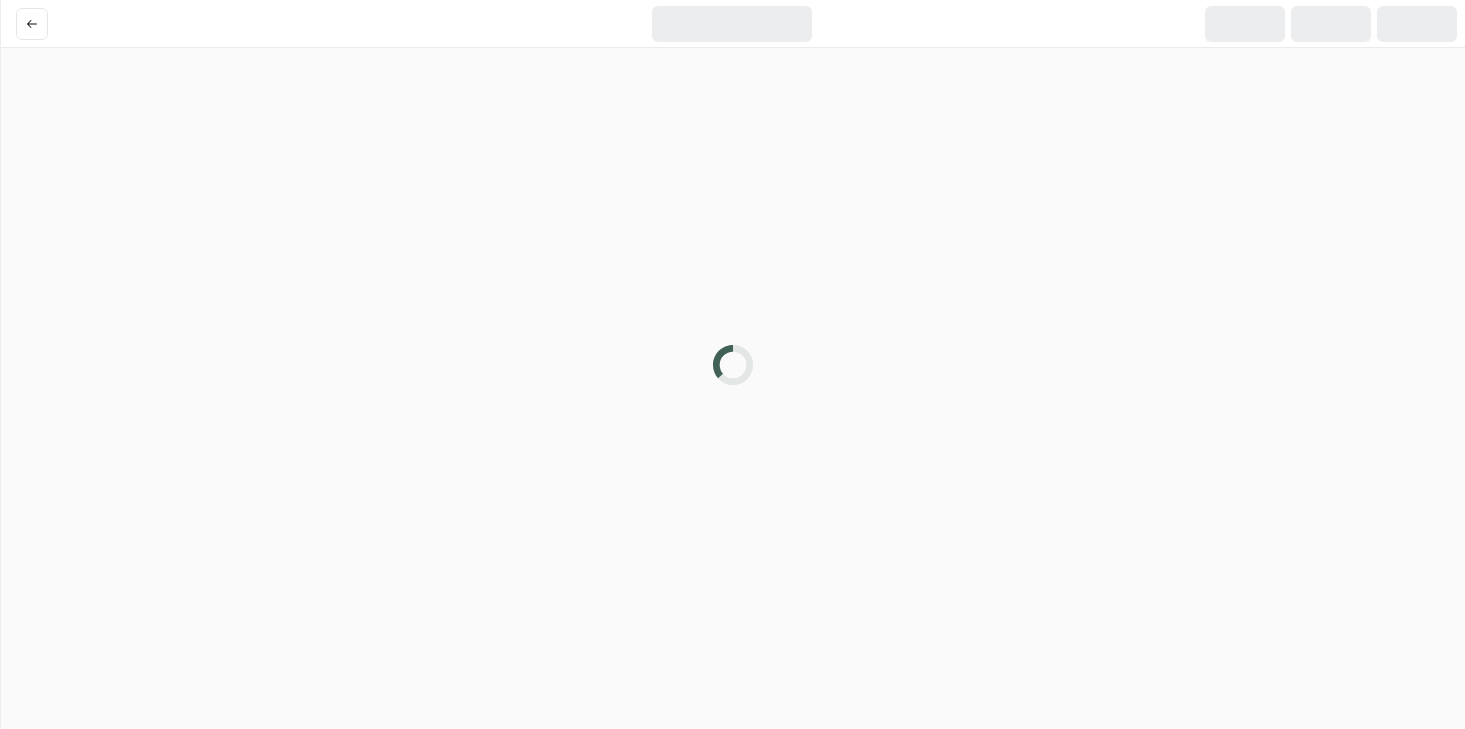 scroll, scrollTop: 0, scrollLeft: 0, axis: both 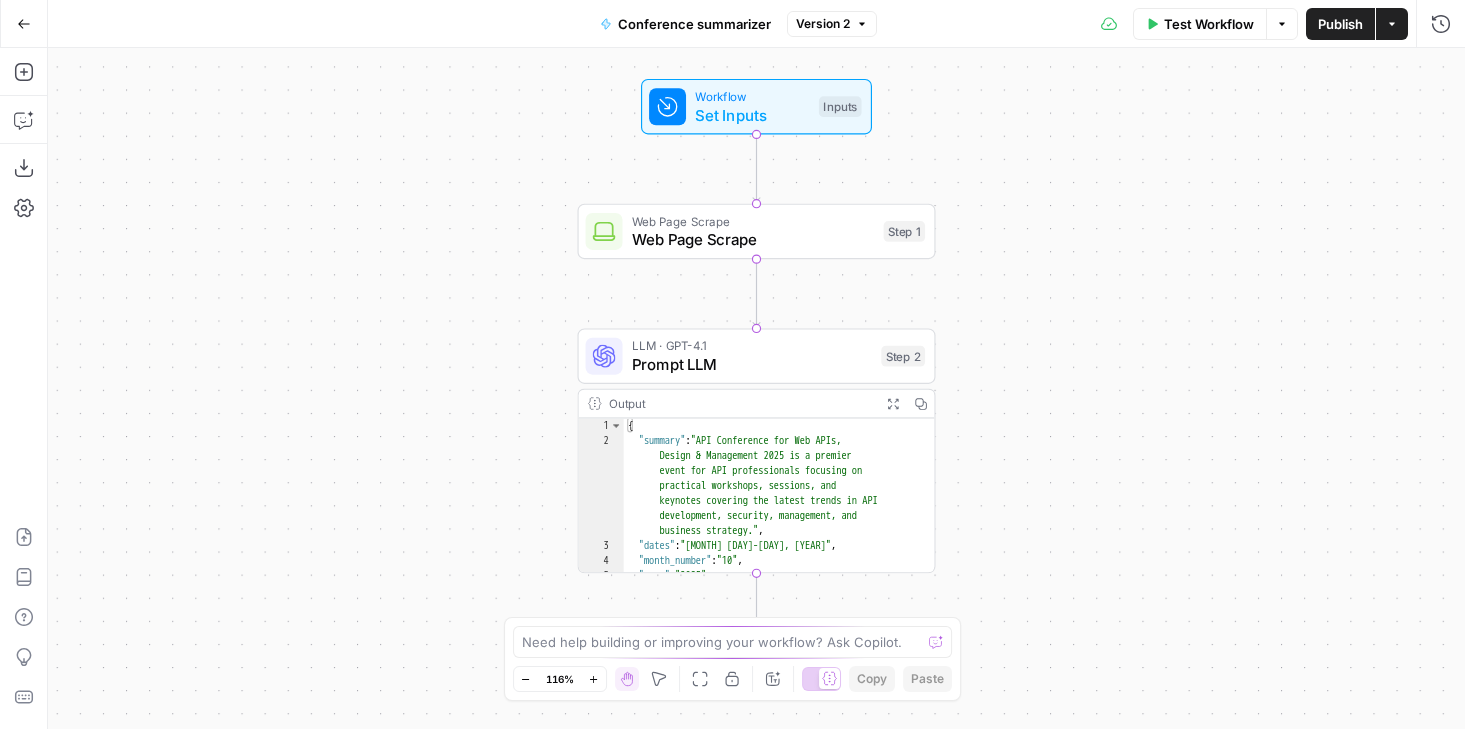 type on "**********" 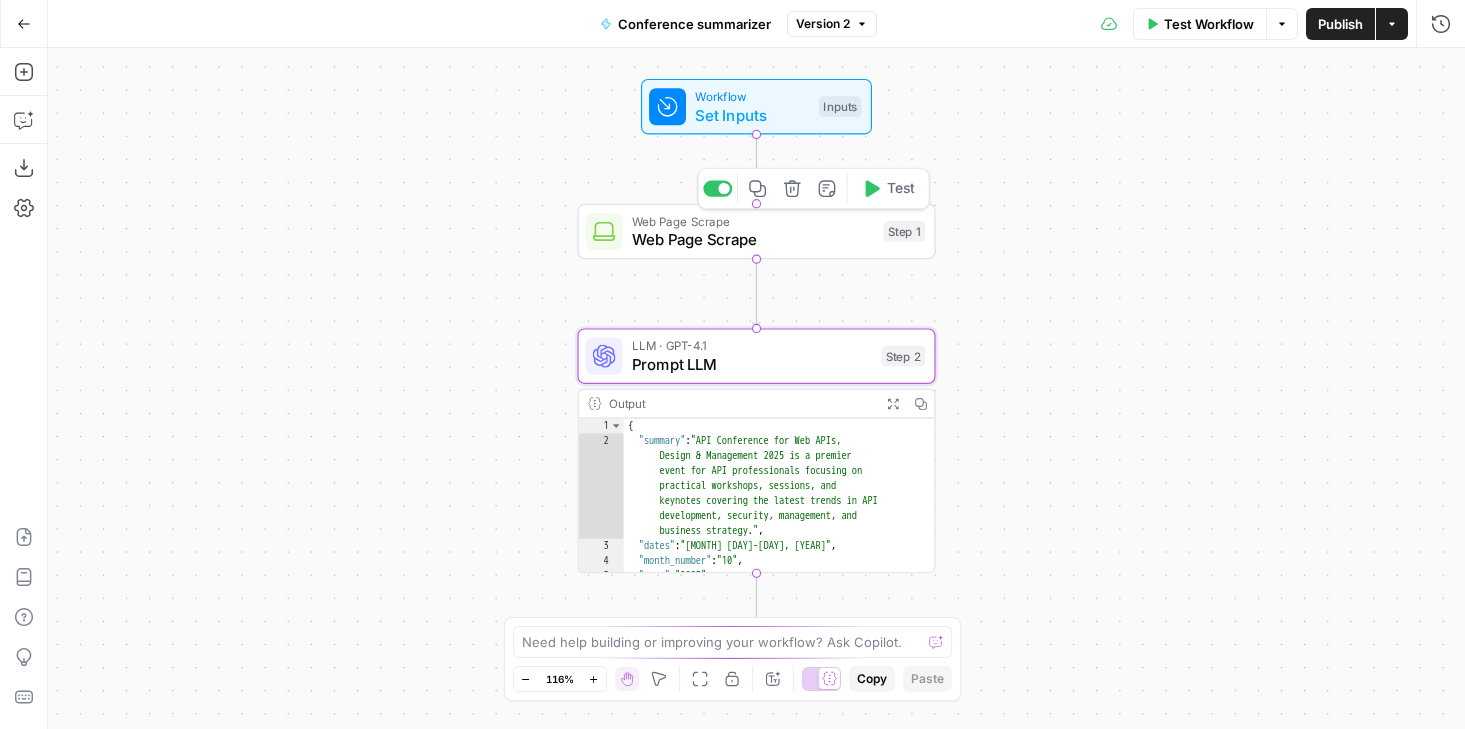 click on "Web Page Scrape Web Page Scrape Step 1 Copy step Delete step Add Note Test" at bounding box center [756, 231] 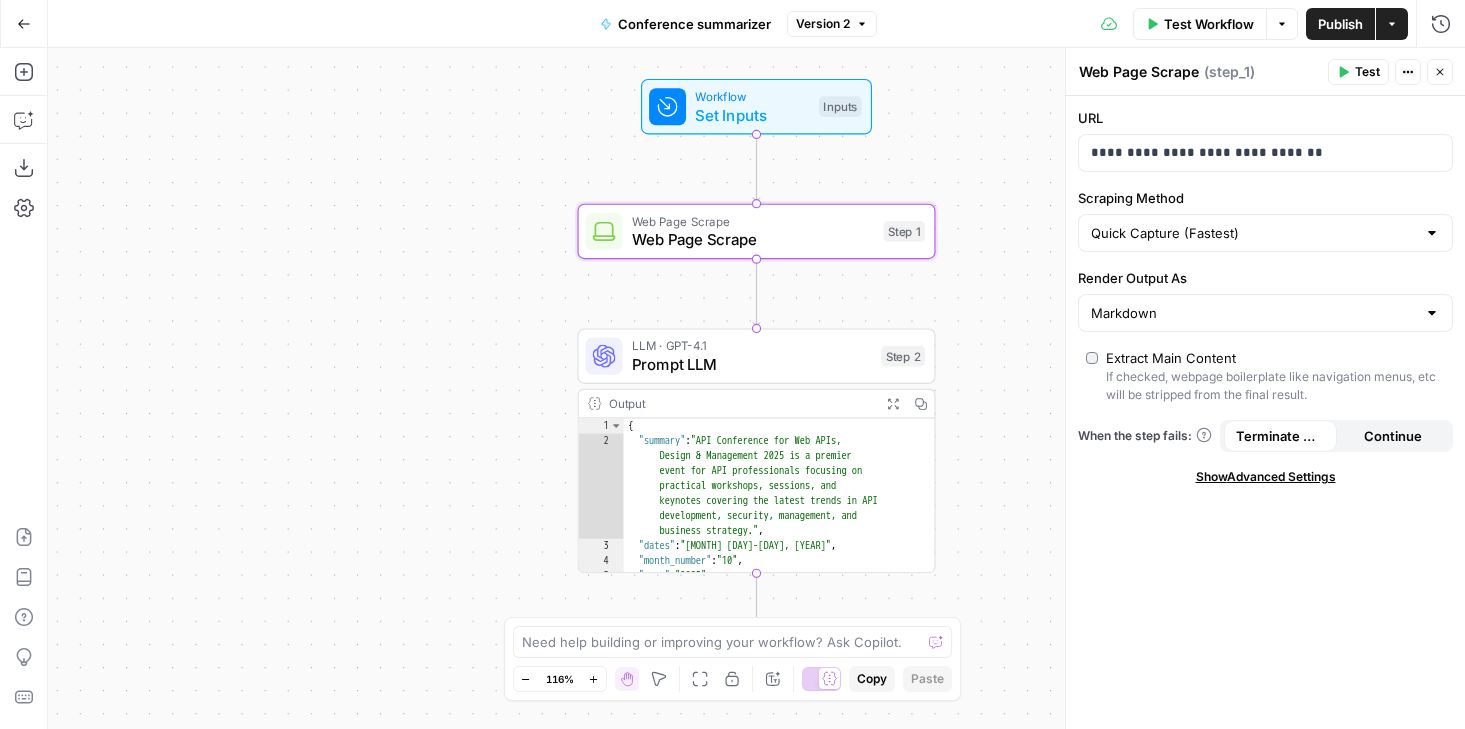 click on "Output" at bounding box center [740, 403] 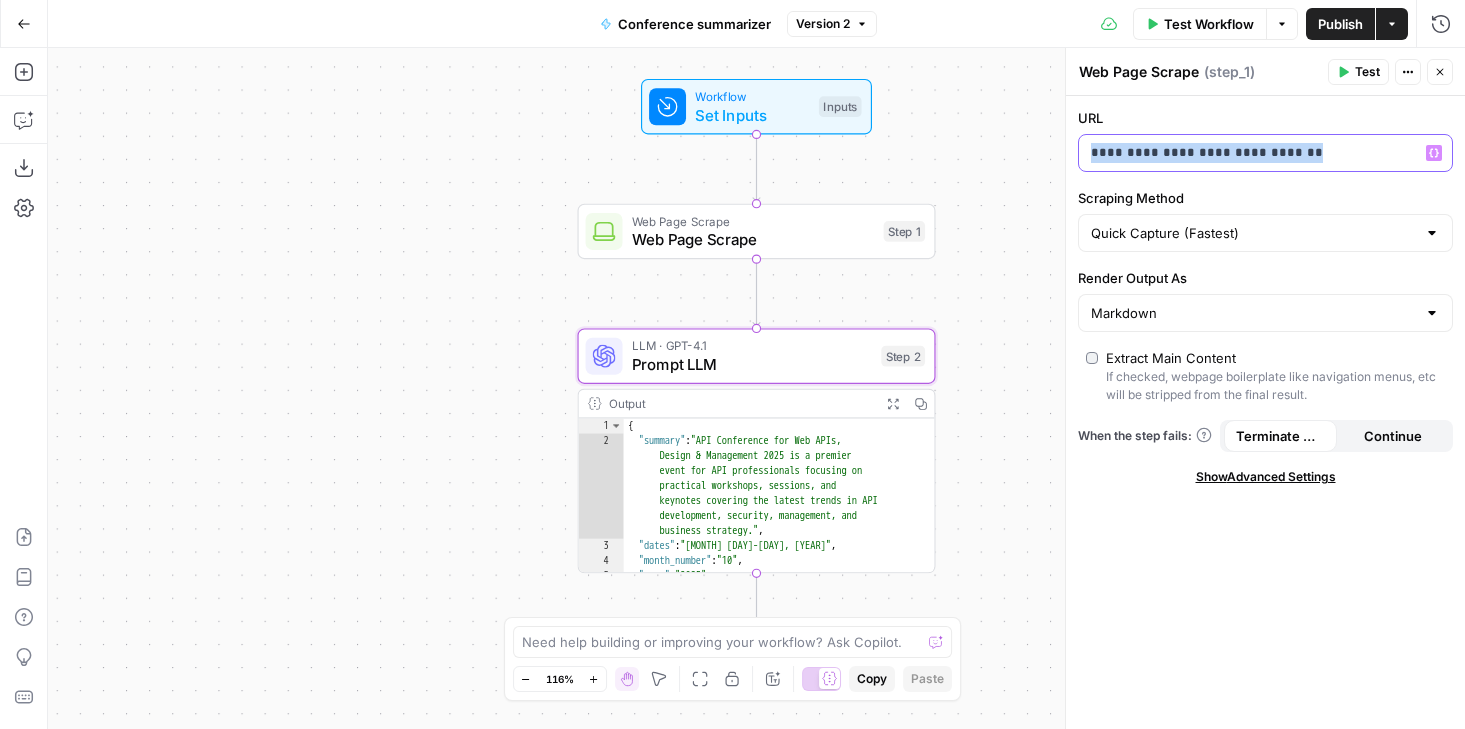 drag, startPoint x: 1313, startPoint y: 154, endPoint x: 1086, endPoint y: 134, distance: 227.87935 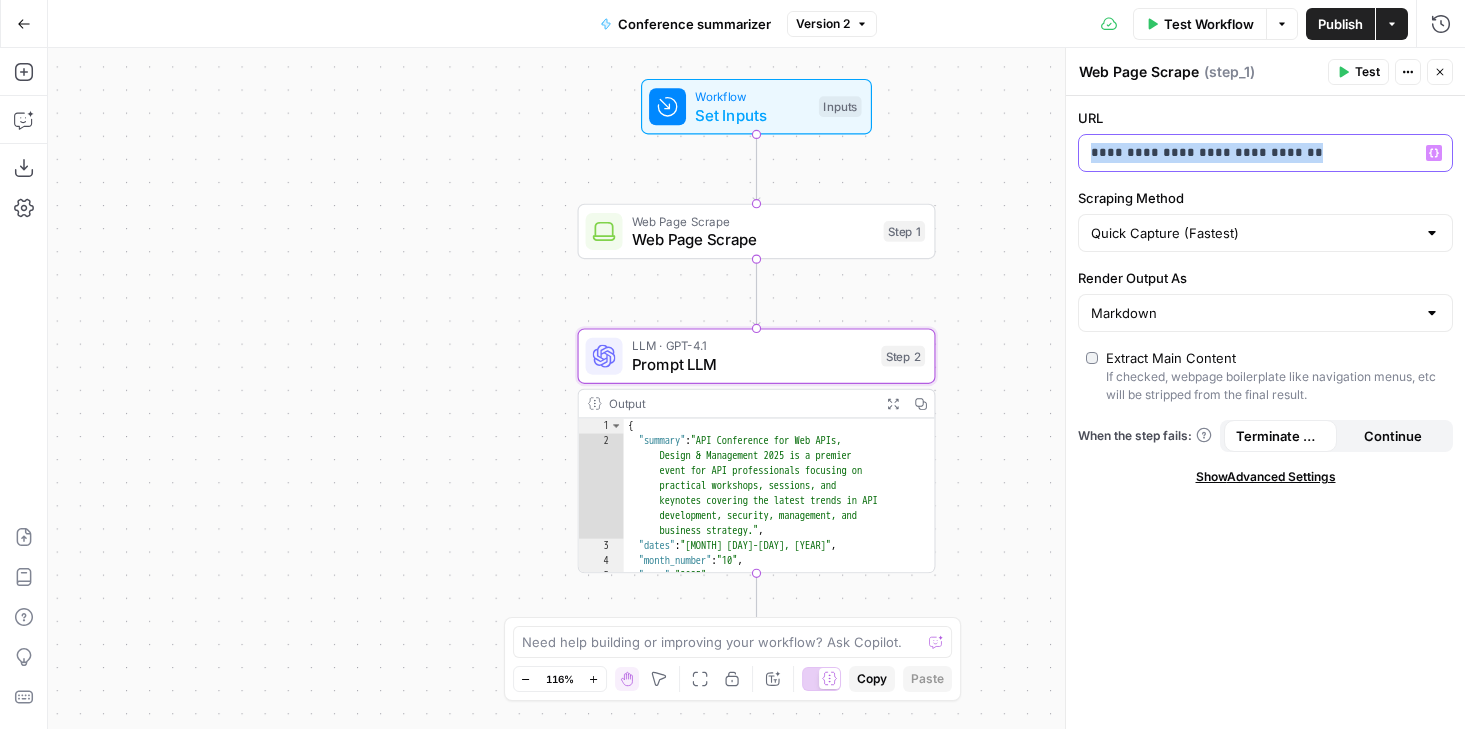 click on "**********" at bounding box center (1249, 153) 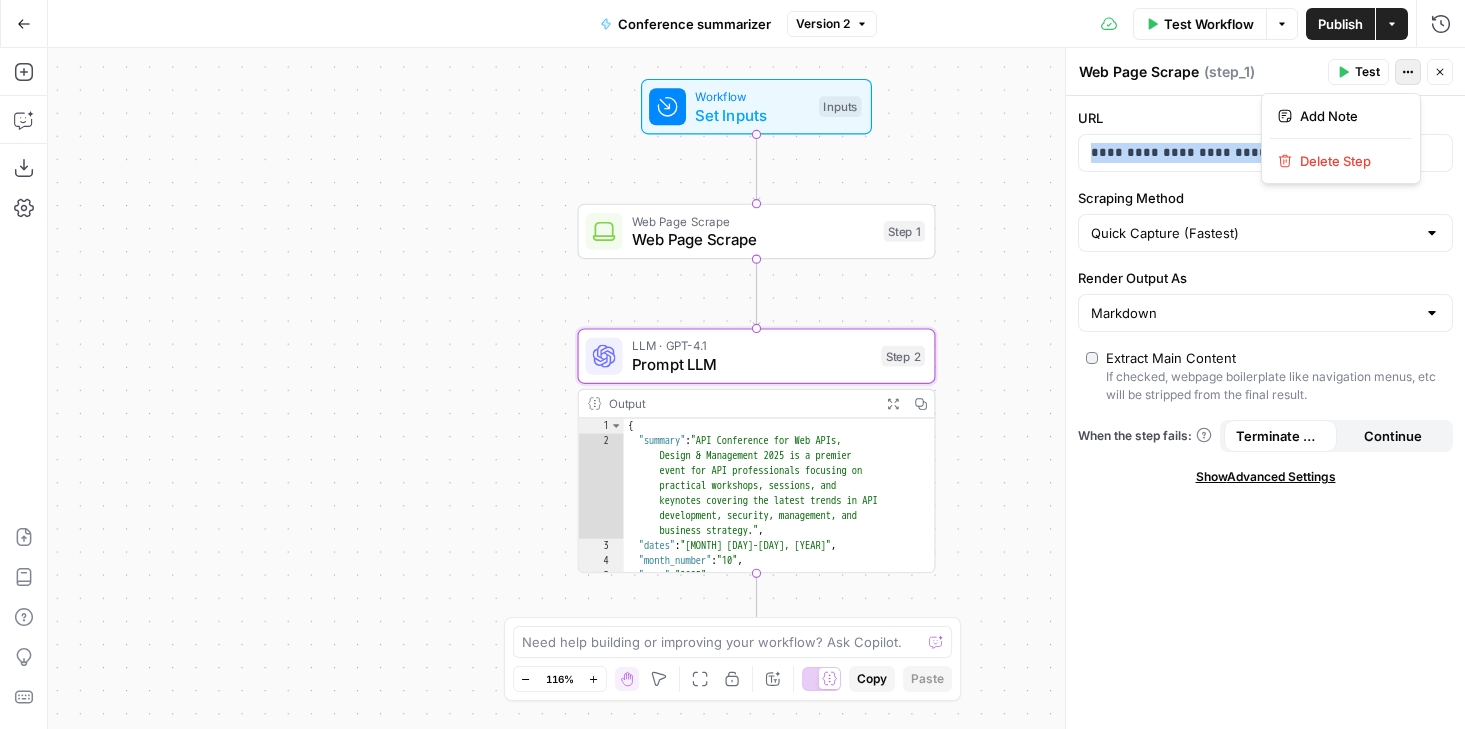 click 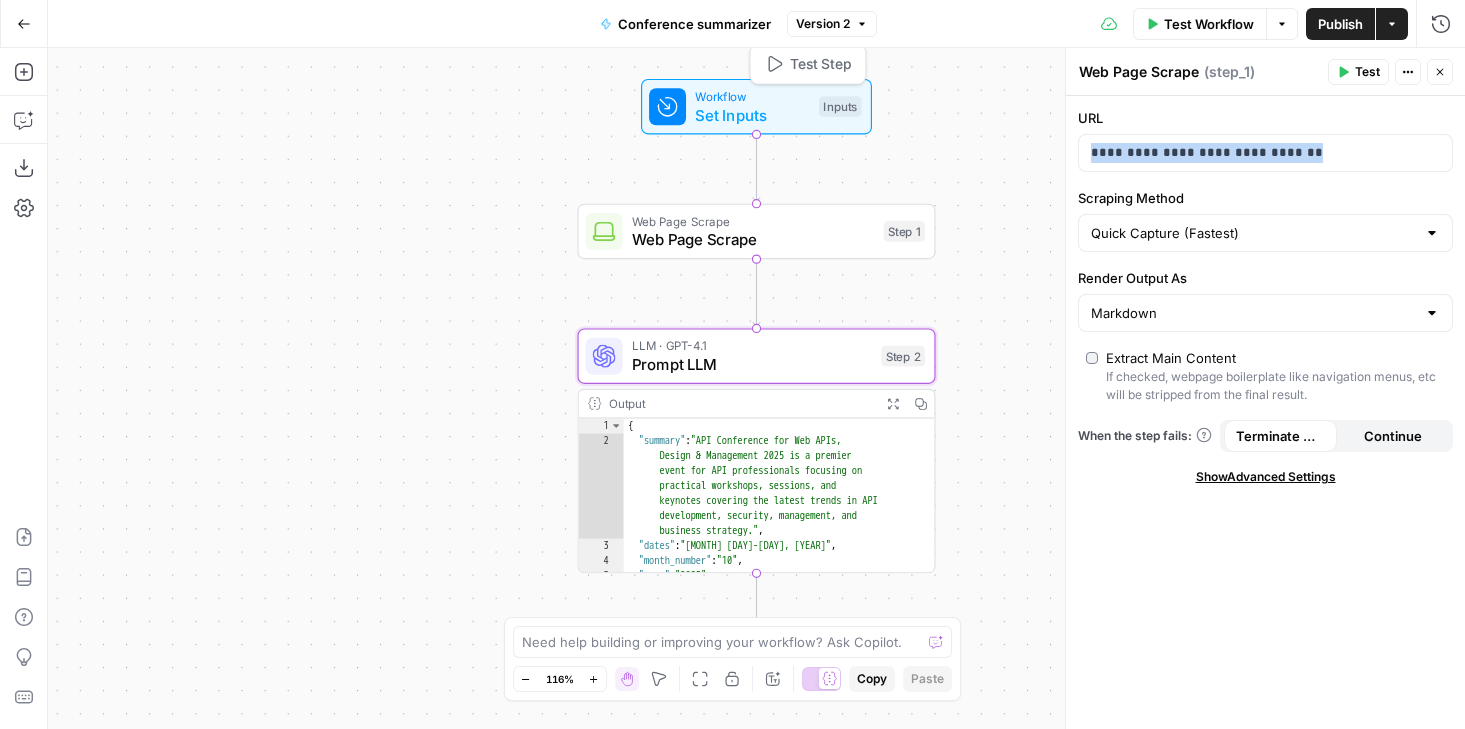 click on "Workflow" at bounding box center (752, 96) 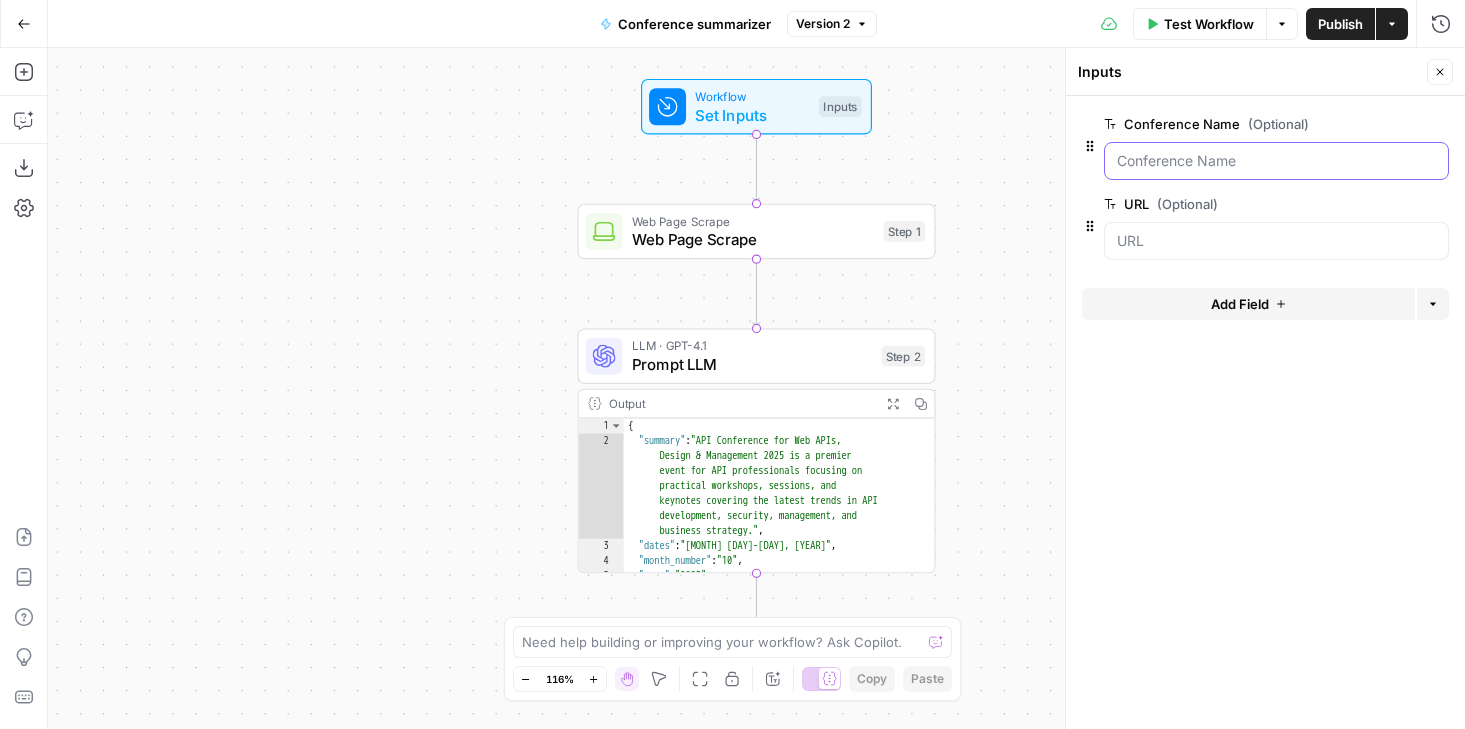 click on "Conference Name   (Optional)" at bounding box center (1276, 161) 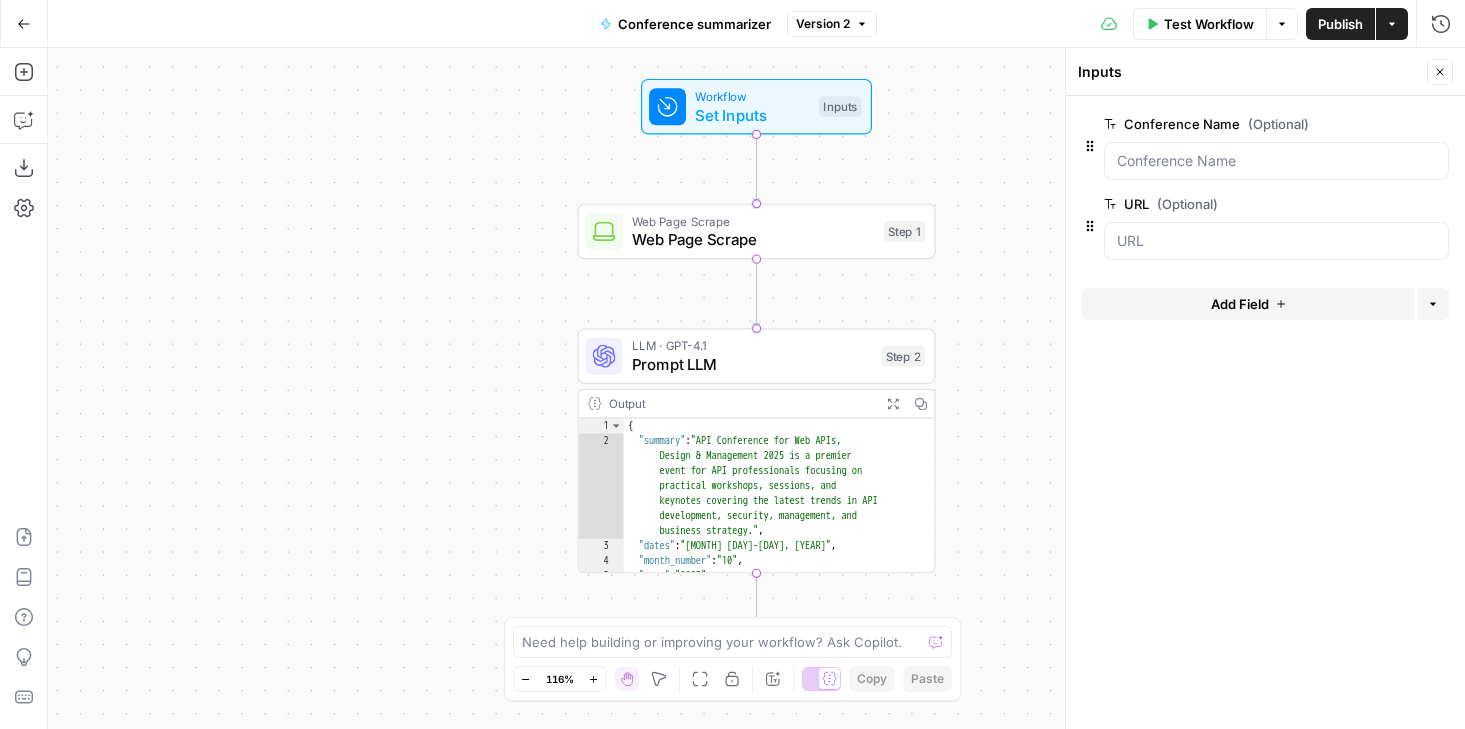 click on "Web Page Scrape" at bounding box center [753, 239] 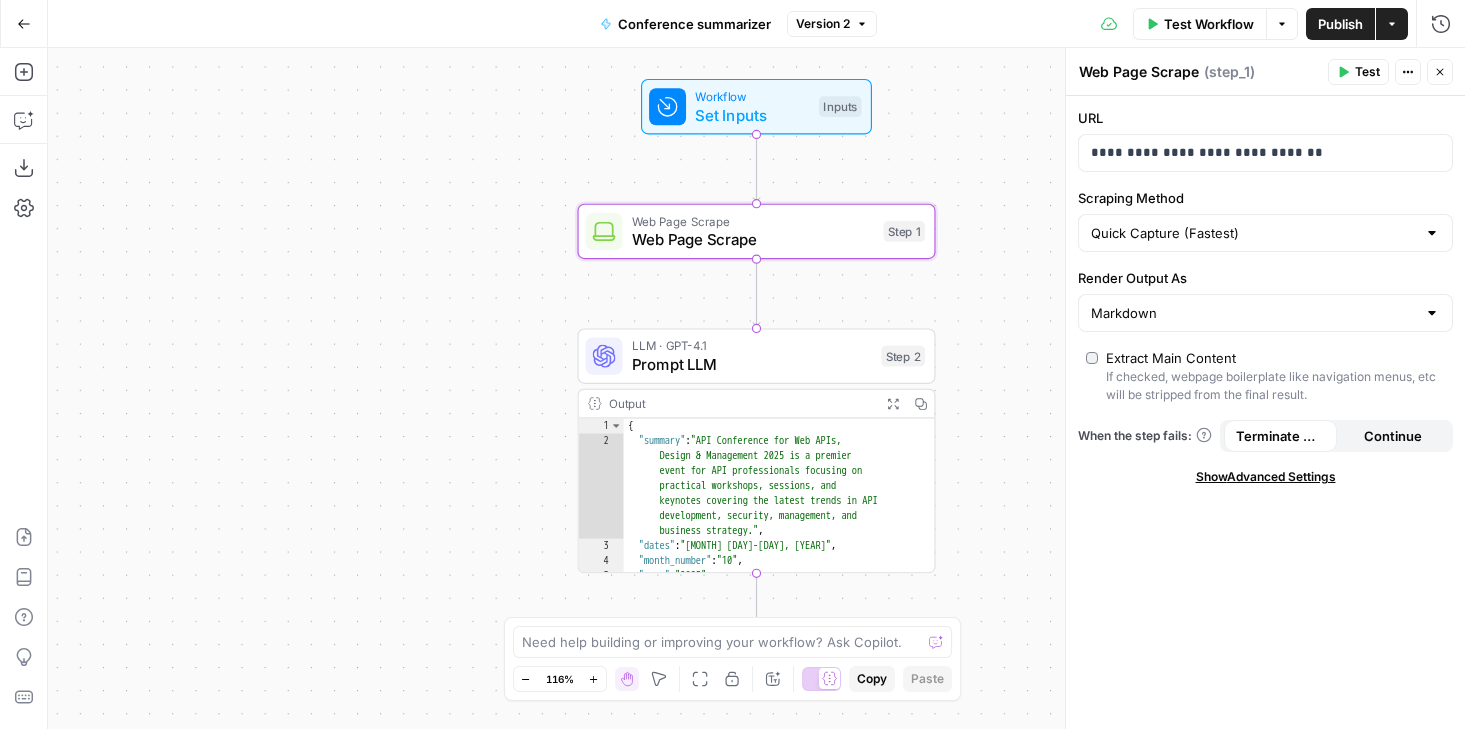 click on "Set Inputs" at bounding box center (752, 114) 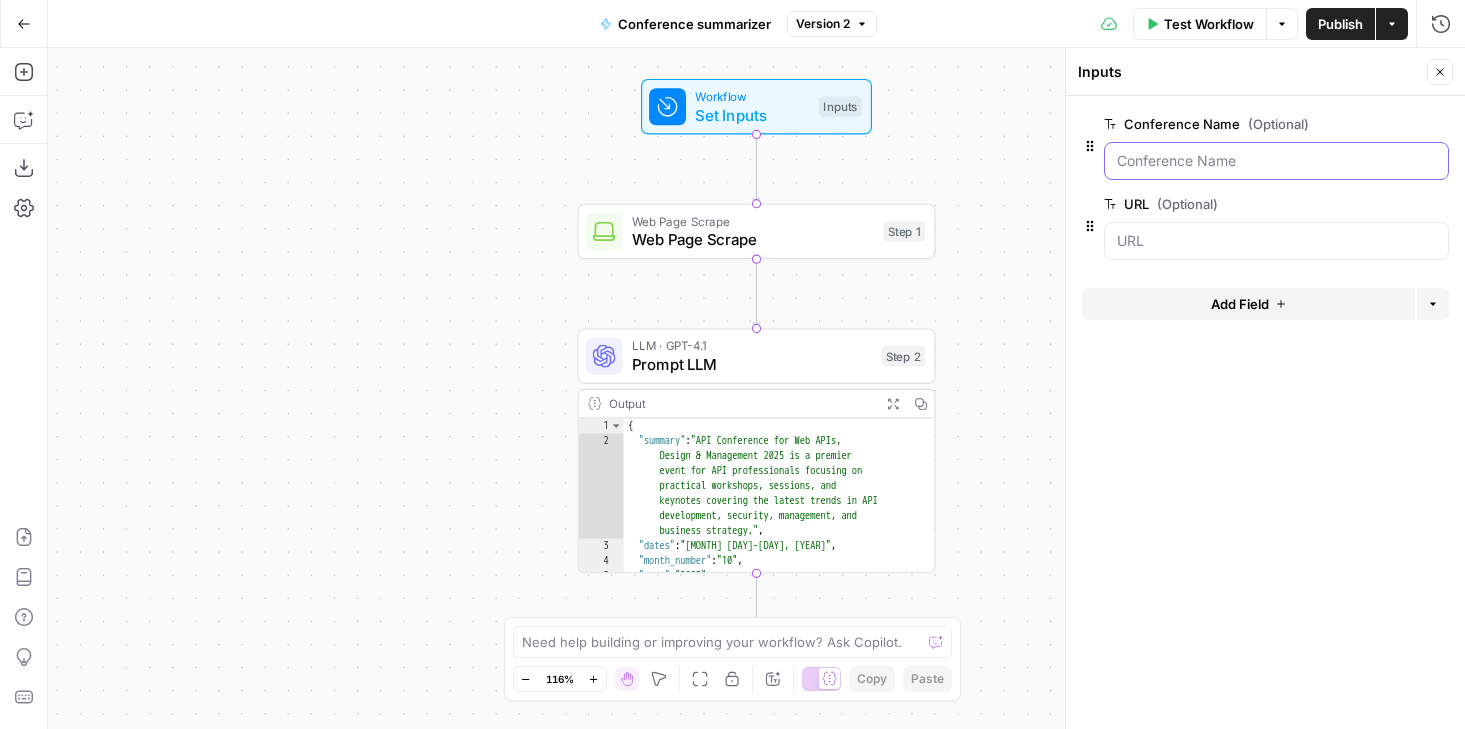 click on "Conference Name   (Optional)" at bounding box center [1276, 161] 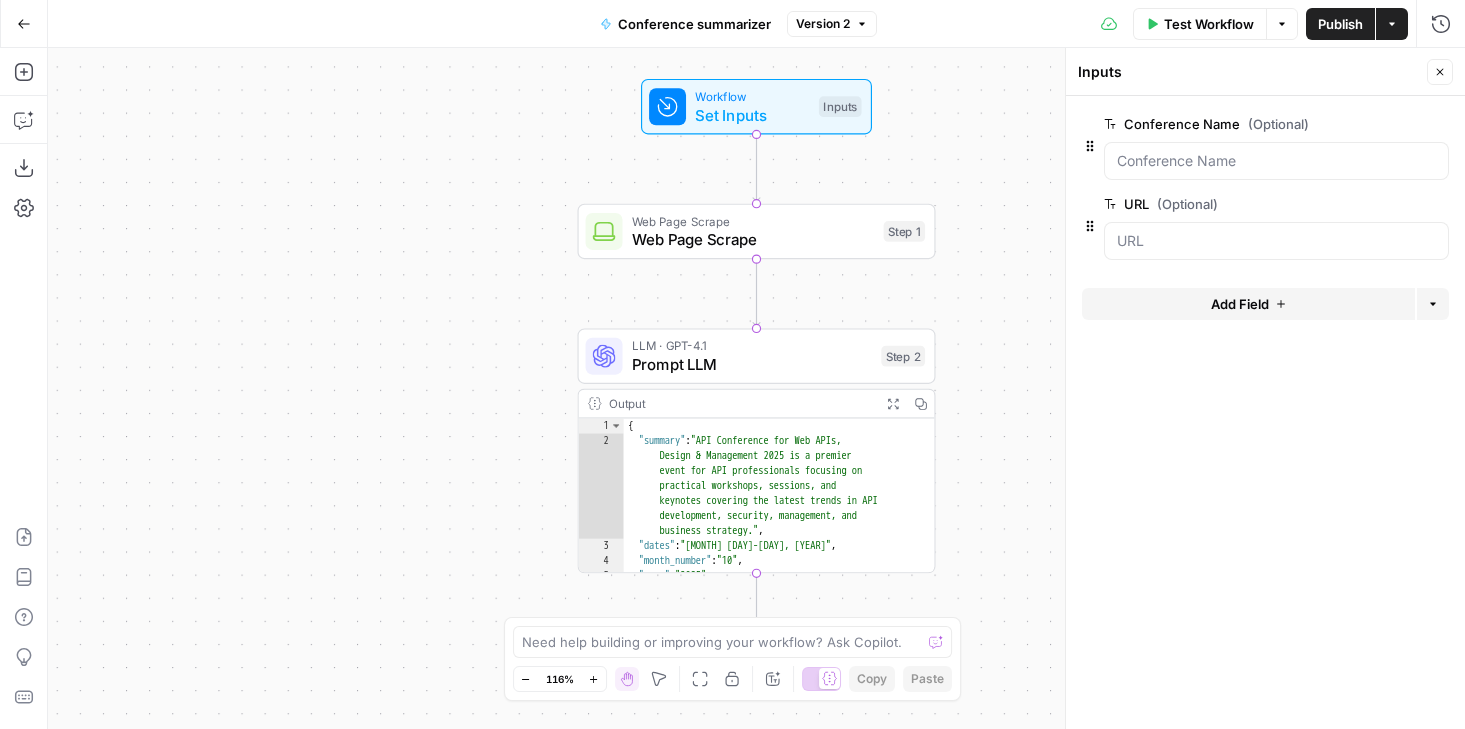 click at bounding box center [1276, 161] 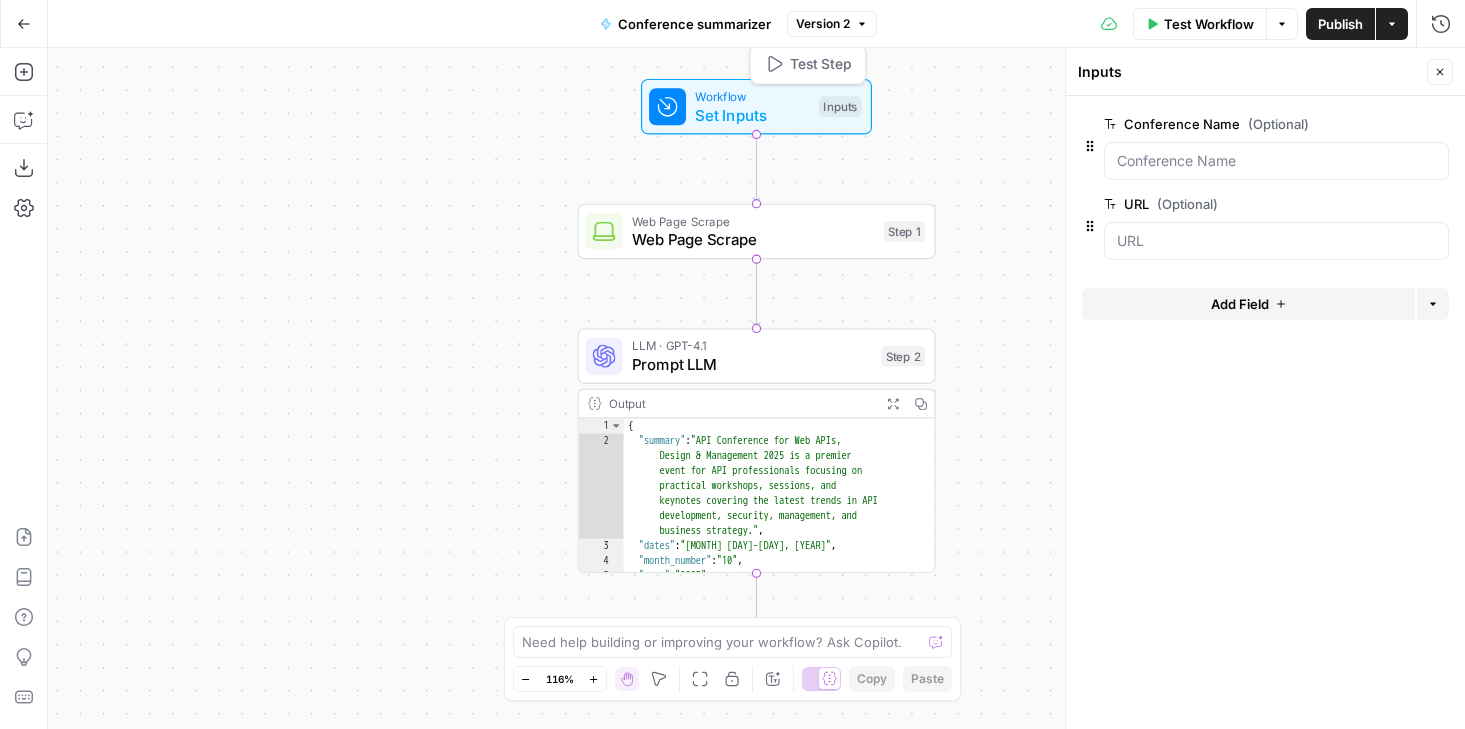 click on "Workflow" at bounding box center [752, 96] 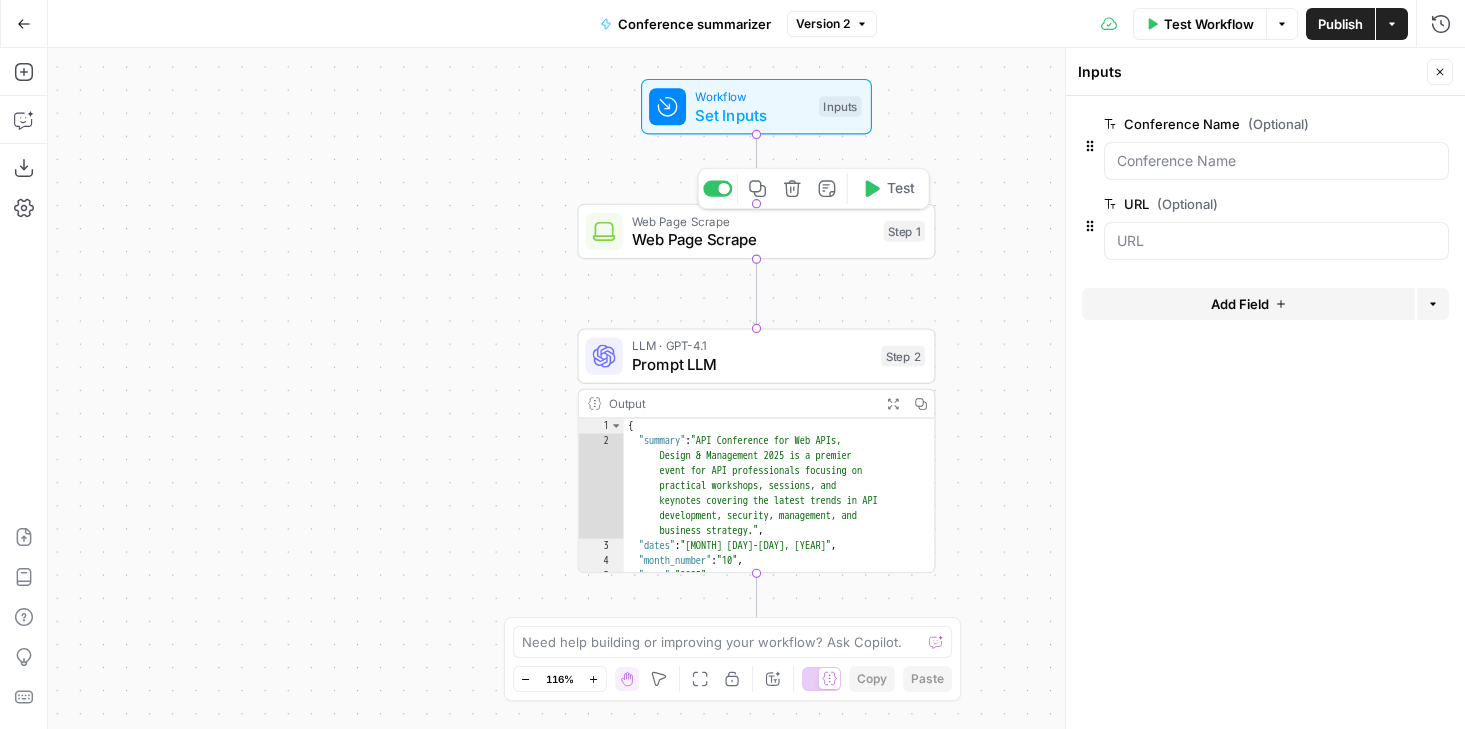 click on "Web Page Scrape" at bounding box center [753, 221] 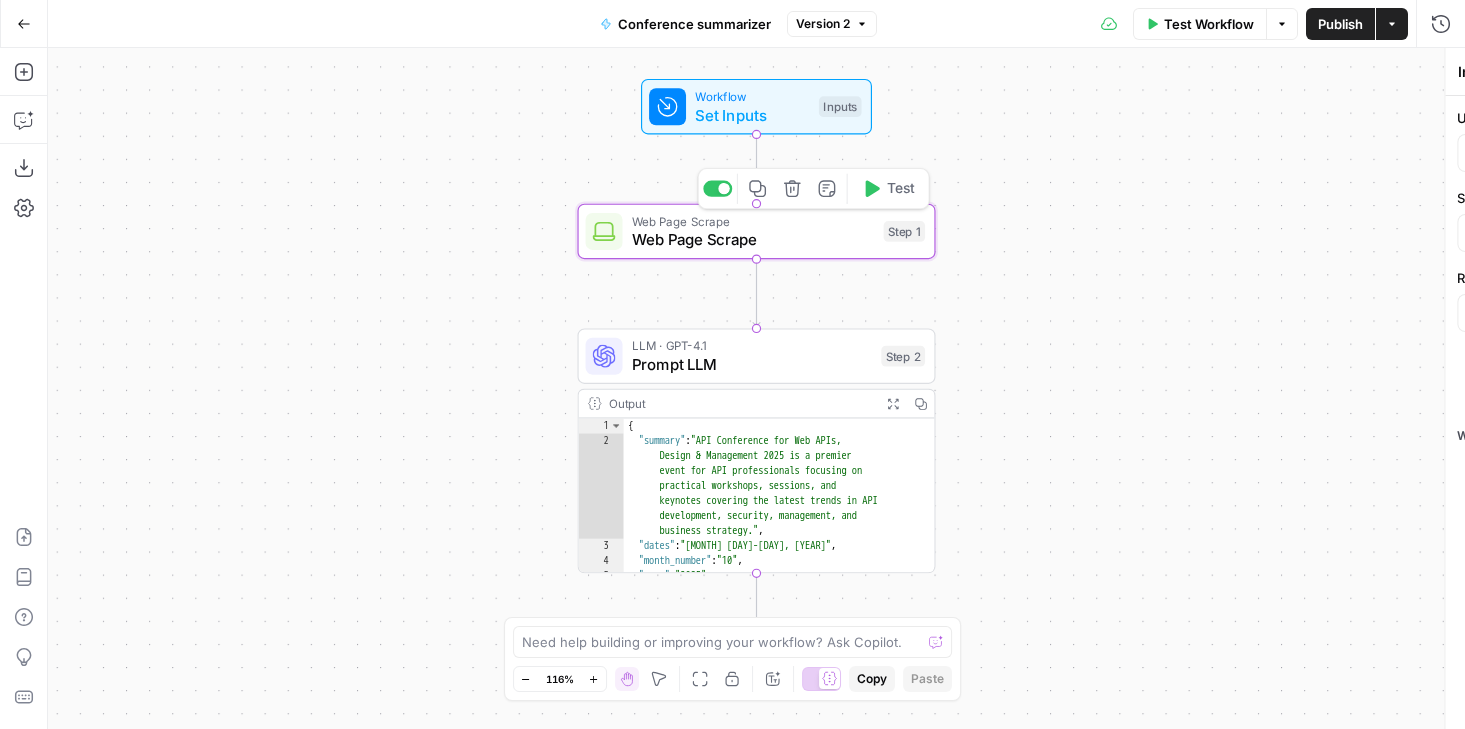 type on "Web Page Scrape" 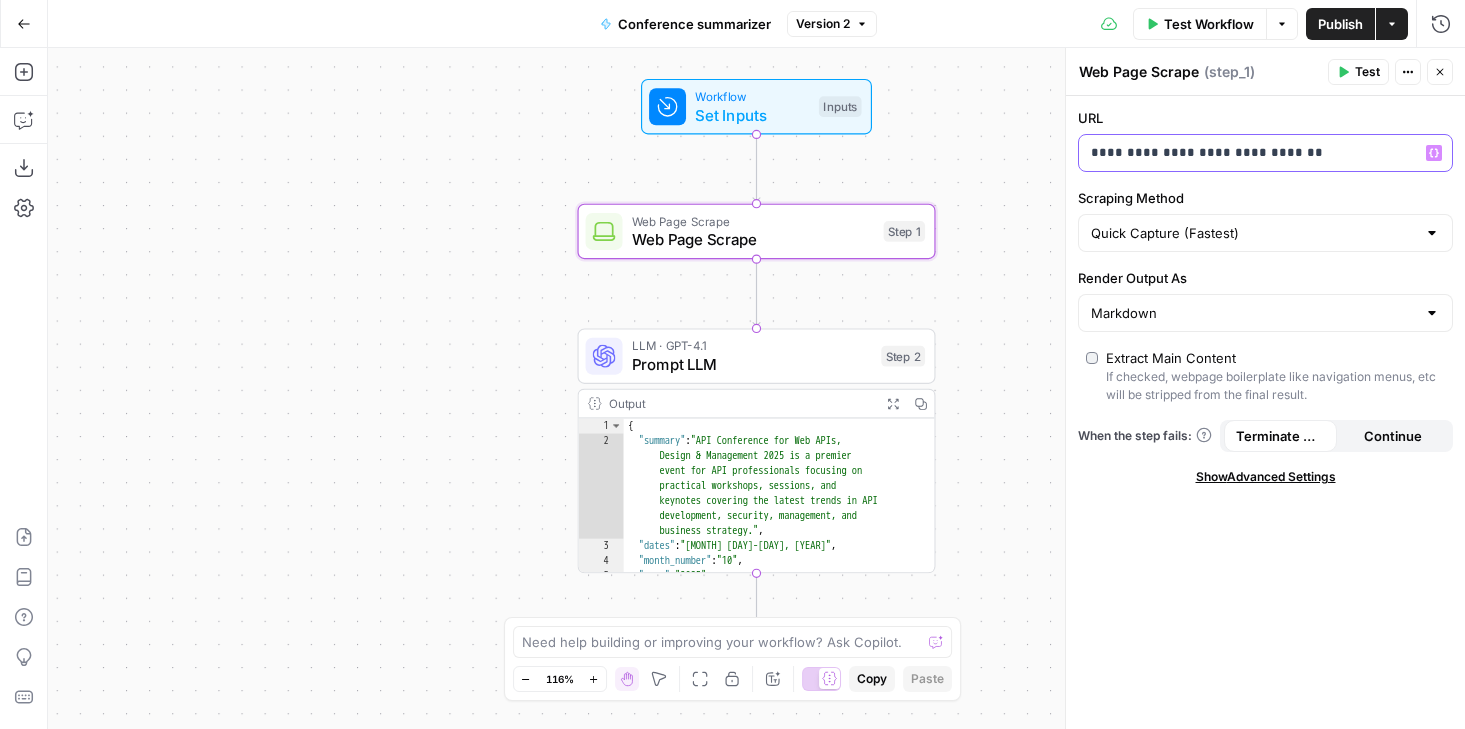 click on "**********" at bounding box center [1249, 153] 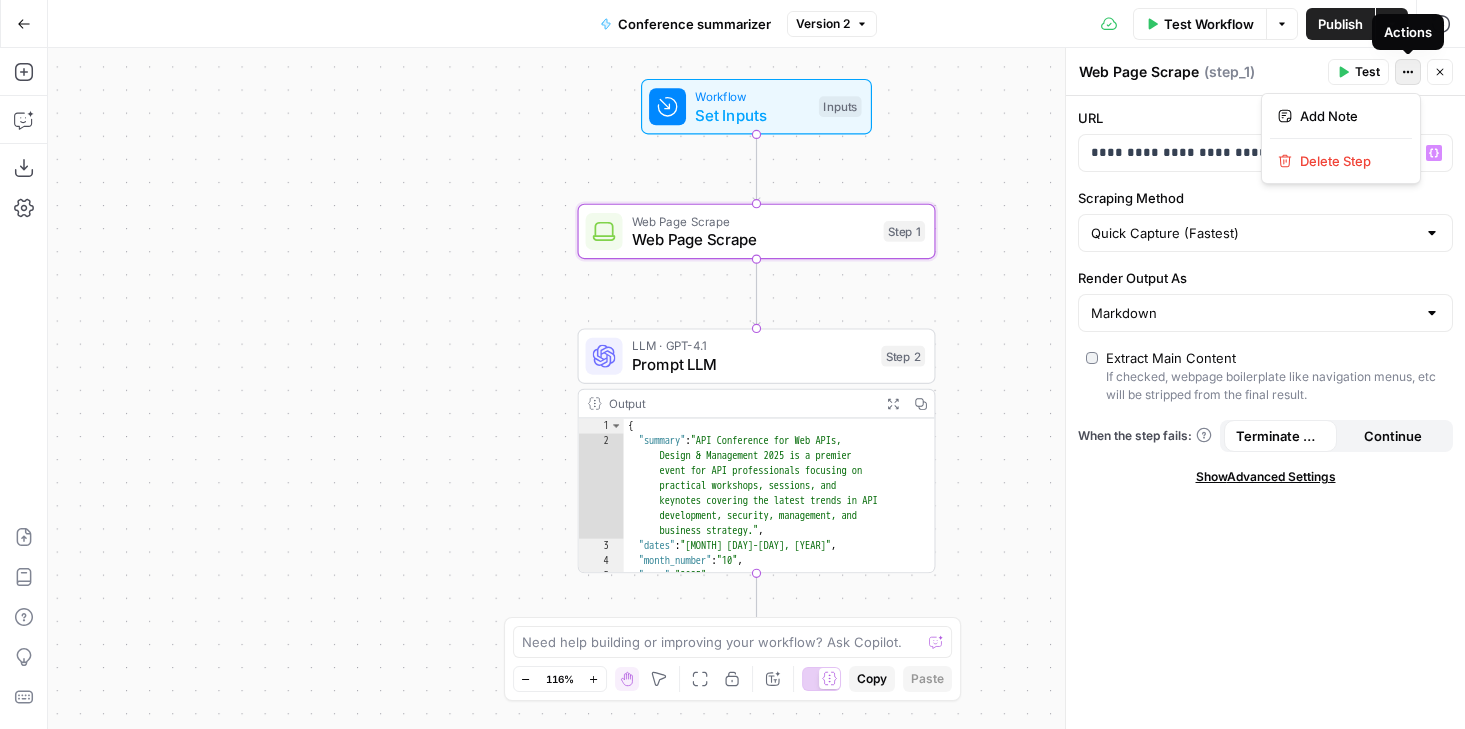 click on "Actions" at bounding box center [1408, 72] 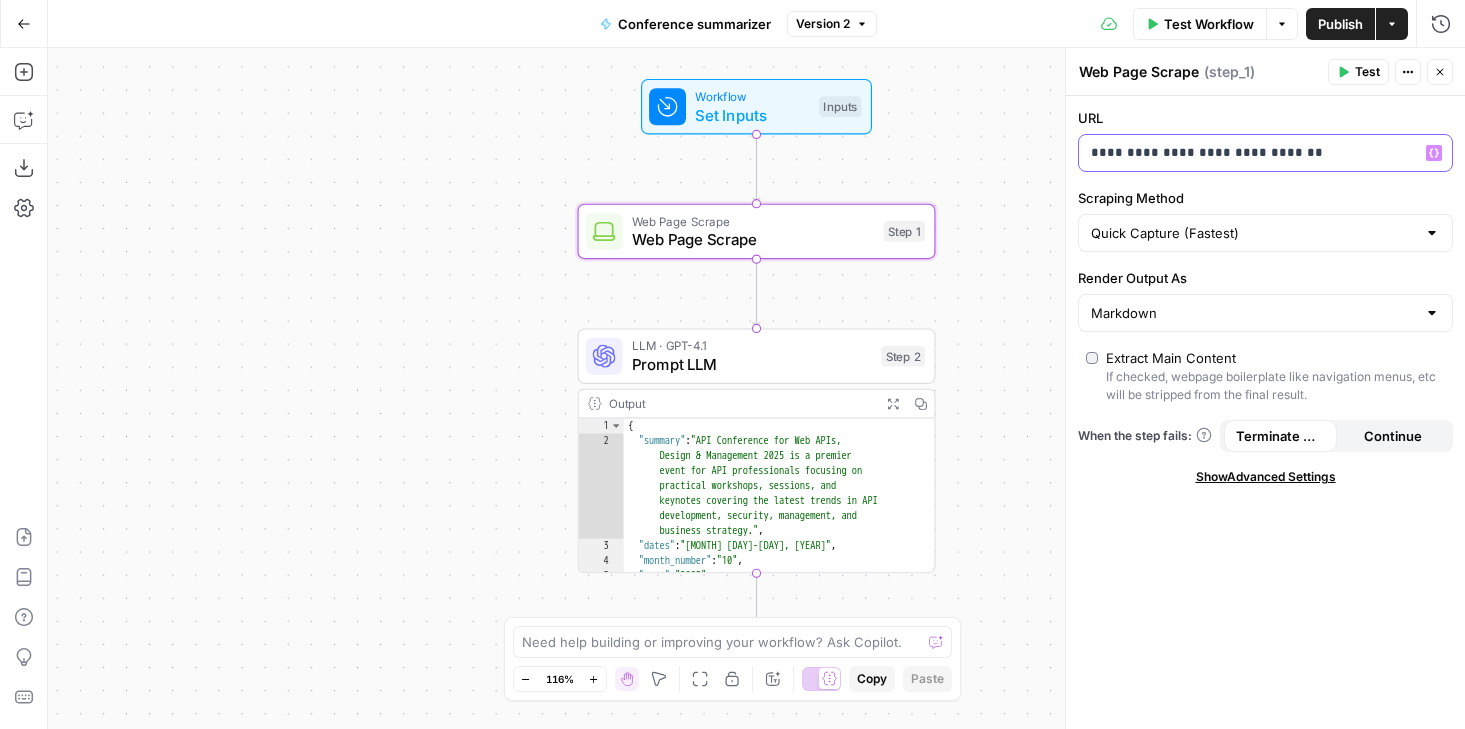 click on "**********" at bounding box center [1249, 153] 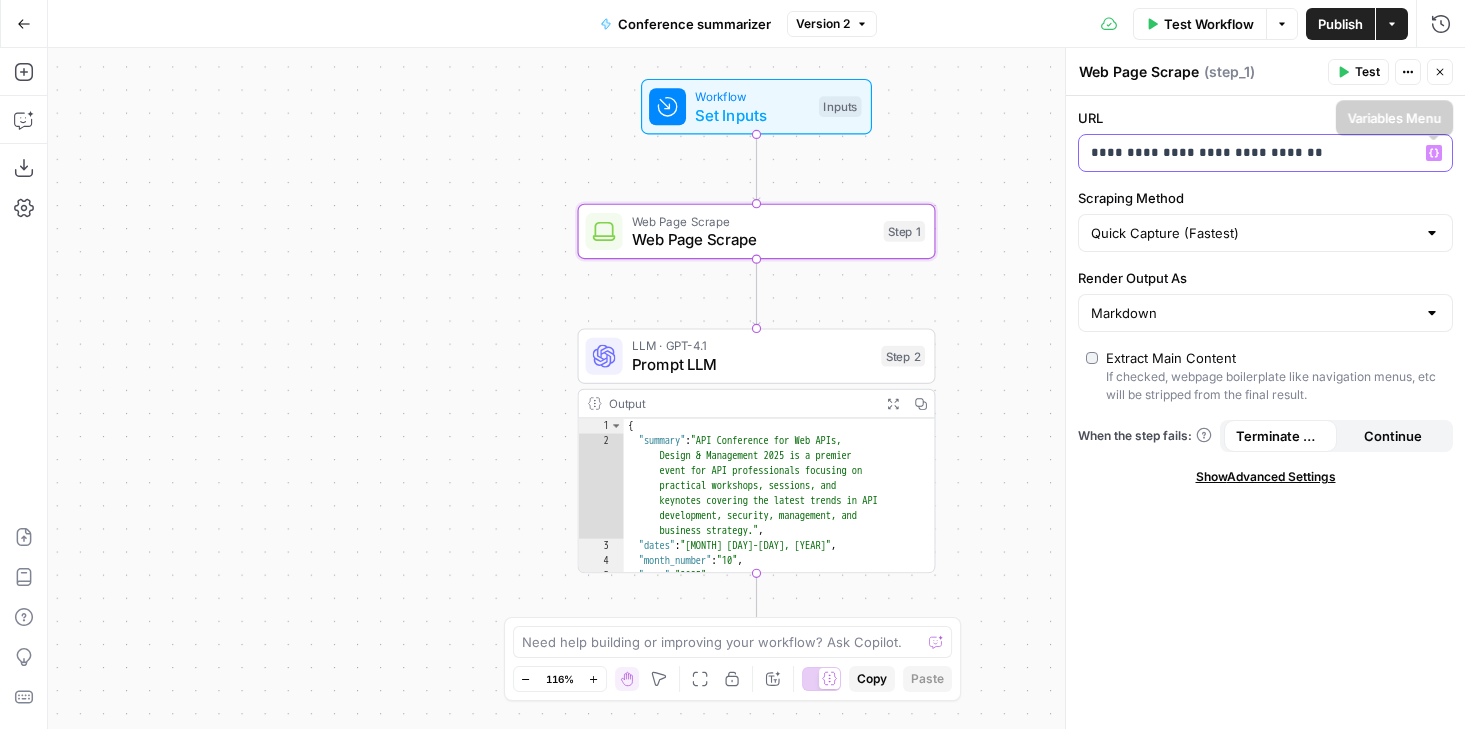 click 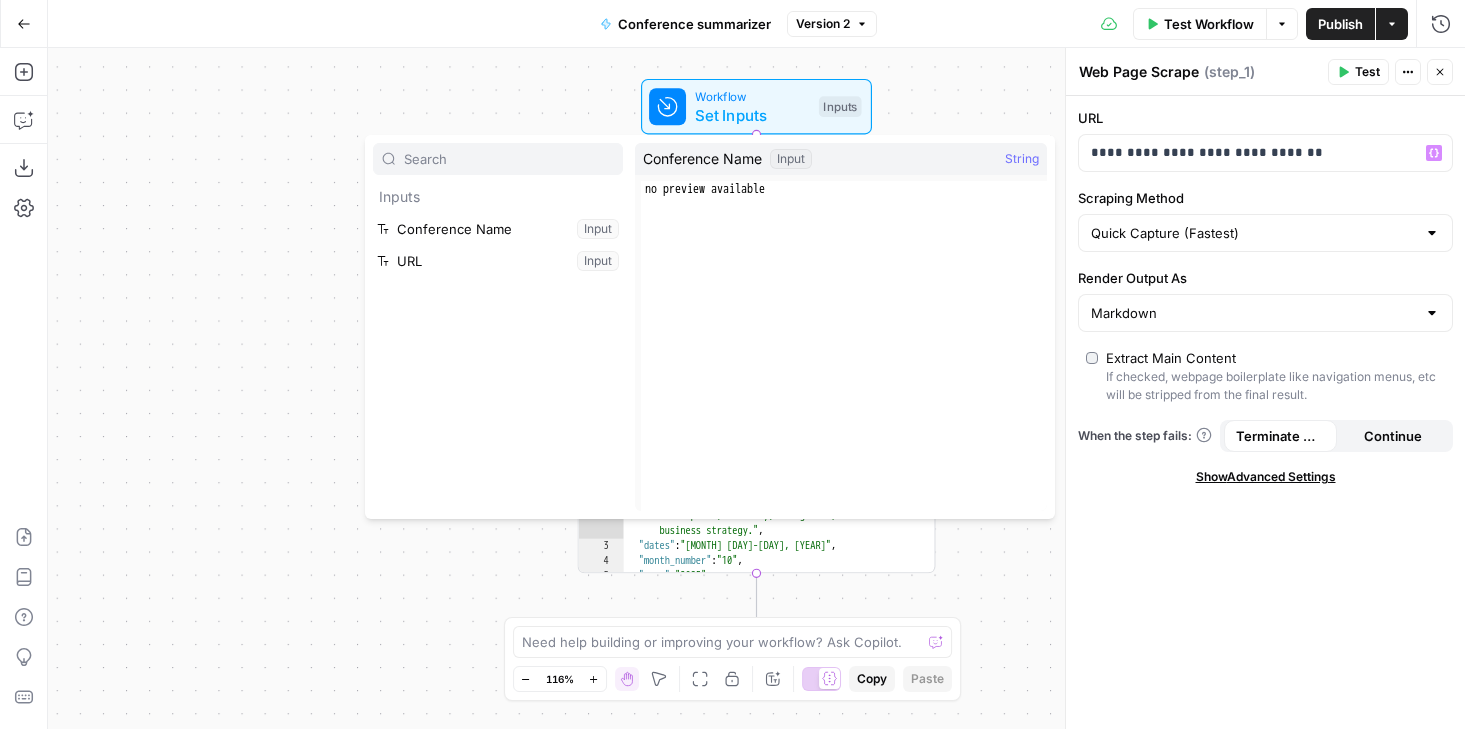 click on "**********" at bounding box center [756, 388] 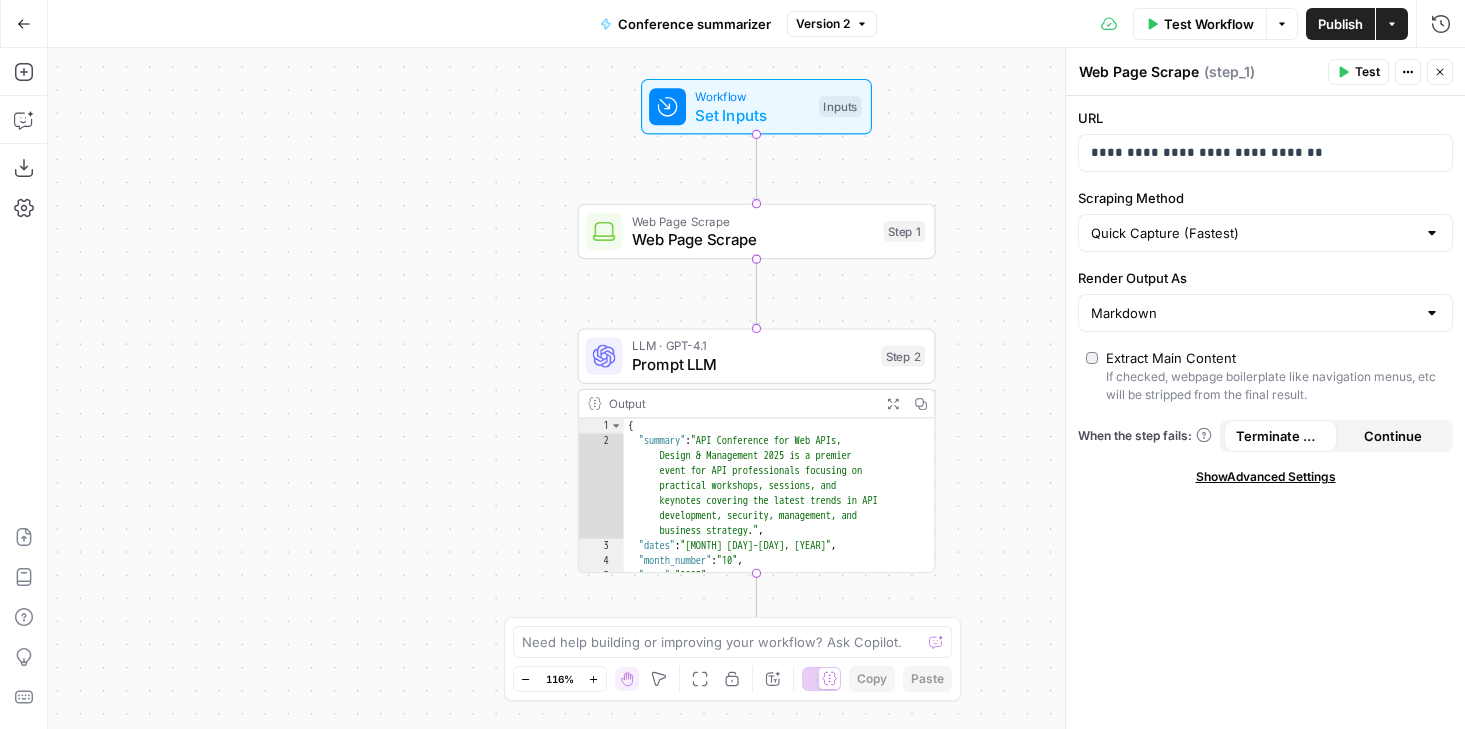 click on "{    "summary" :  "API Conference for Web APIs,         Design & Management 2025 is a premier         event for API professionals focusing on         practical workshops, sessions, and         keynotes covering the latest trends in API         development, security, management, and         business strategy." ,    "dates" :  "[MONTH] [NUMBER]-[NUMBER], [YEAR]" ,    "month_number" :  "10" ,    "year" :  "2025" ,    "location" :  "[CITY], [COUNTRY]" ," at bounding box center [780, 512] 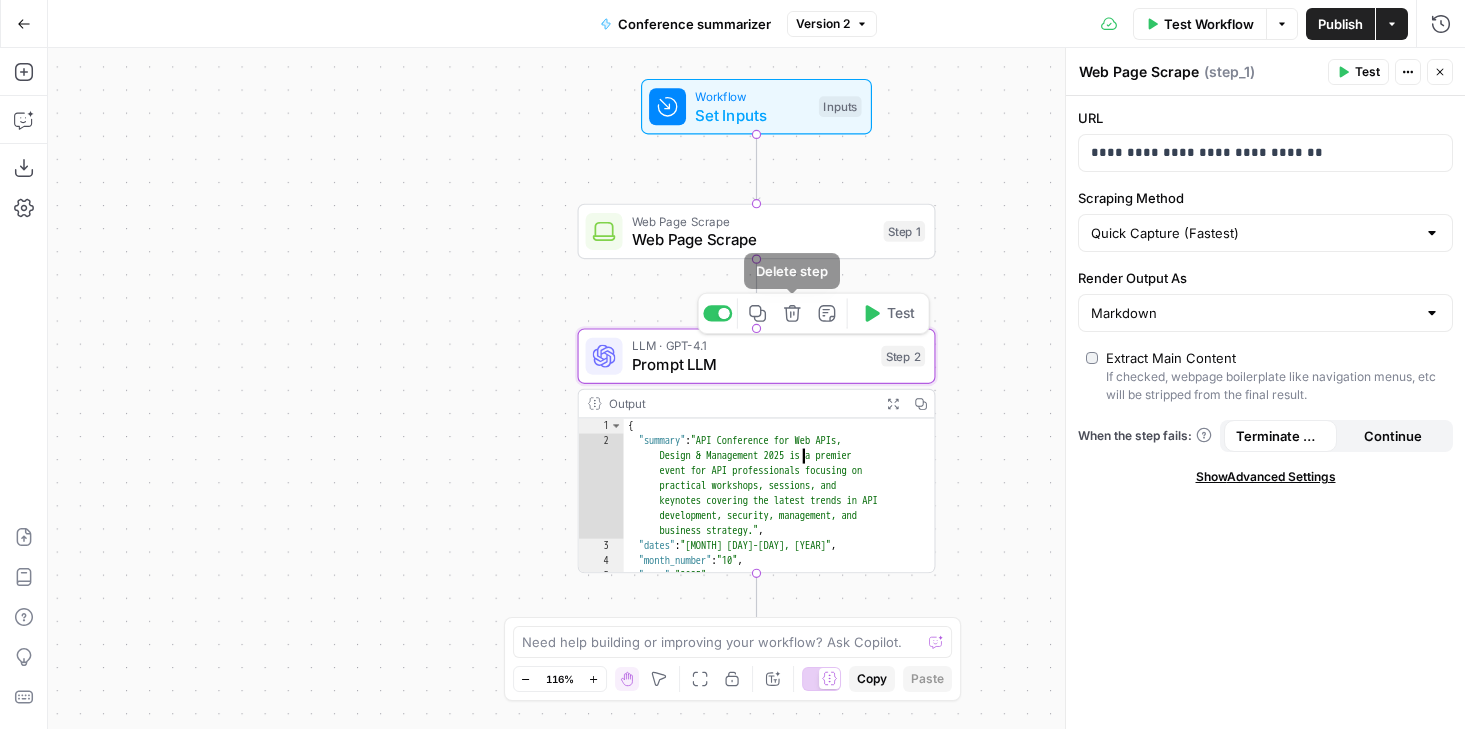 click on "Prompt LLM" at bounding box center [752, 364] 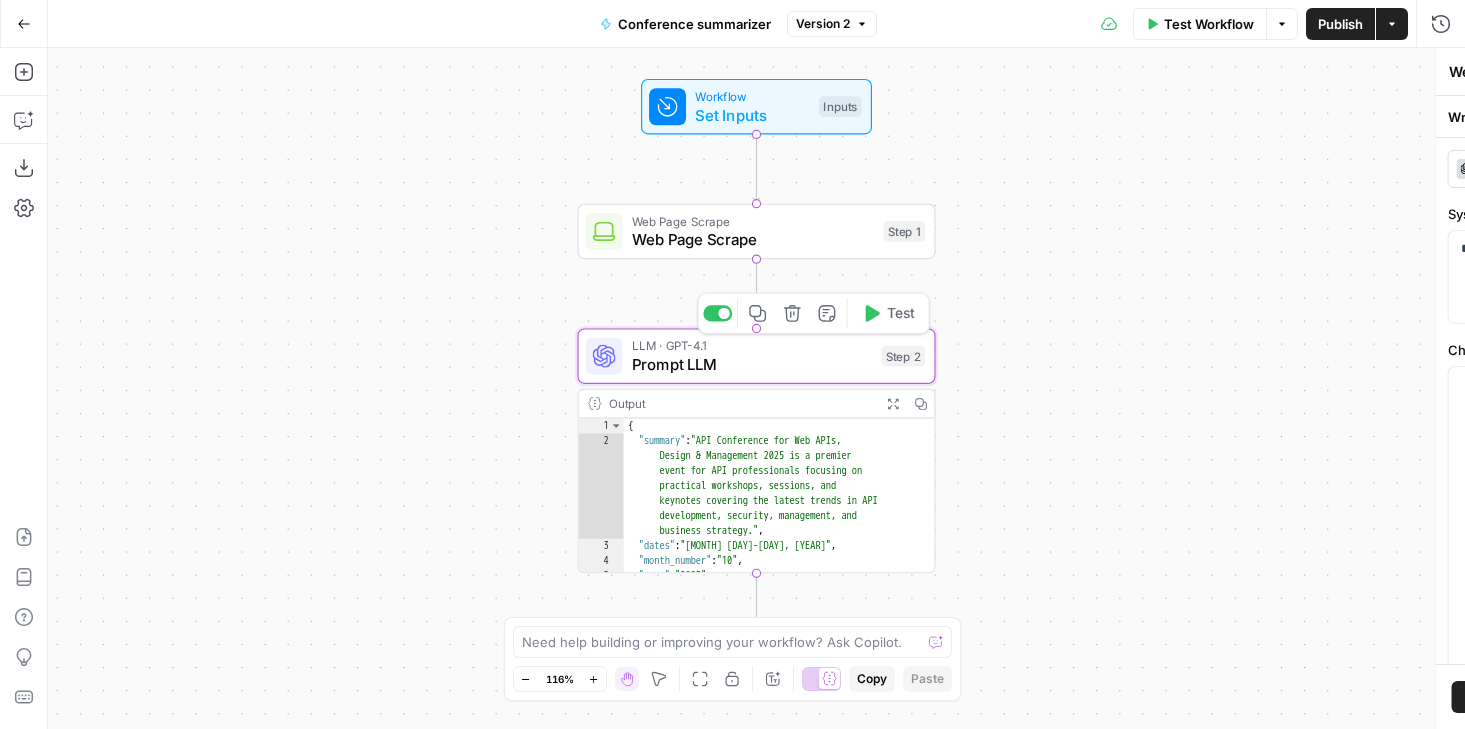 type on "Prompt LLM" 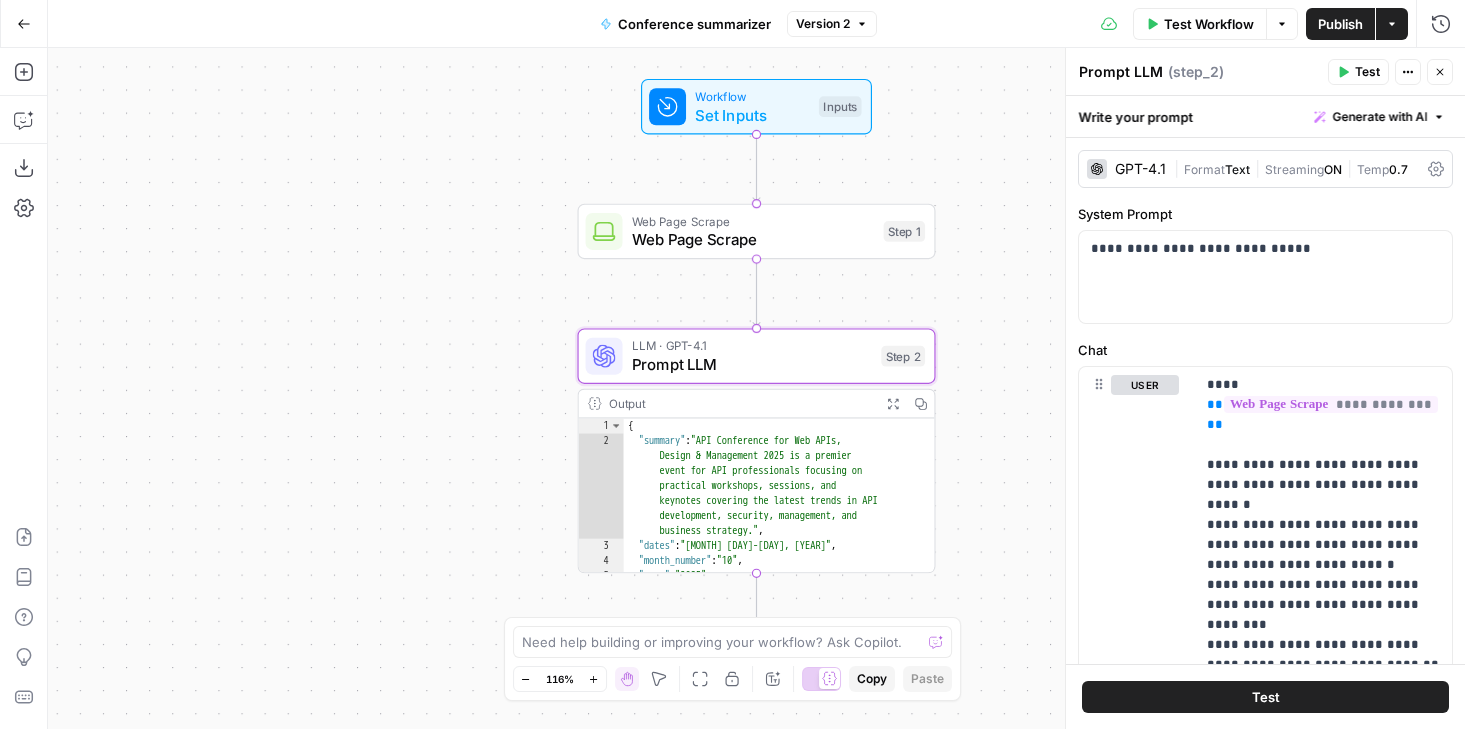 click on "Web Page Scrape" at bounding box center [753, 239] 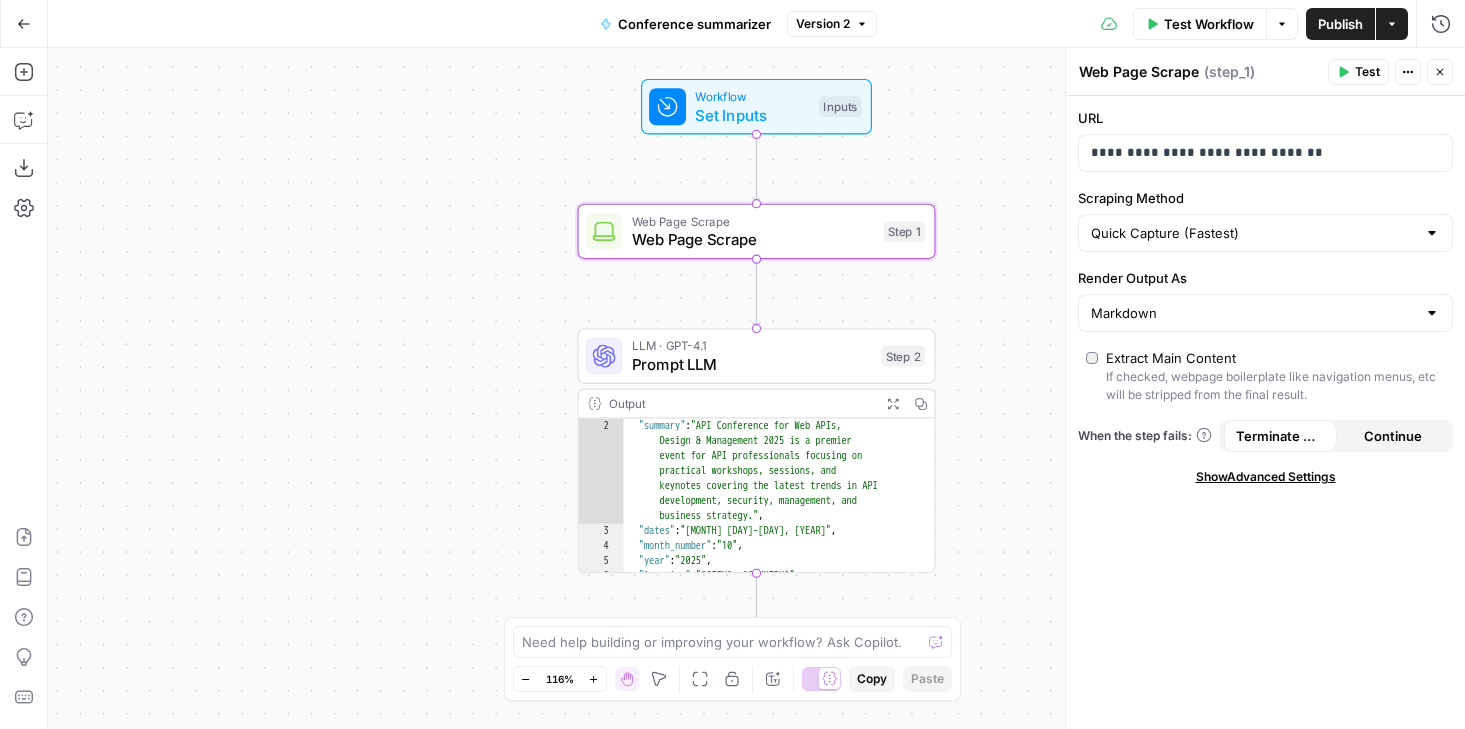 scroll, scrollTop: 73, scrollLeft: 0, axis: vertical 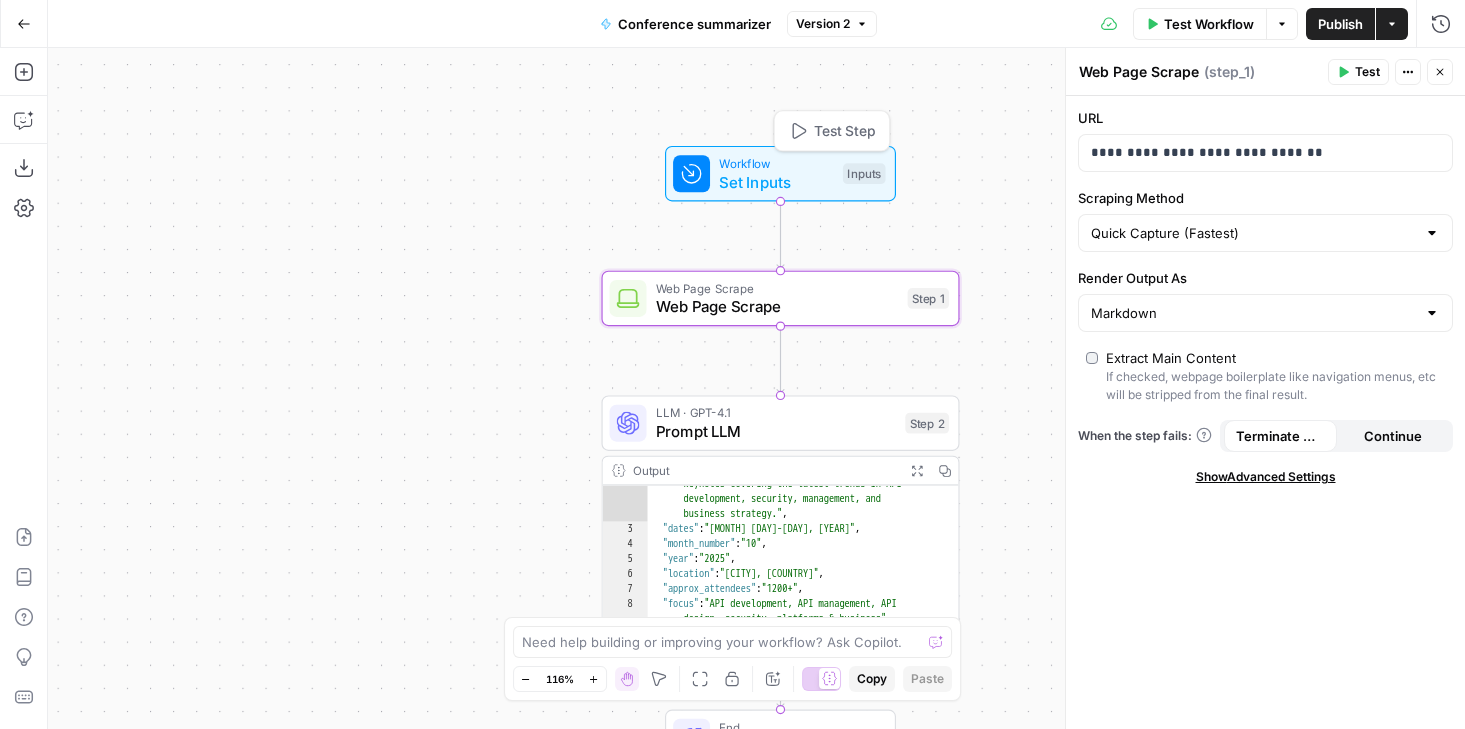 click on "Set Inputs" at bounding box center (776, 181) 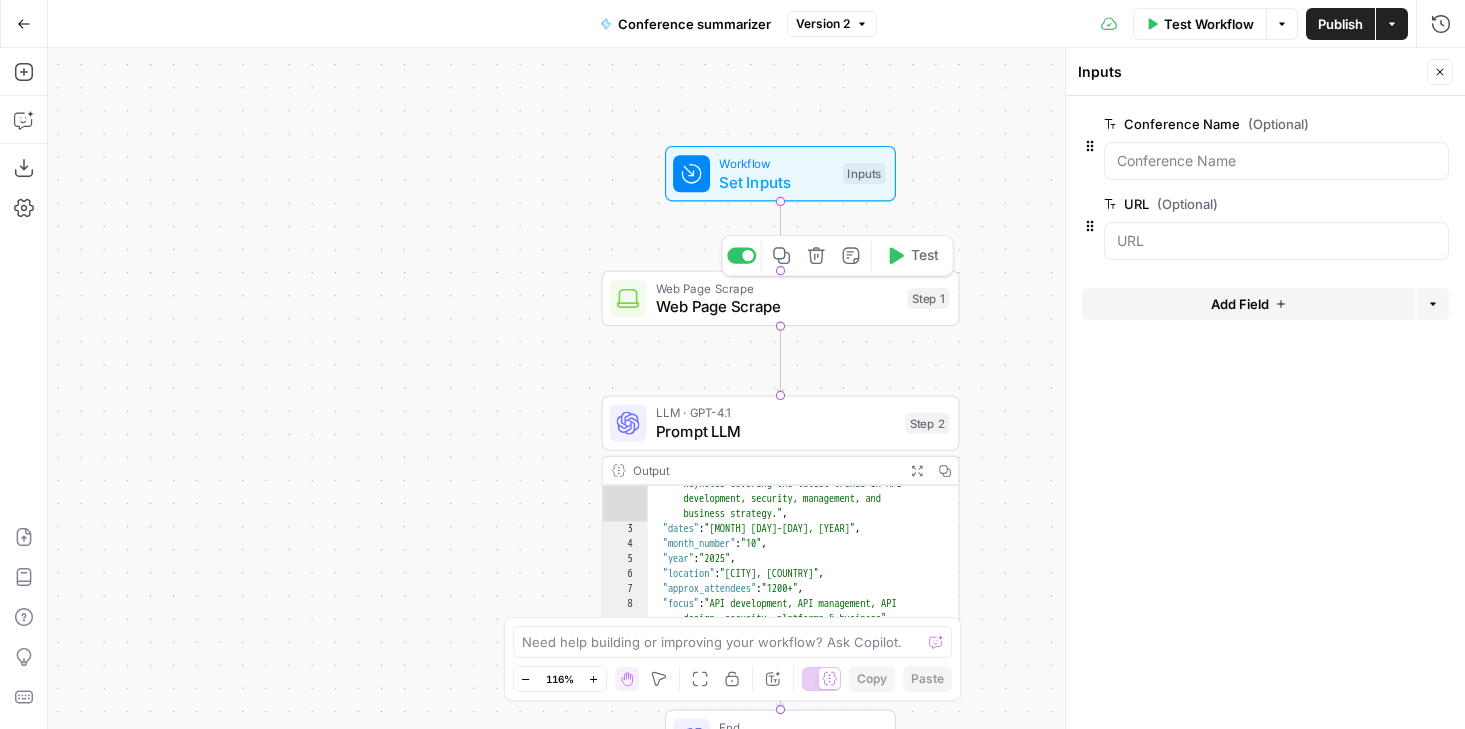 click on "Web Page Scrape" at bounding box center [777, 288] 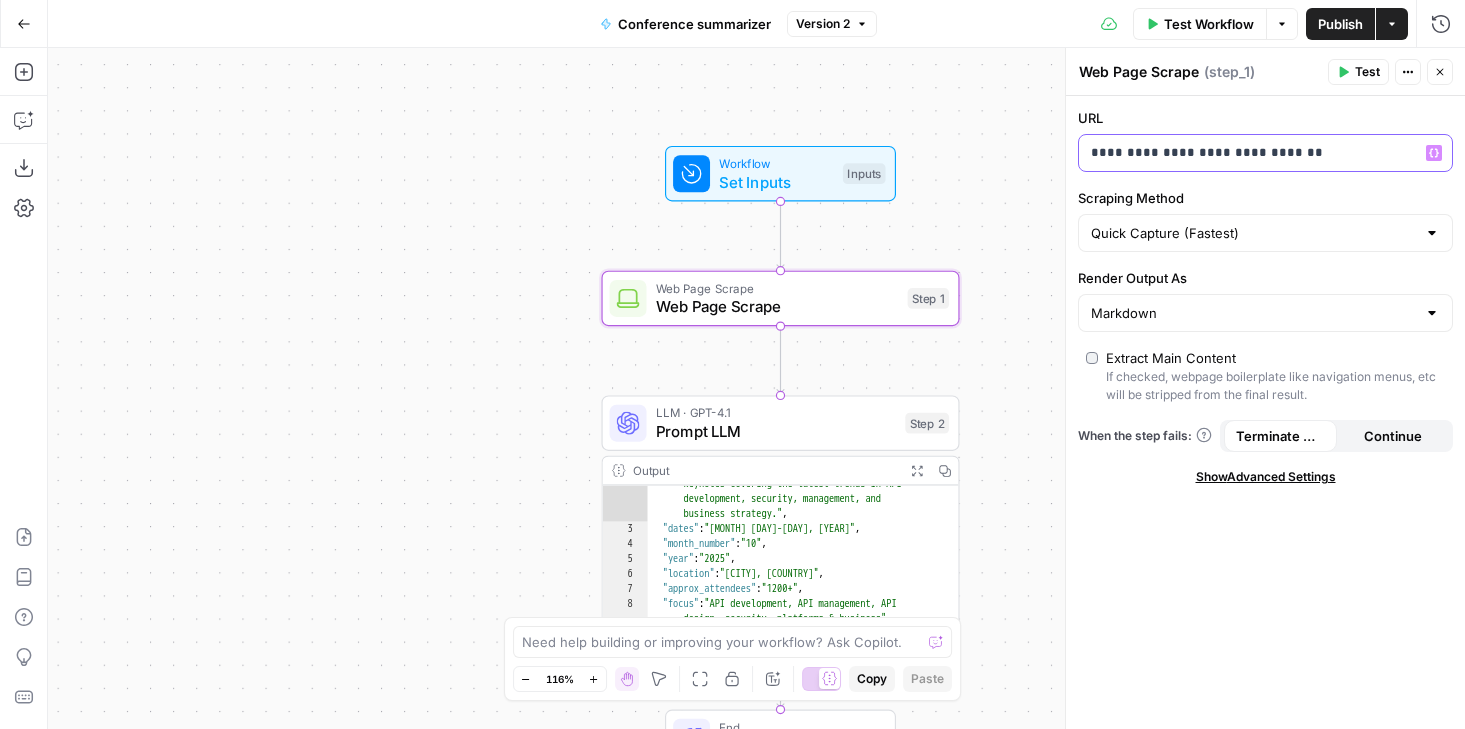 click 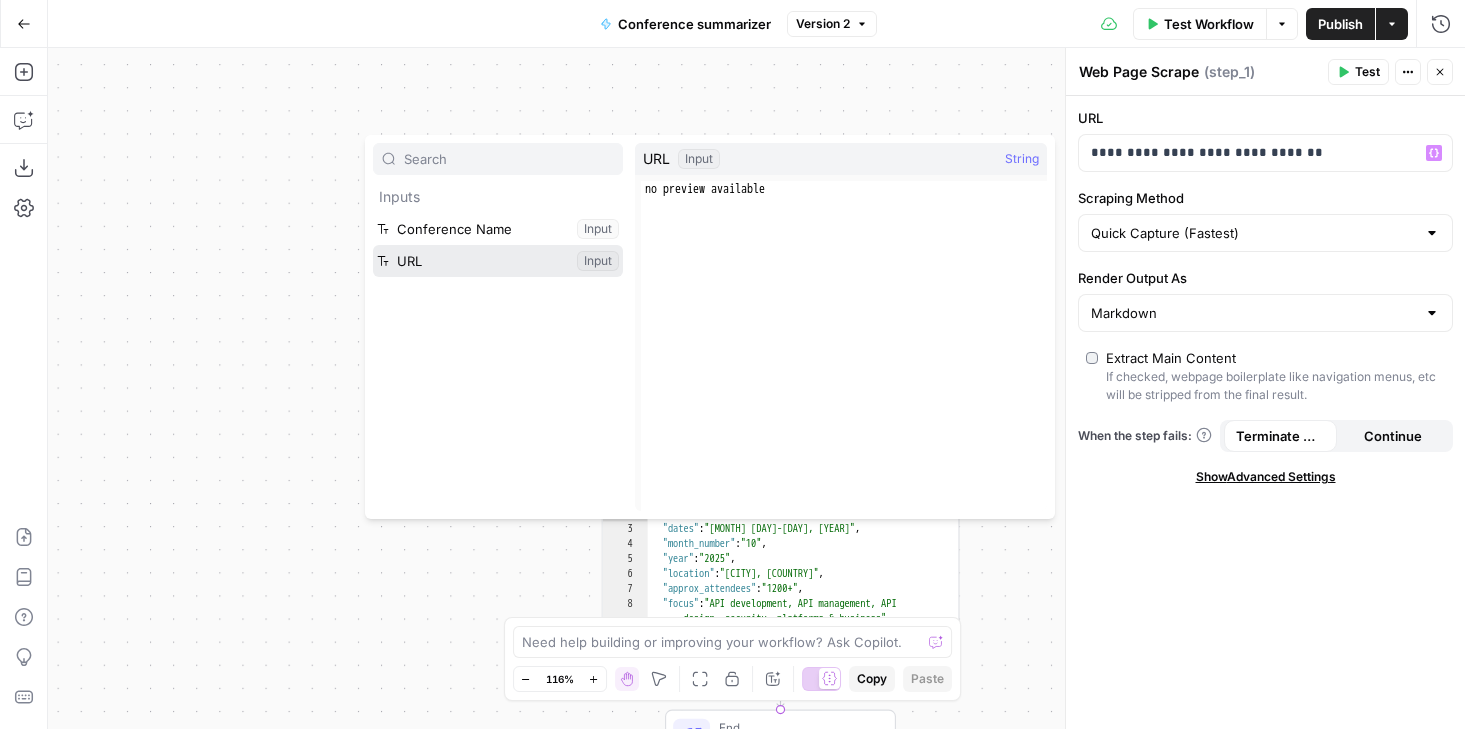 click at bounding box center [498, 261] 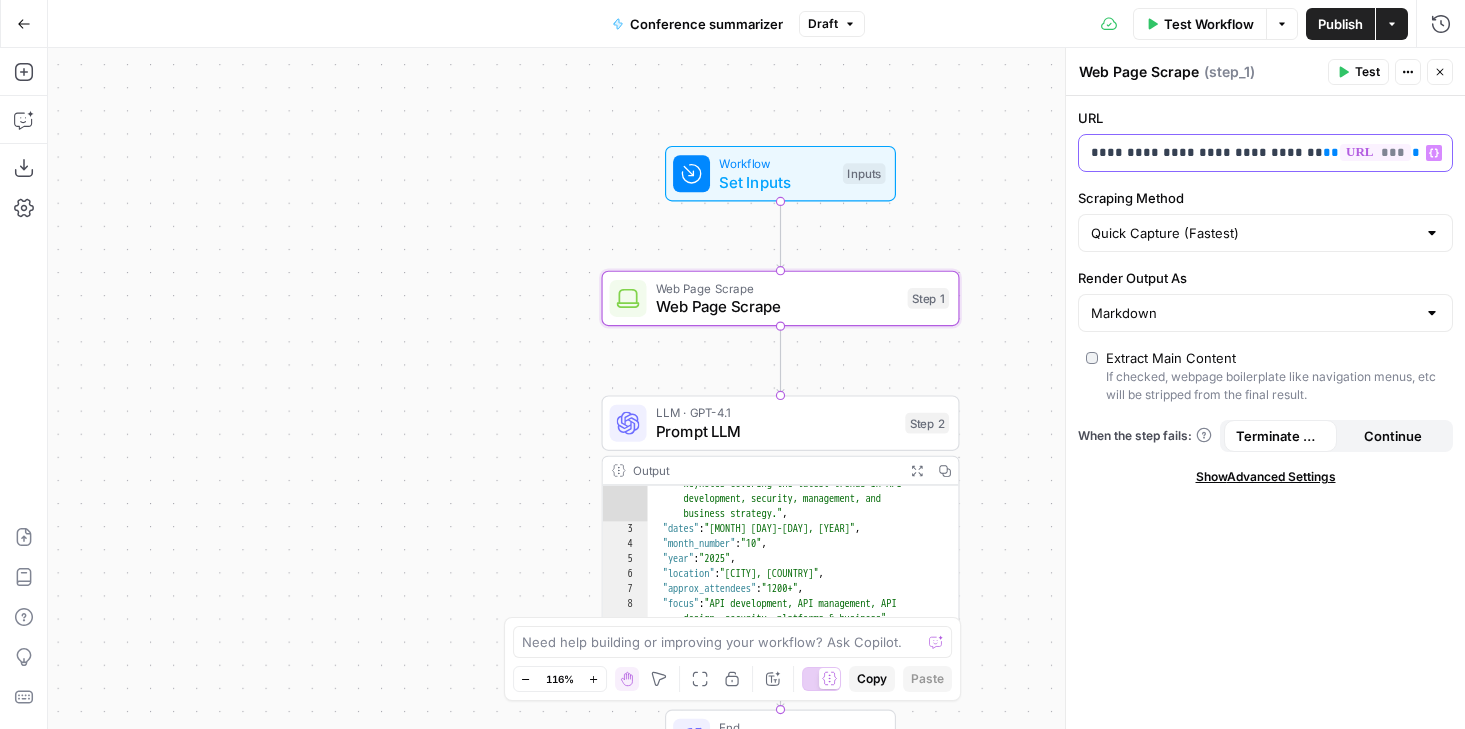 drag, startPoint x: 1287, startPoint y: 154, endPoint x: 1008, endPoint y: 150, distance: 279.0287 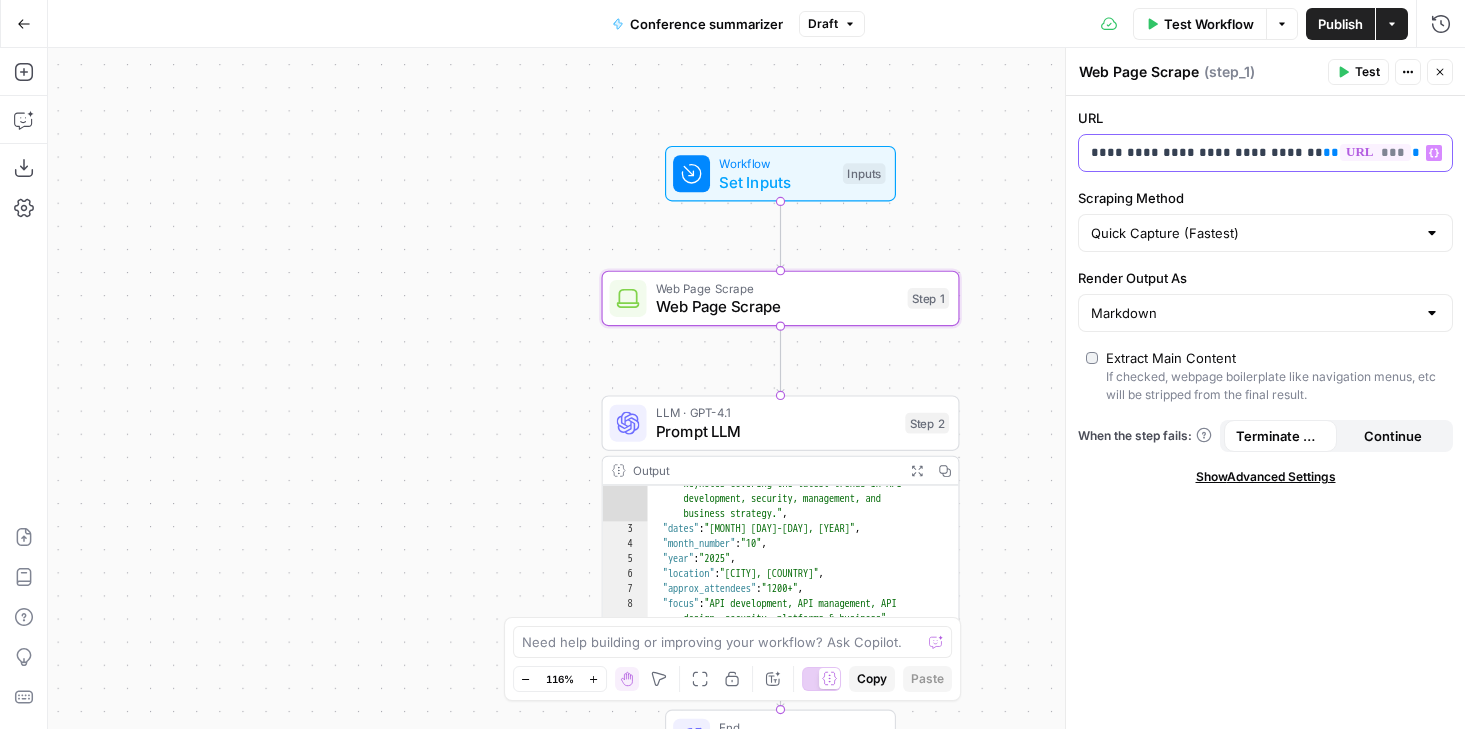 click on "**********" at bounding box center (732, 364) 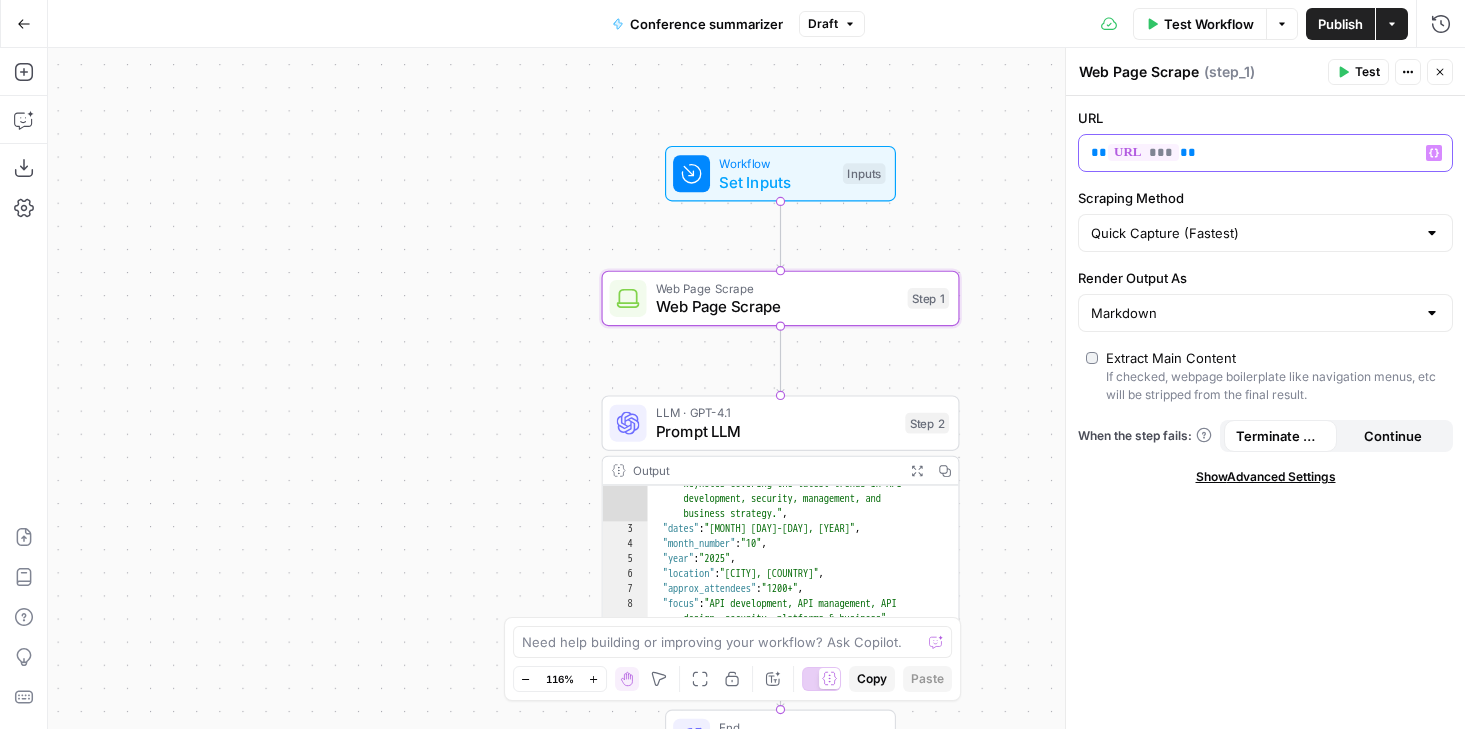 click on "** *** **" at bounding box center [1249, 153] 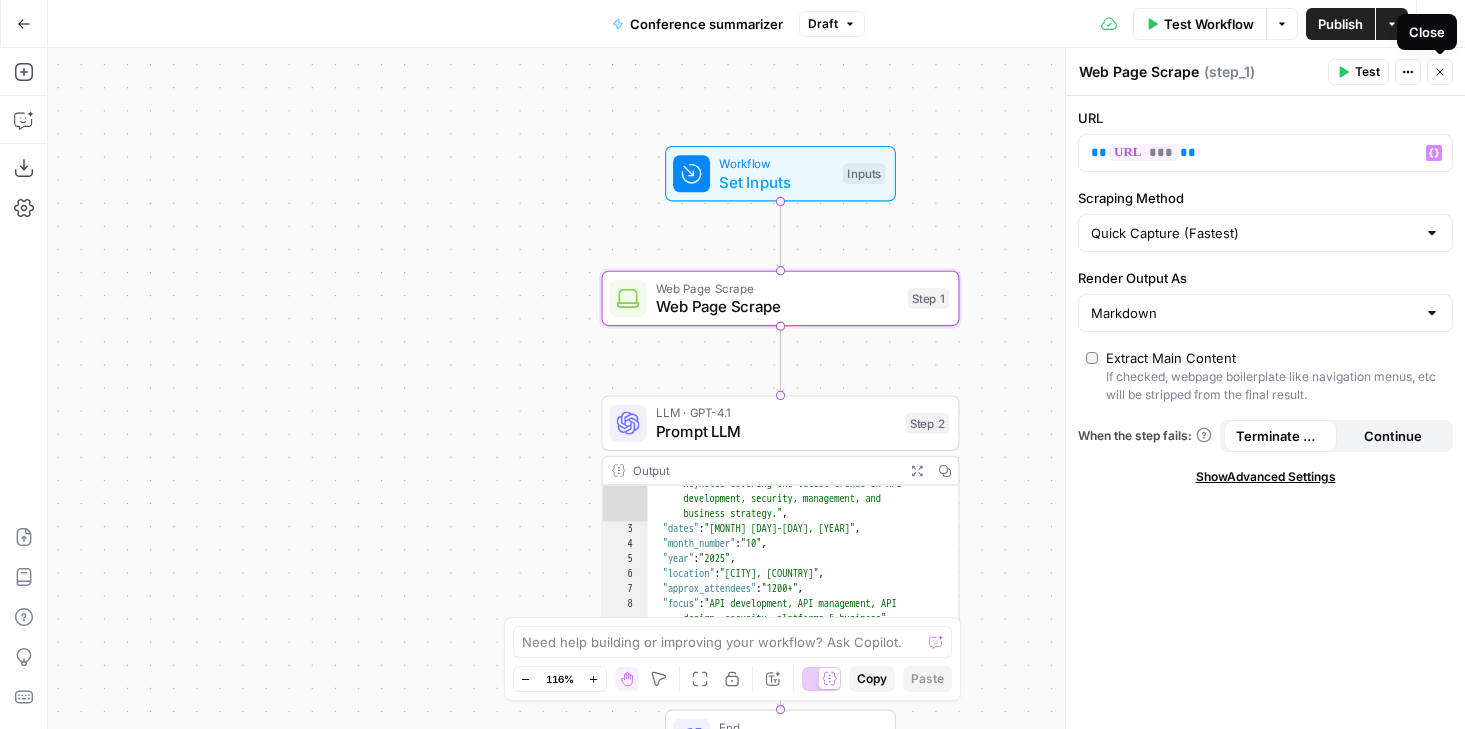 click 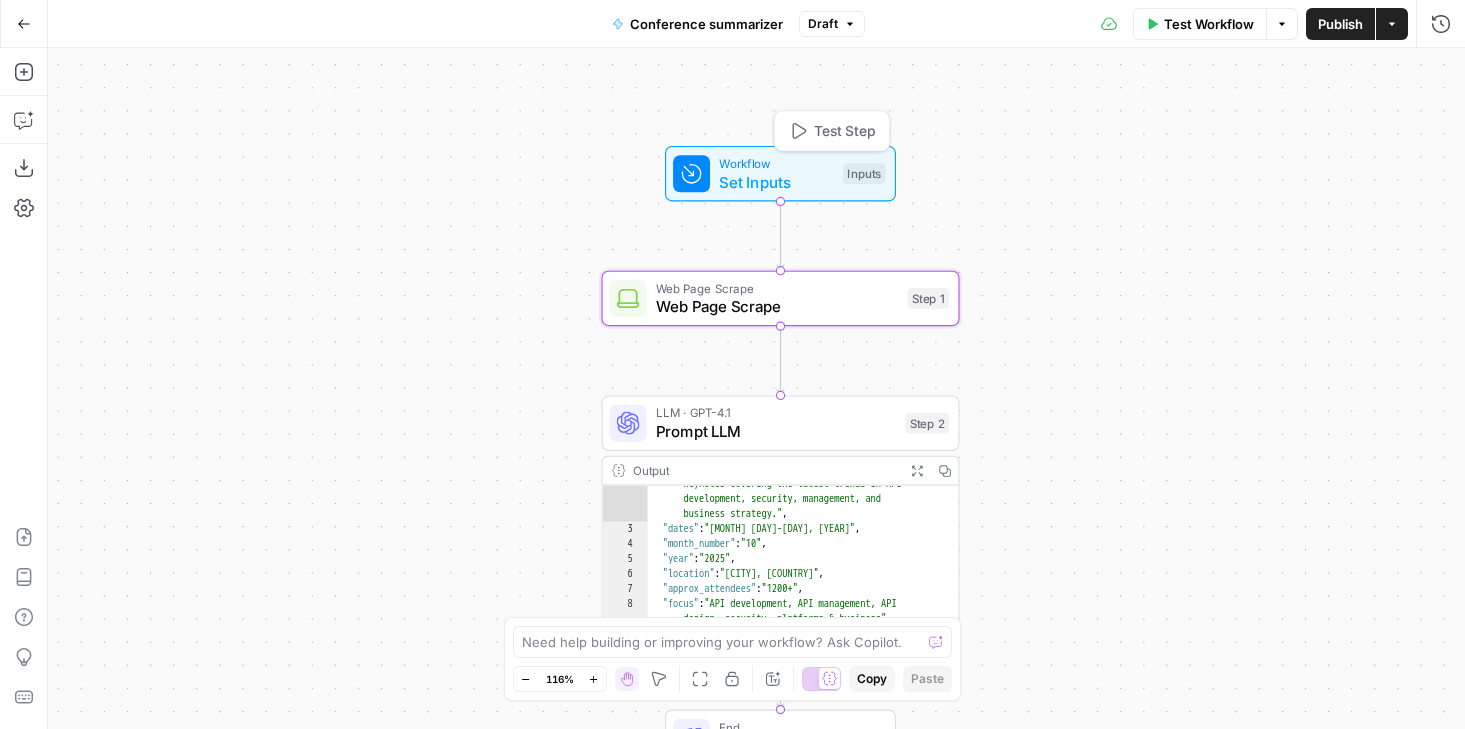 click on "Set Inputs" at bounding box center (776, 181) 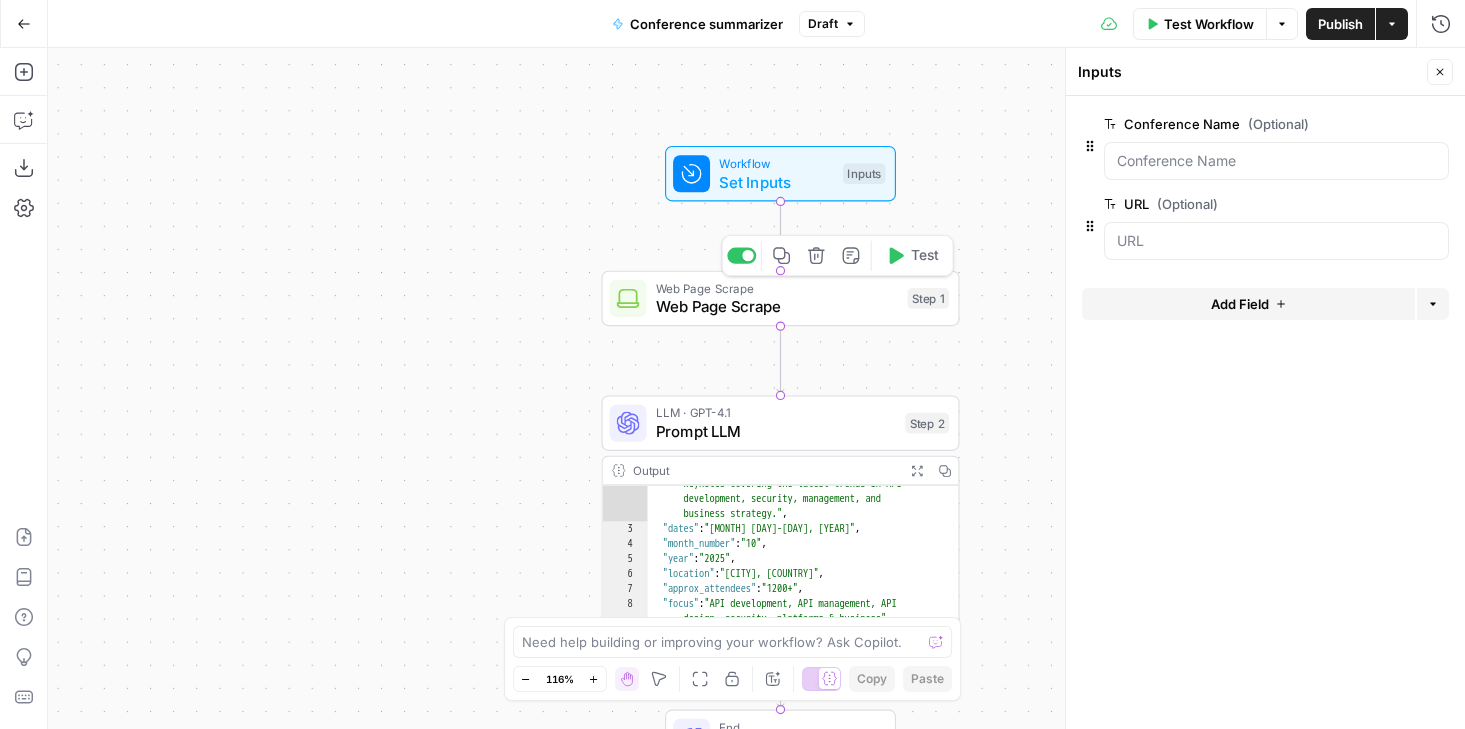 click on "Web Page Scrape Web Page Scrape Step 1 Copy step Delete step Add Note Test" at bounding box center (780, 298) 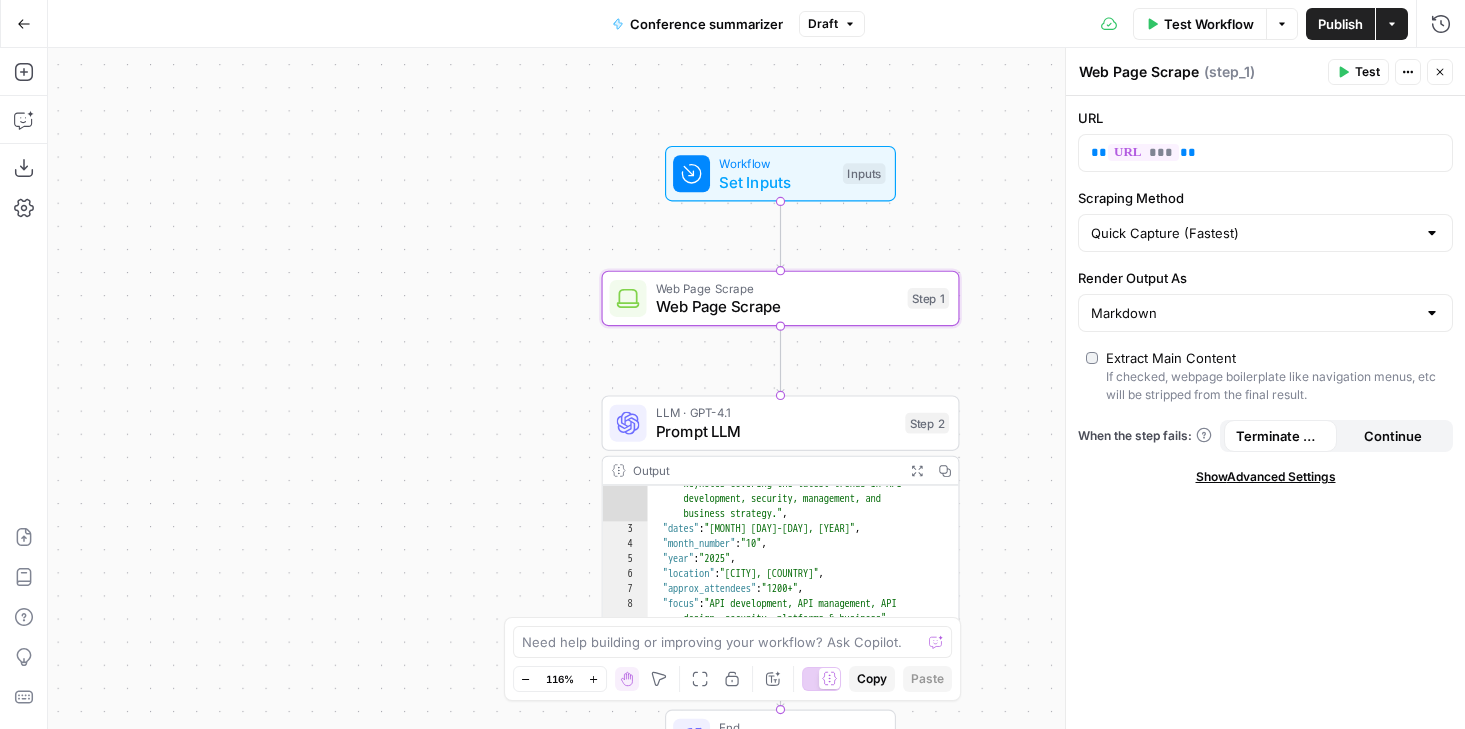 click on "Publish" at bounding box center [1340, 24] 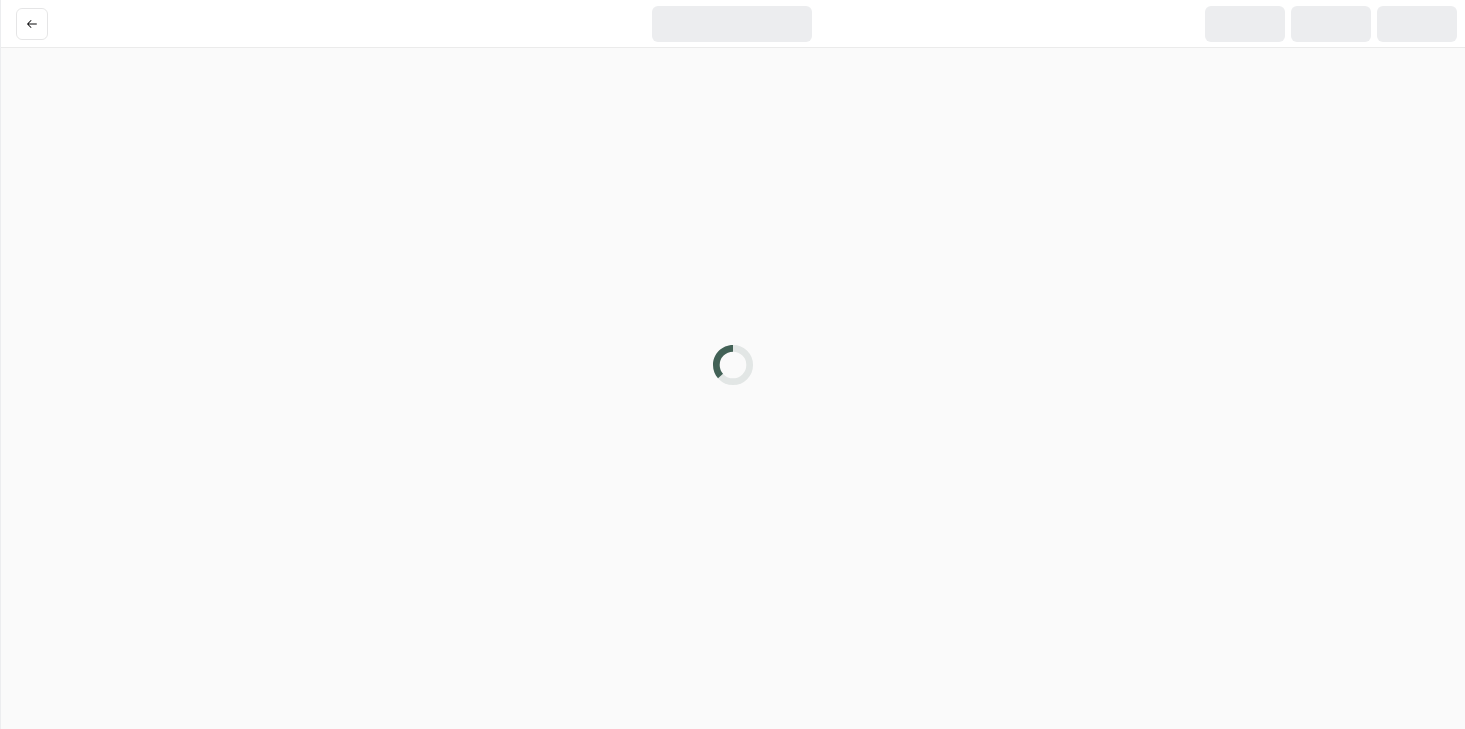 scroll, scrollTop: 0, scrollLeft: 0, axis: both 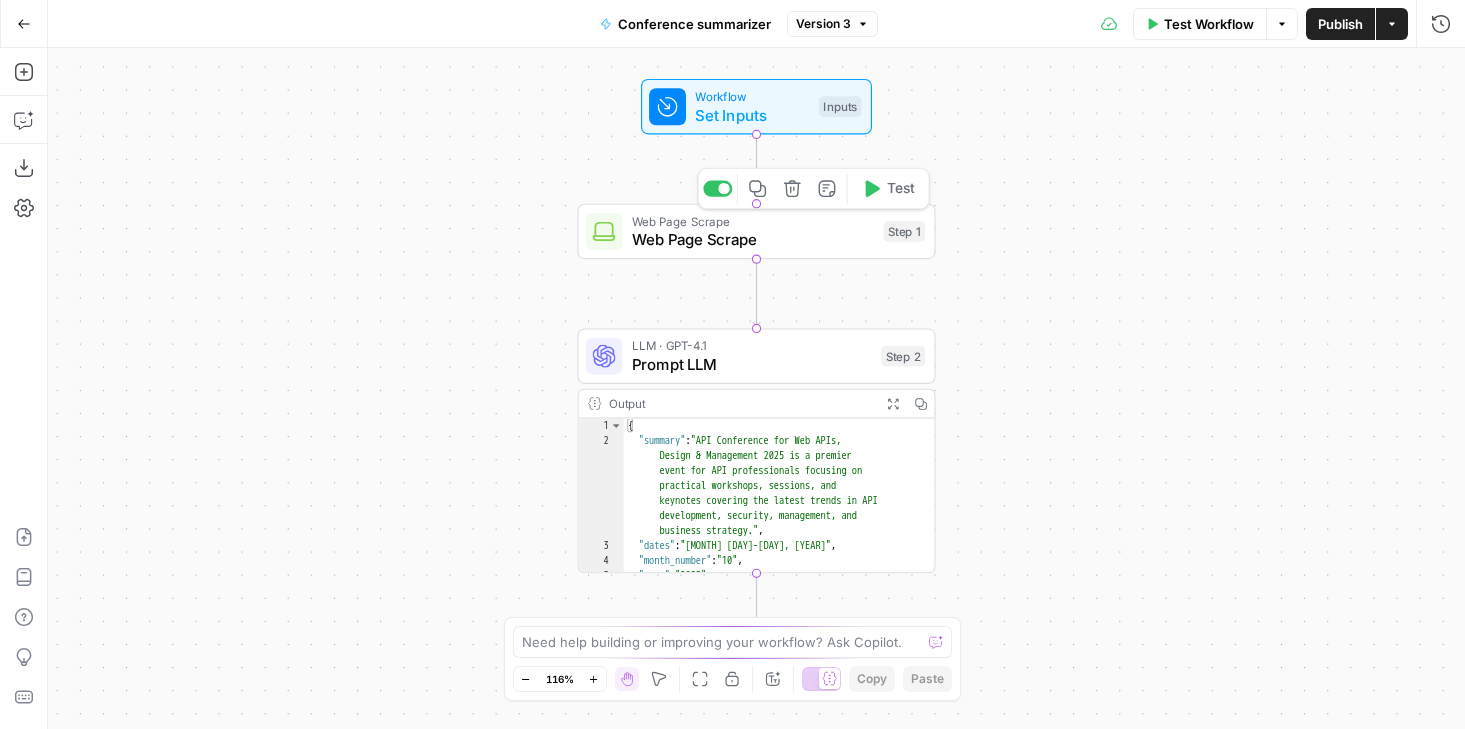 click on "Web Page Scrape" at bounding box center (753, 239) 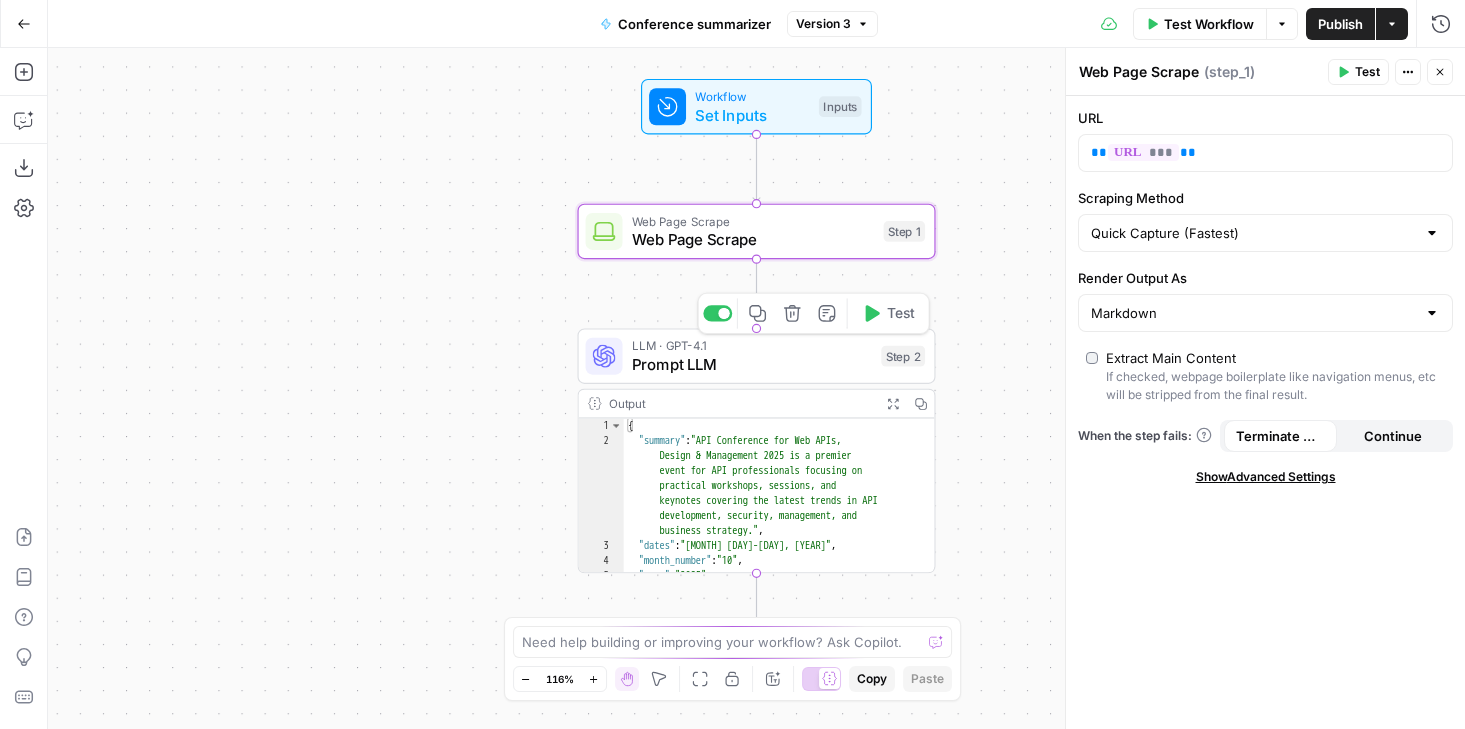 click on "Prompt LLM" at bounding box center [752, 364] 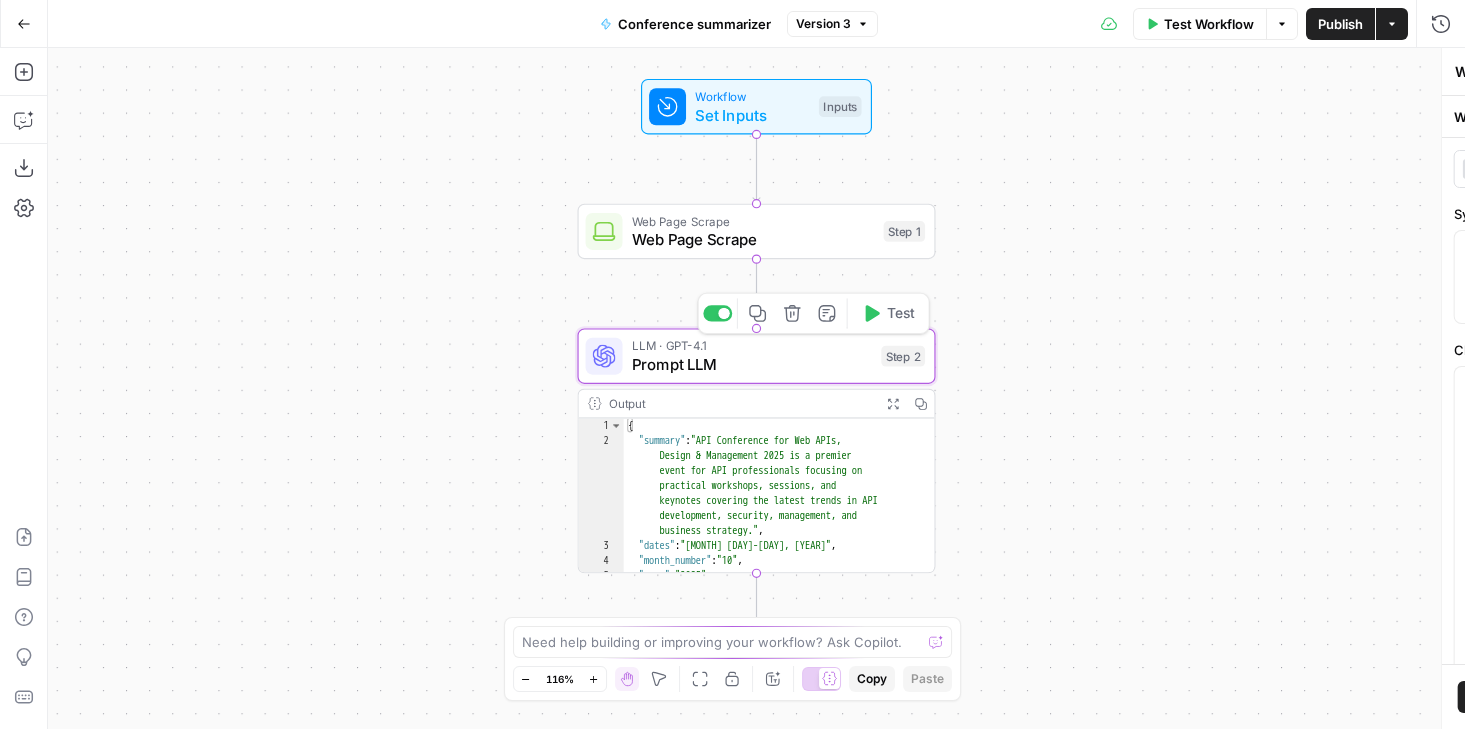 type on "Prompt LLM" 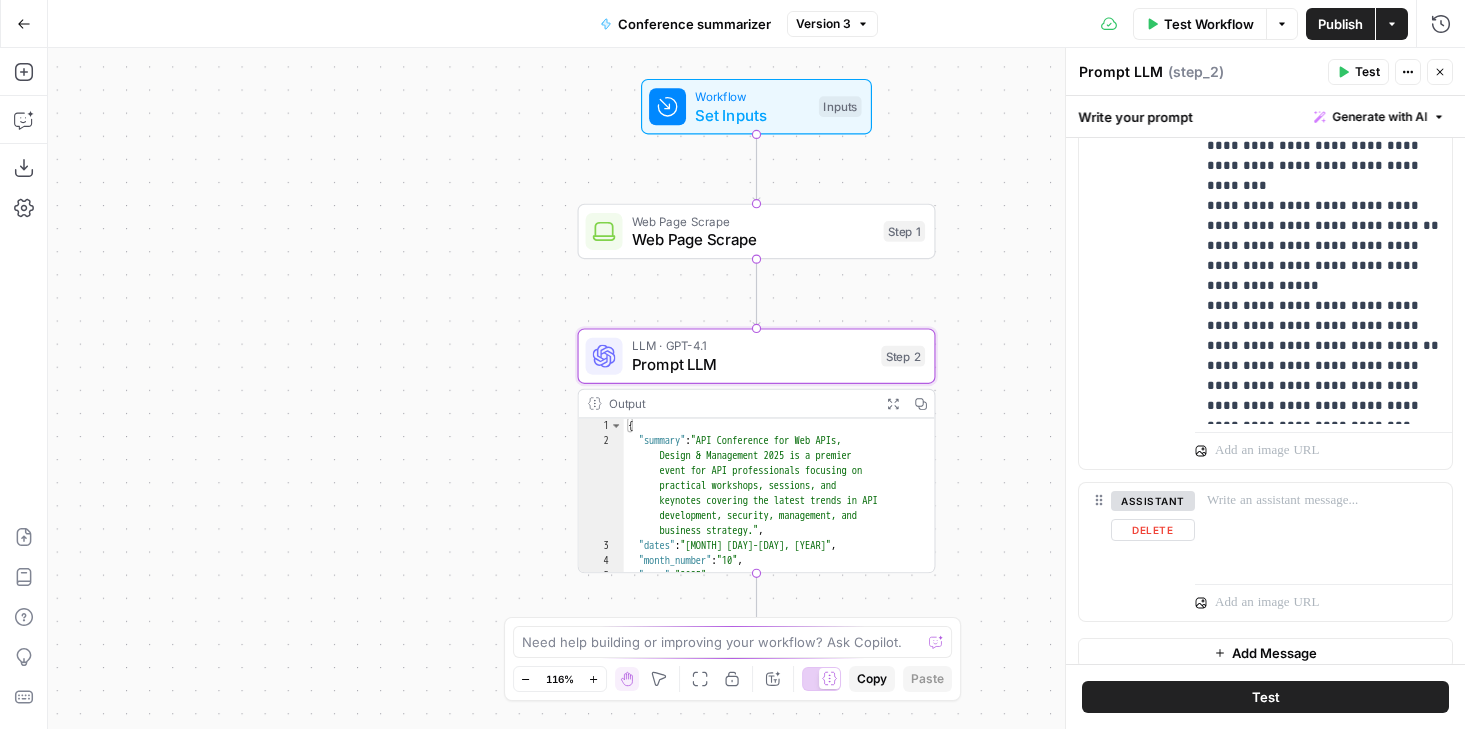 scroll, scrollTop: 534, scrollLeft: 0, axis: vertical 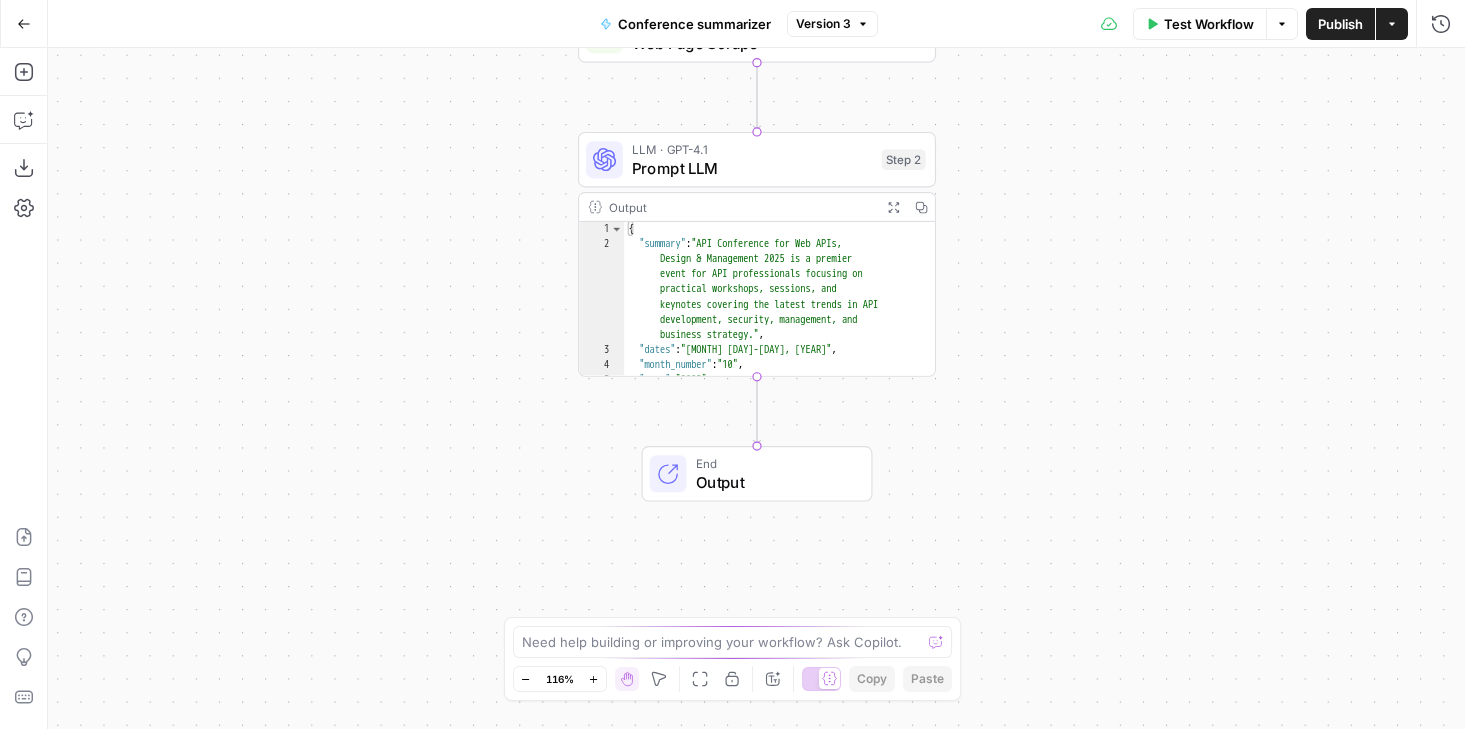 click 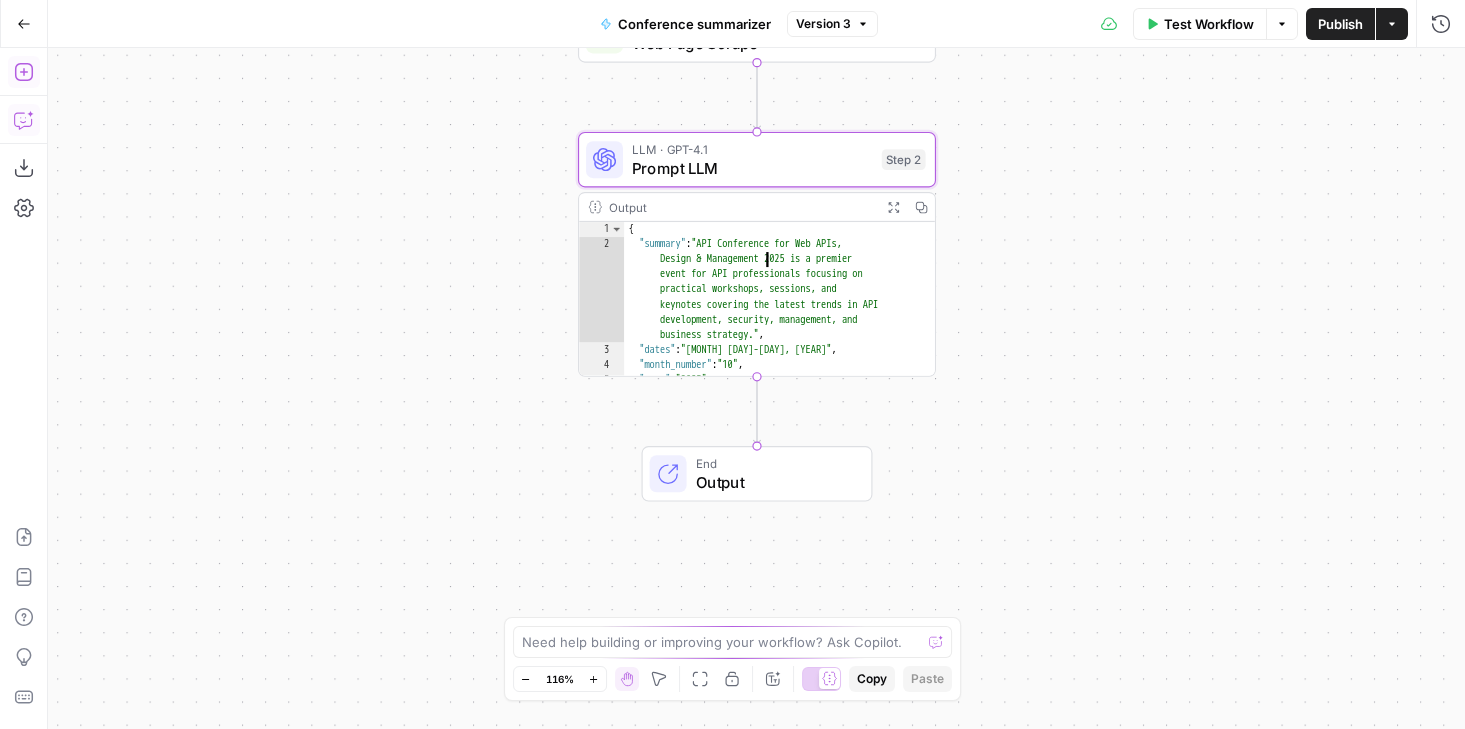 click 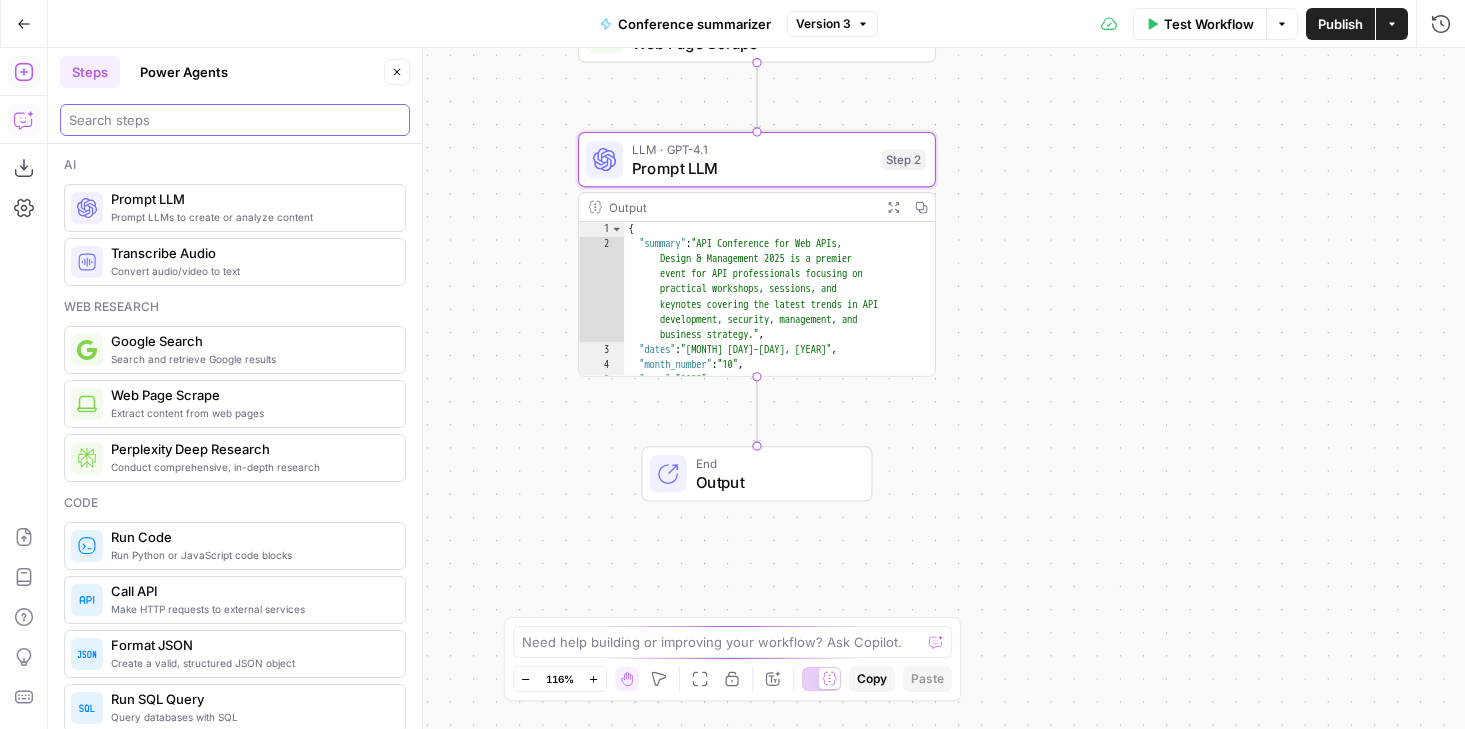 click at bounding box center [235, 120] 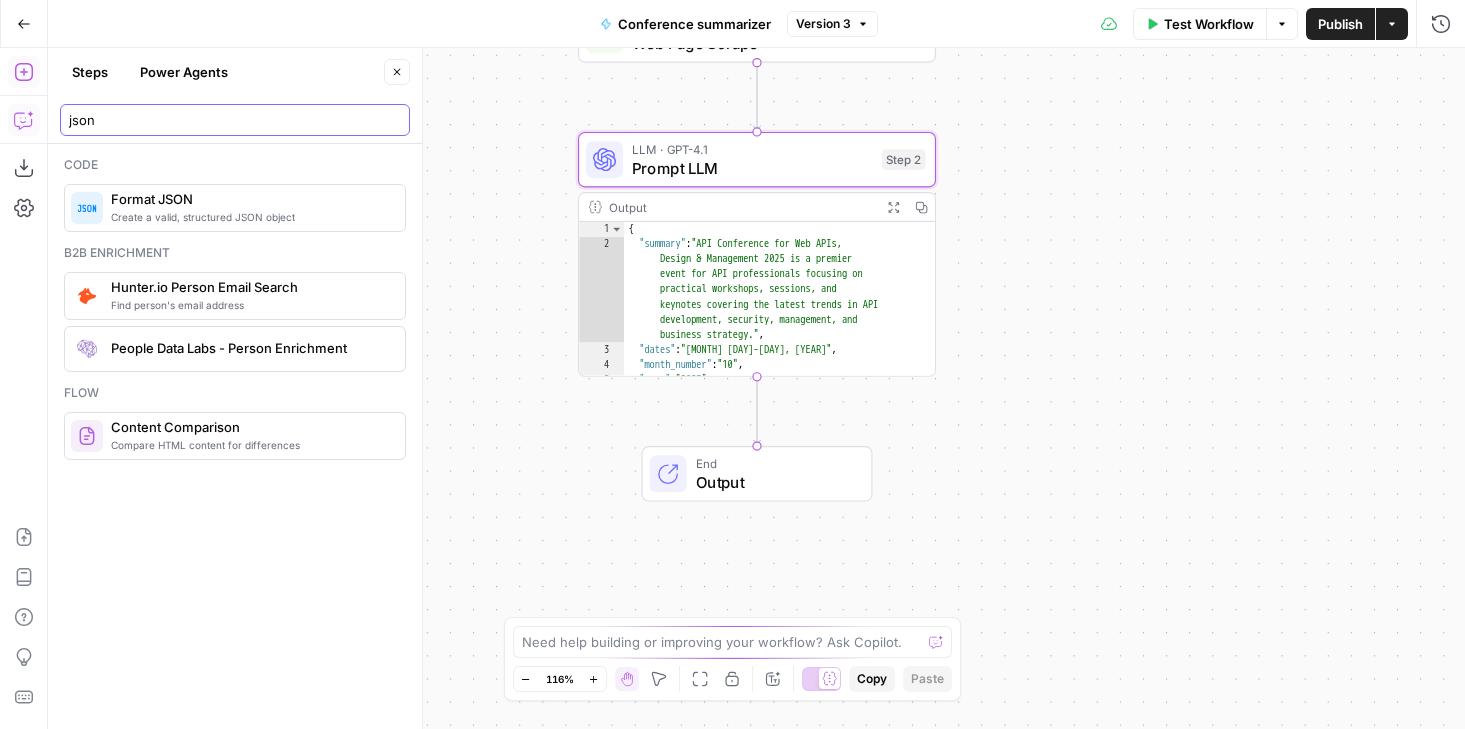 type on "json" 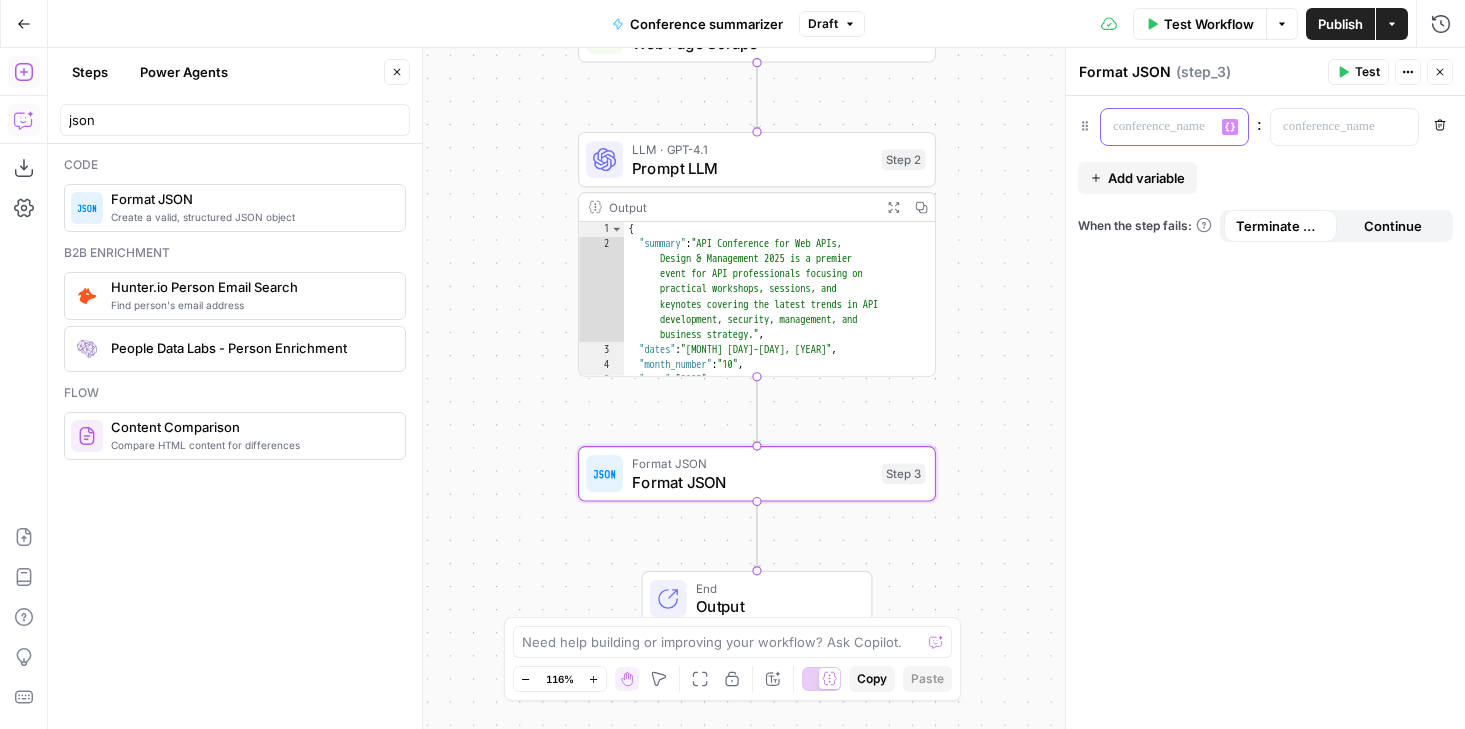 click at bounding box center (1158, 127) 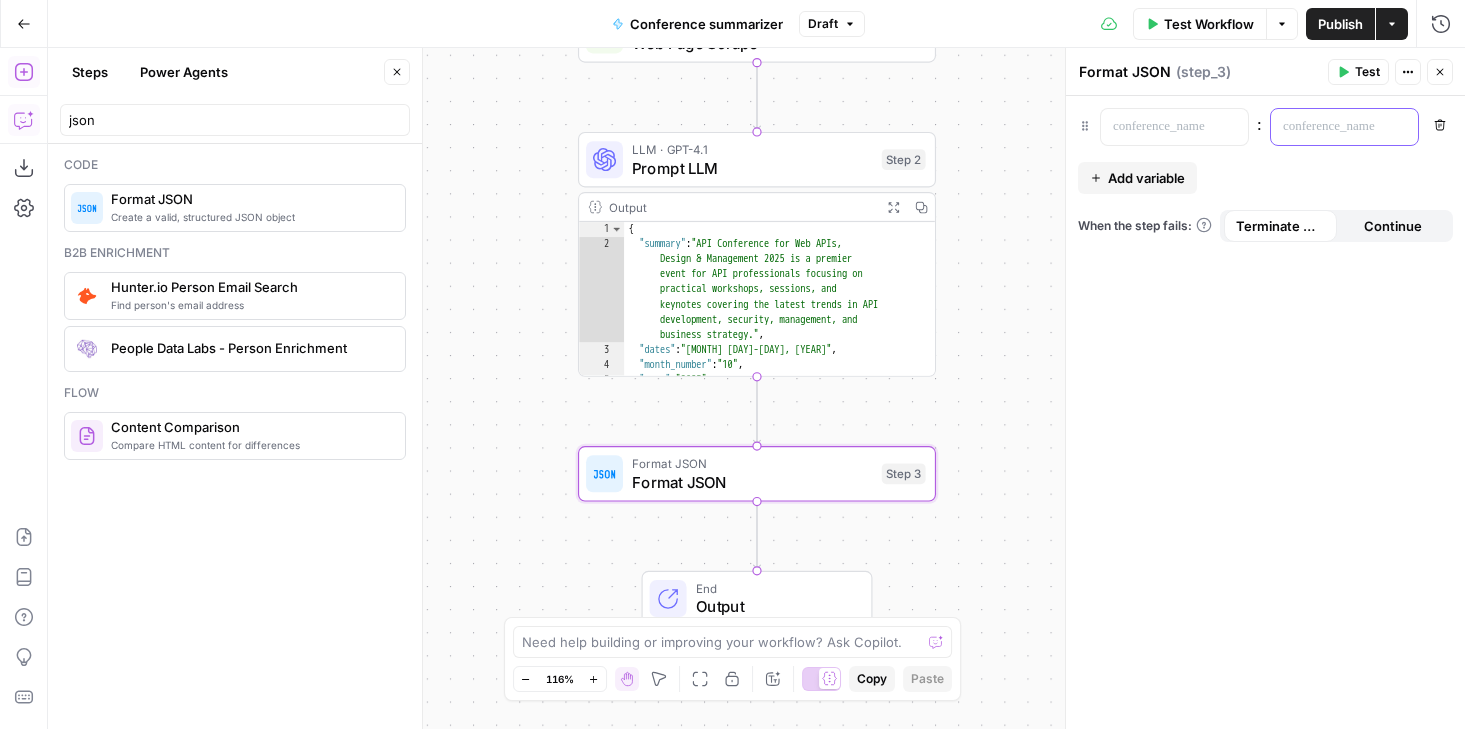 click at bounding box center (1328, 127) 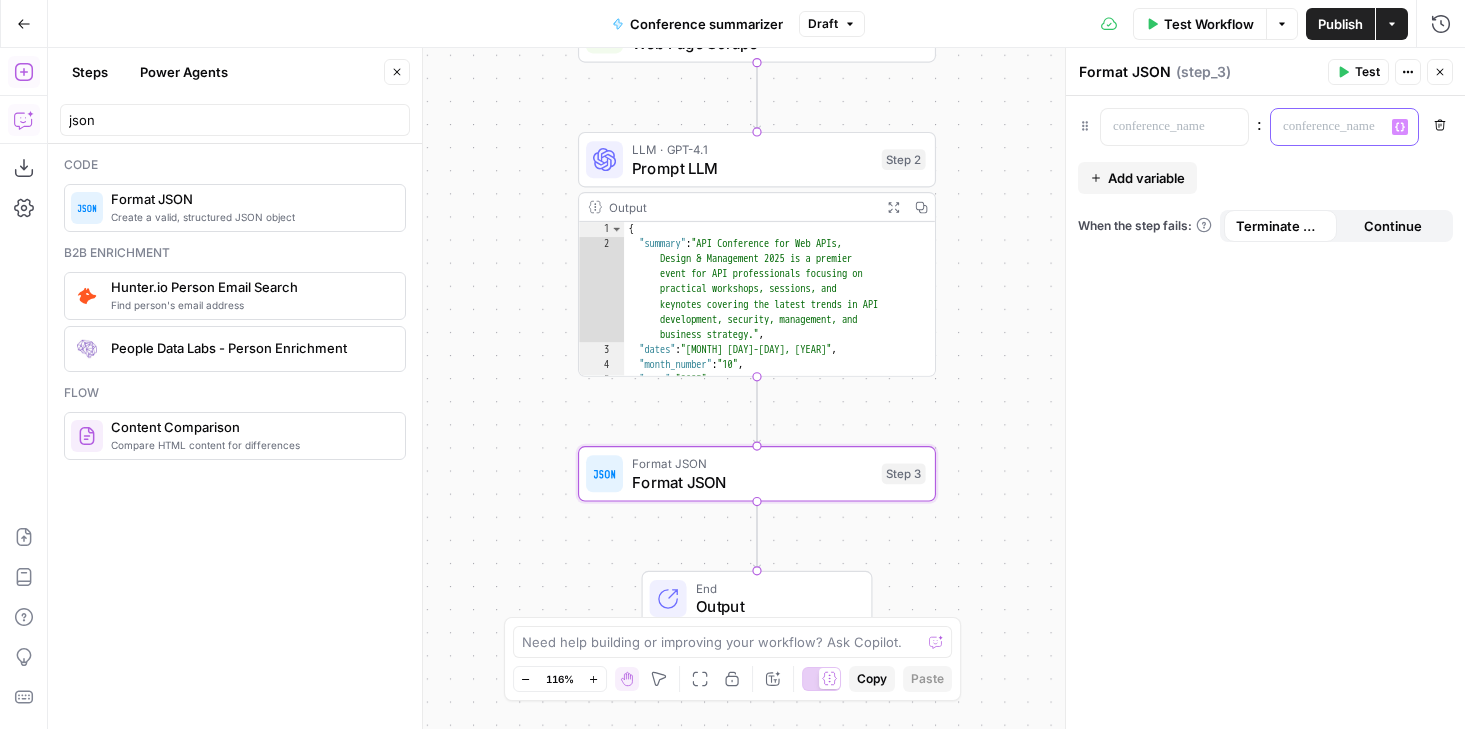 click on "Variables Menu" at bounding box center (1400, 127) 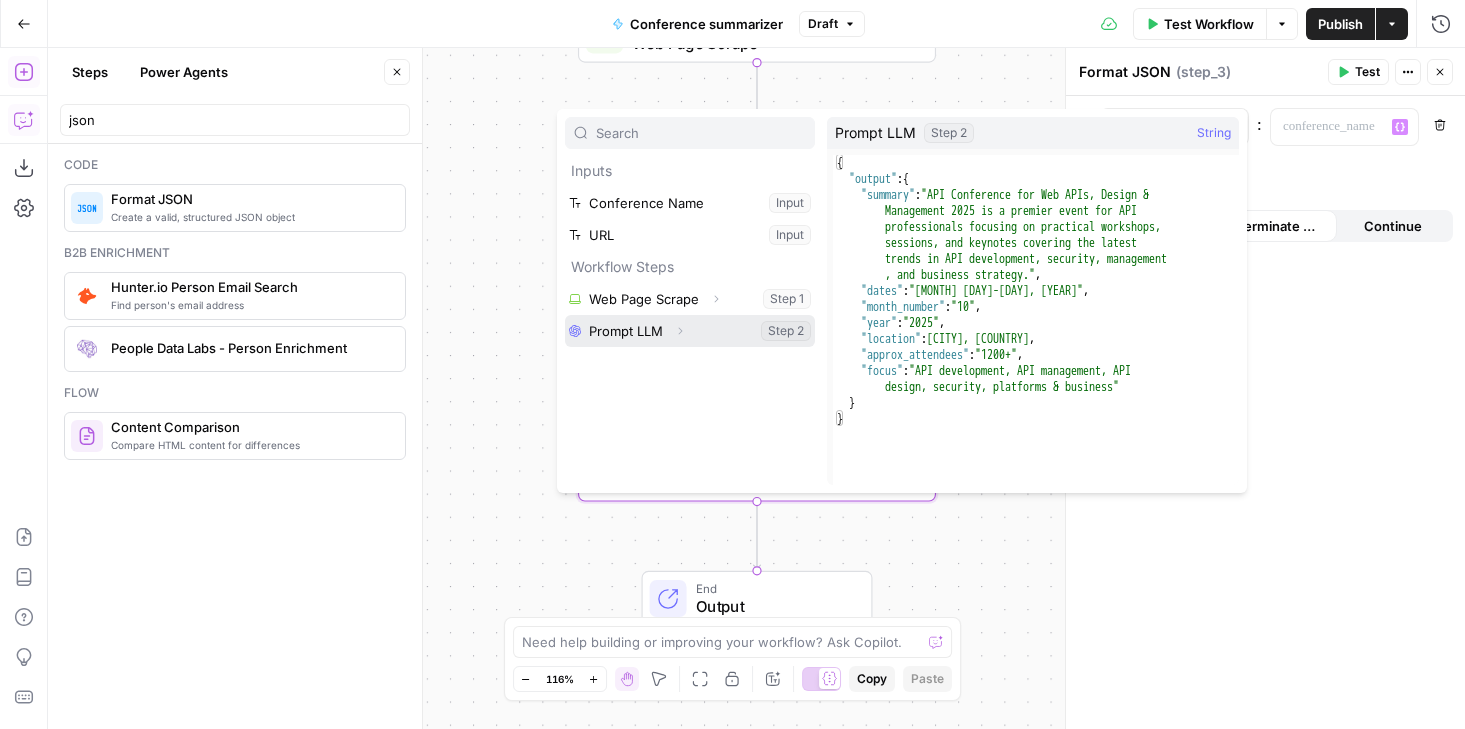 click 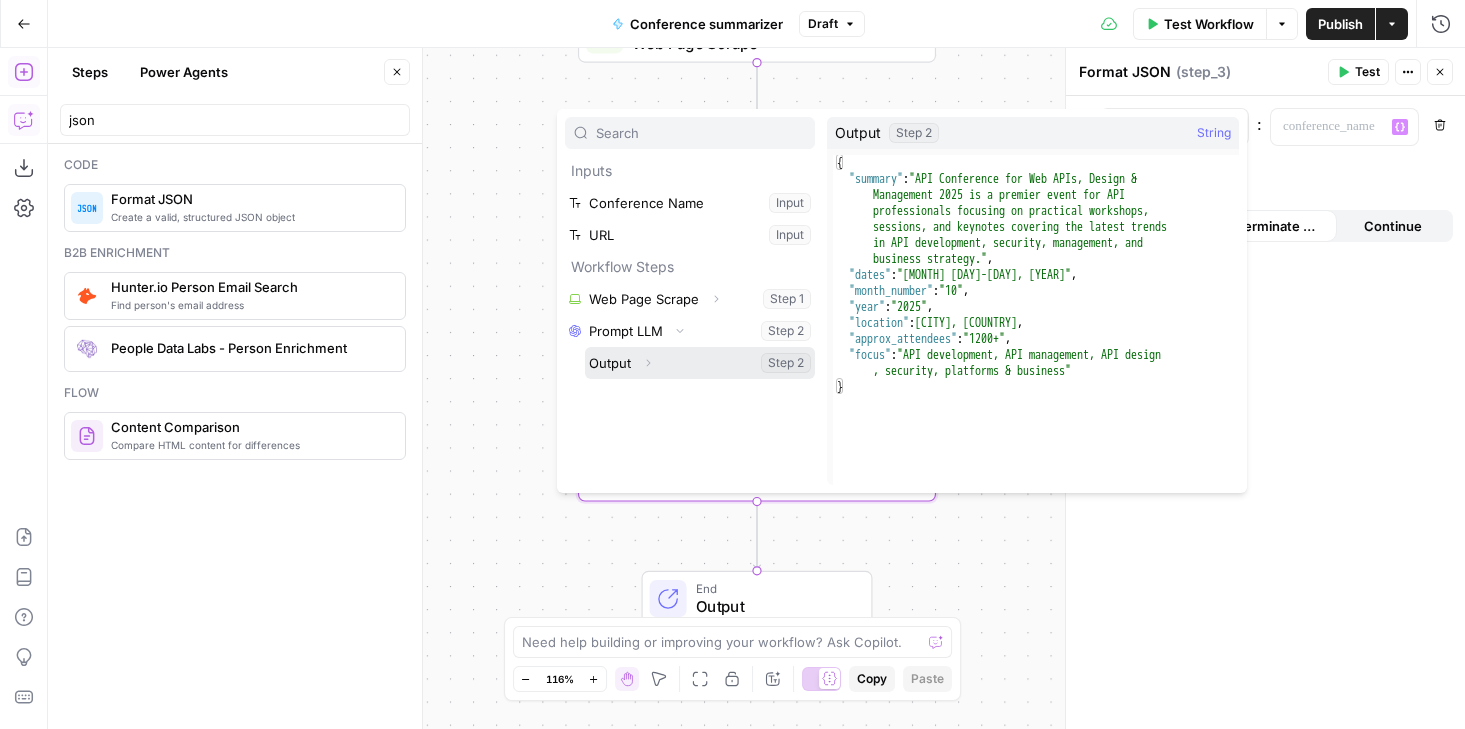 click on "Expand" at bounding box center [648, 363] 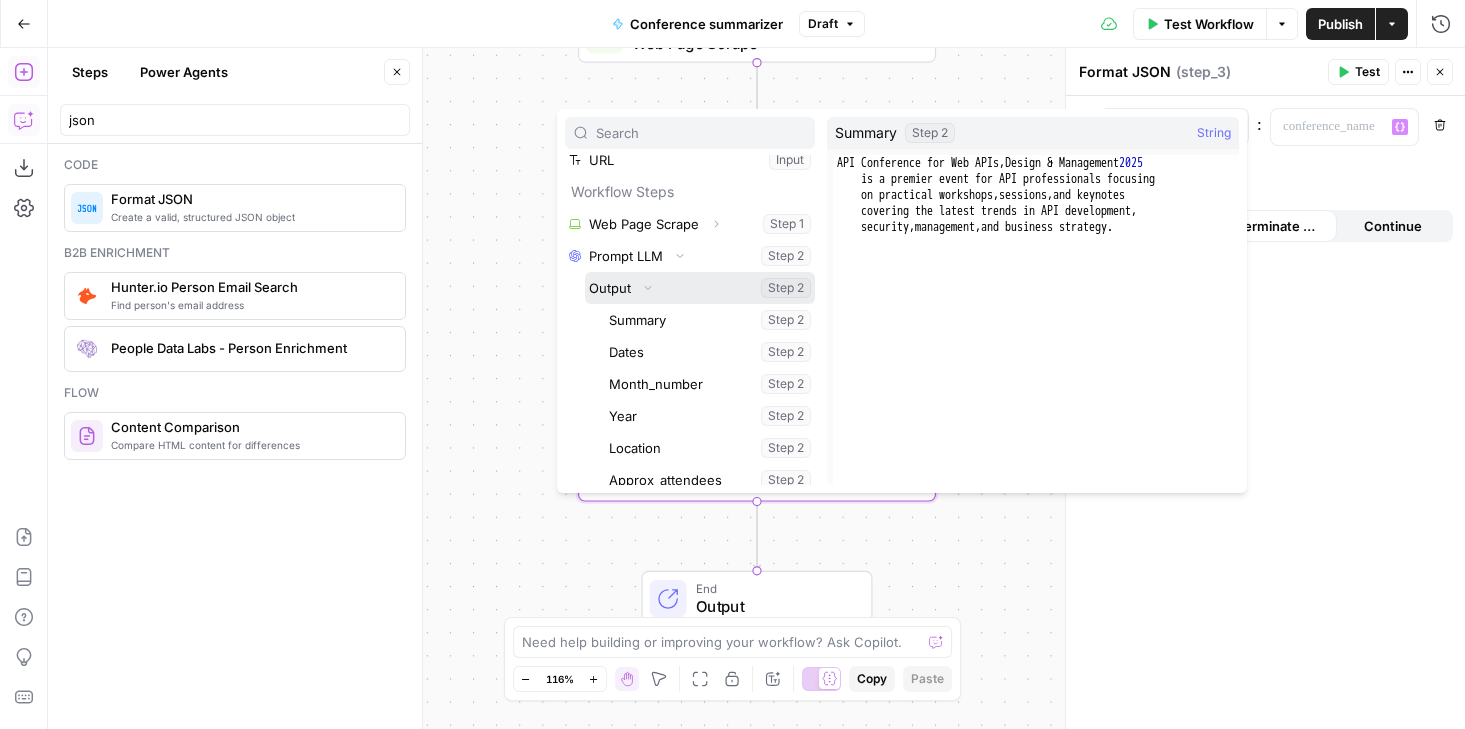 scroll, scrollTop: 93, scrollLeft: 0, axis: vertical 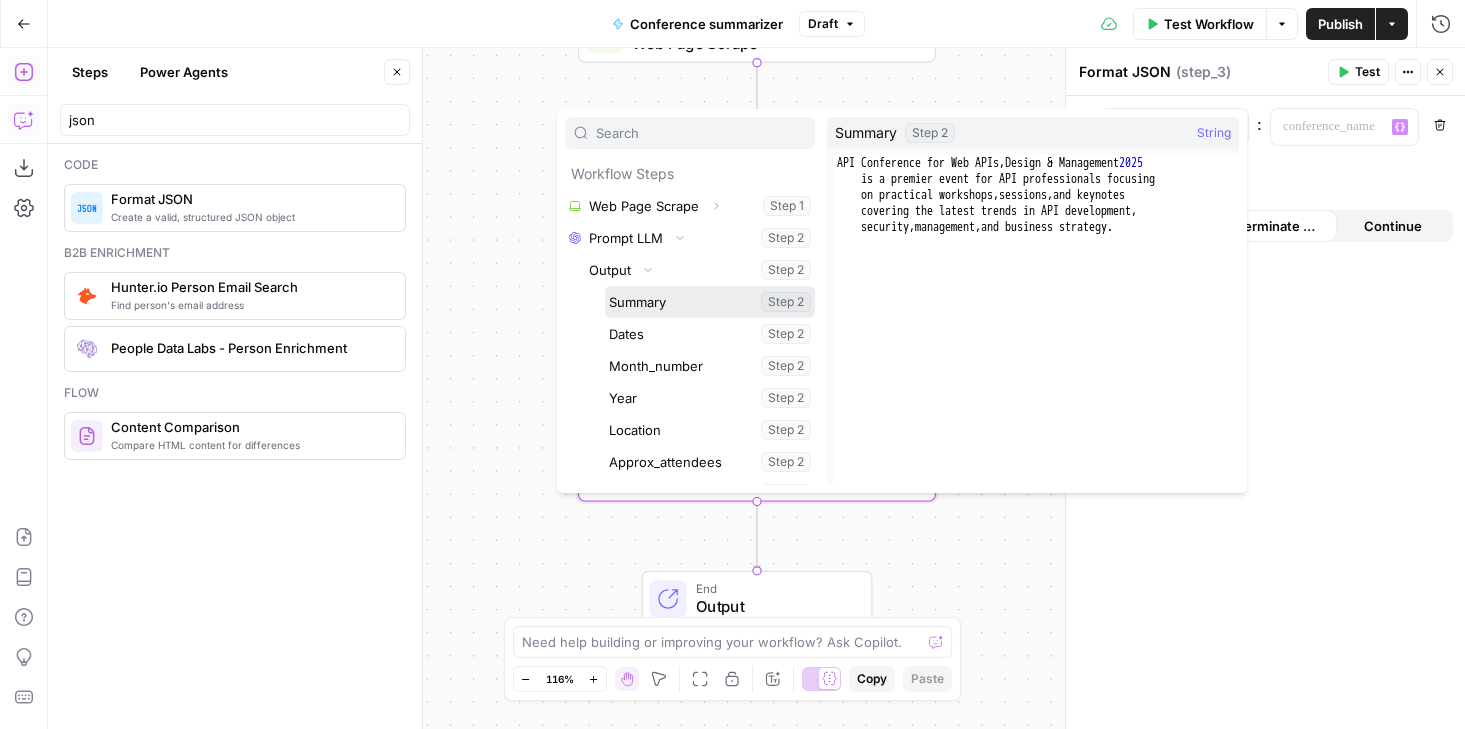 click at bounding box center (710, 302) 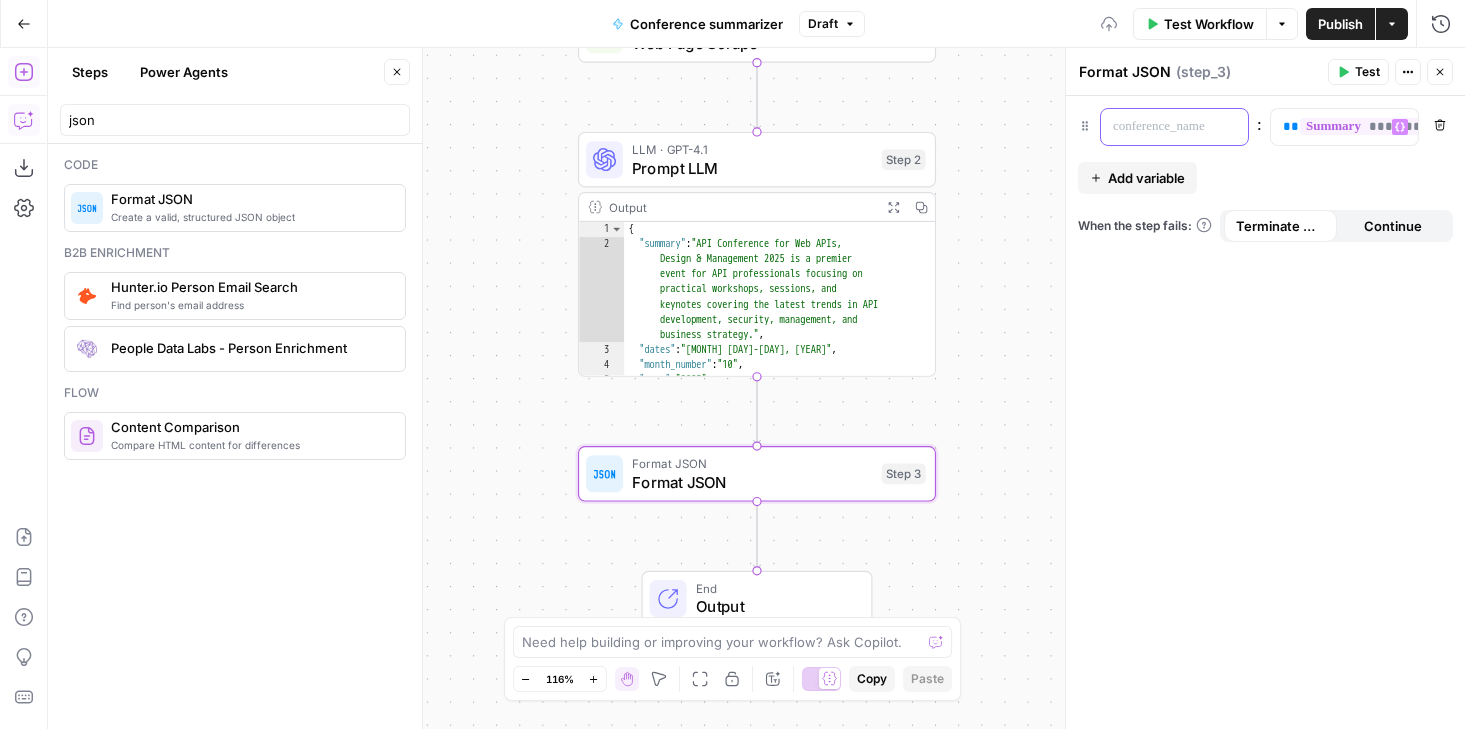 click at bounding box center (1158, 127) 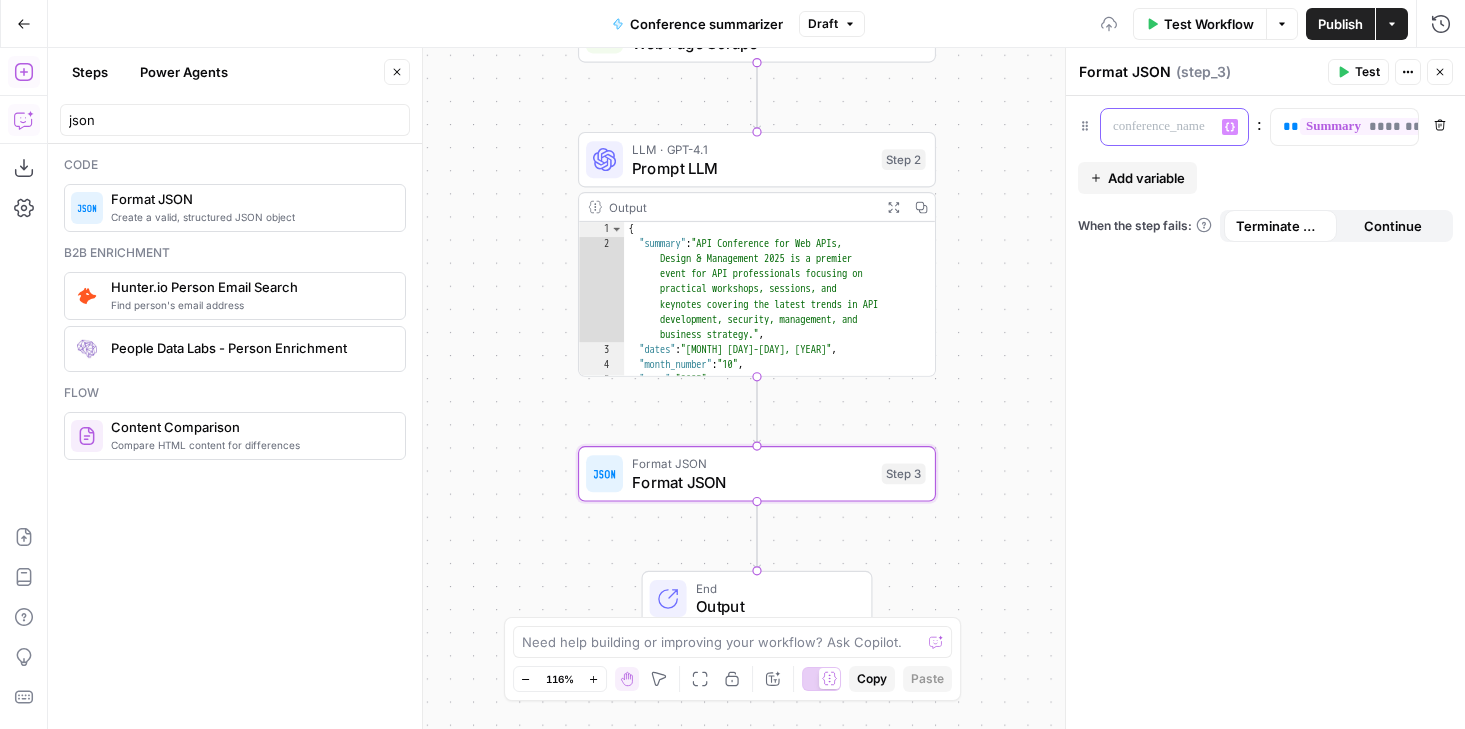 type 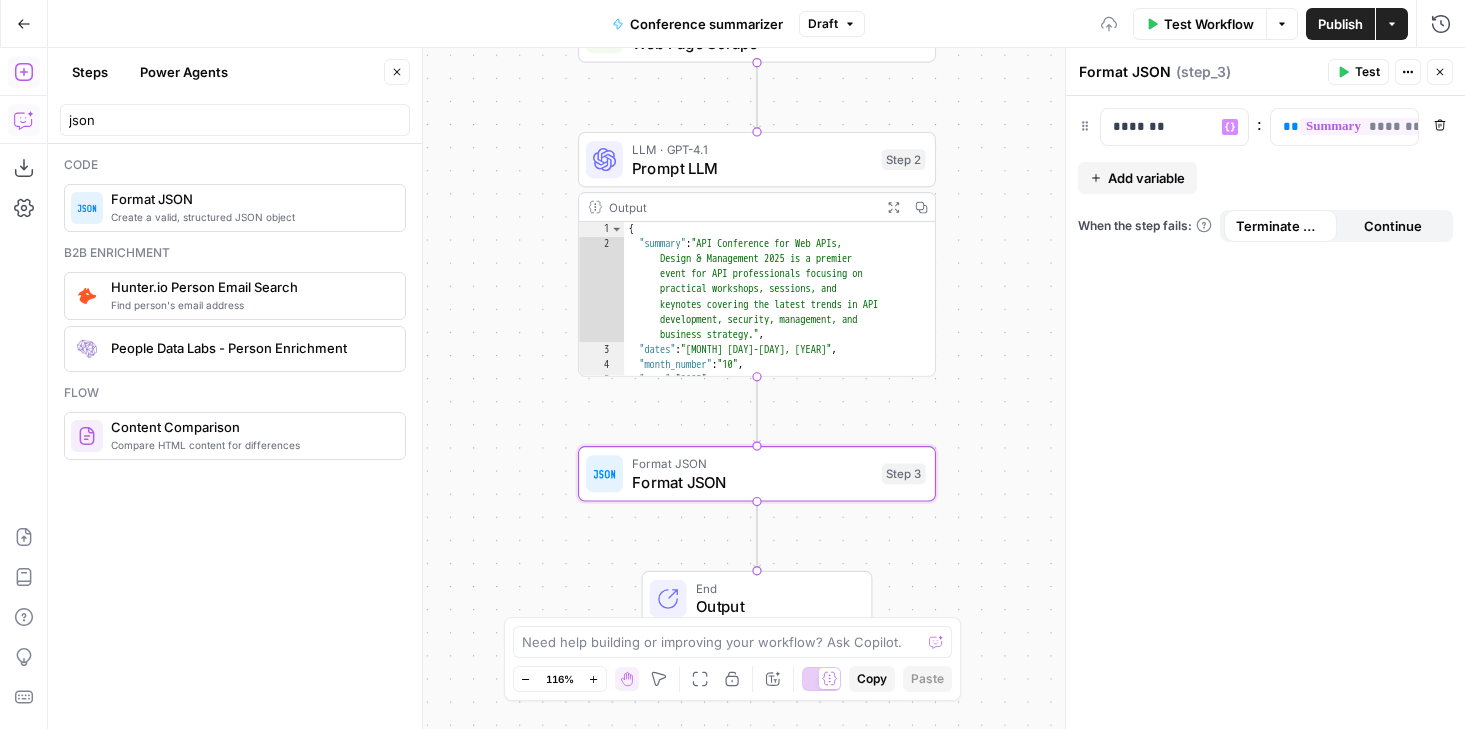 click on "Add variable" at bounding box center (1146, 178) 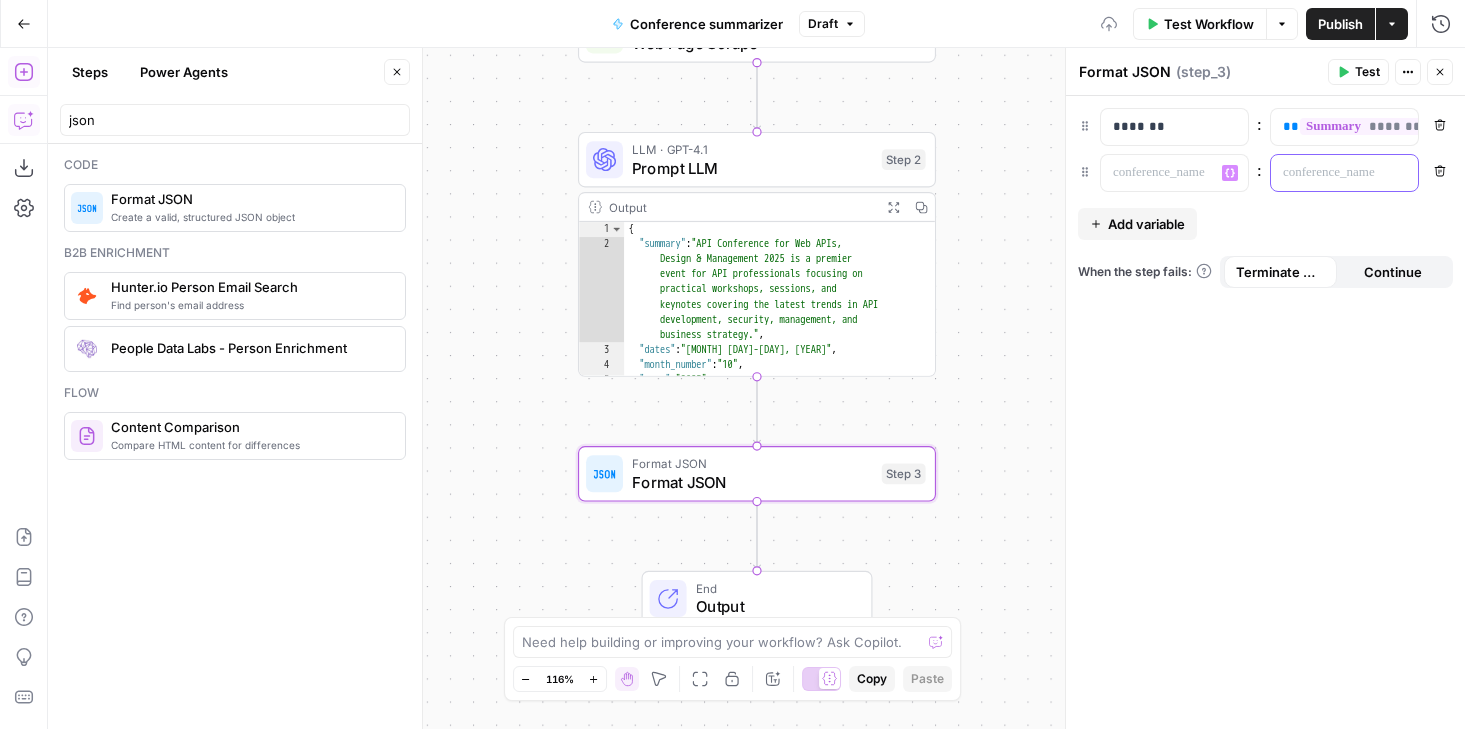 click at bounding box center (1328, 173) 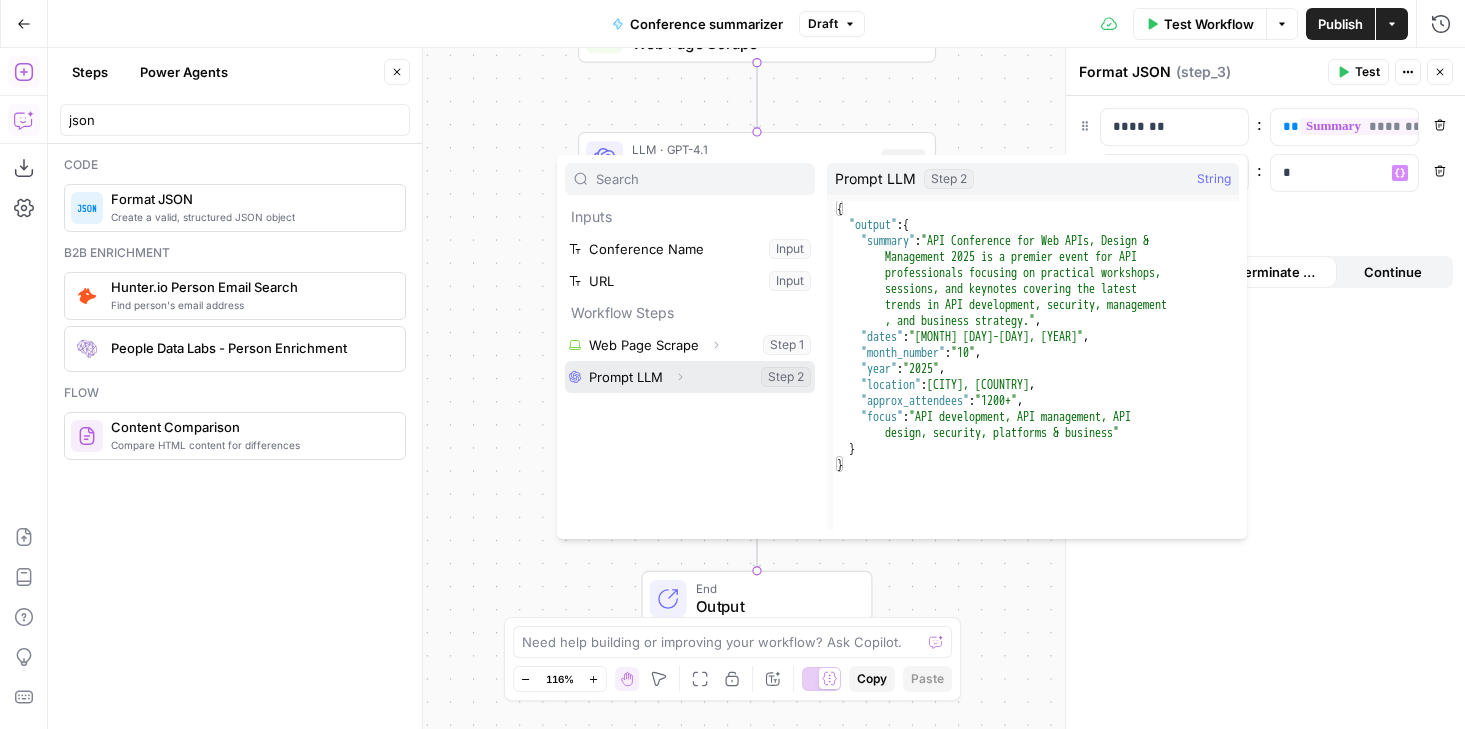 click on "Expand" at bounding box center (680, 377) 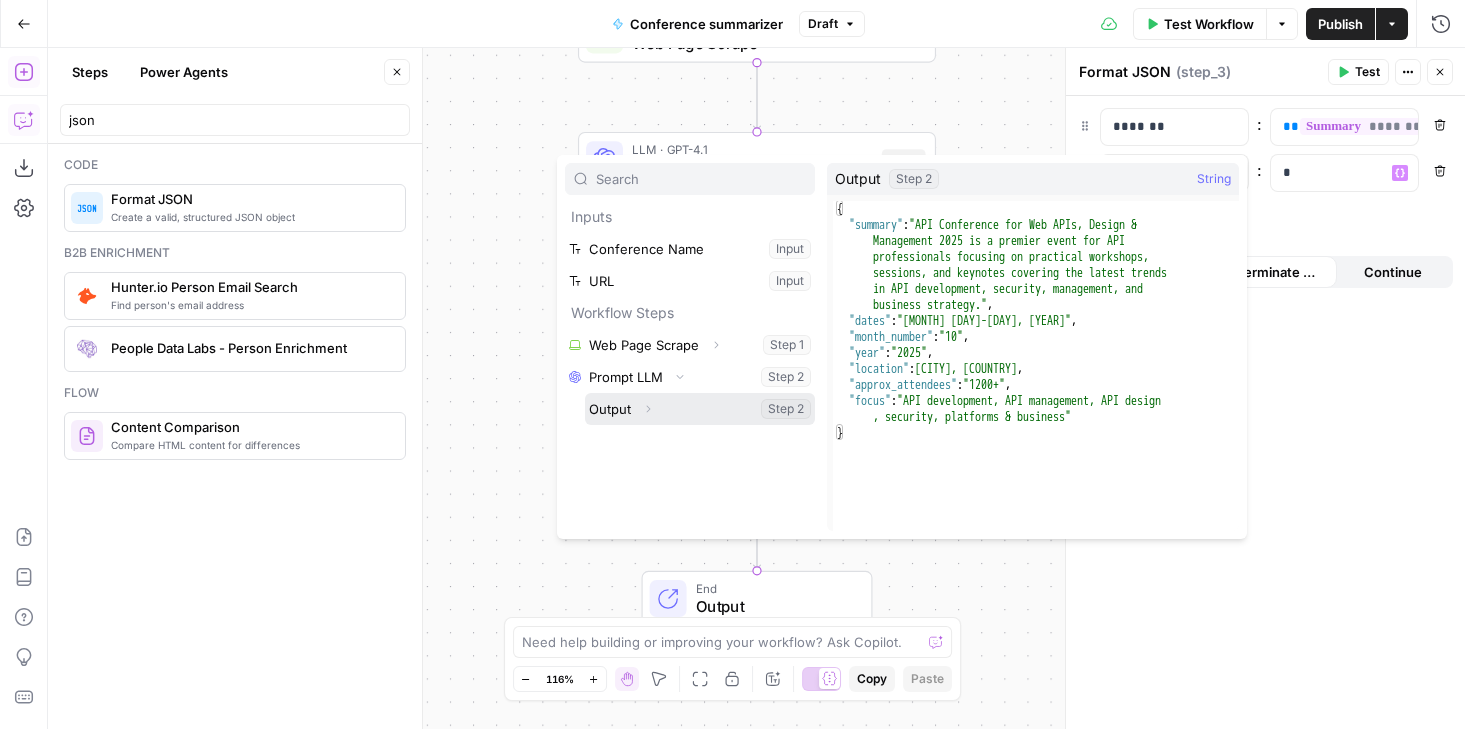 click 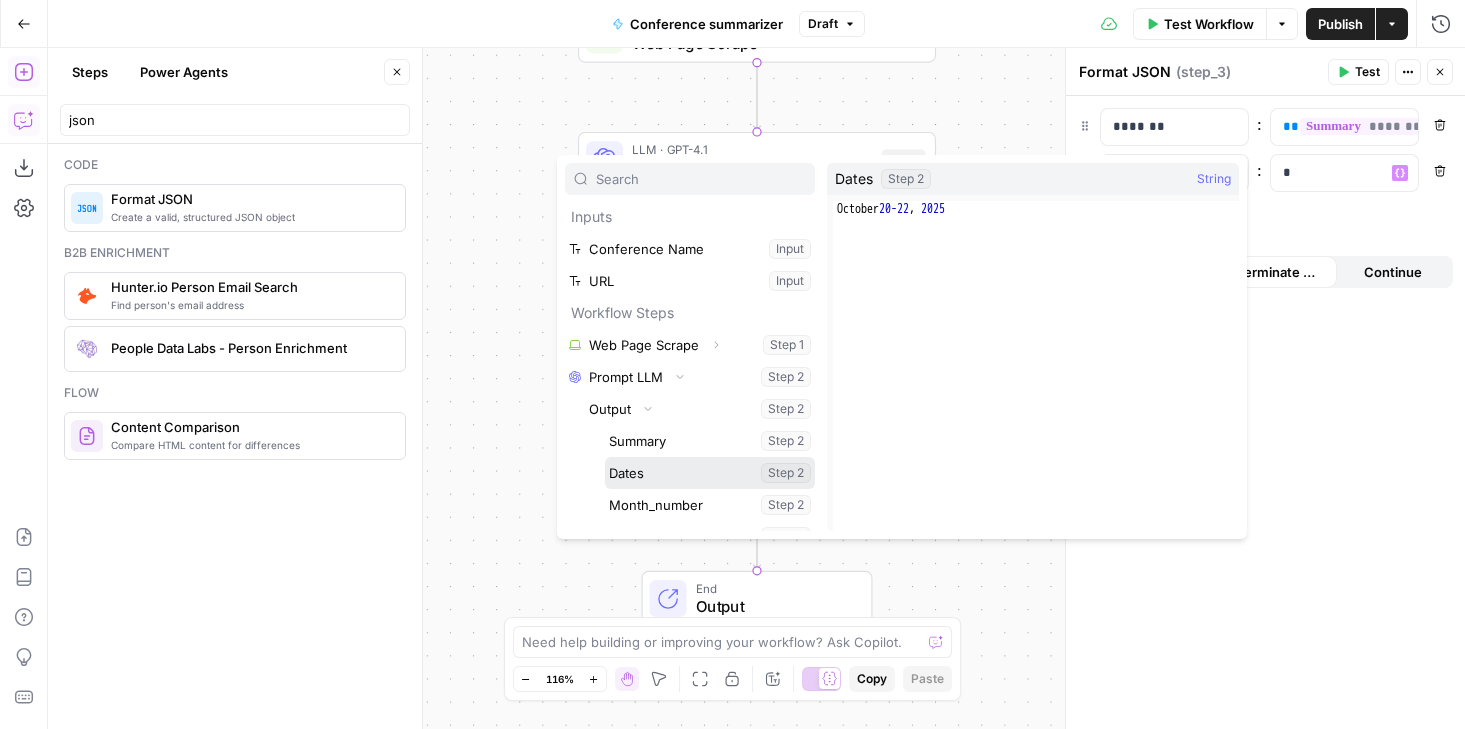 click at bounding box center [710, 473] 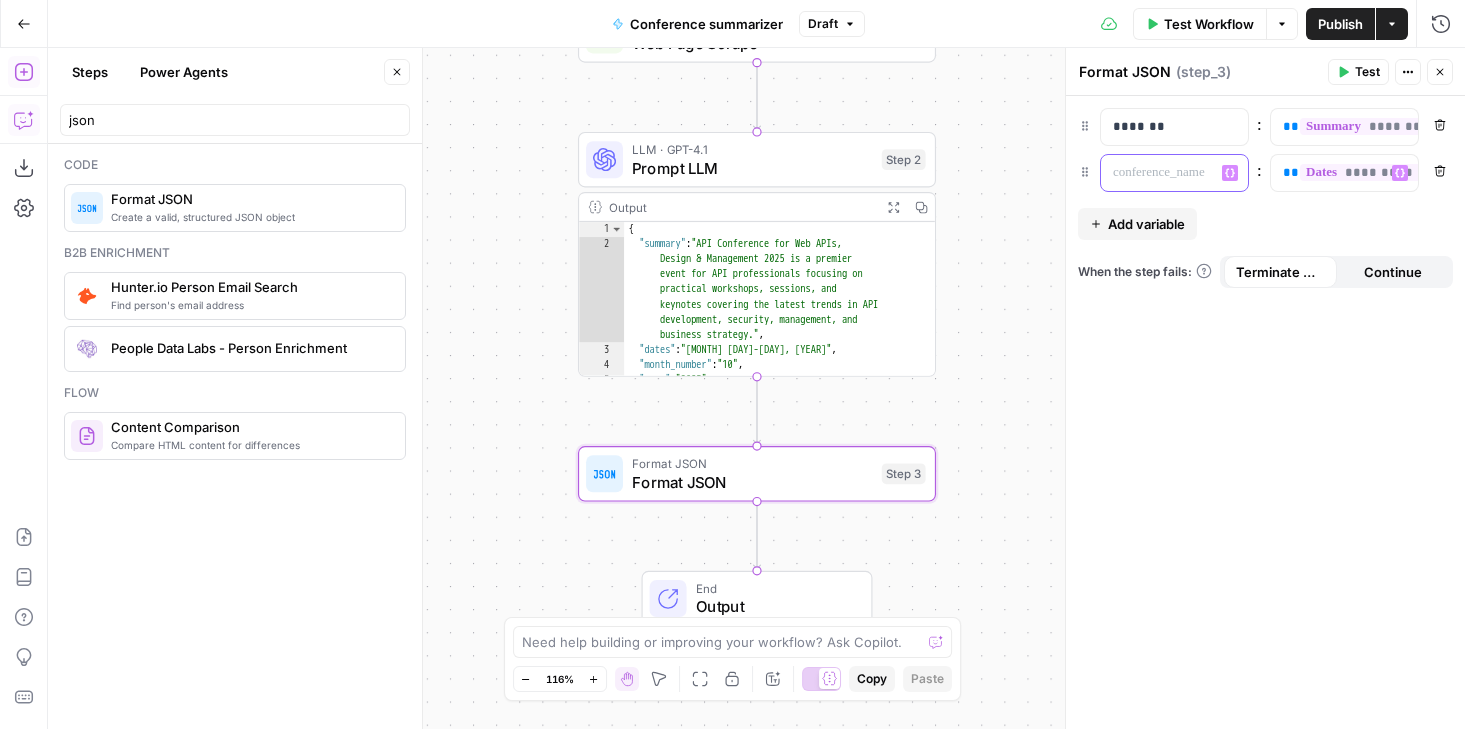 click at bounding box center (1158, 173) 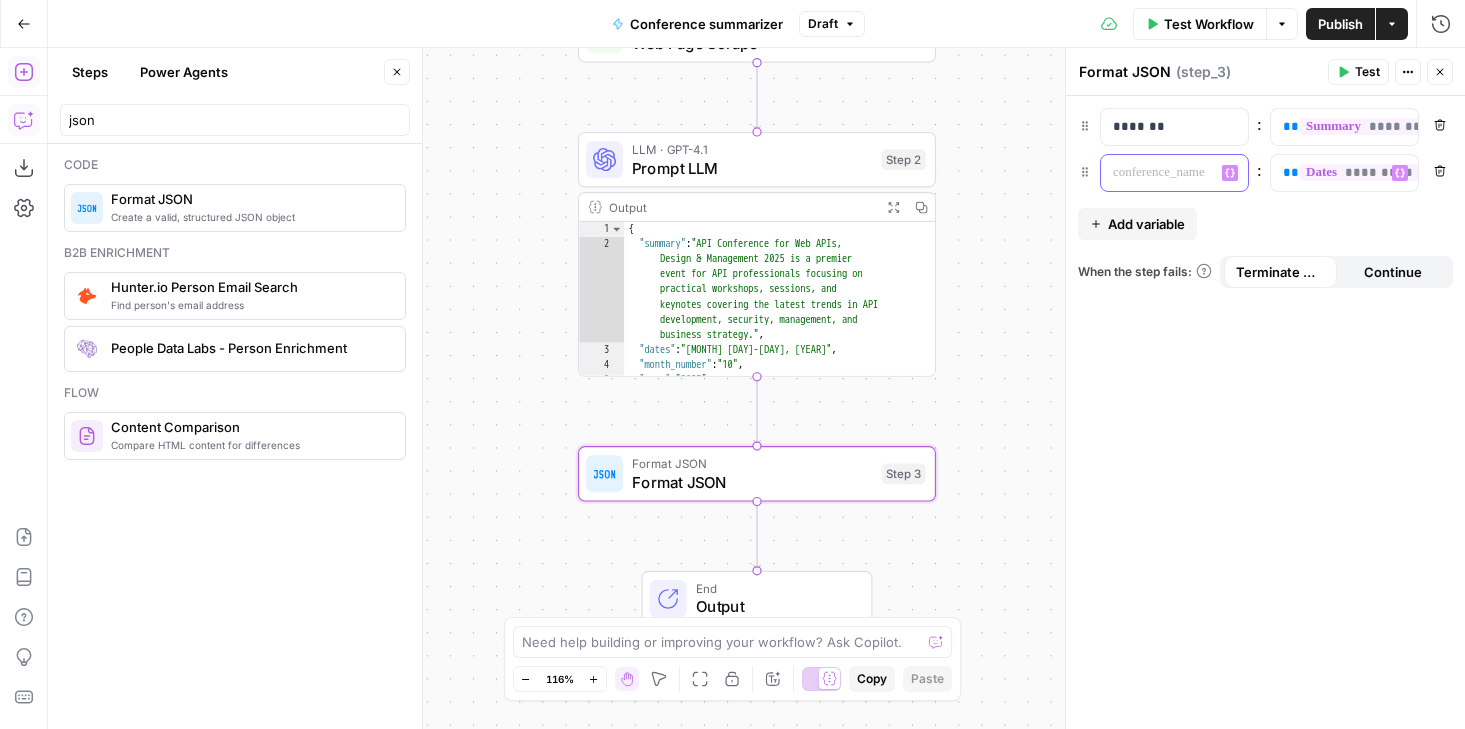 type 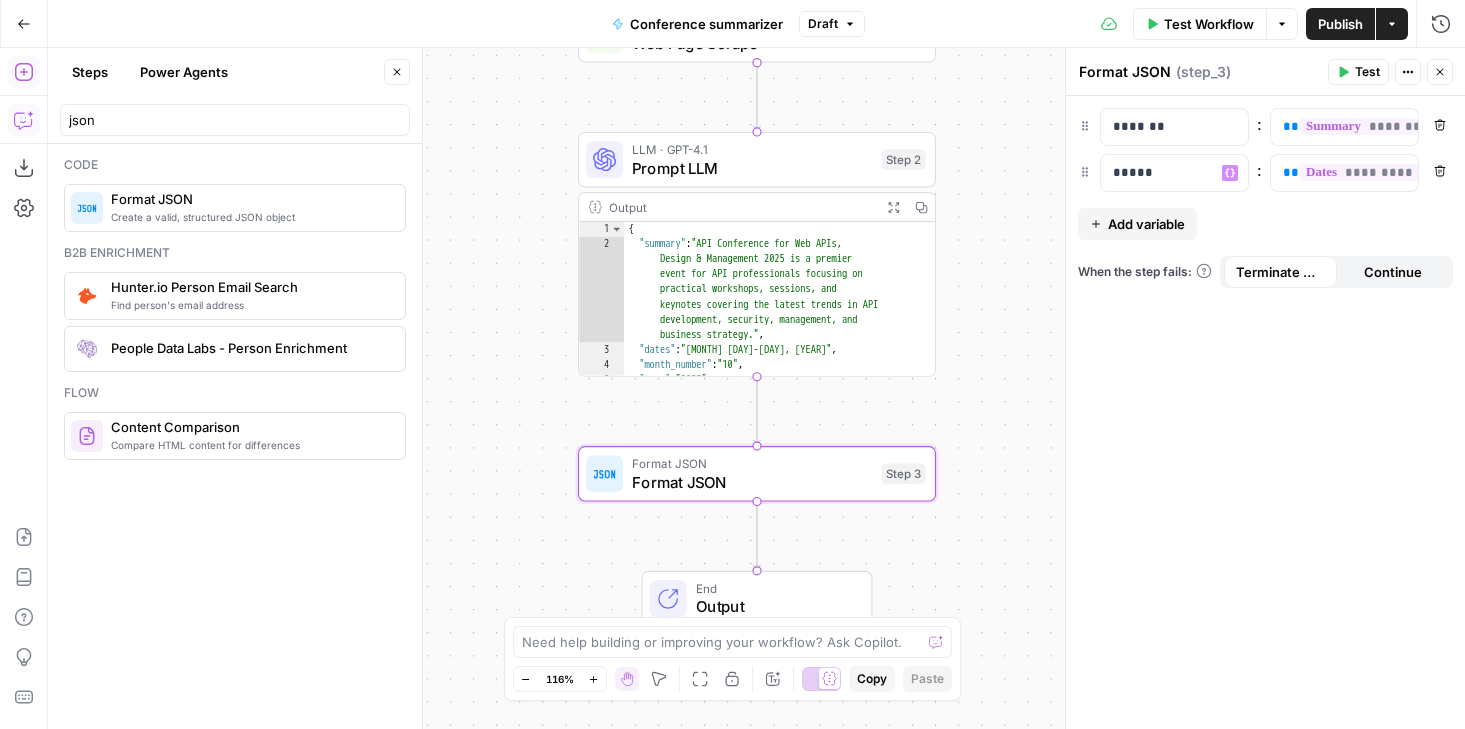 click on "Add variable" at bounding box center (1146, 224) 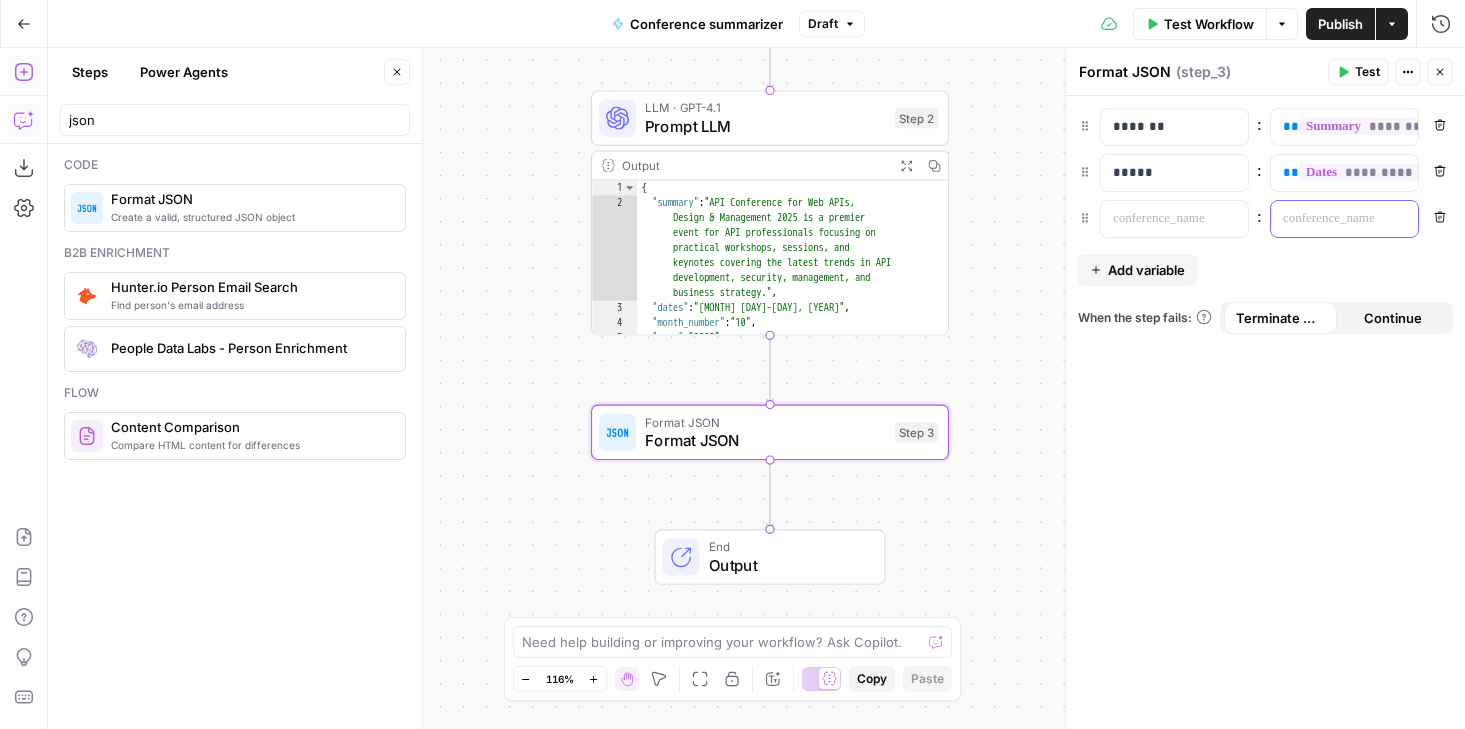 click at bounding box center (1328, 219) 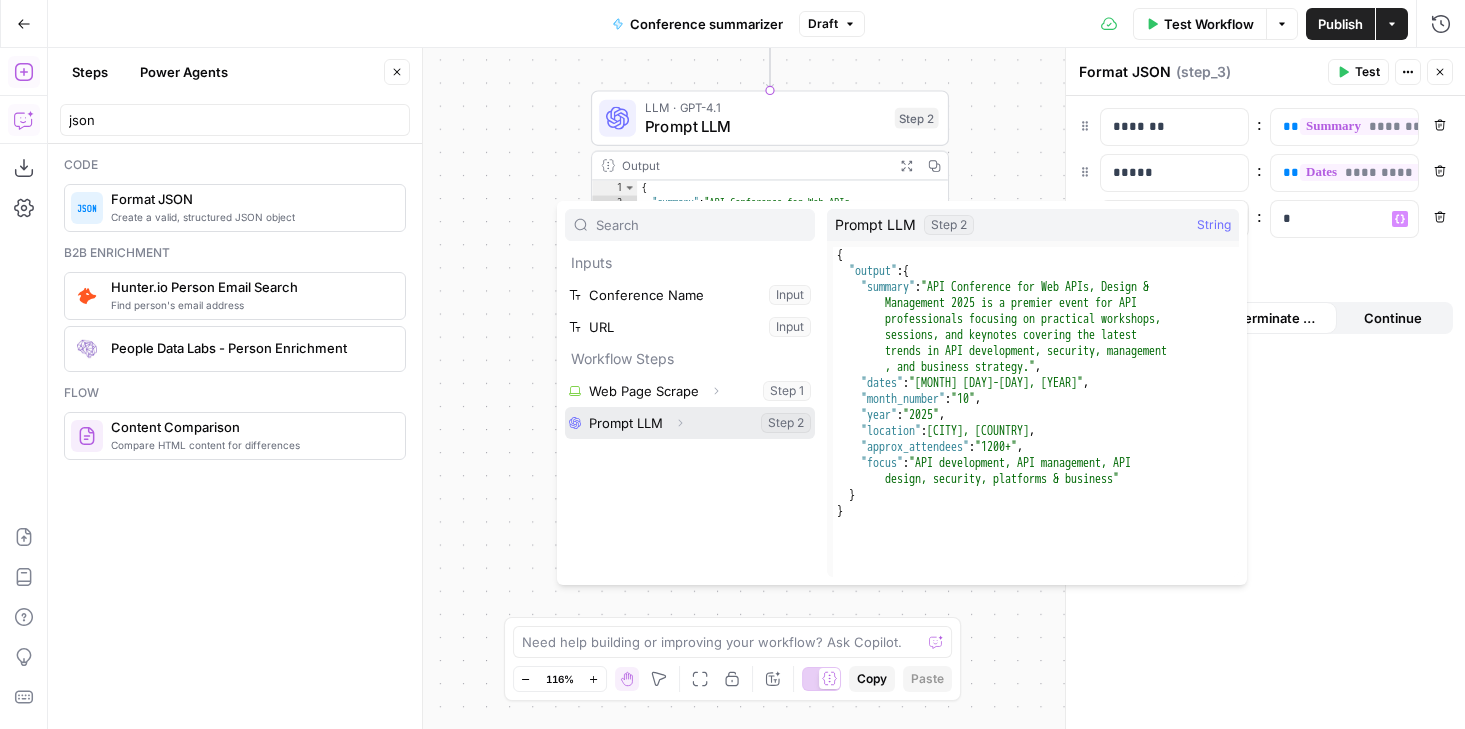 click at bounding box center (690, 423) 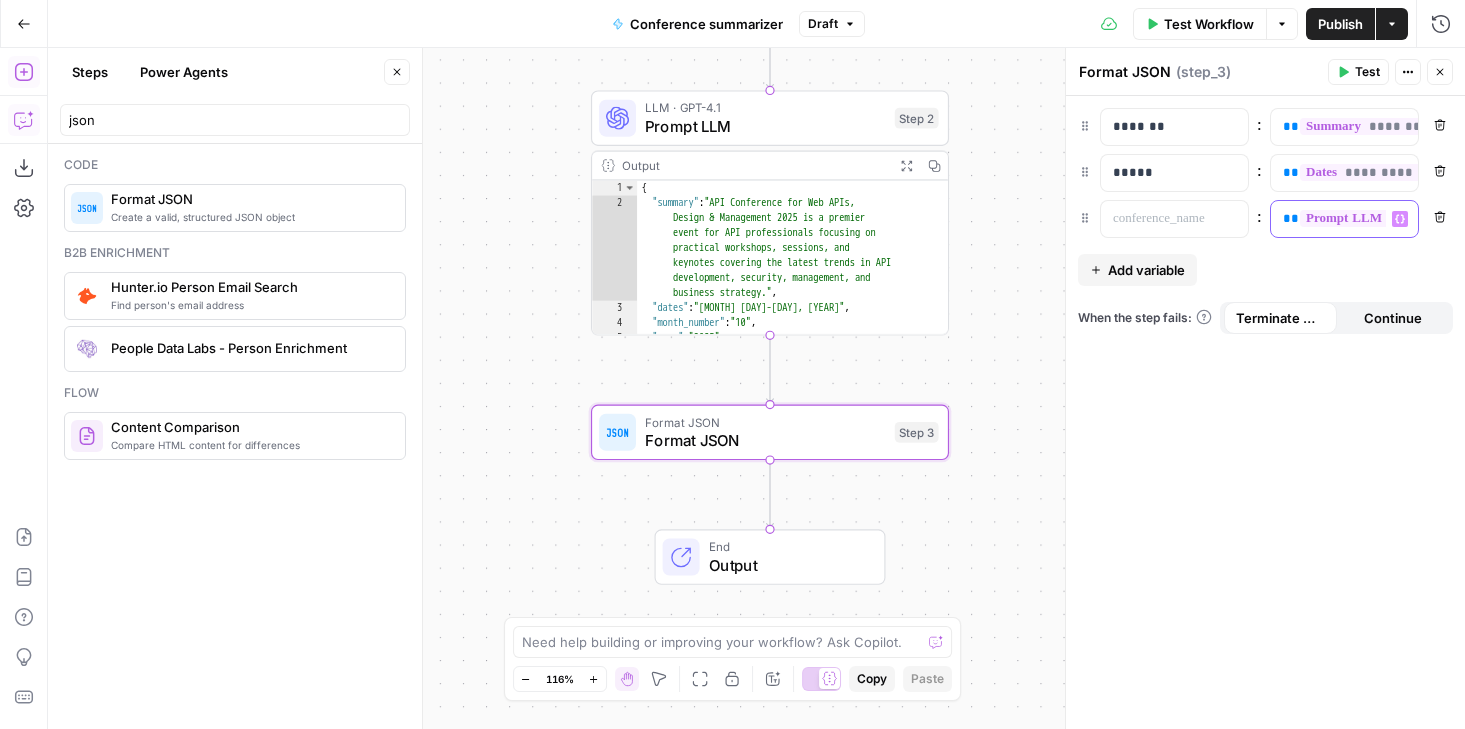 type 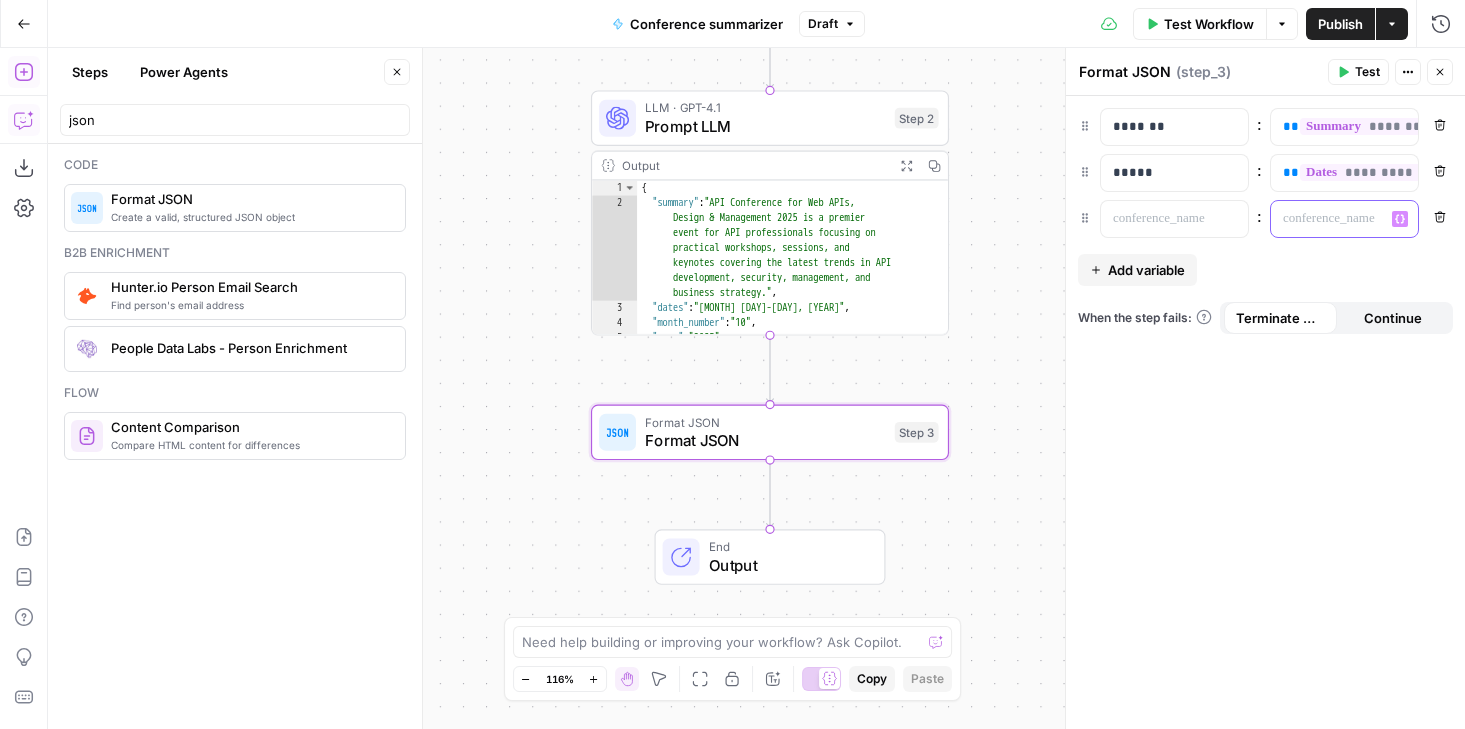 click on "Variables Menu" at bounding box center [1400, 219] 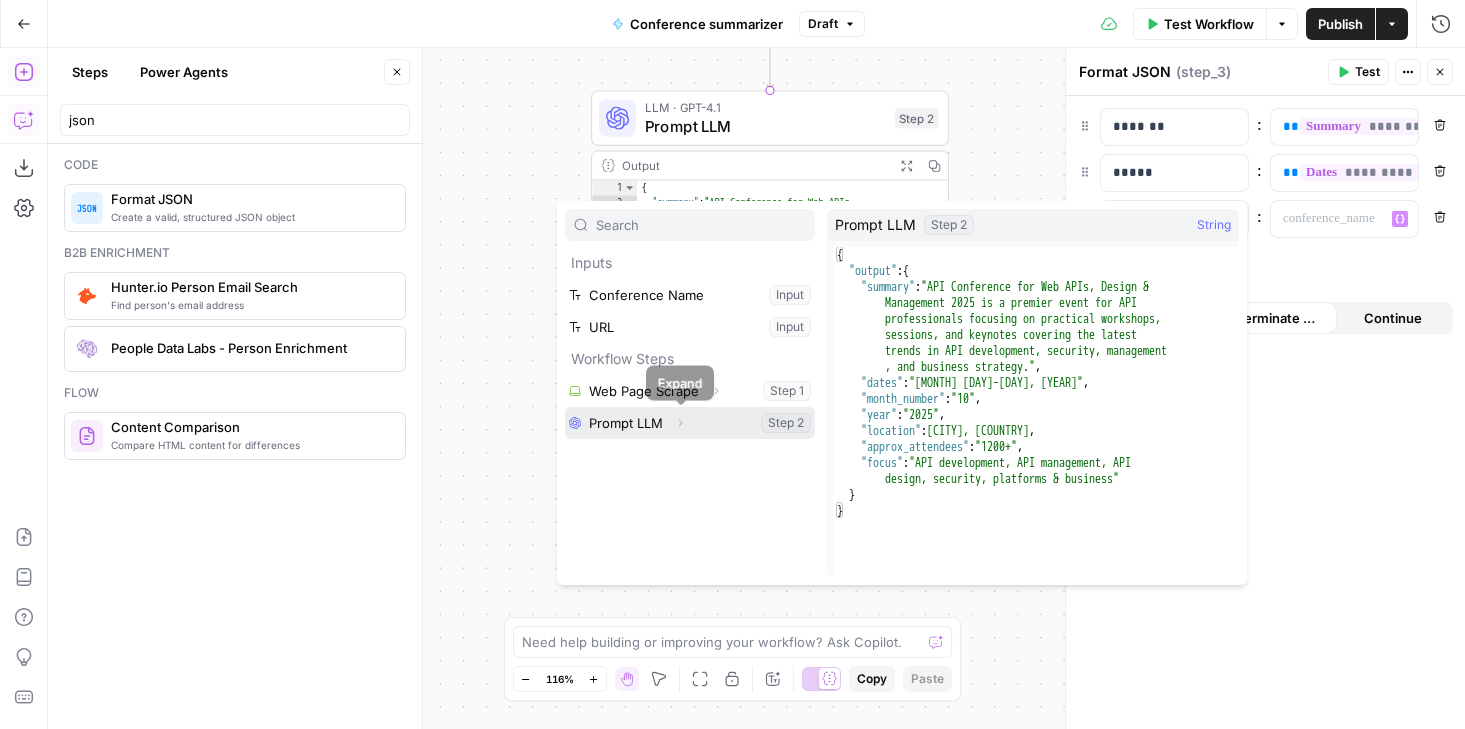 click 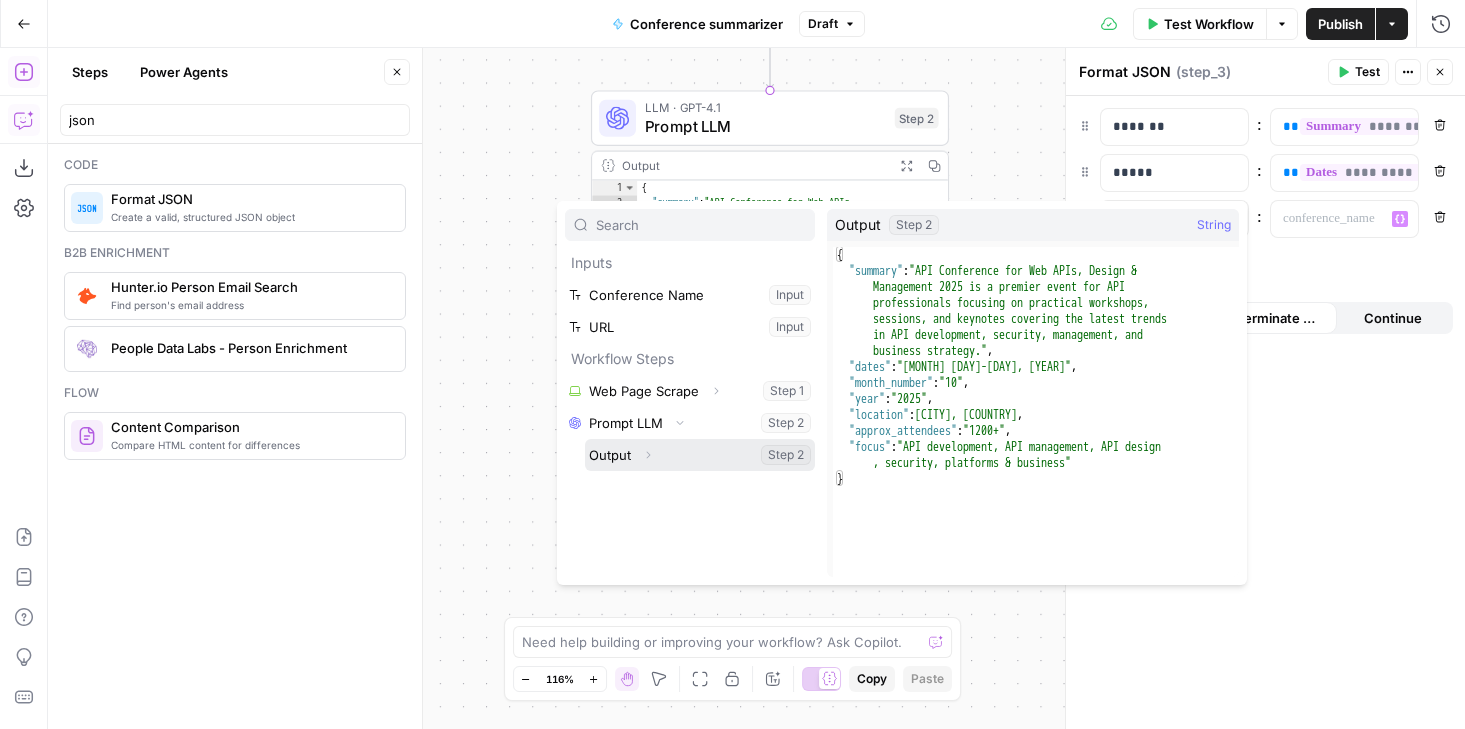 click 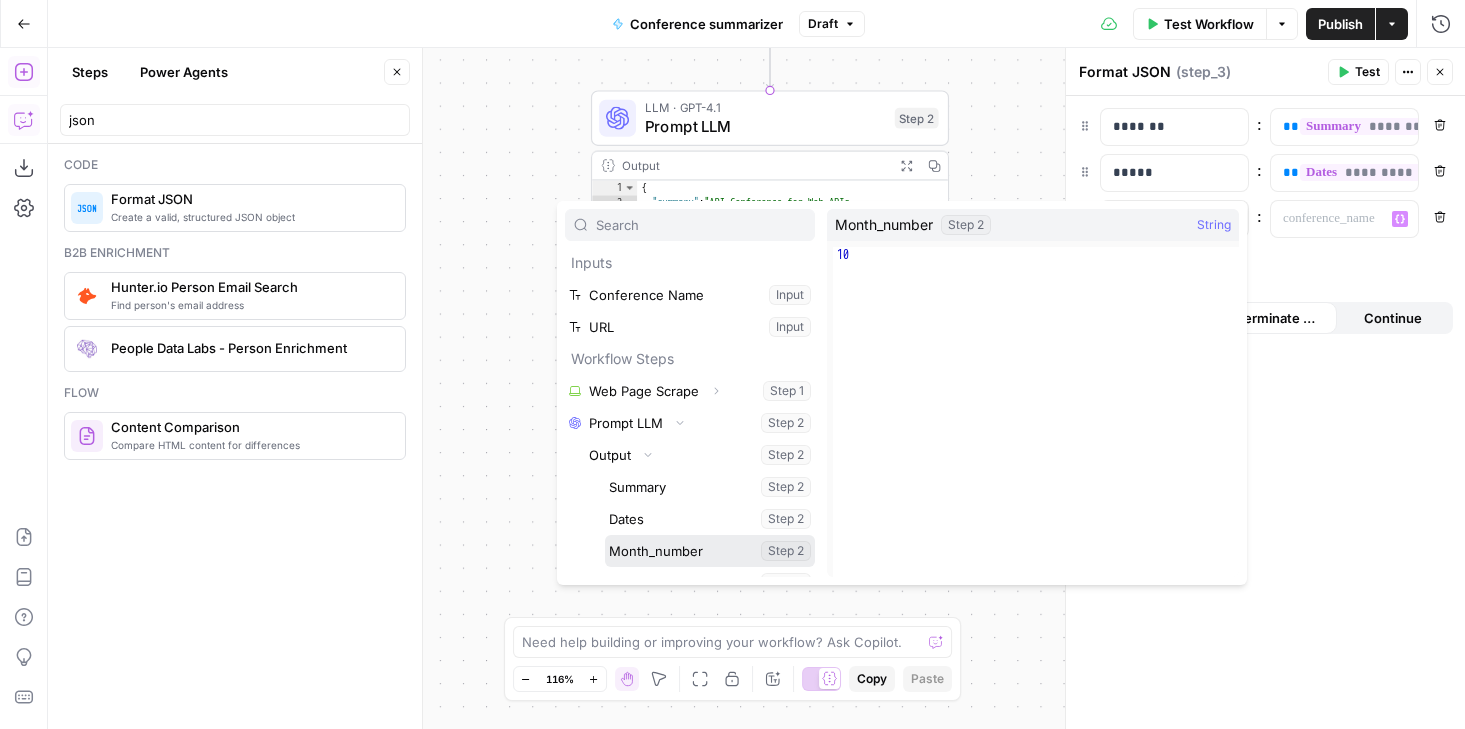 click at bounding box center [710, 551] 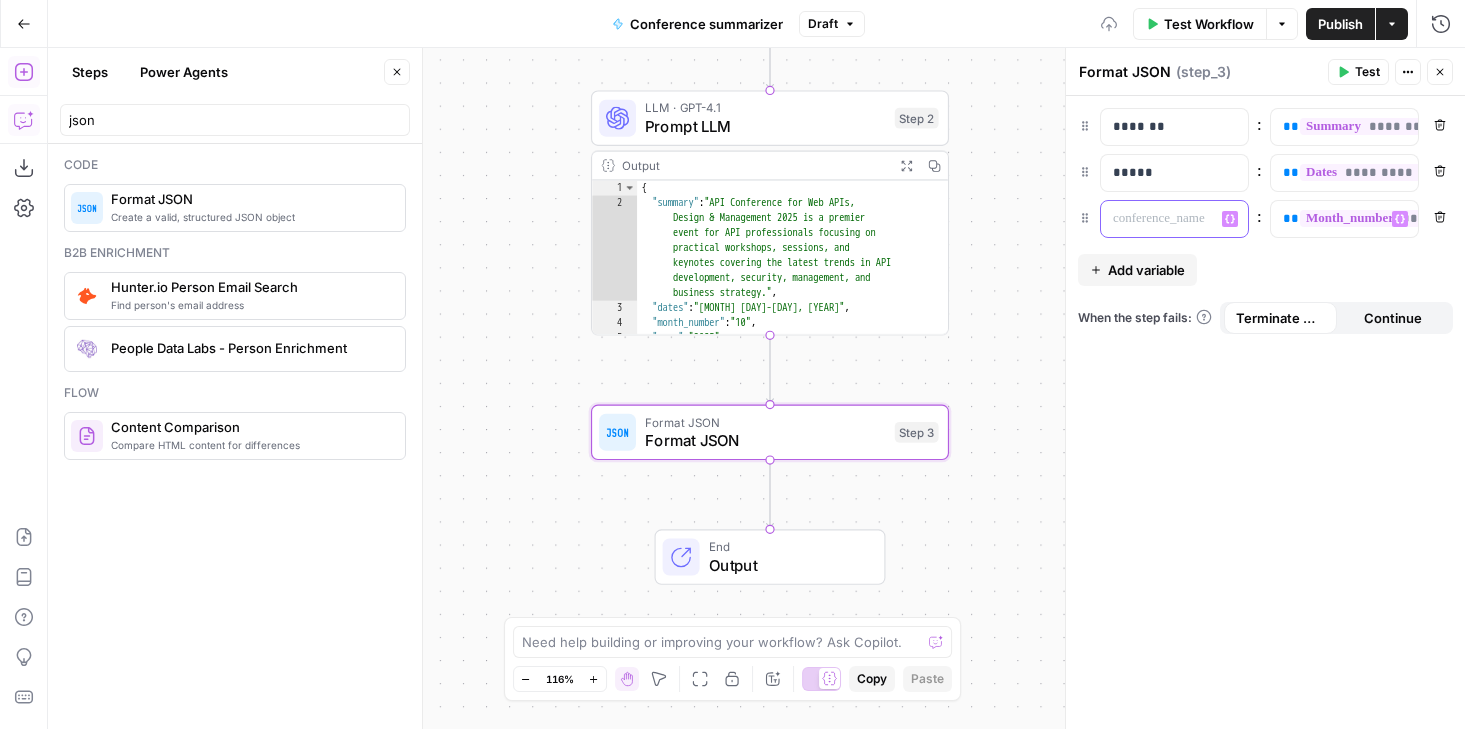 click at bounding box center [1158, 219] 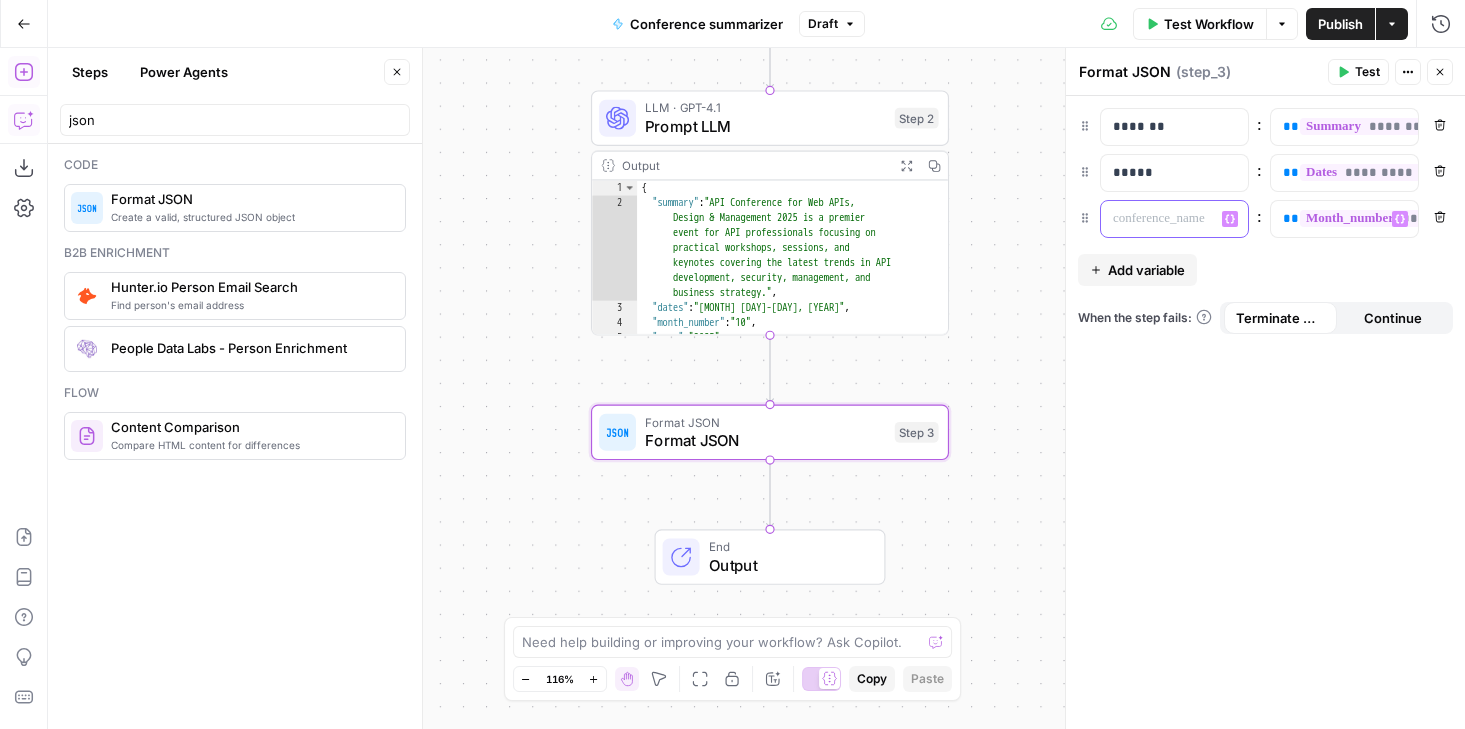 type 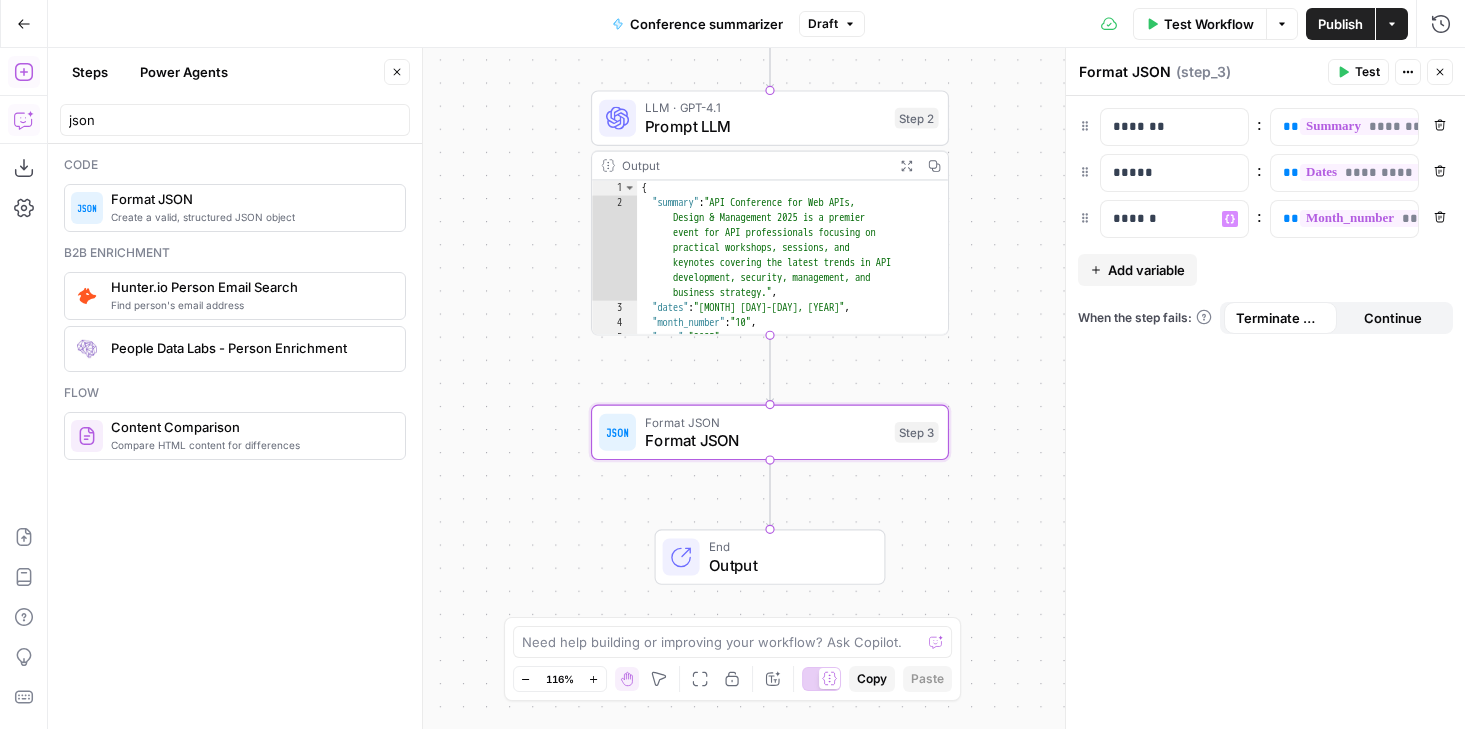 click on "Add variable" at bounding box center (1146, 270) 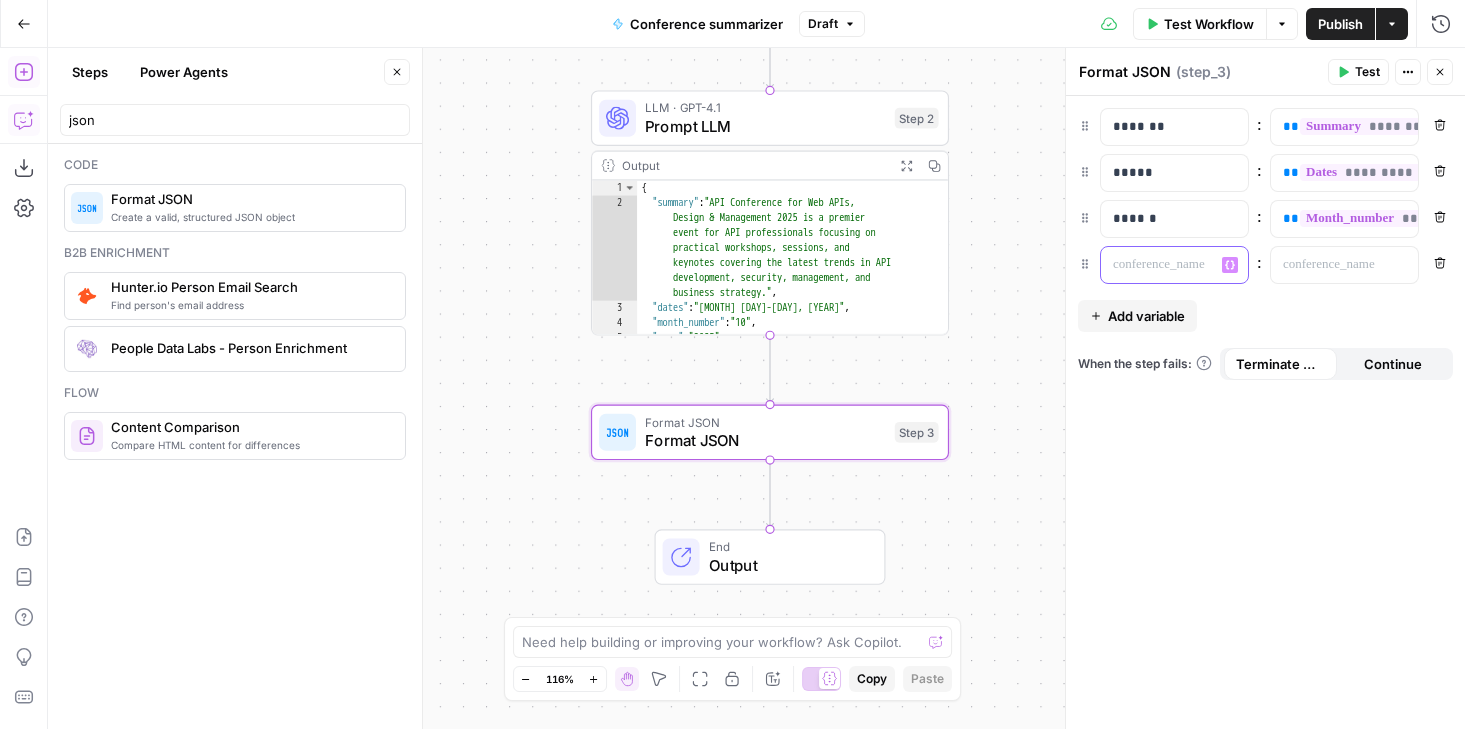 click at bounding box center [1158, 265] 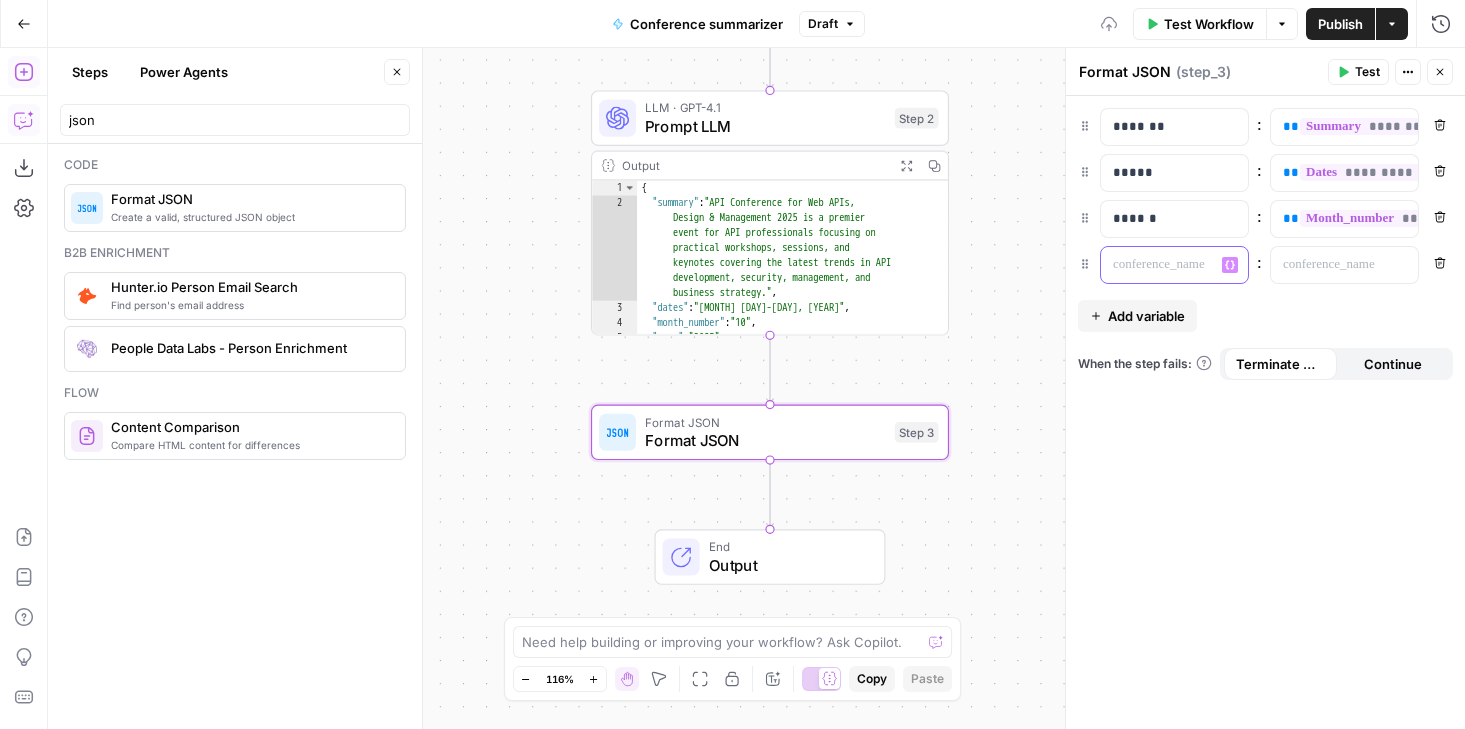 type 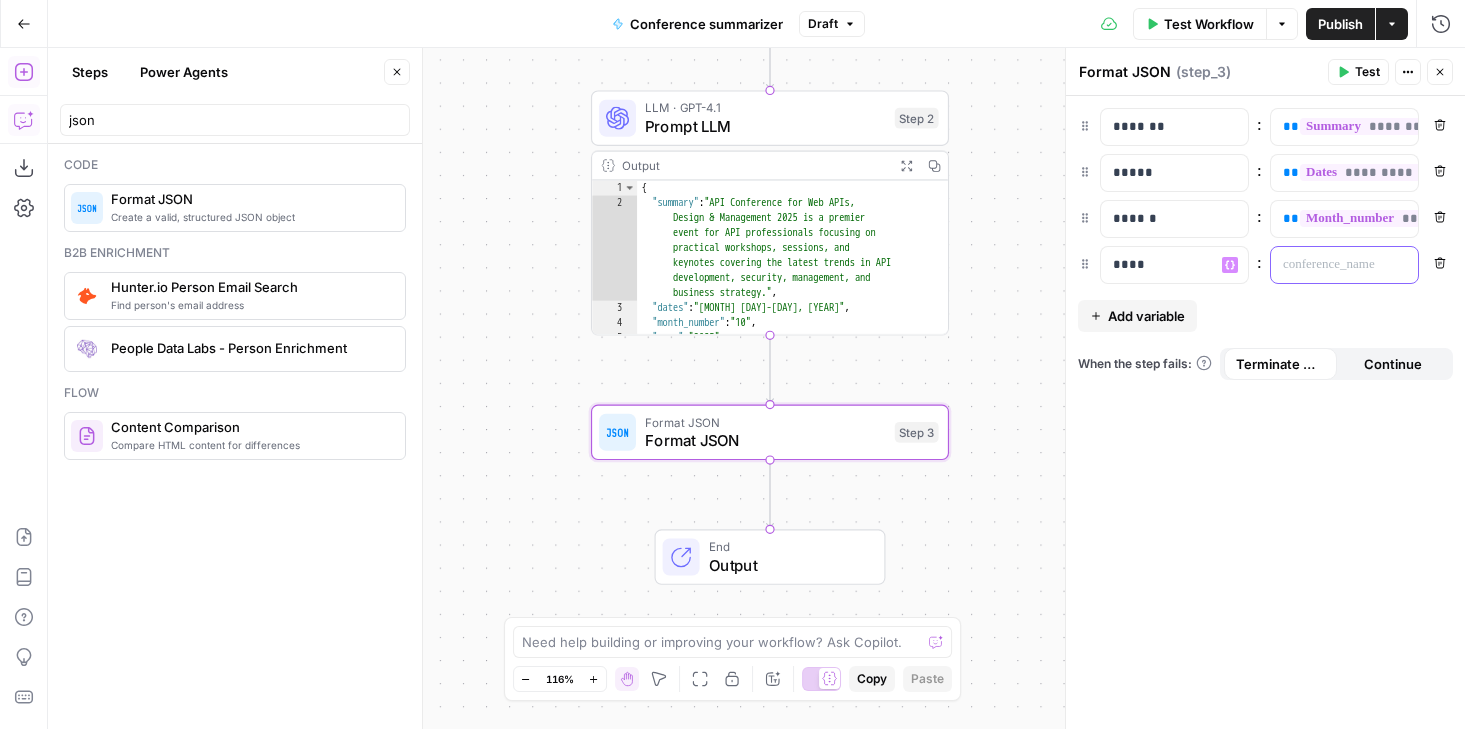 click at bounding box center (1328, 265) 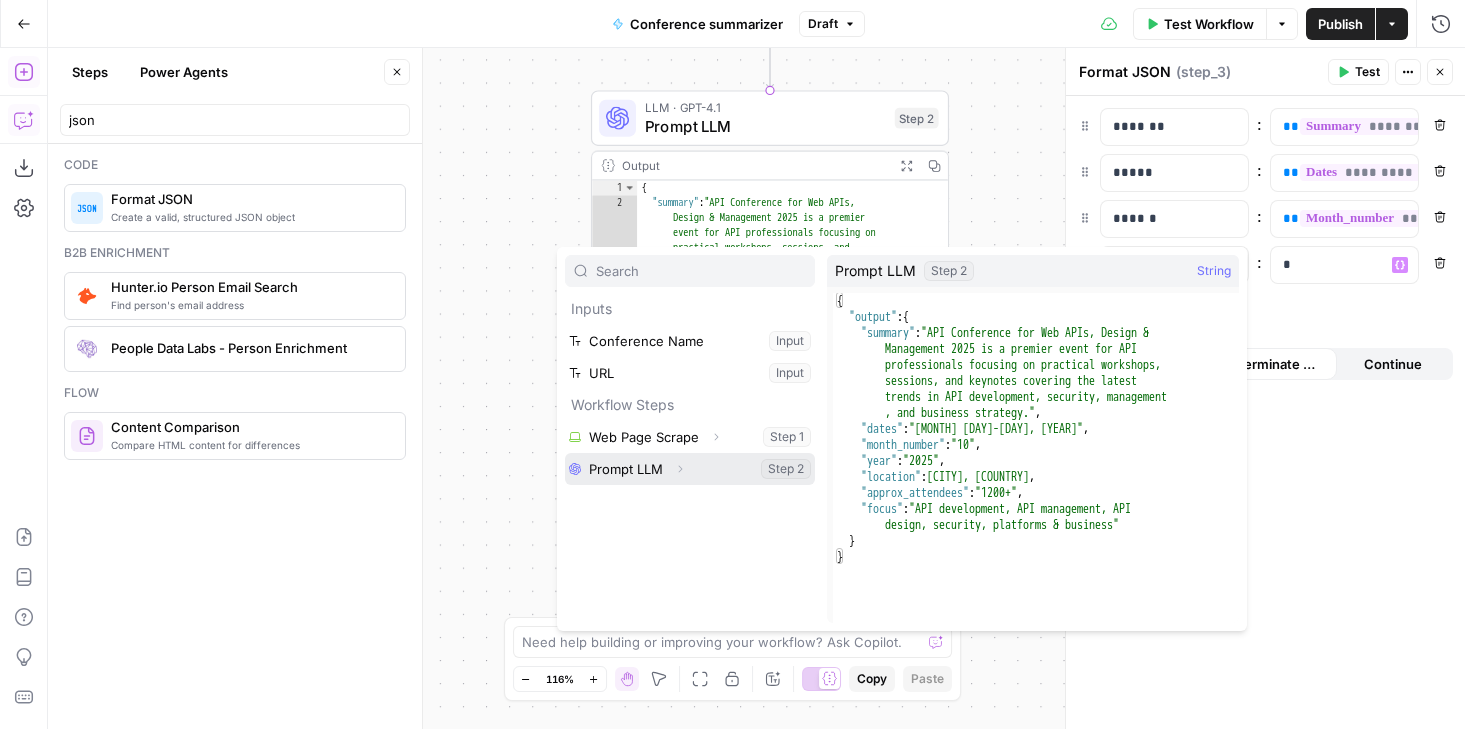 click on "Expand" at bounding box center [680, 469] 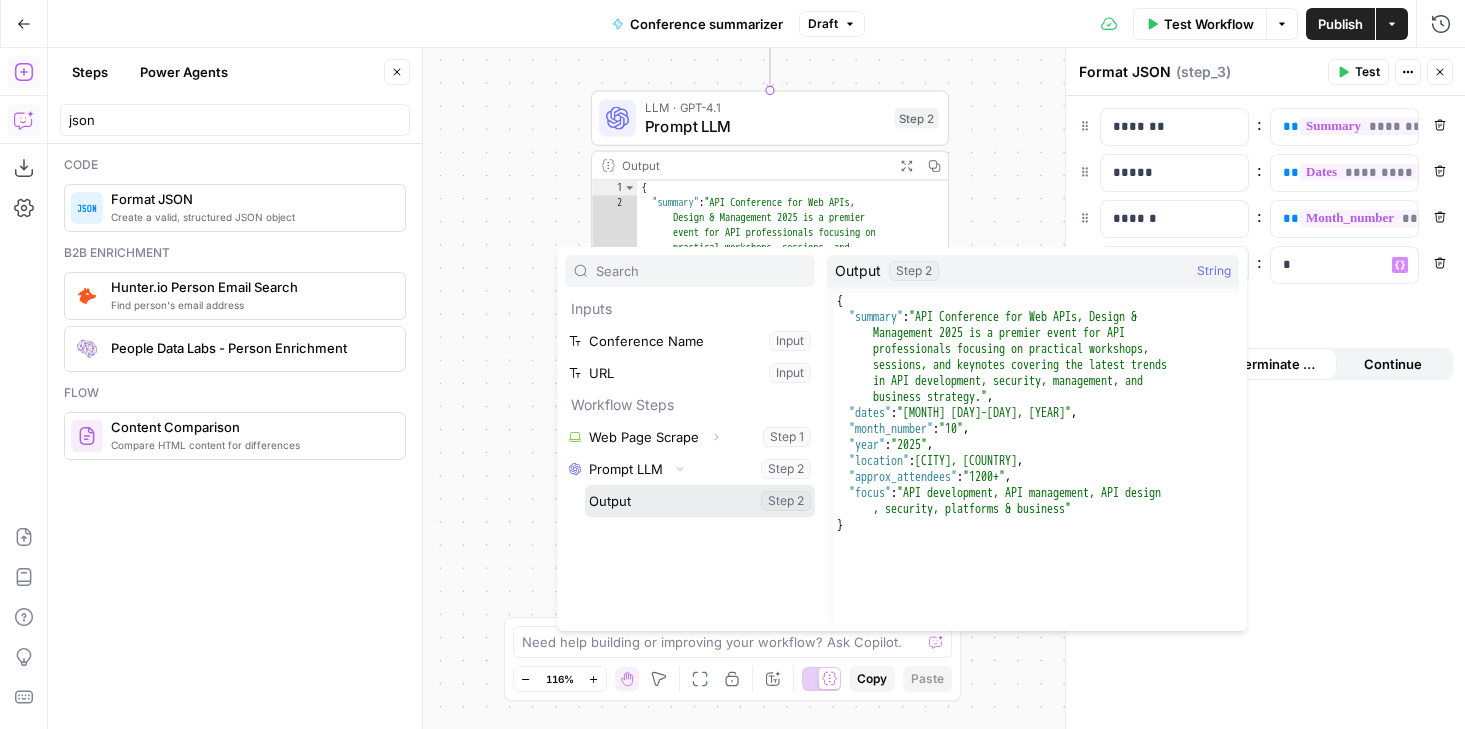 click at bounding box center [700, 501] 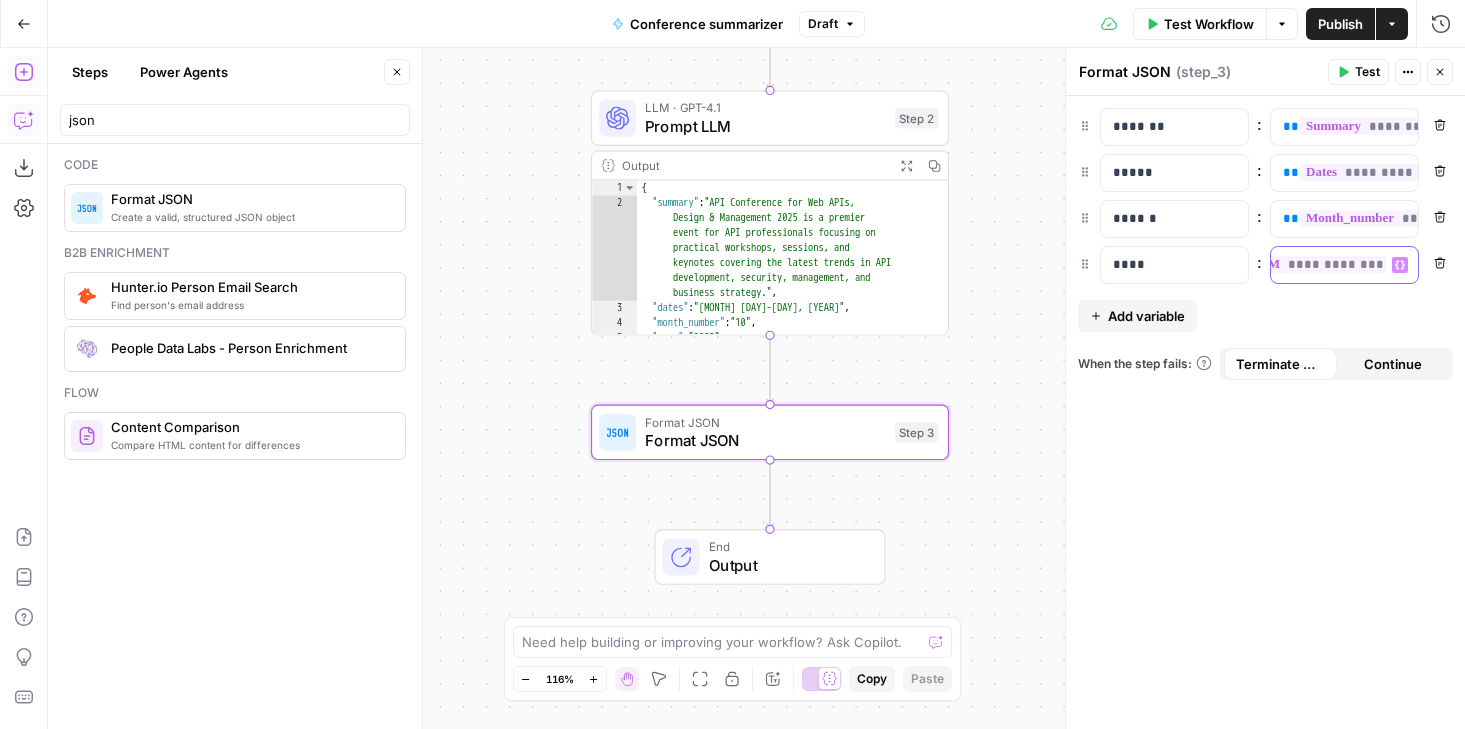 drag, startPoint x: 1277, startPoint y: 267, endPoint x: 1463, endPoint y: 267, distance: 186 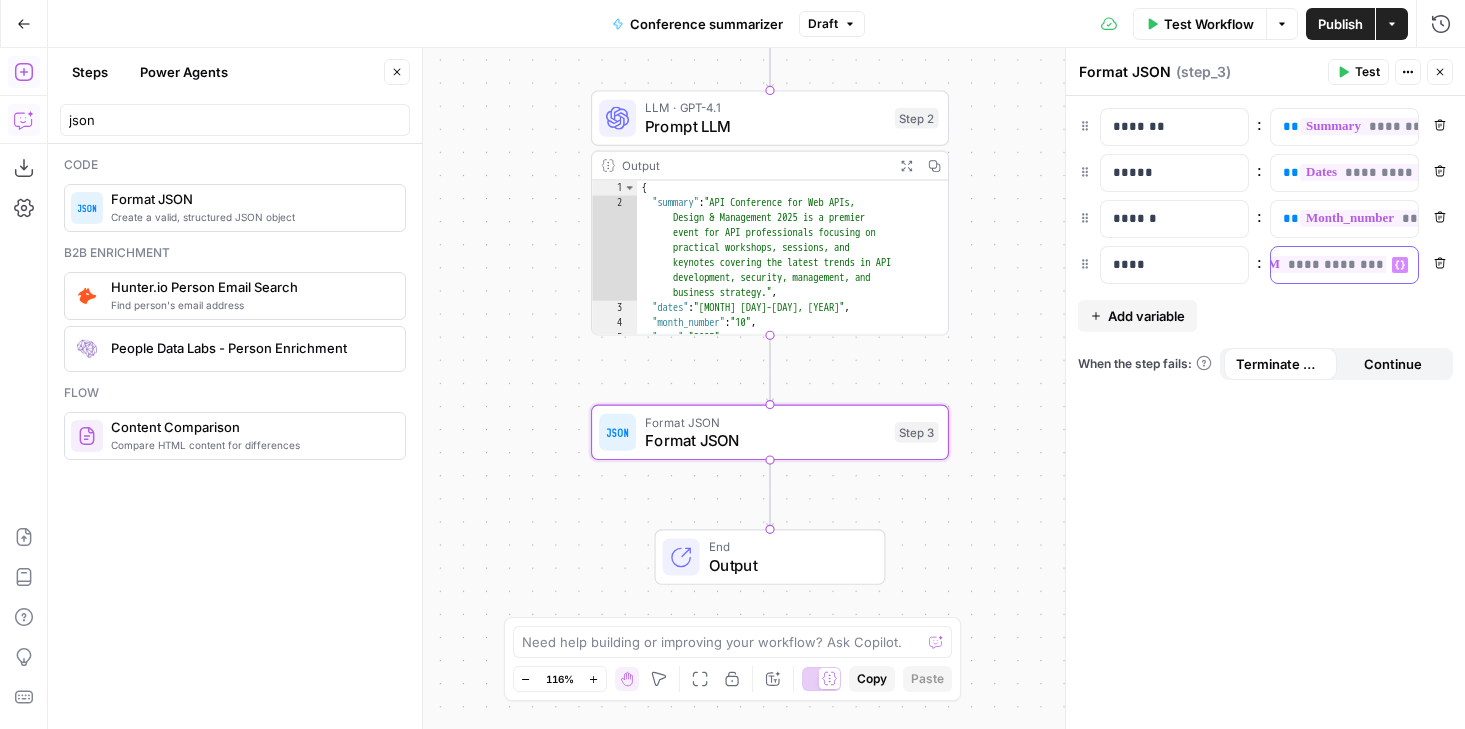 click on "**********" at bounding box center (1265, 412) 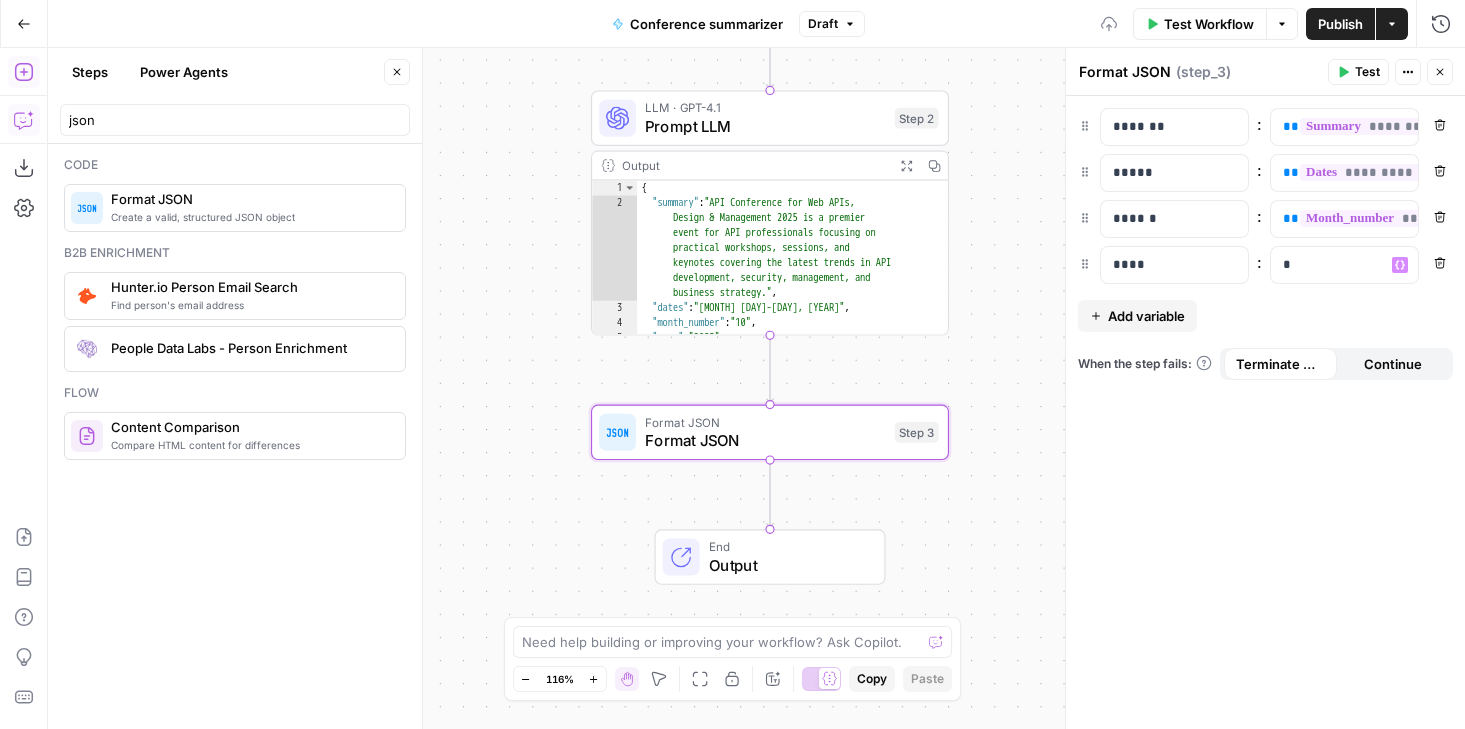 scroll, scrollTop: 0, scrollLeft: 0, axis: both 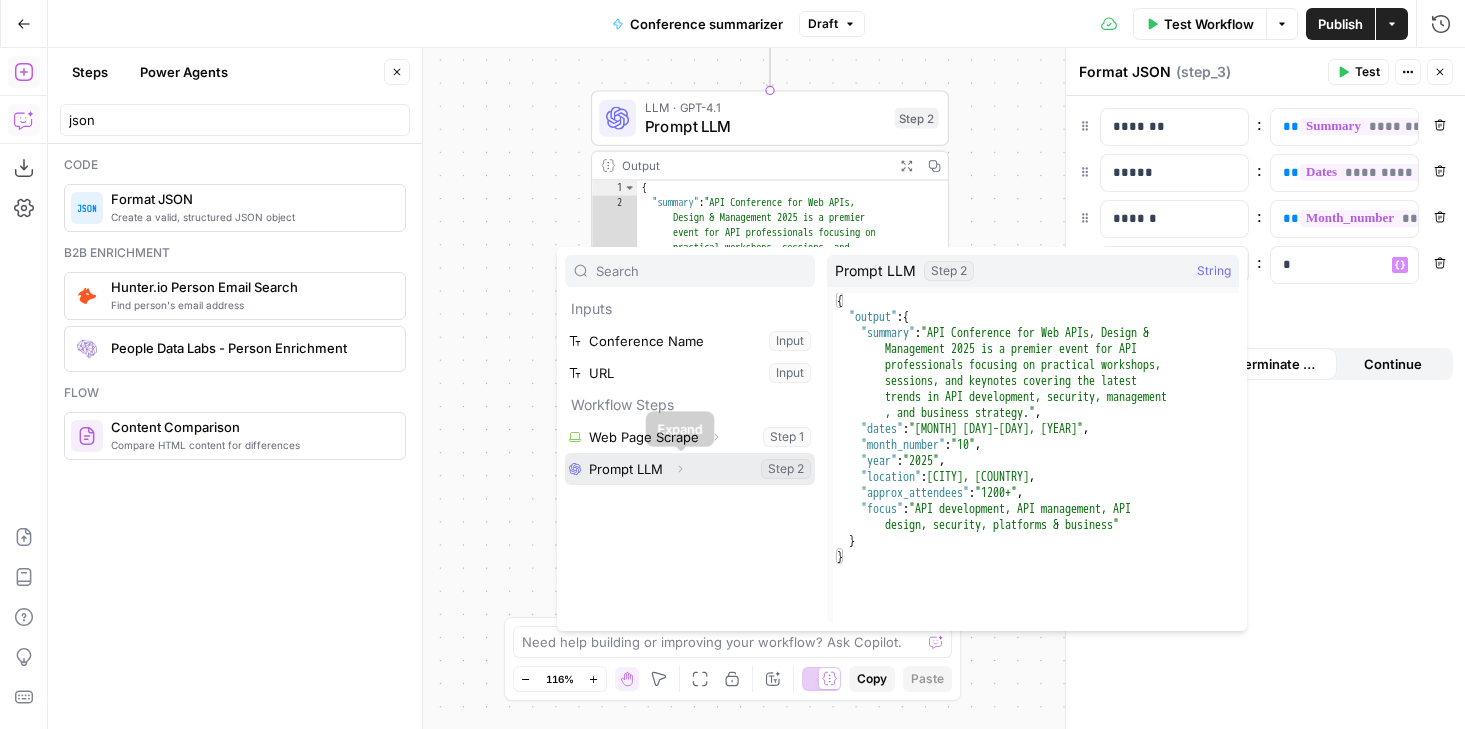 click 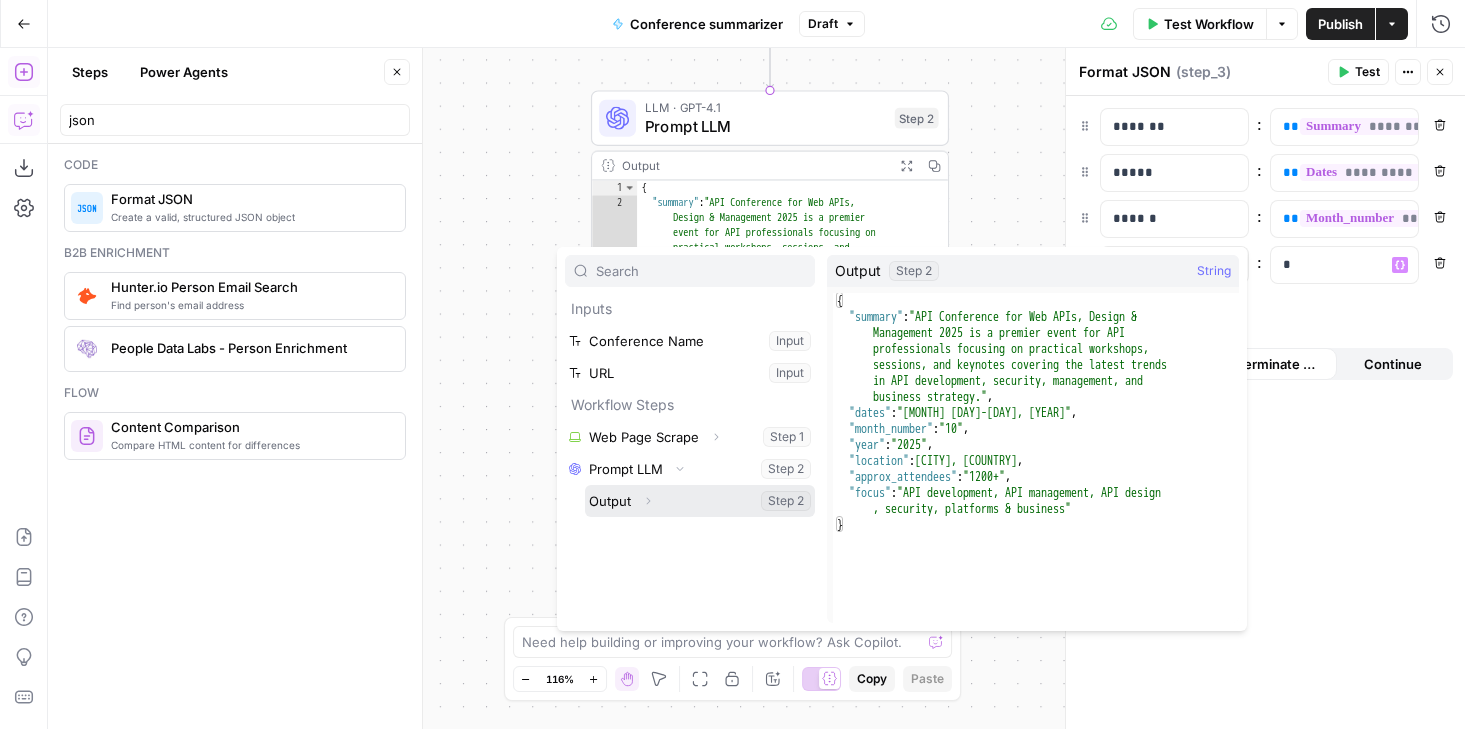 click 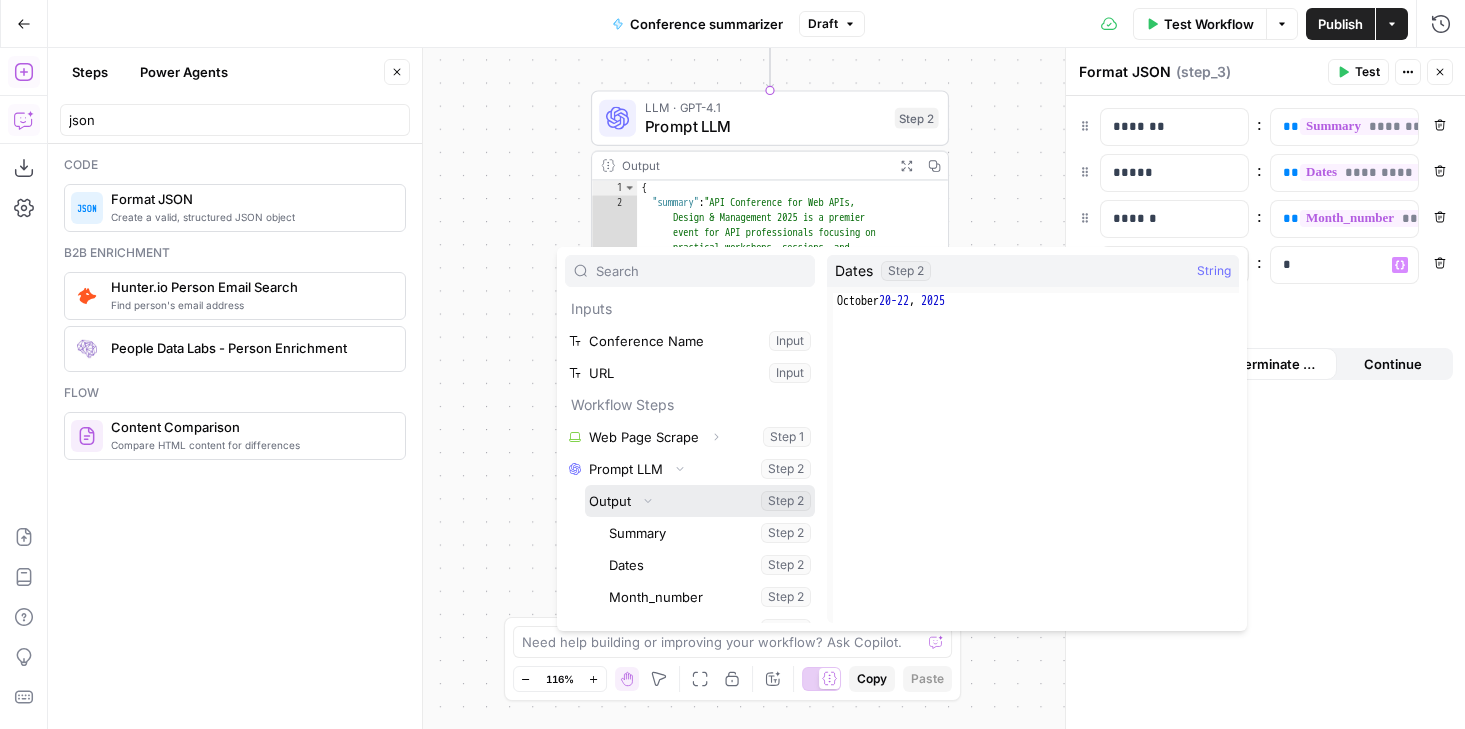 scroll, scrollTop: 118, scrollLeft: 0, axis: vertical 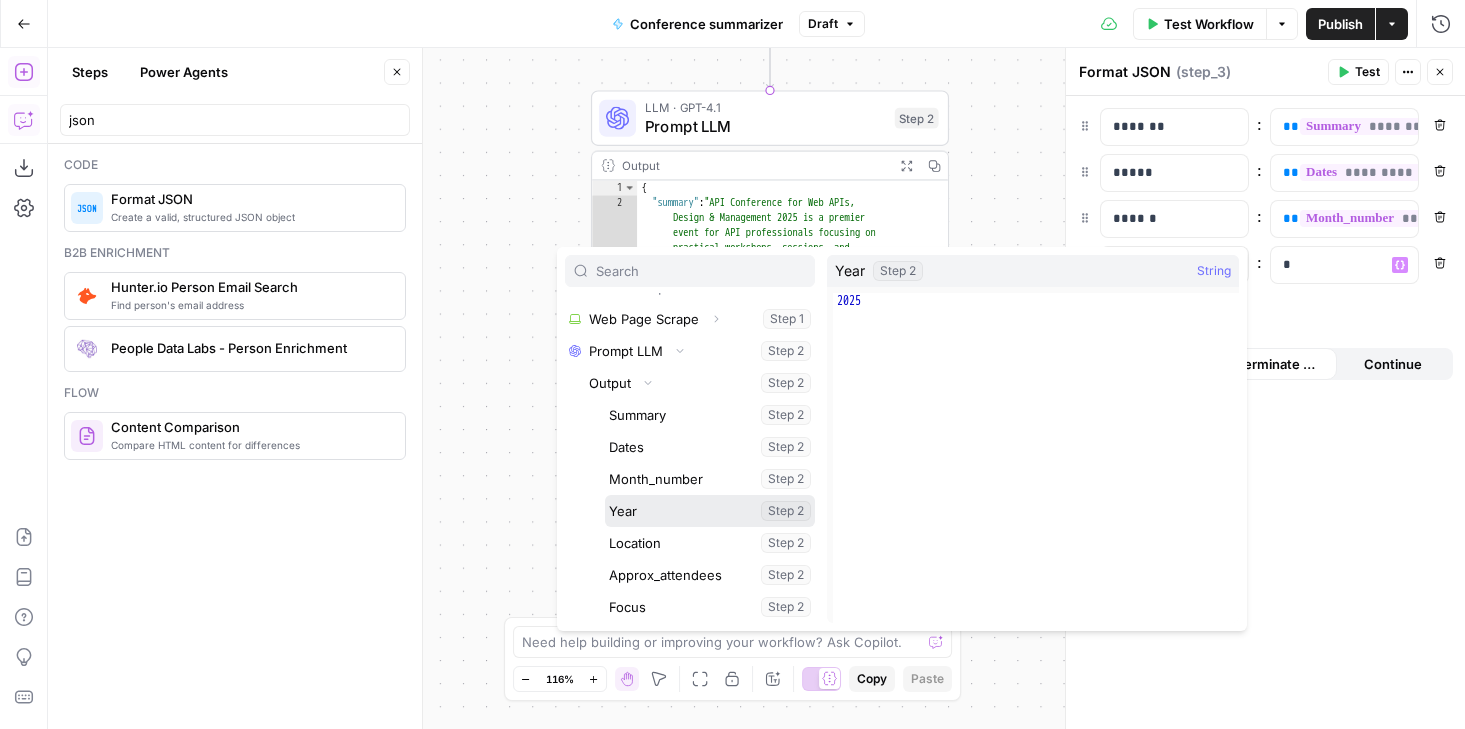 click at bounding box center (710, 511) 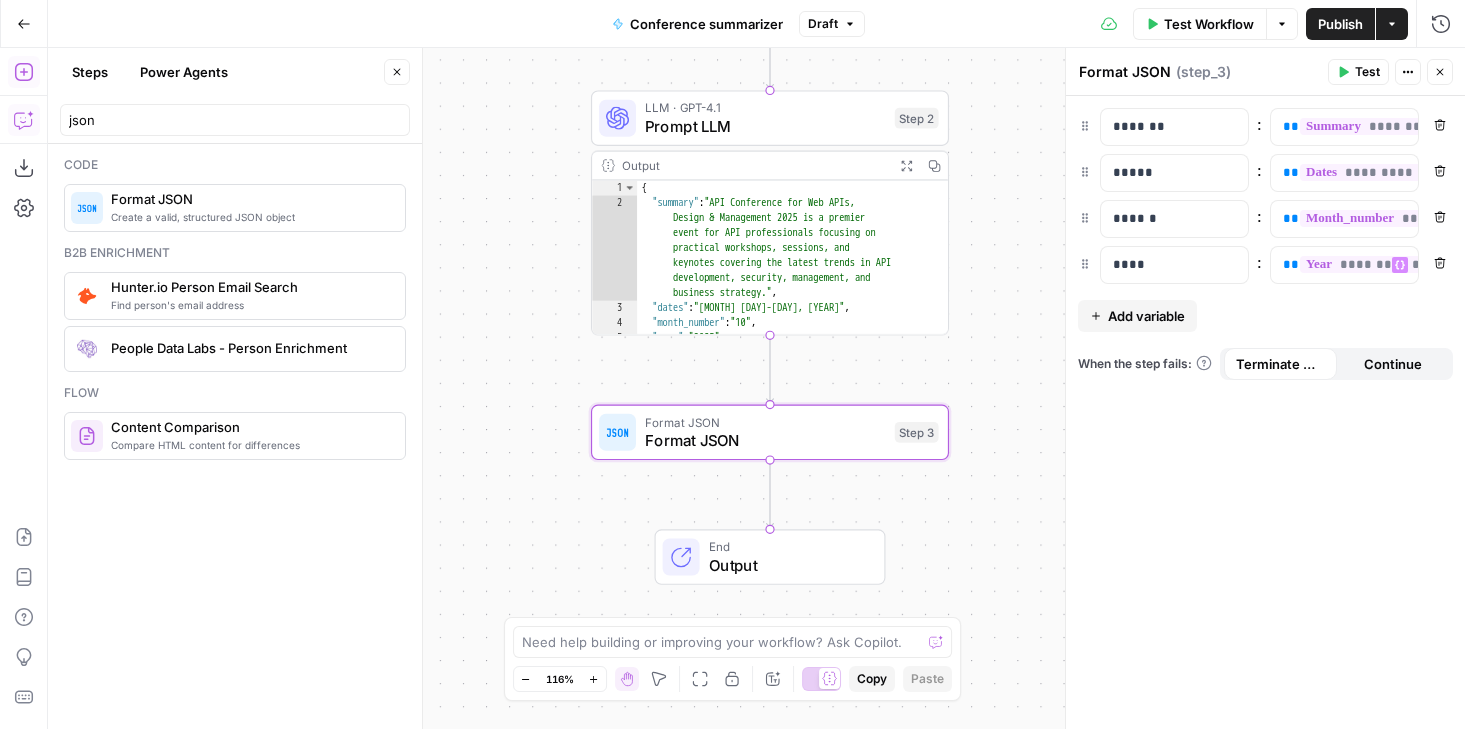 click on "Add variable" at bounding box center (1146, 316) 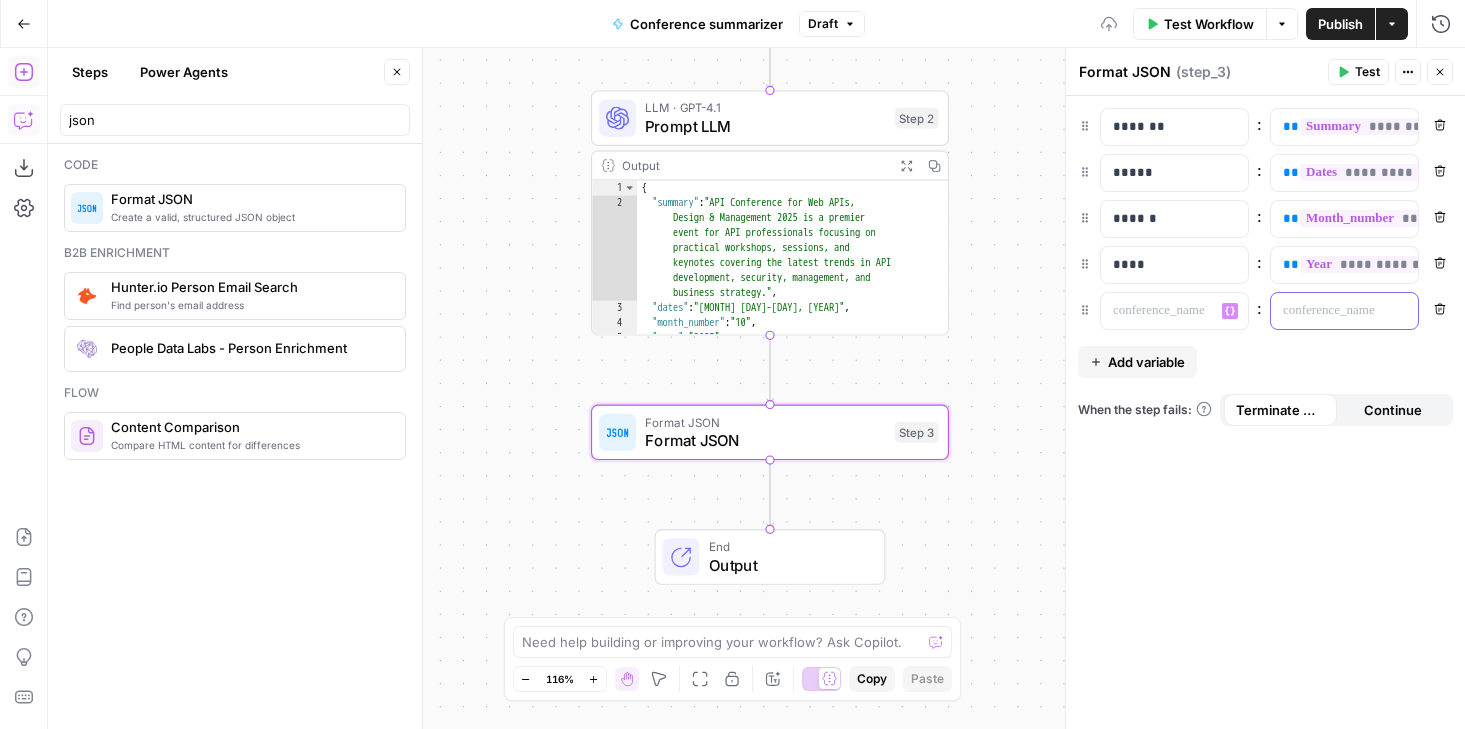 click at bounding box center (1328, 311) 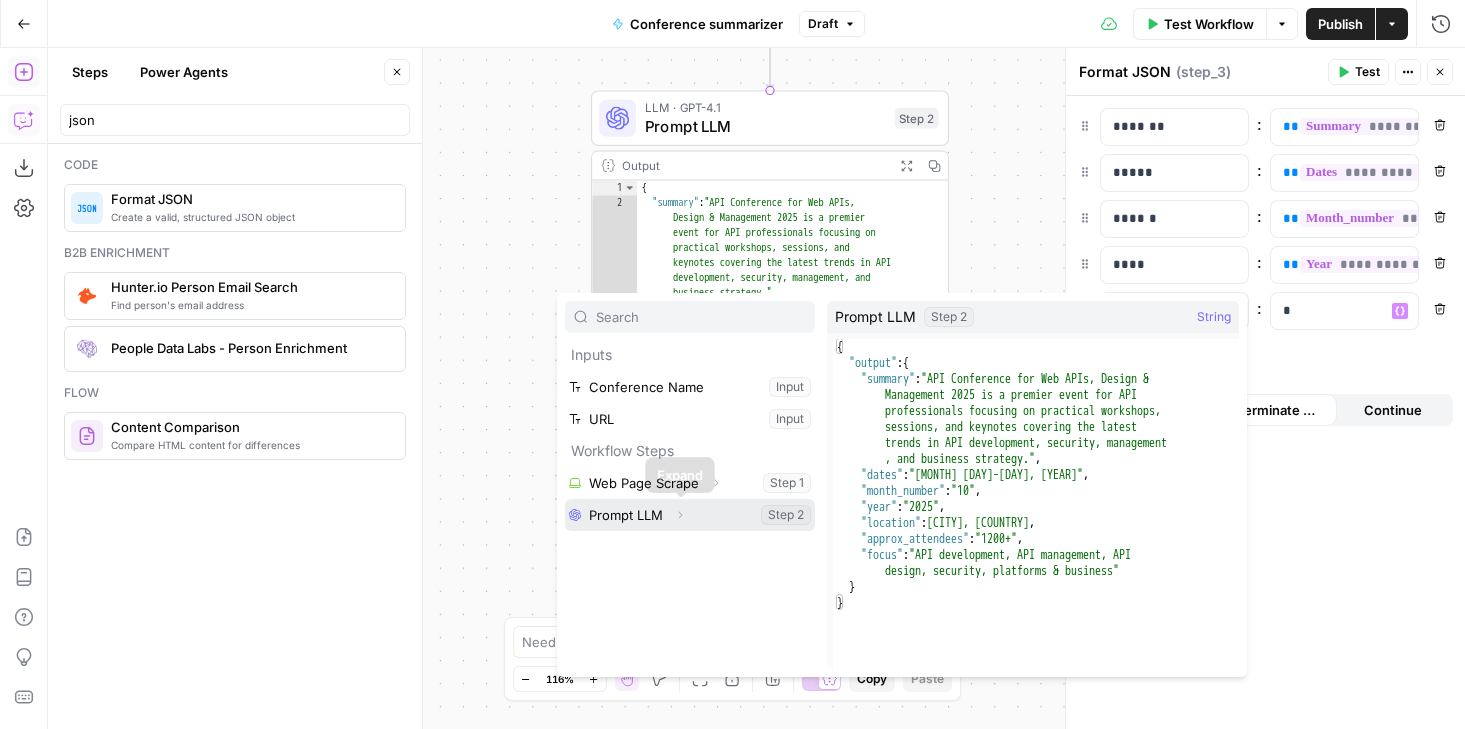 click 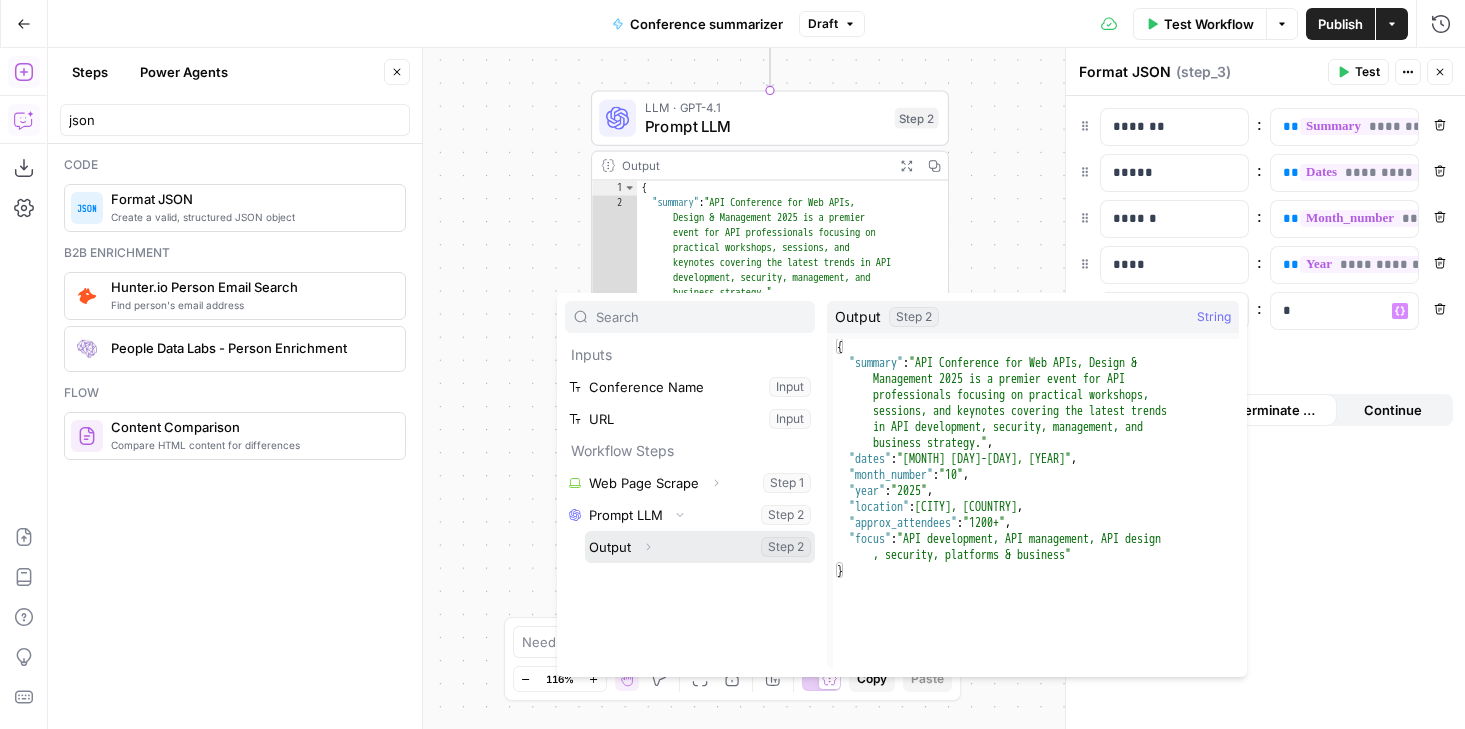 click 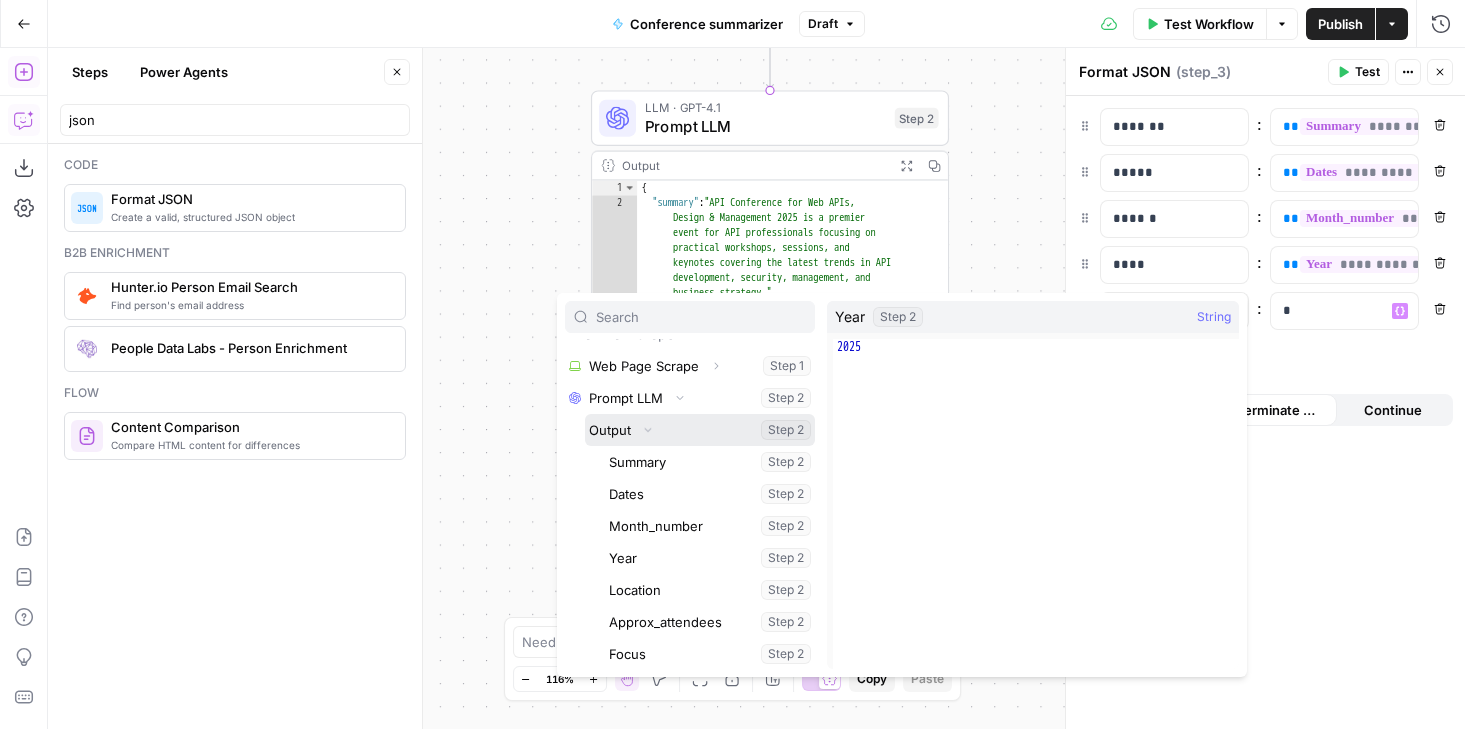 scroll, scrollTop: 118, scrollLeft: 0, axis: vertical 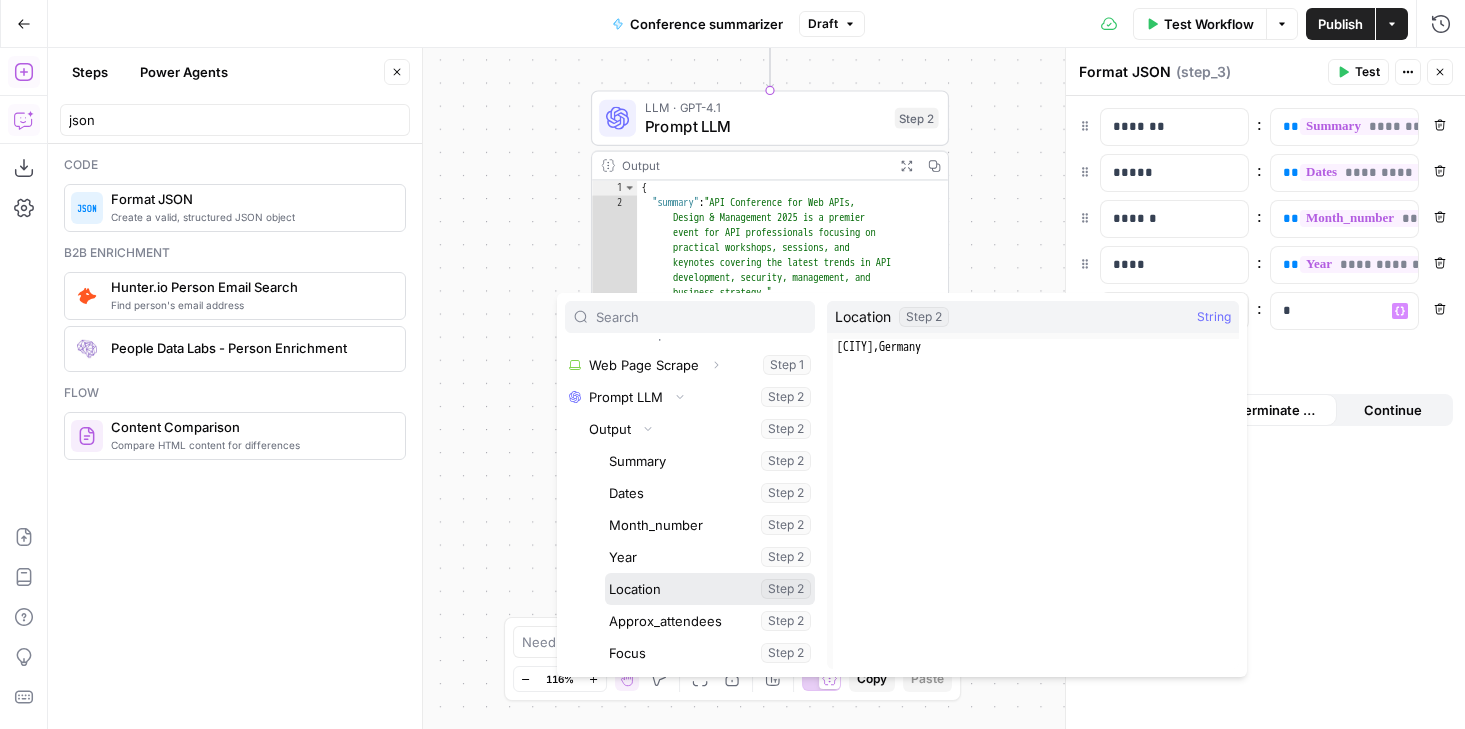 click at bounding box center (710, 589) 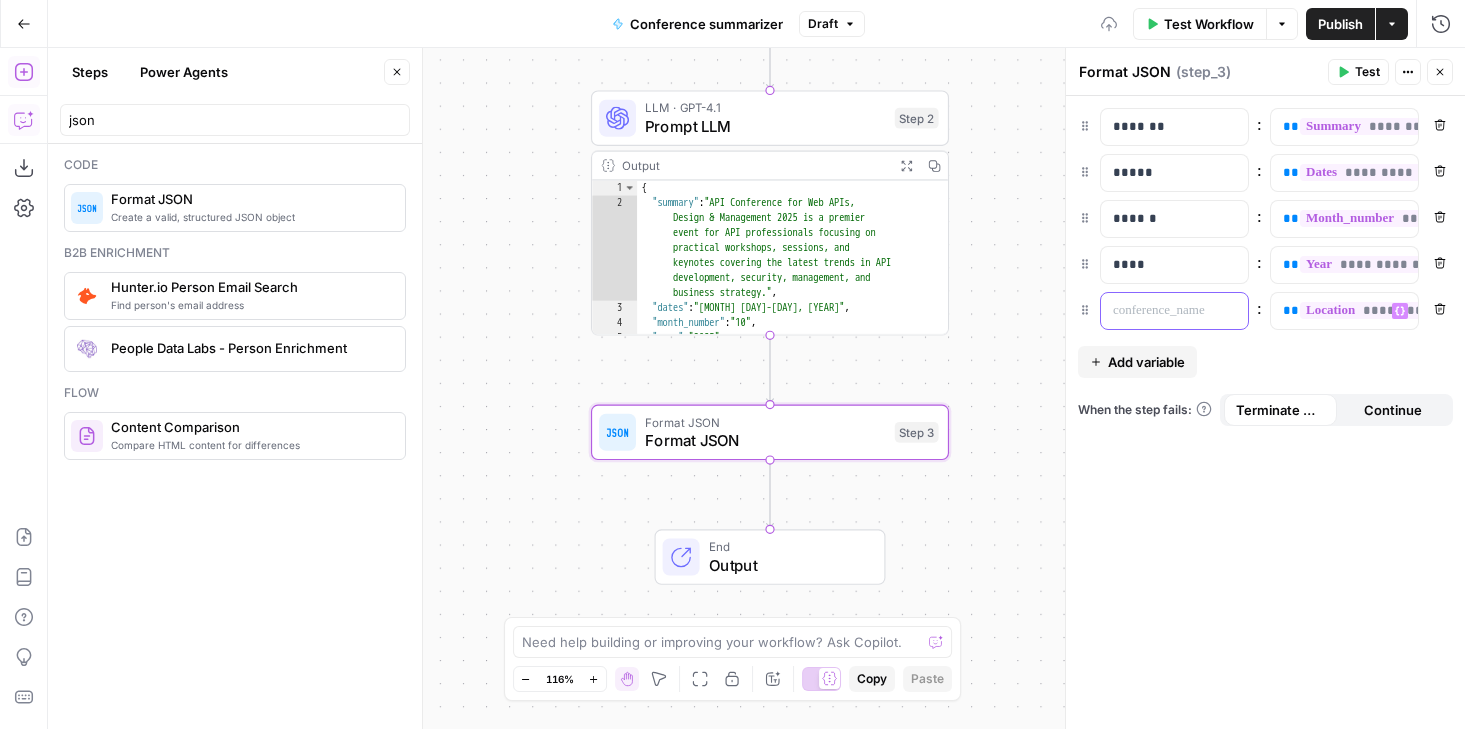 click at bounding box center [1158, 311] 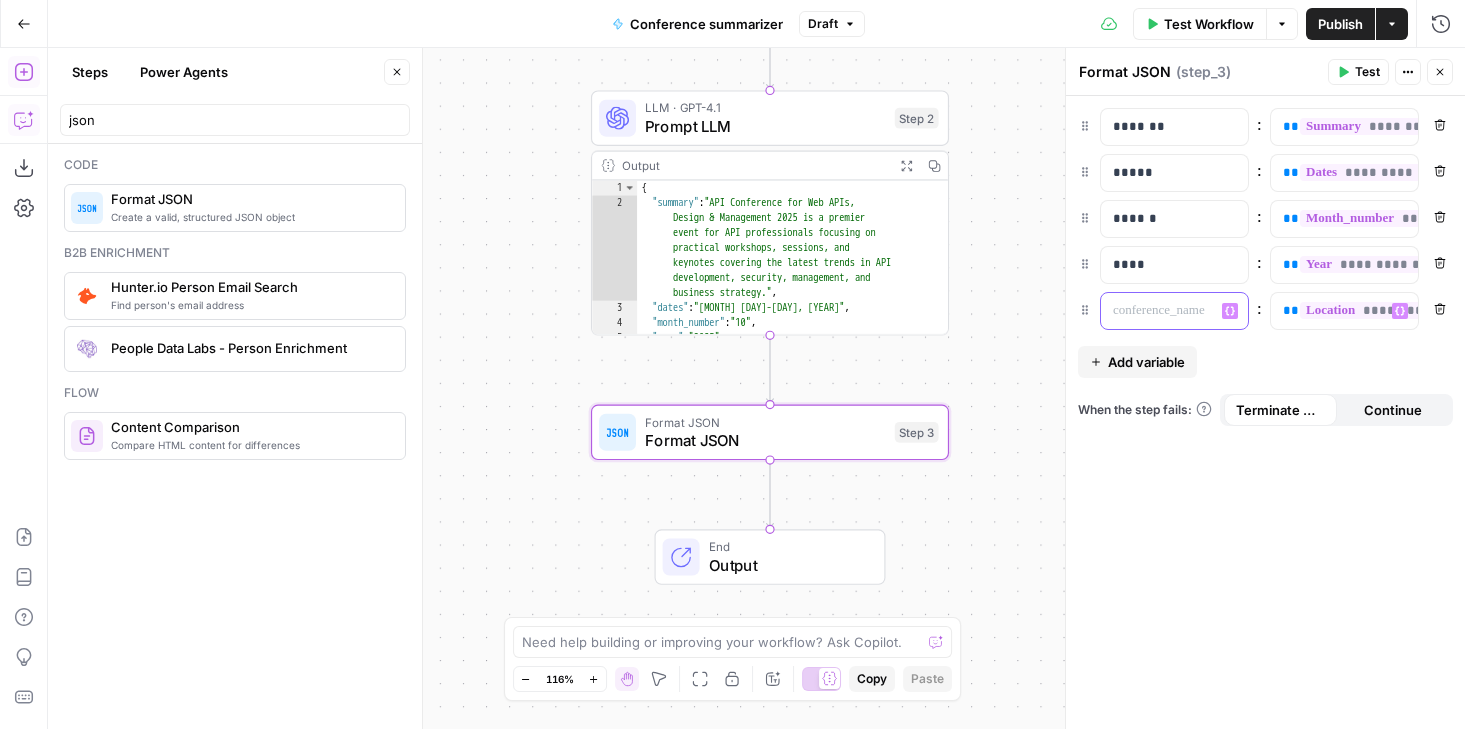 type 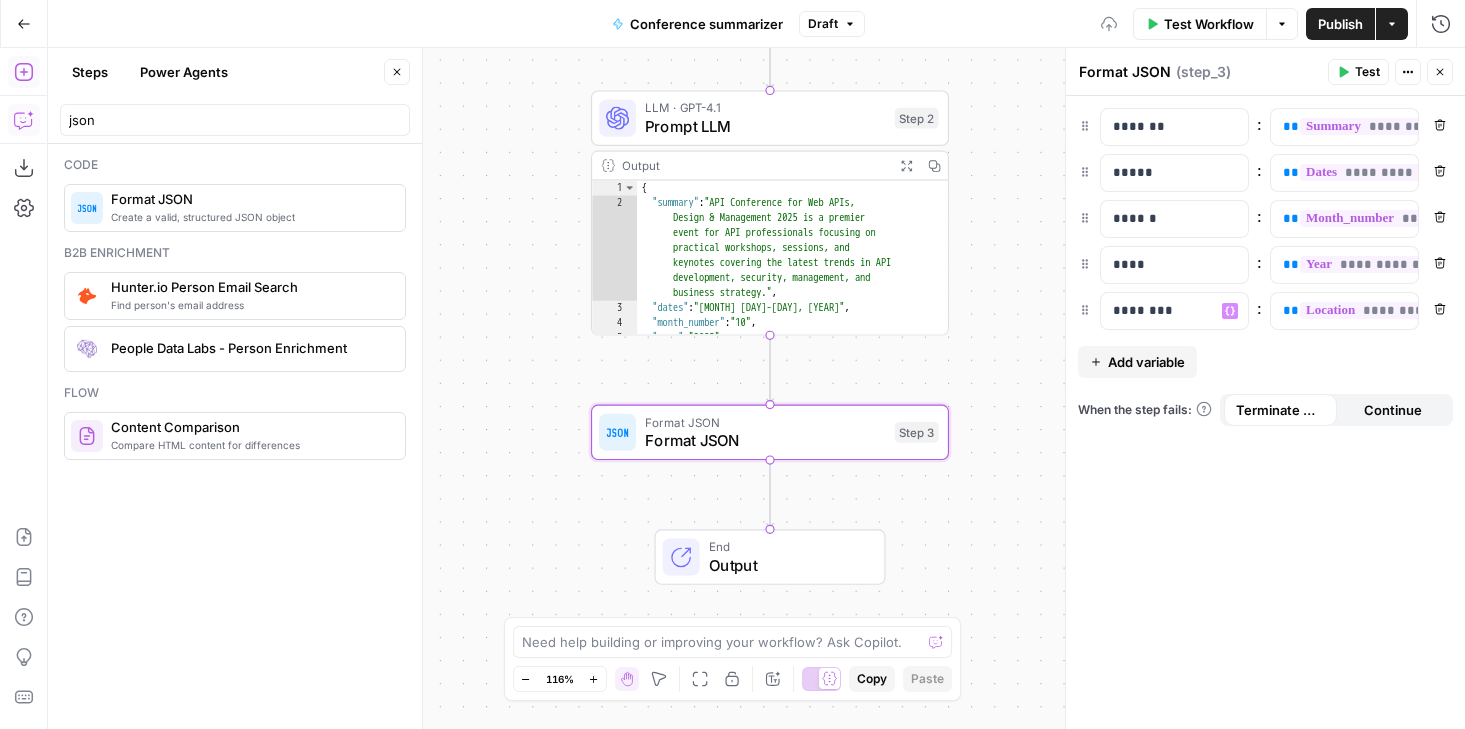 click on "Add variable" at bounding box center [1146, 362] 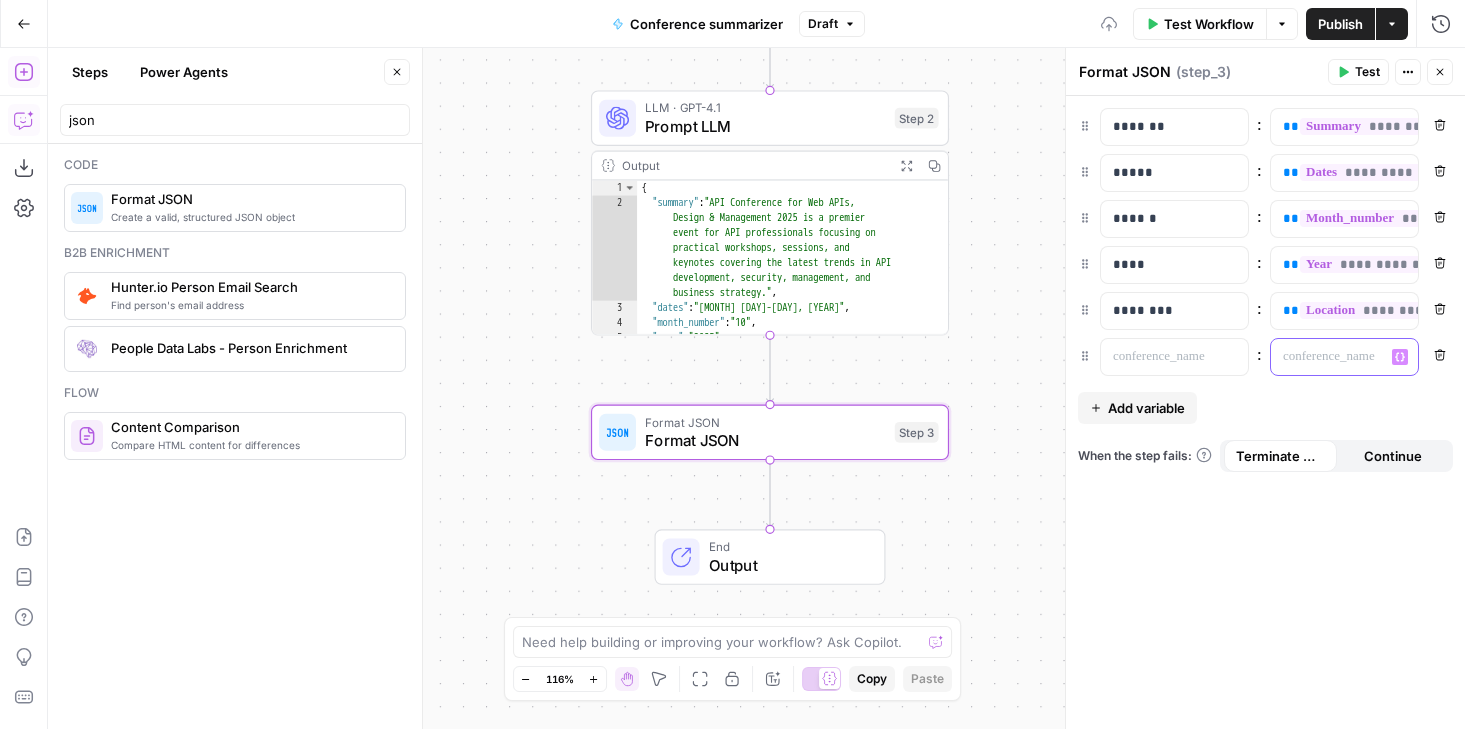 click at bounding box center (1328, 357) 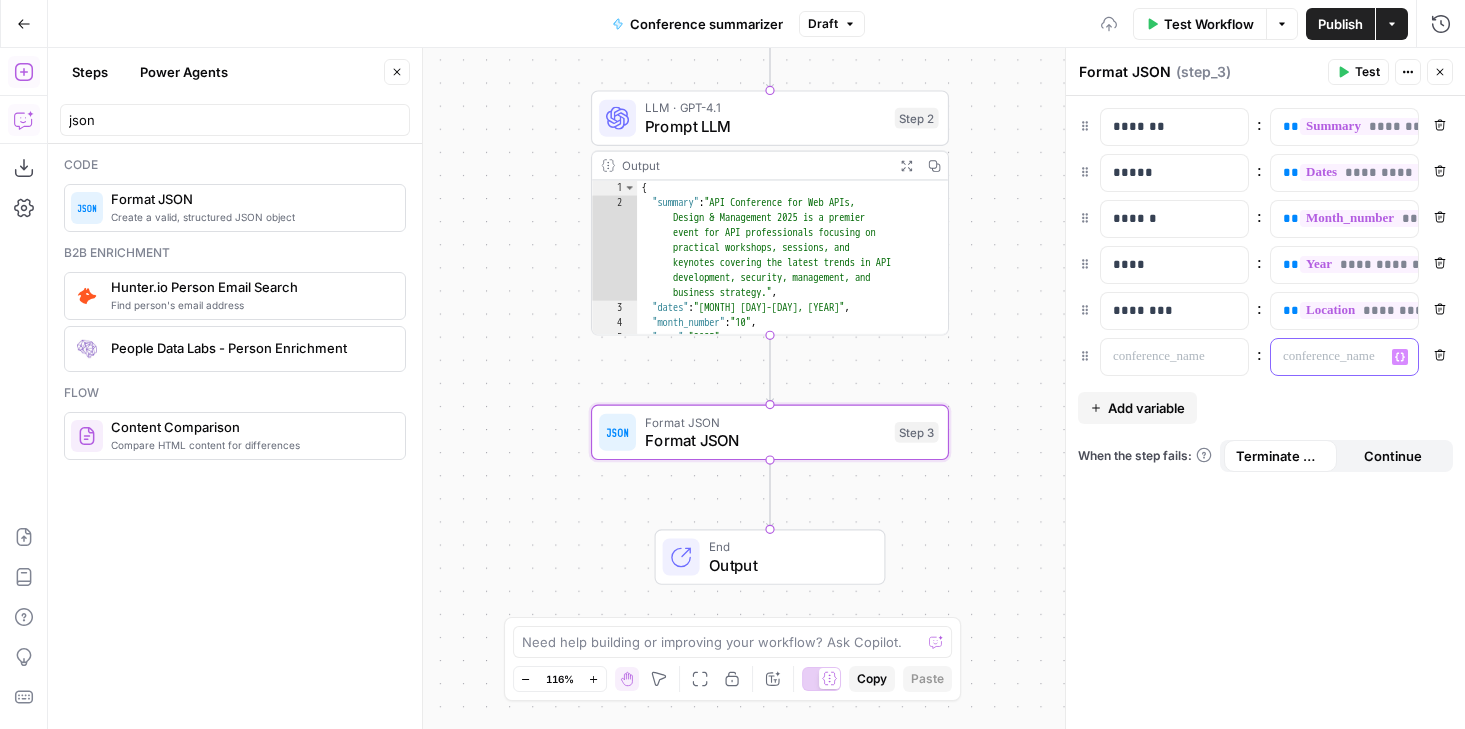 type 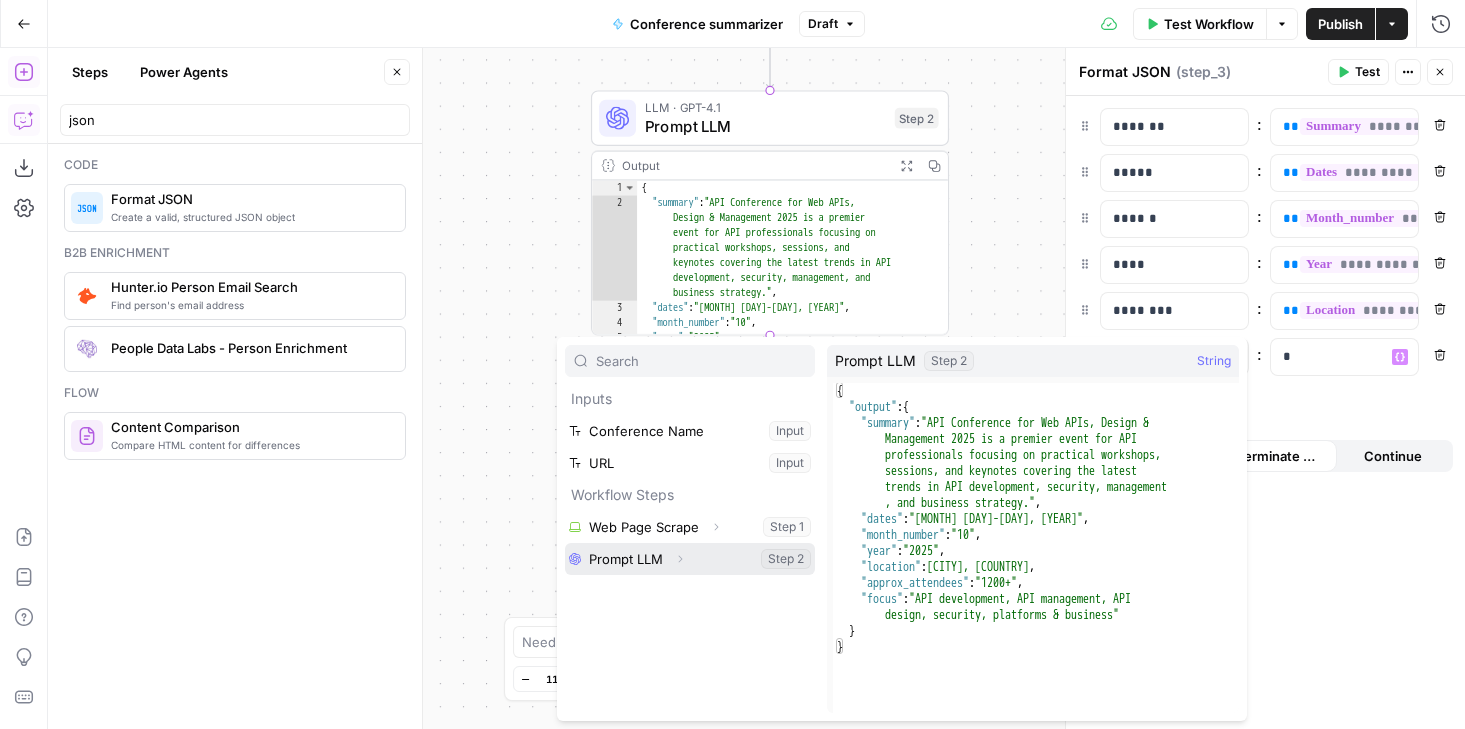 click 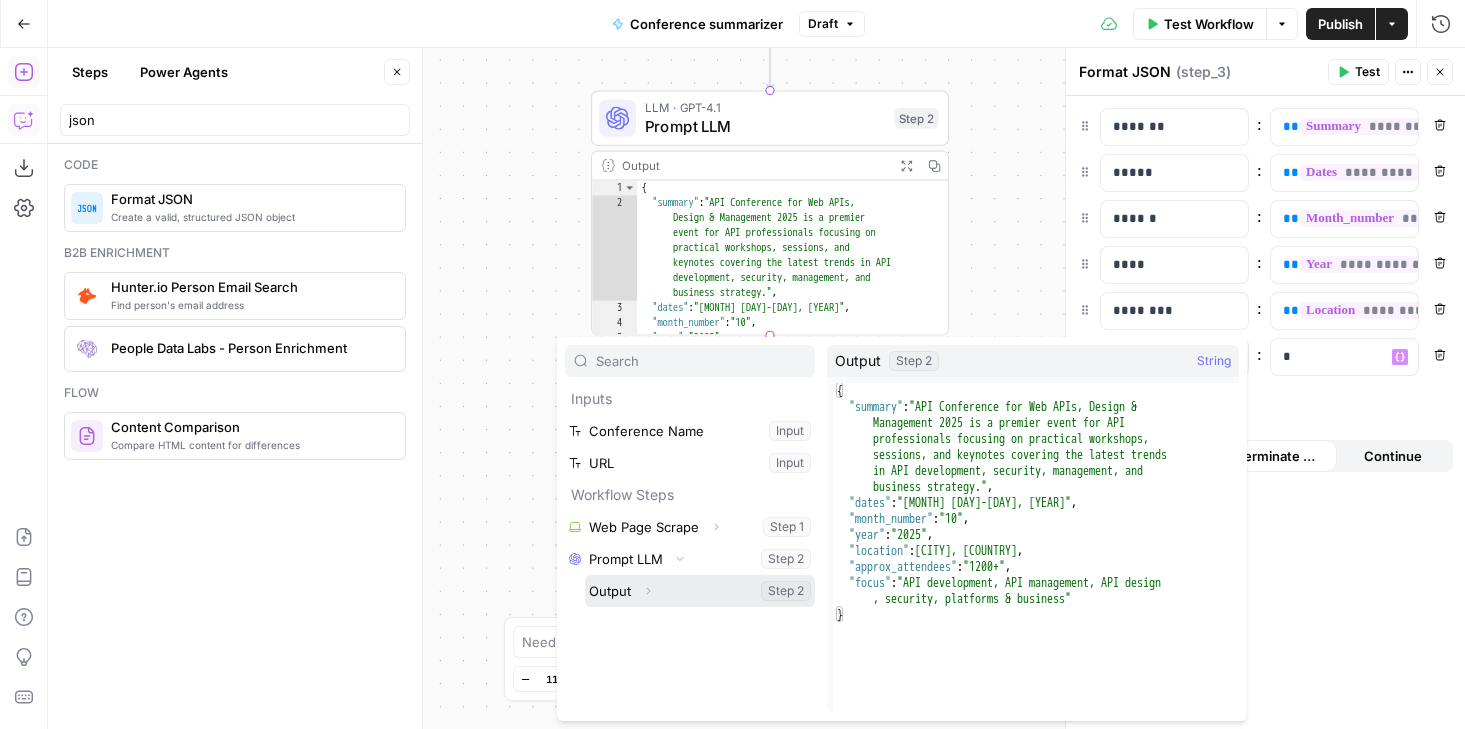 click on "Expand" at bounding box center (648, 591) 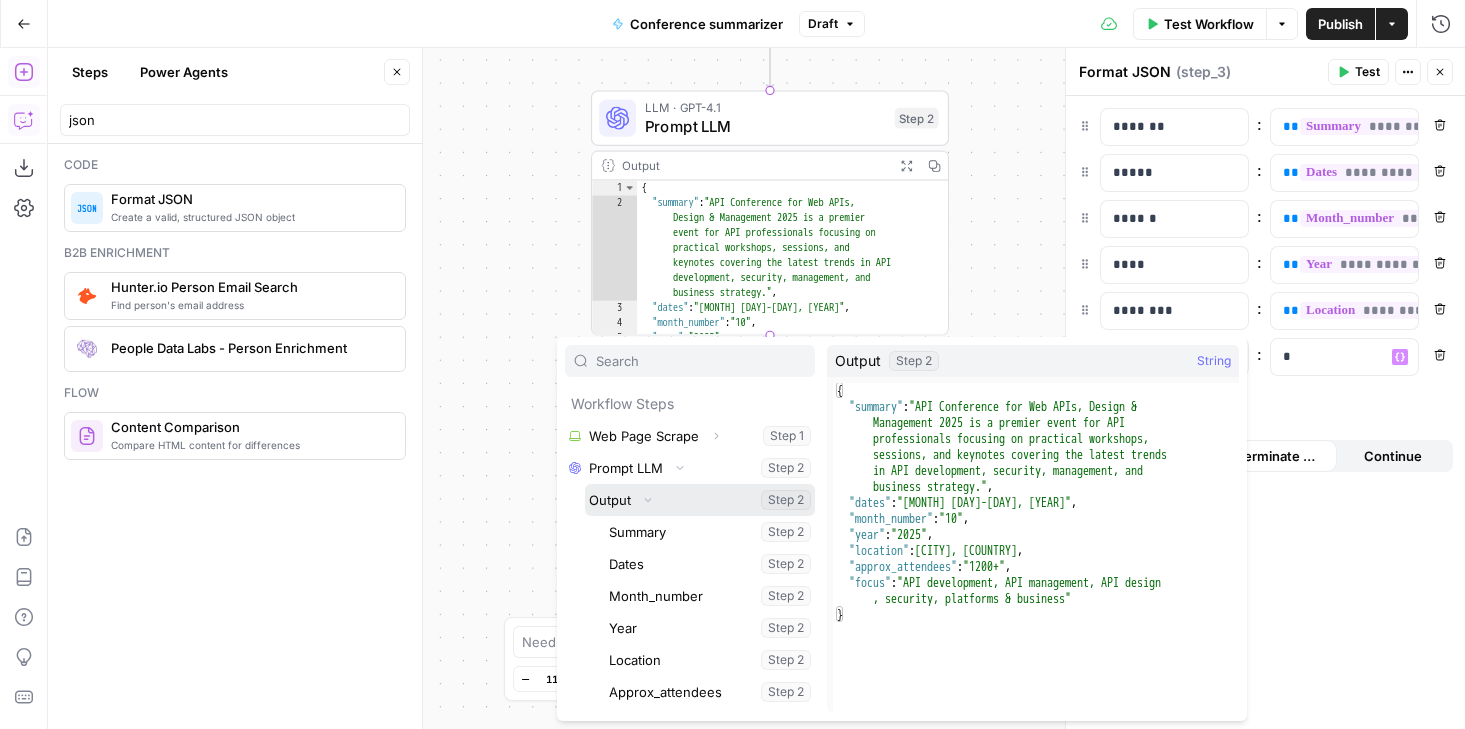 scroll, scrollTop: 118, scrollLeft: 0, axis: vertical 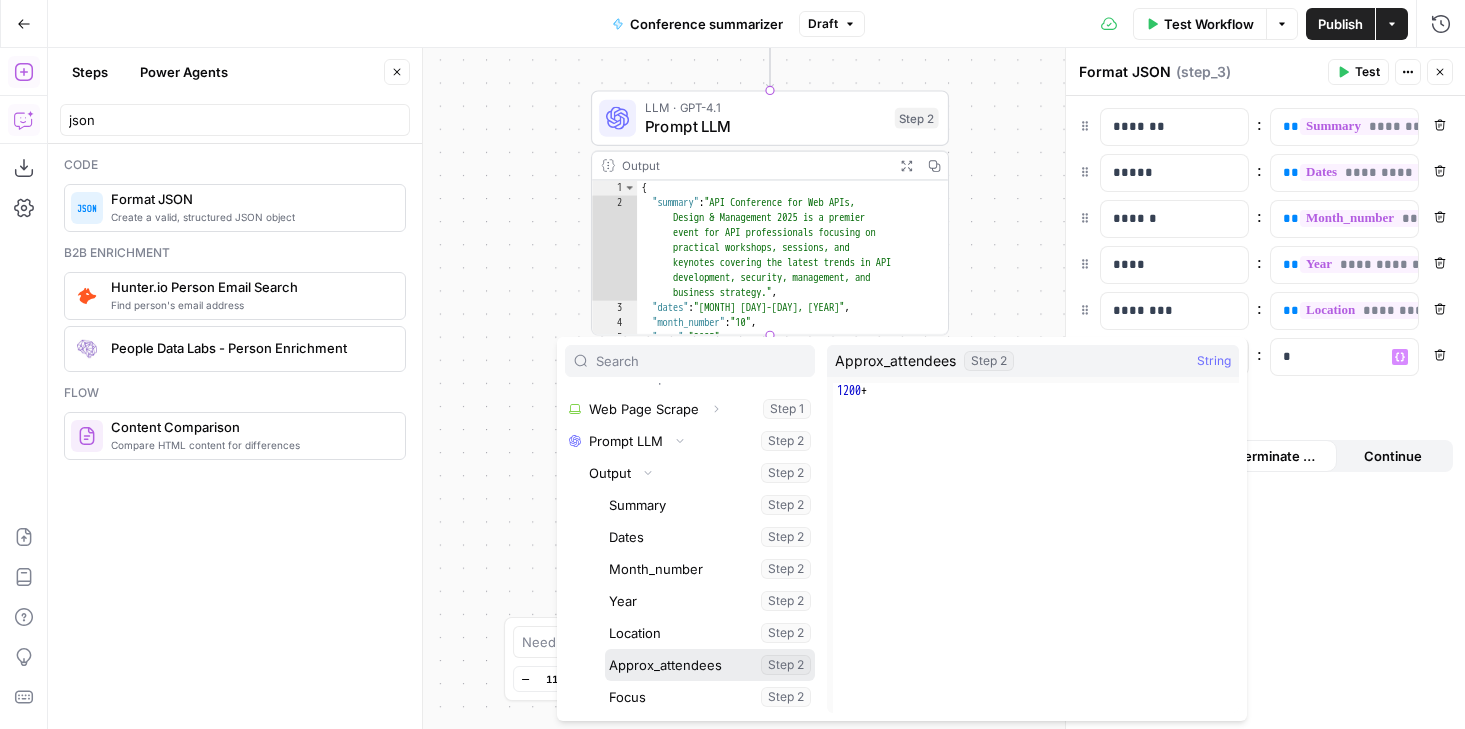 click at bounding box center (710, 665) 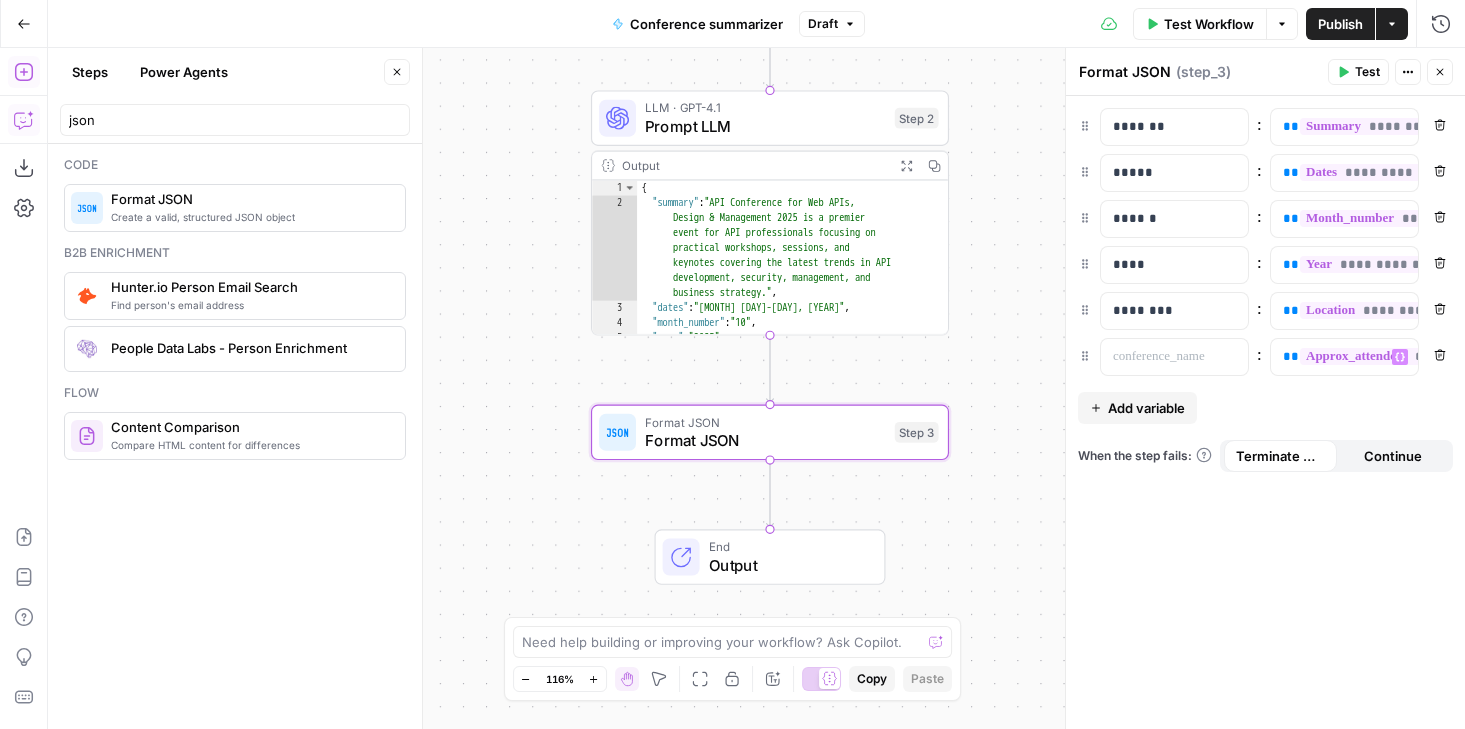 click on "**********" at bounding box center (1265, 412) 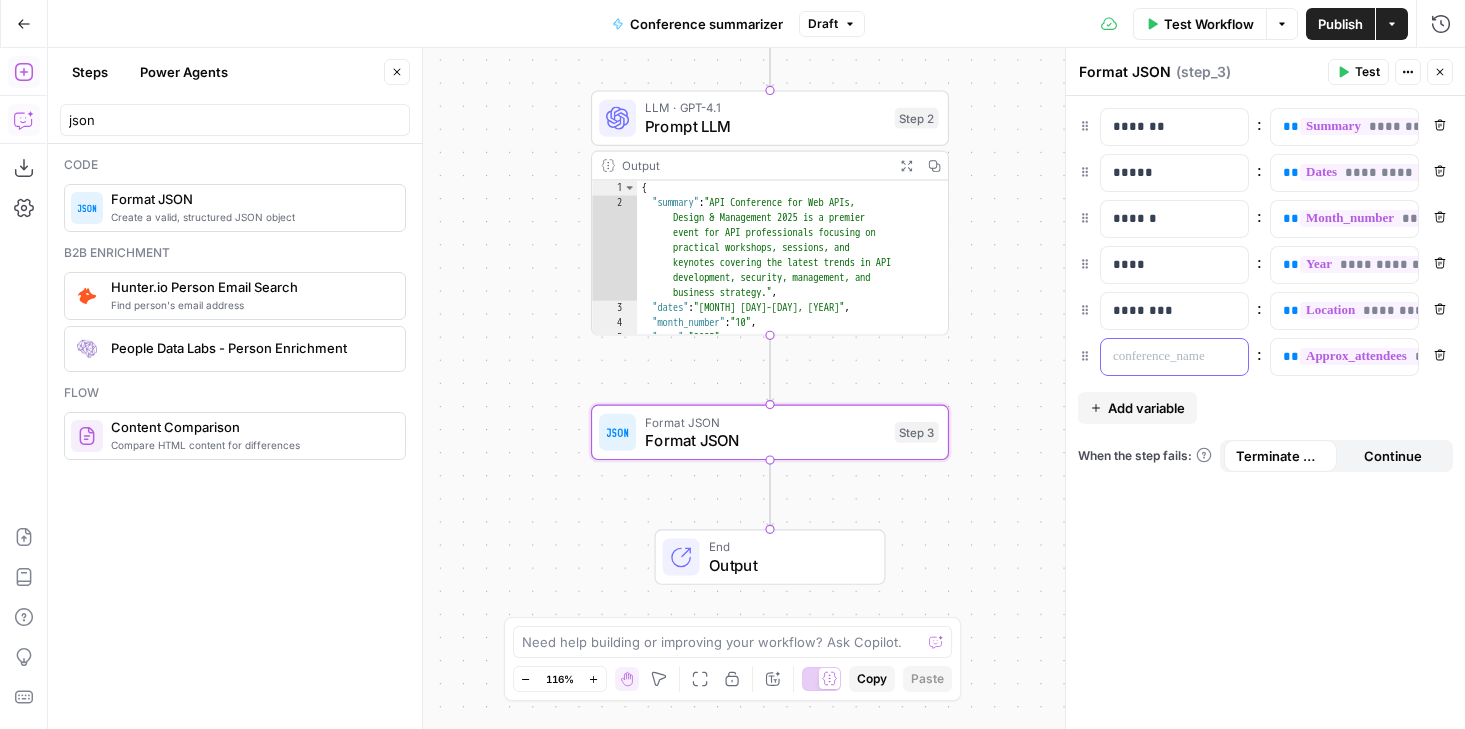 click at bounding box center (1158, 357) 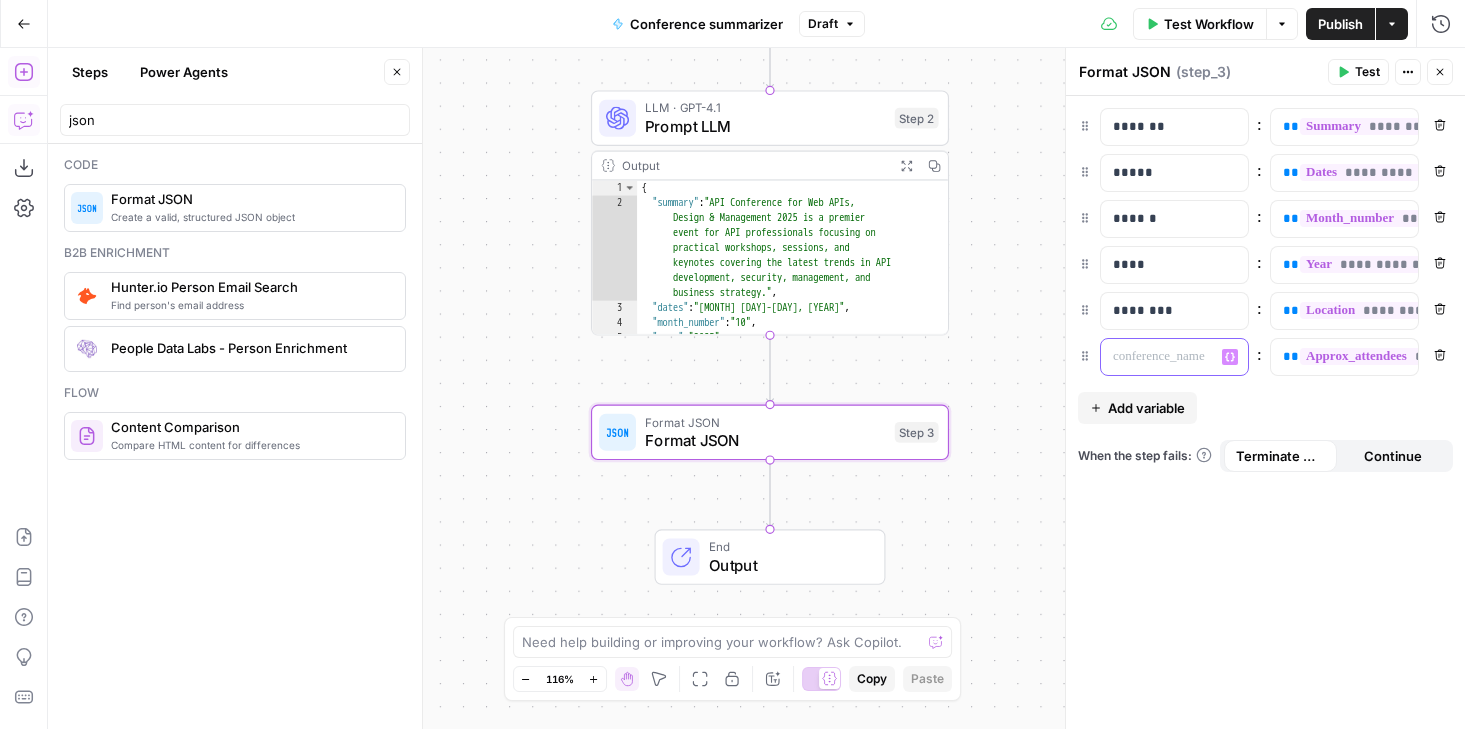 type 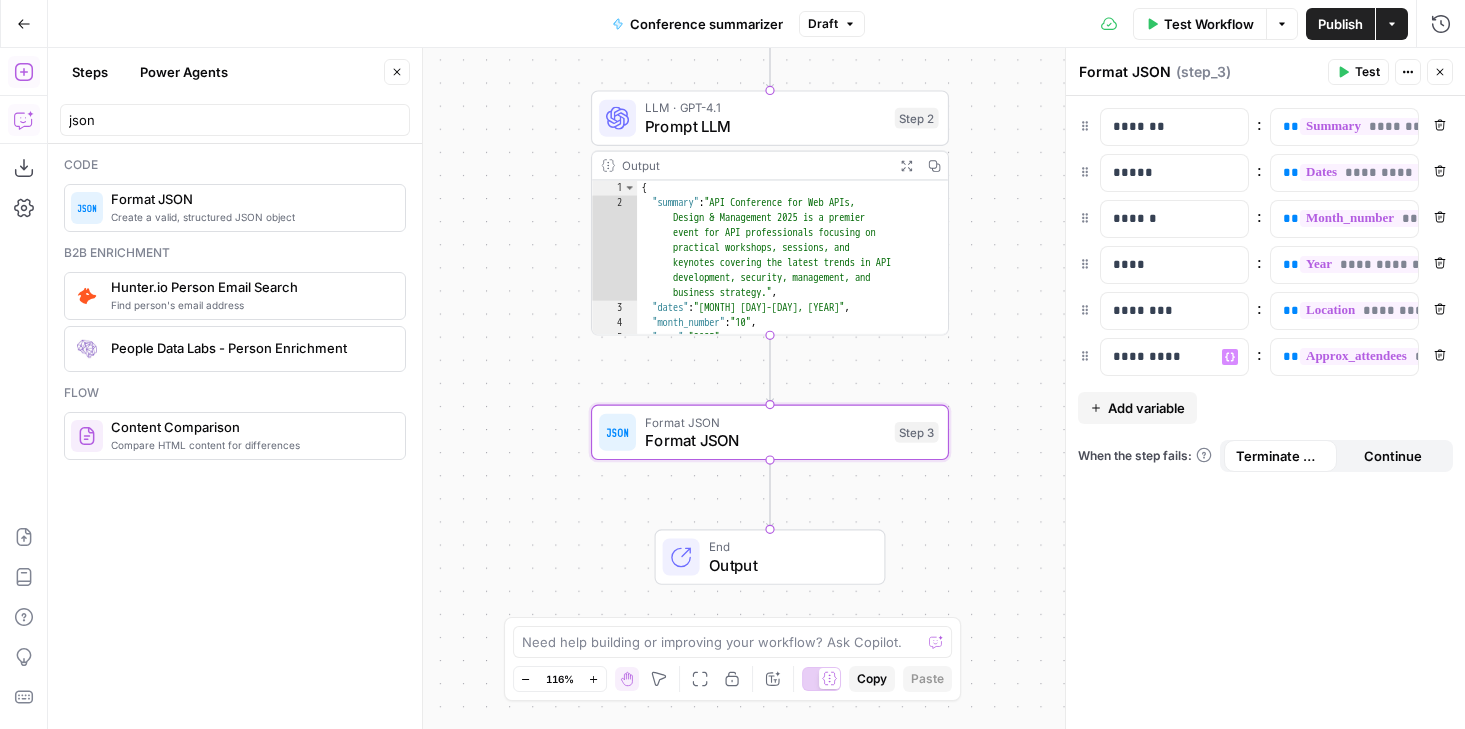 click on "Add variable" at bounding box center (1146, 408) 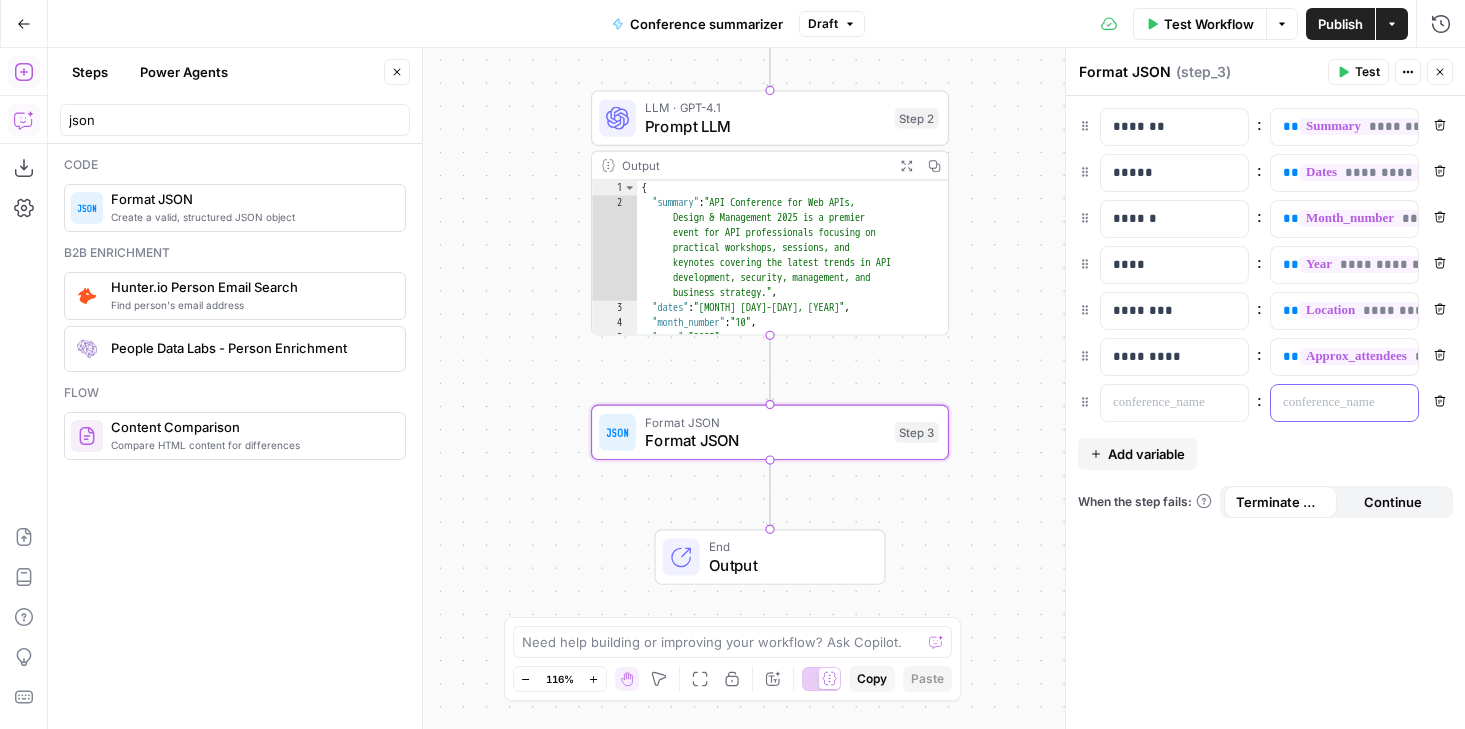 click at bounding box center [1328, 403] 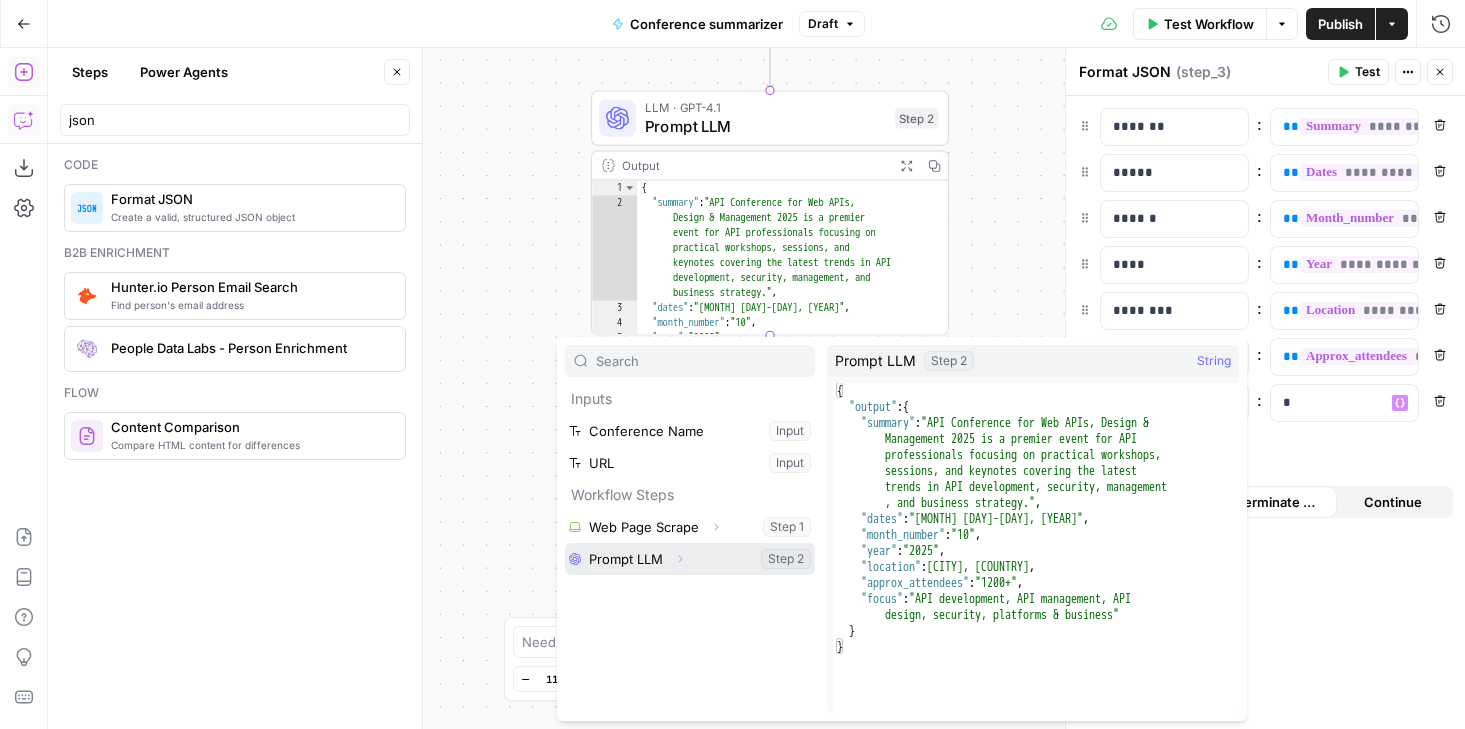 click 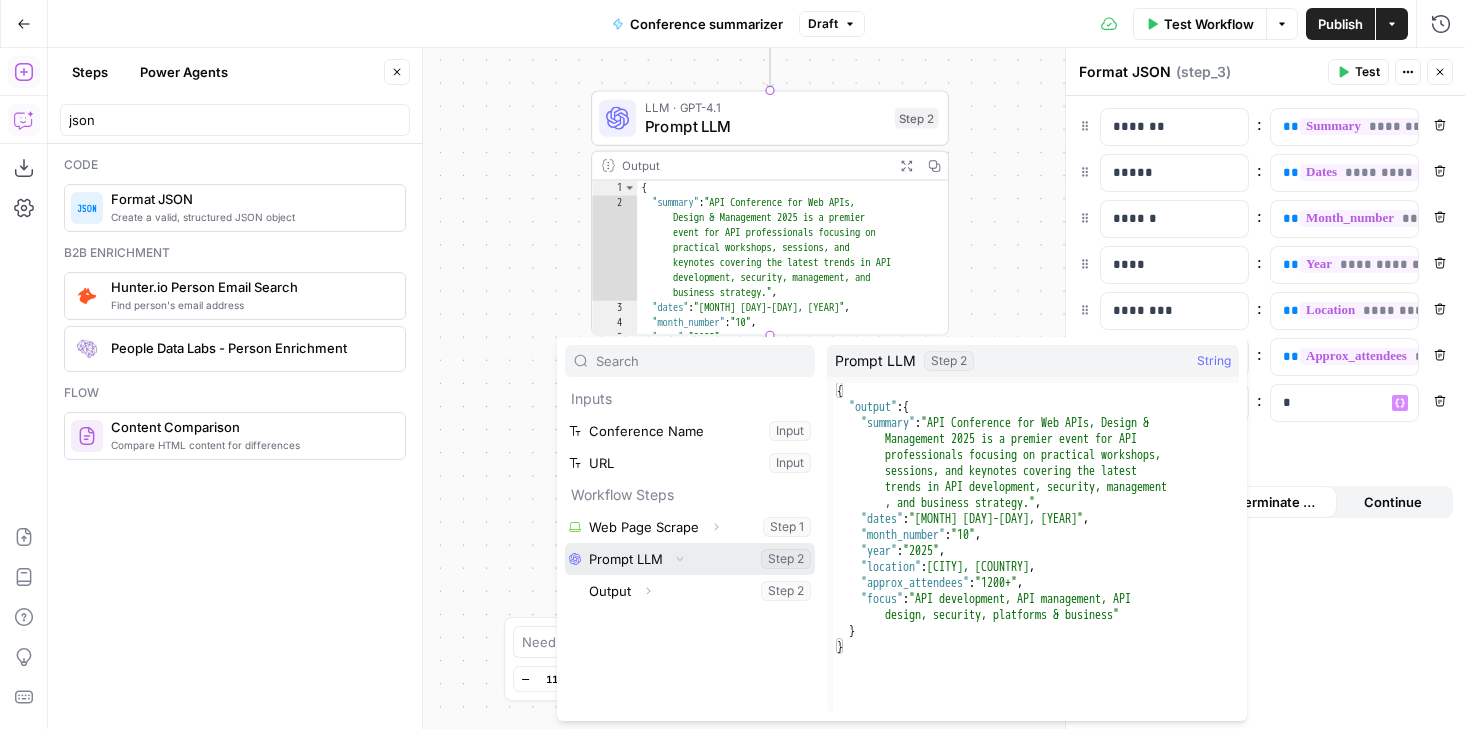 click 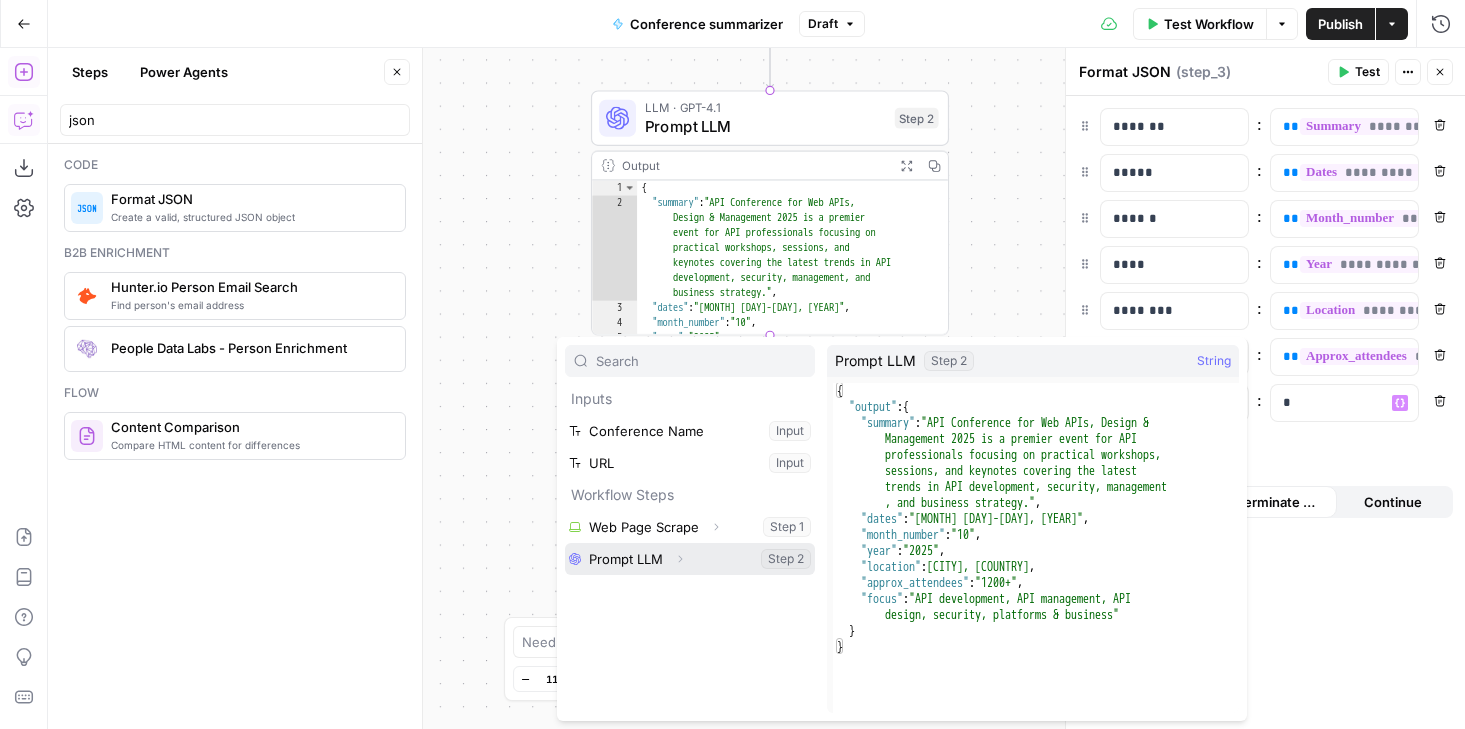 click 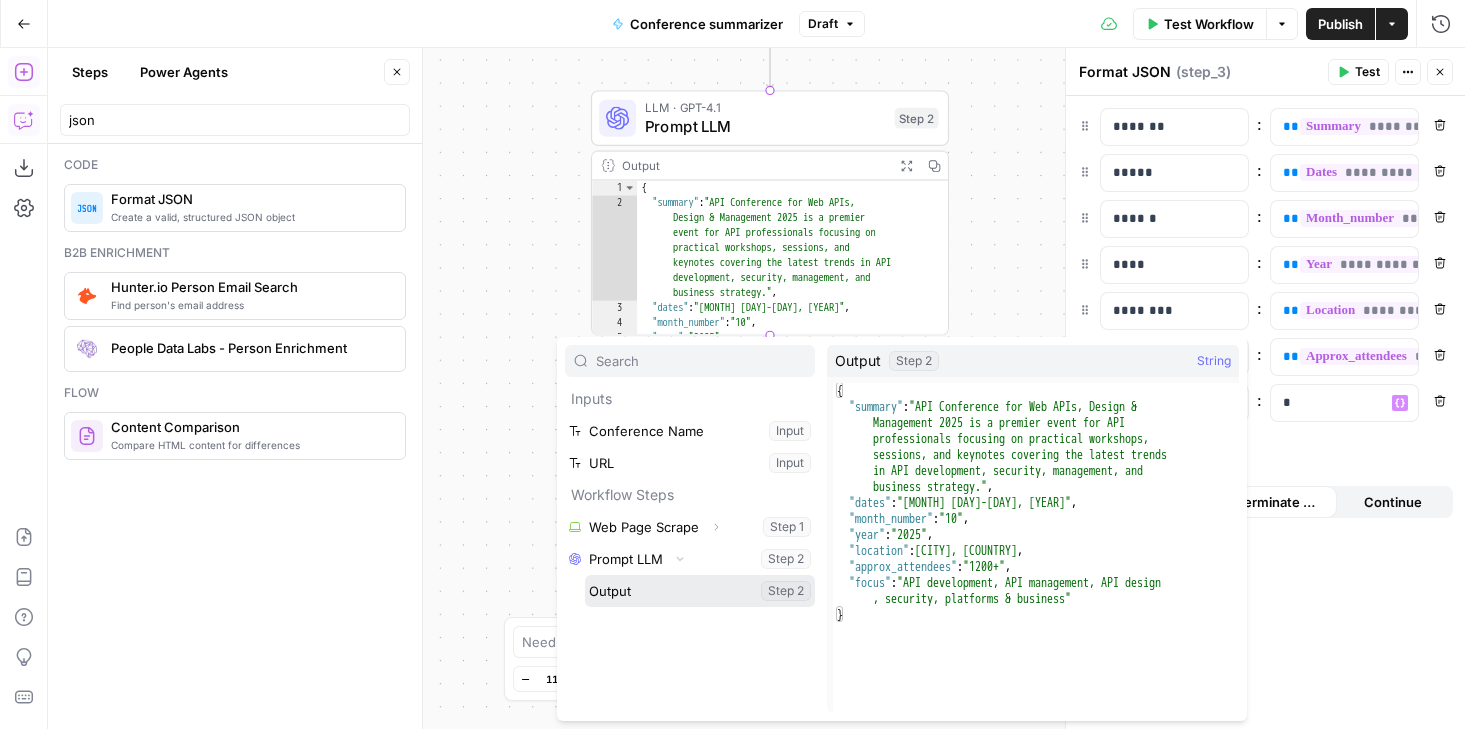 click on "Expand" at bounding box center (648, 591) 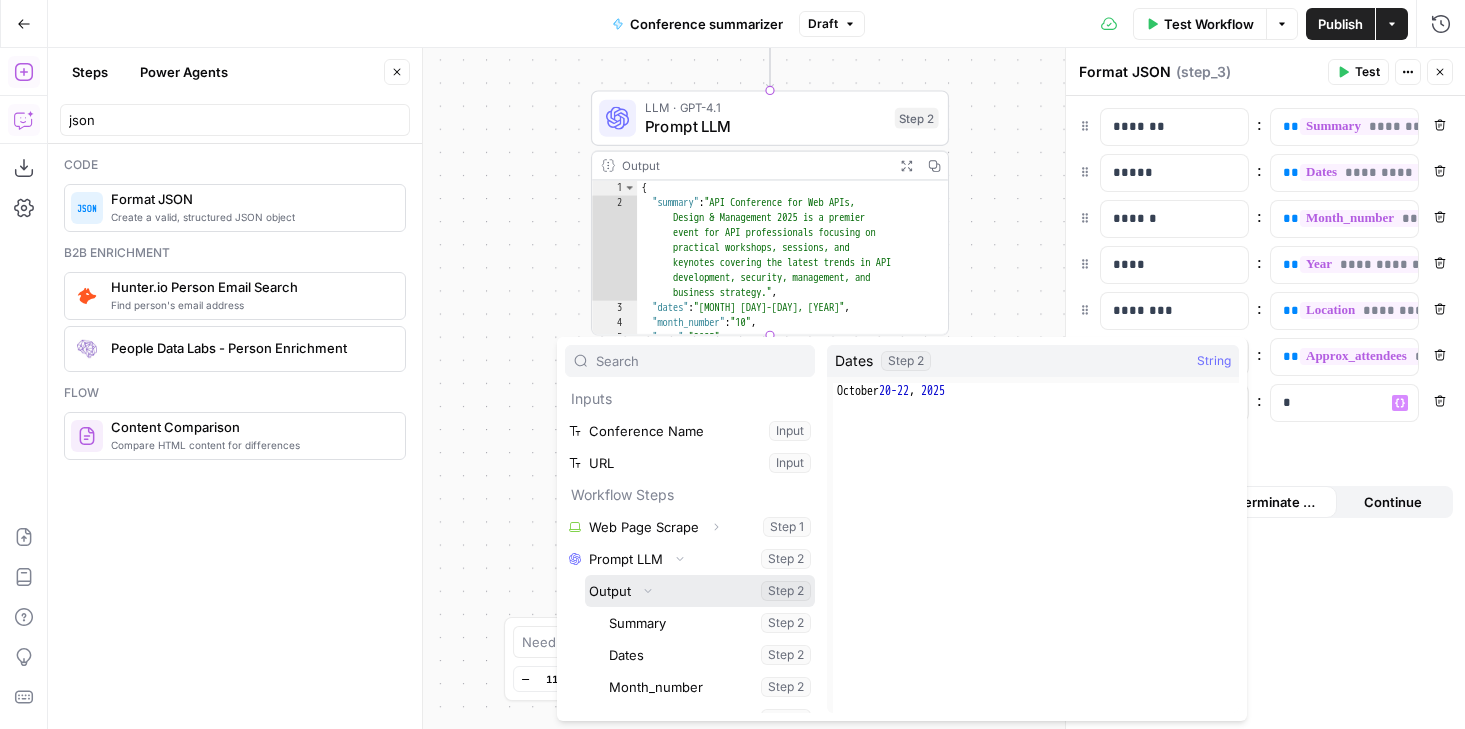 scroll, scrollTop: 118, scrollLeft: 0, axis: vertical 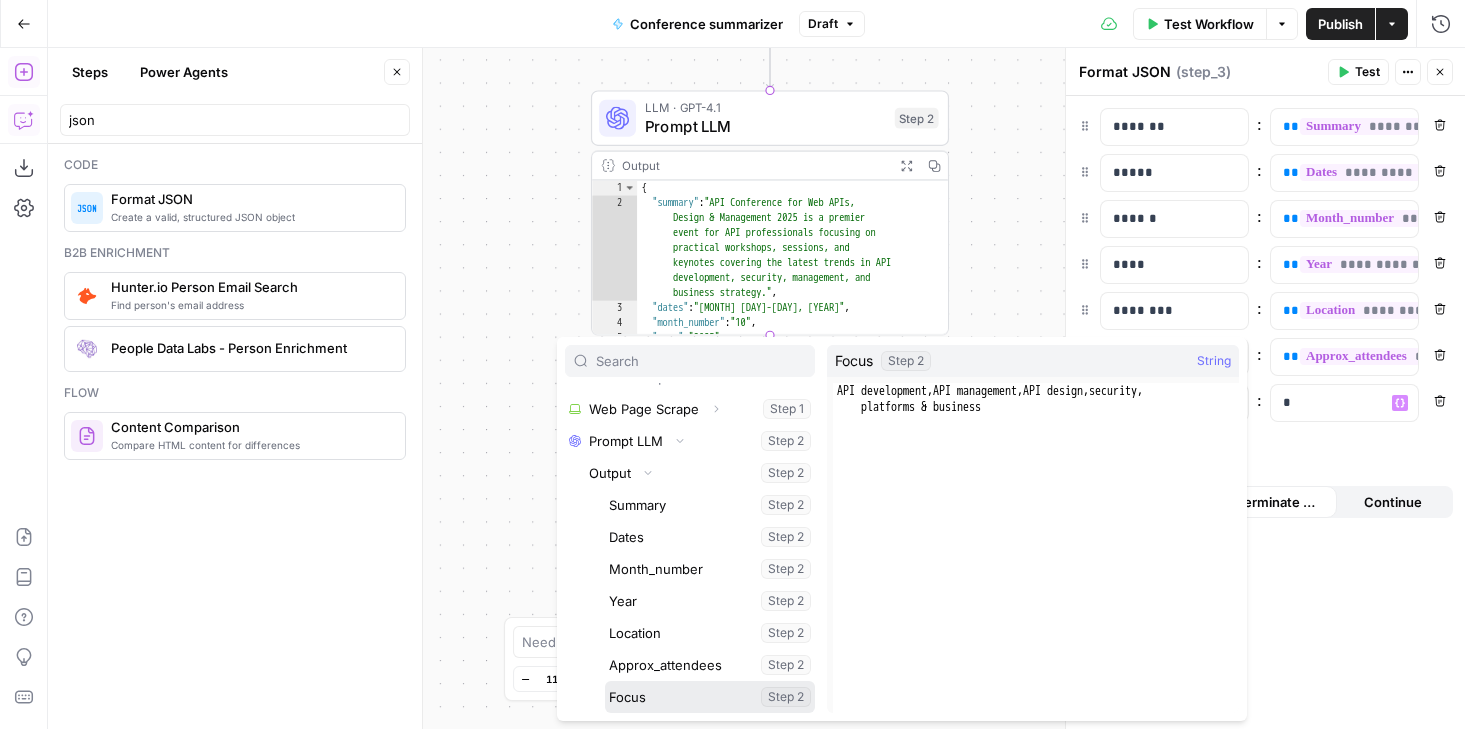 click at bounding box center [710, 697] 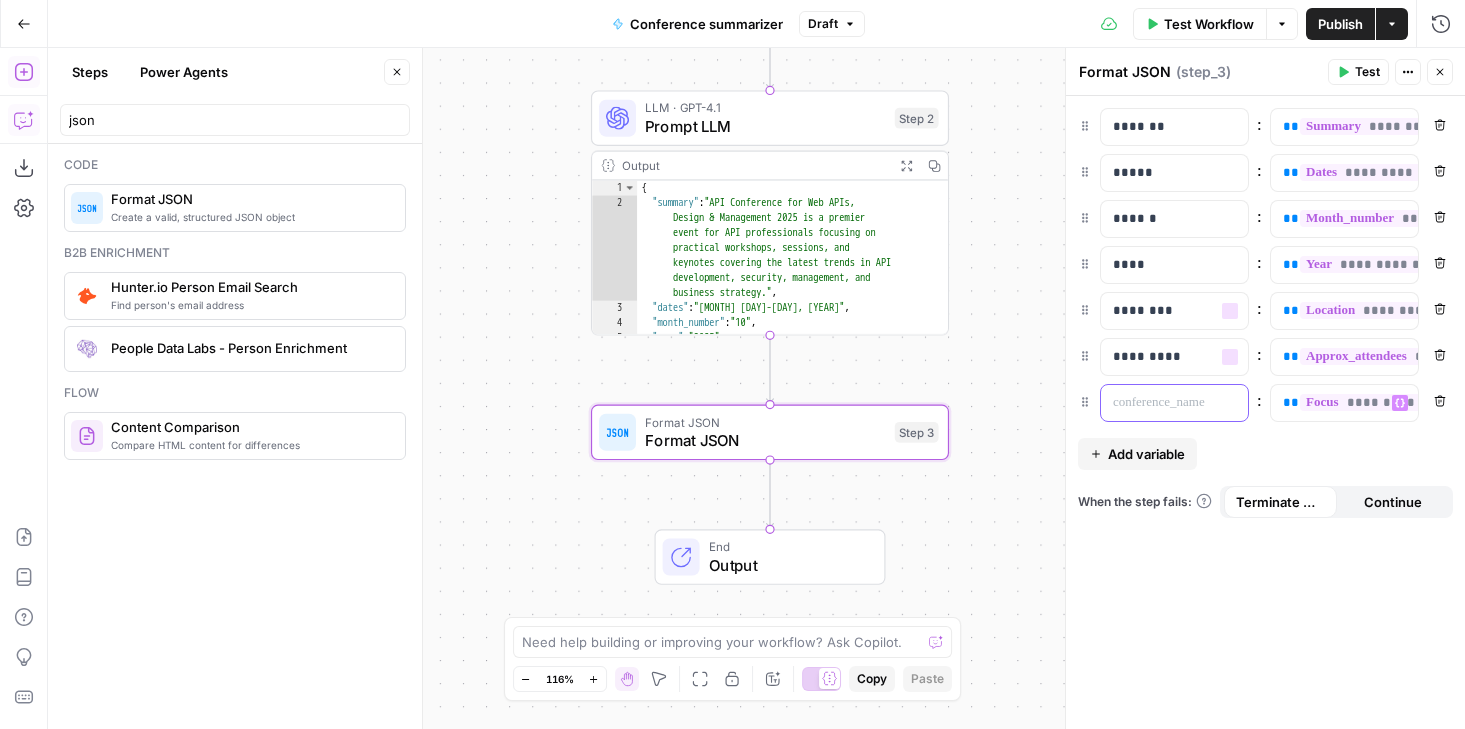 click at bounding box center (1158, 403) 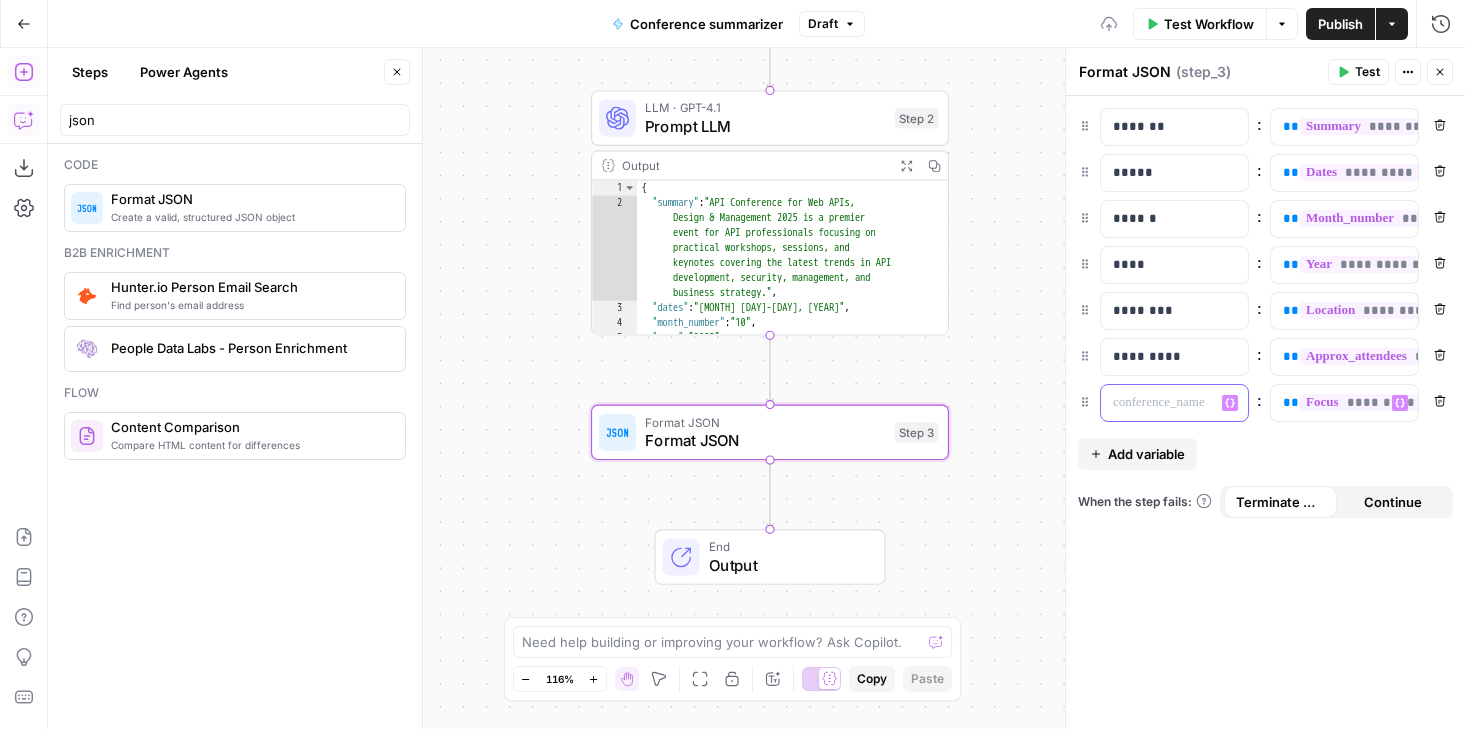 type 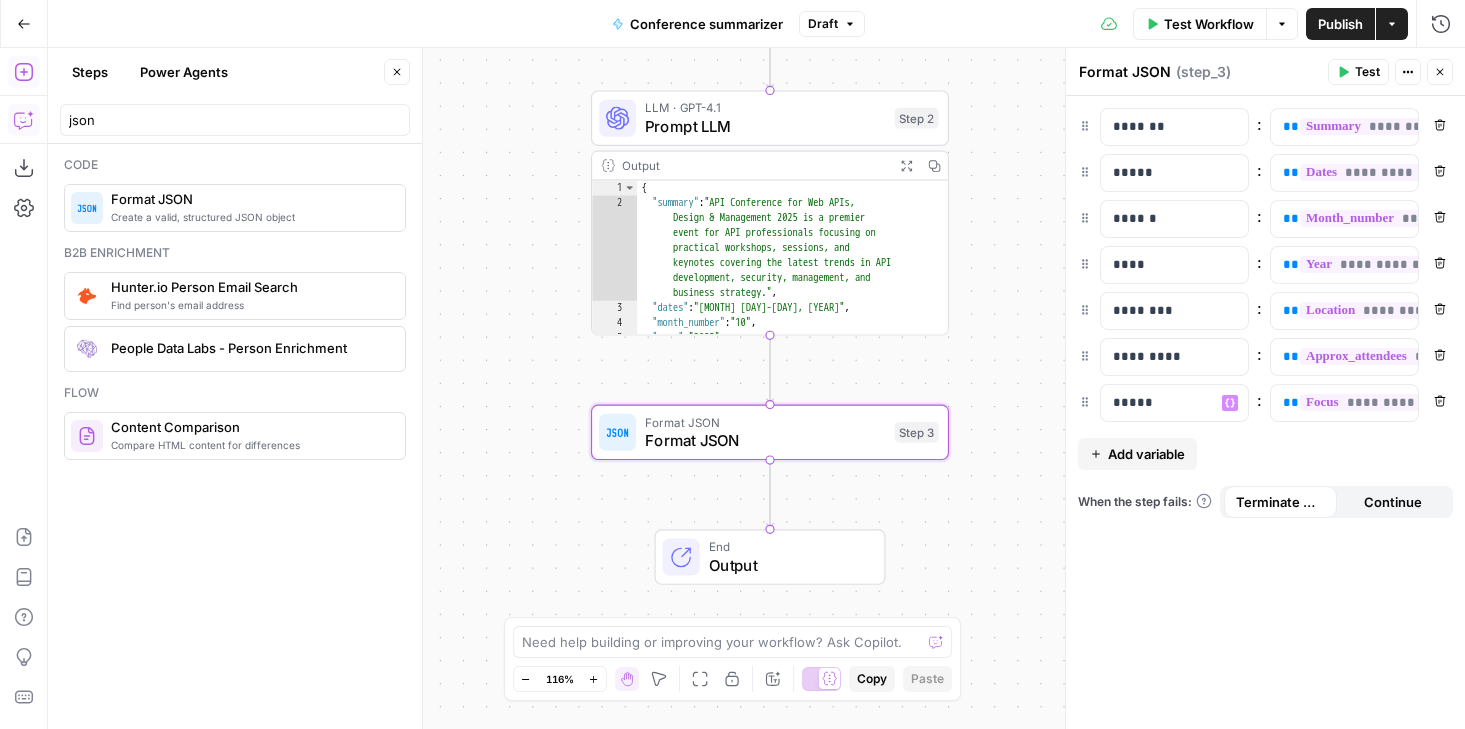 click on "Test" at bounding box center (1367, 72) 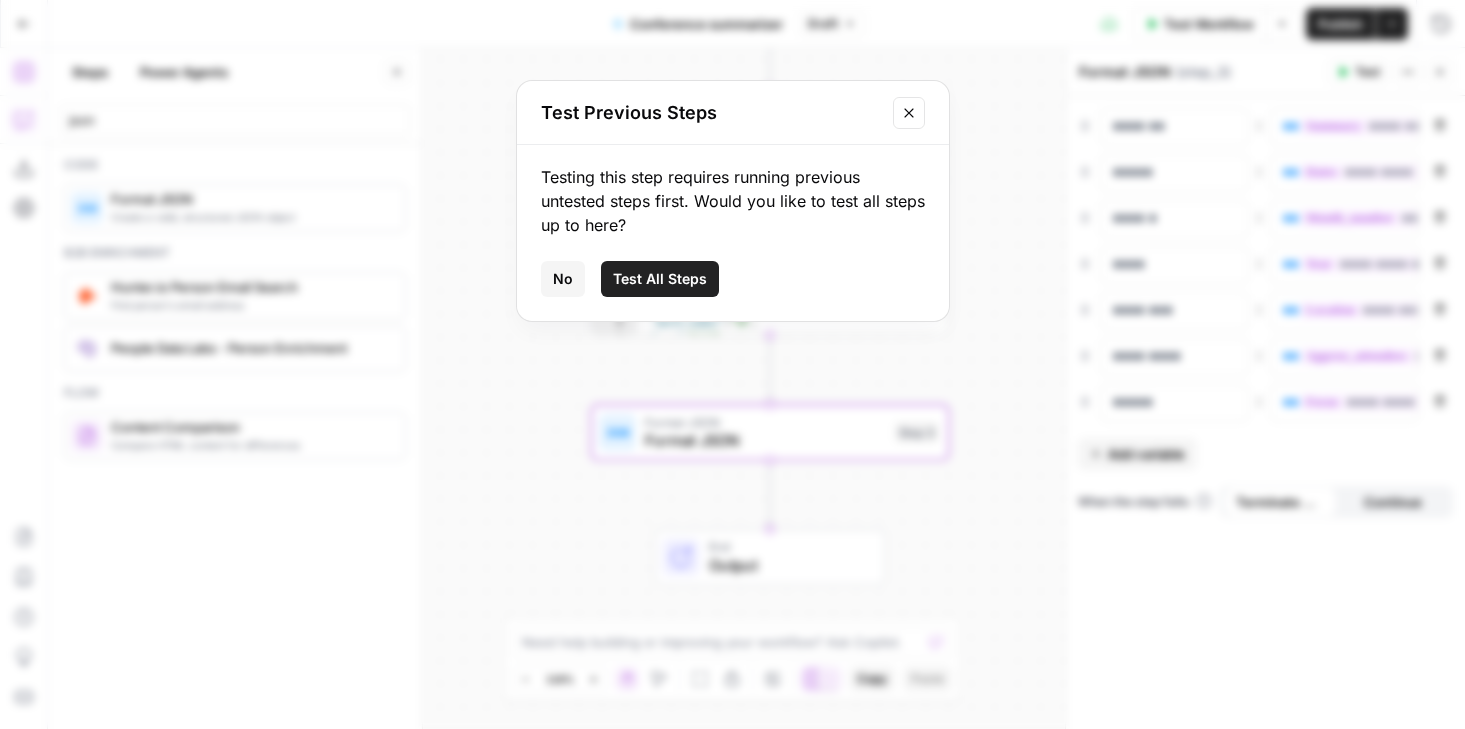 click on "Test All Steps" at bounding box center (660, 279) 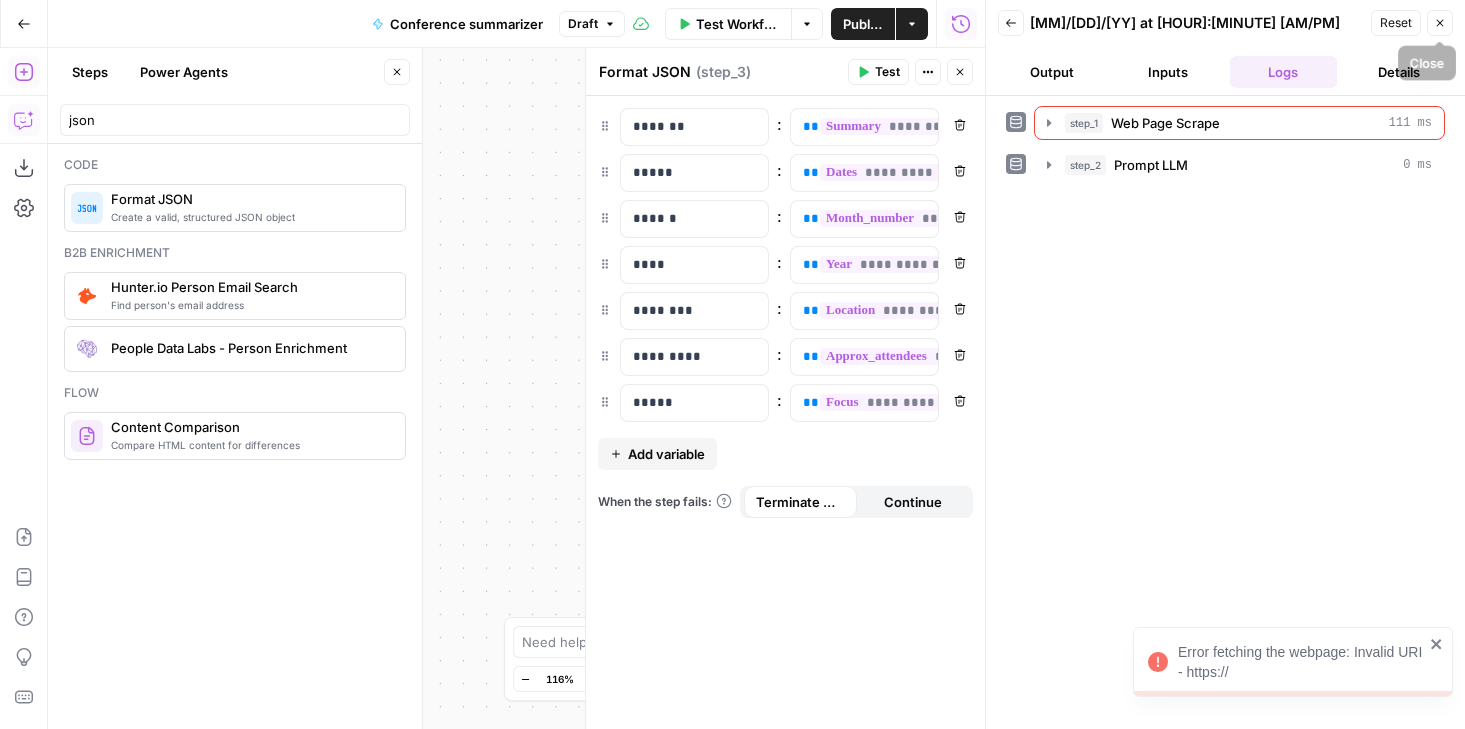 click 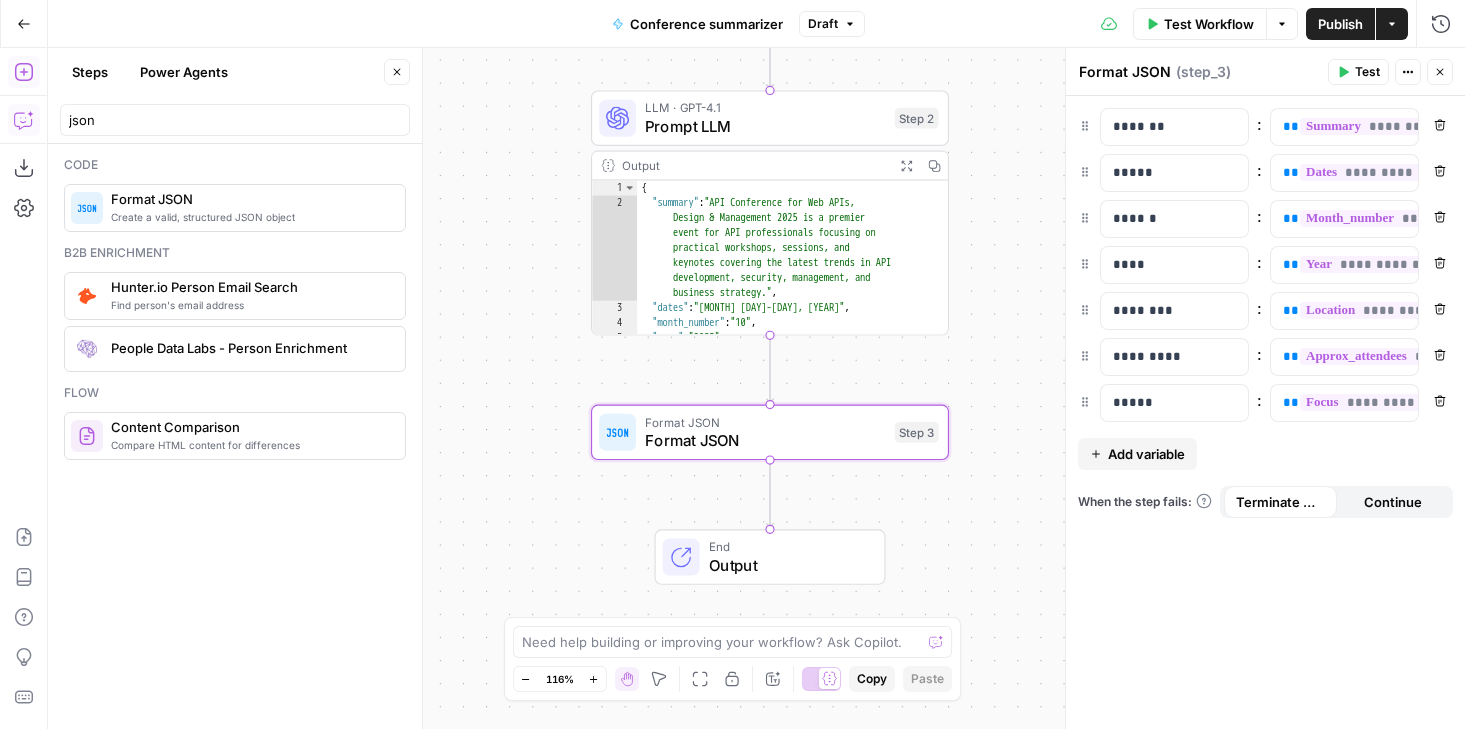 click on "Publish" at bounding box center [1340, 24] 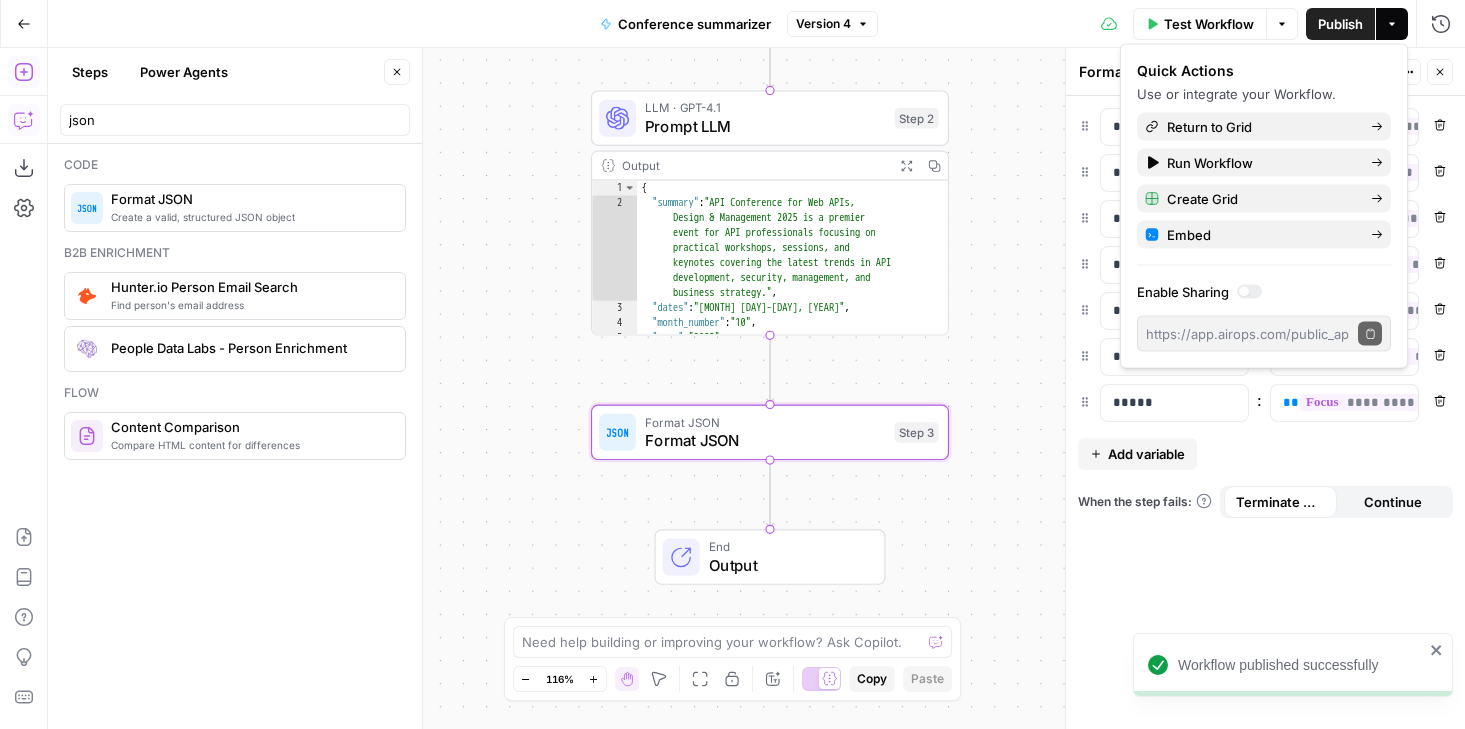 click on "**********" at bounding box center [756, 388] 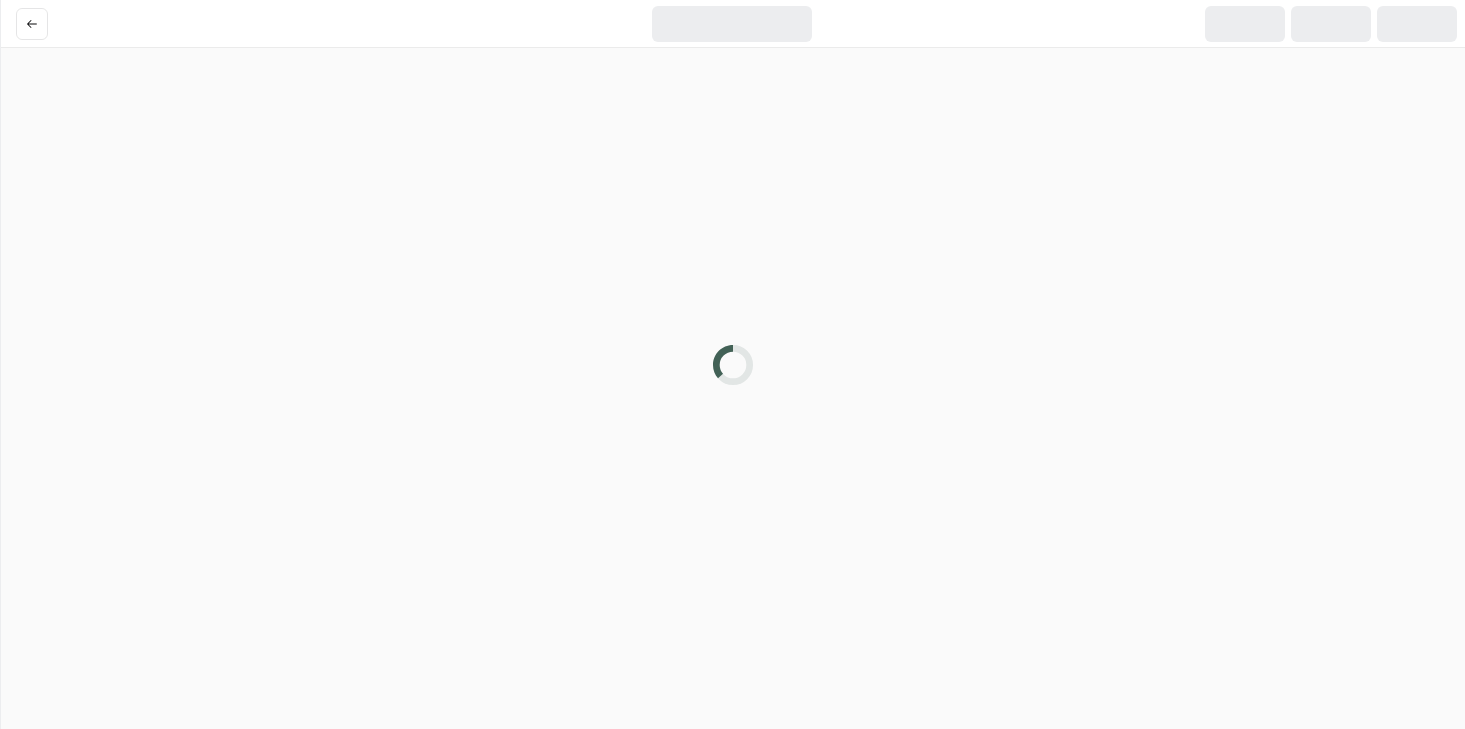 scroll, scrollTop: 0, scrollLeft: 0, axis: both 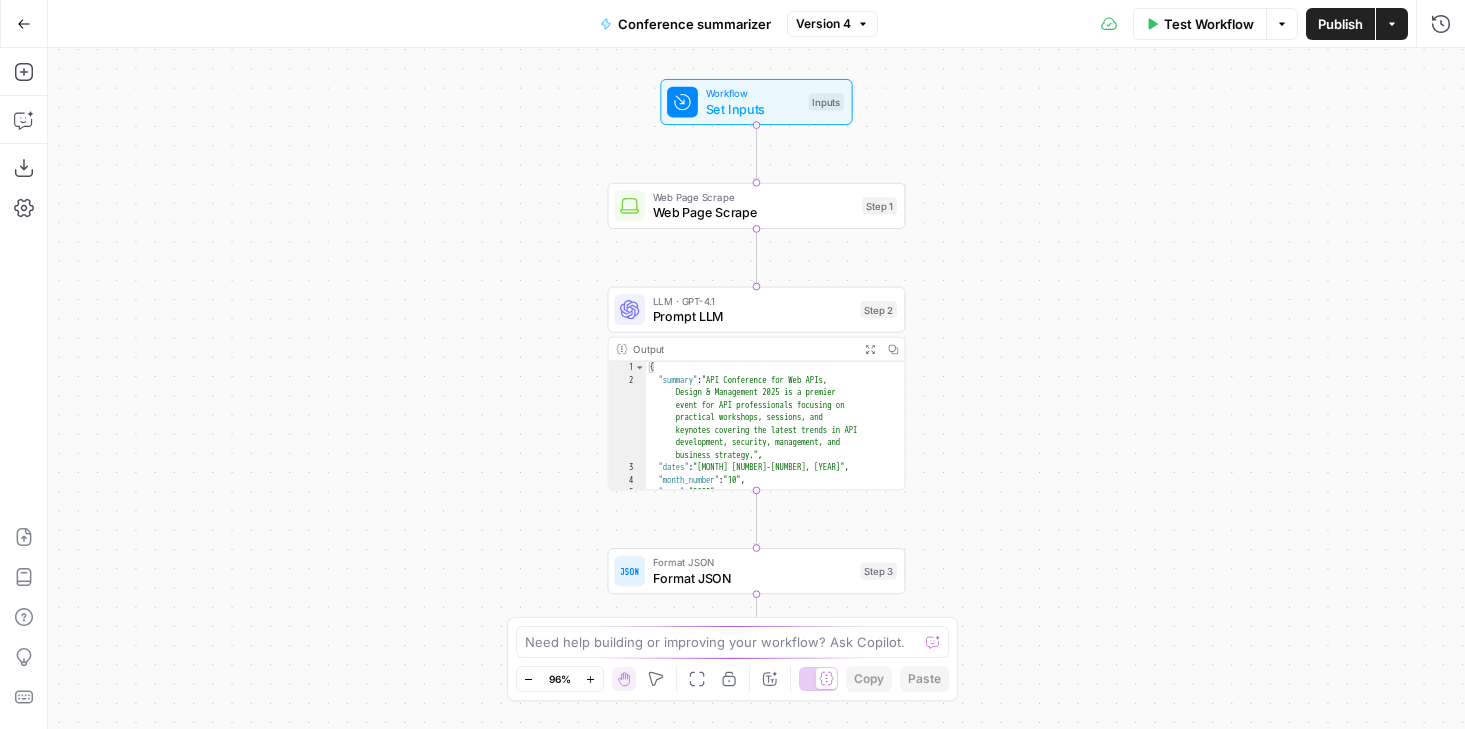 type on "**********" 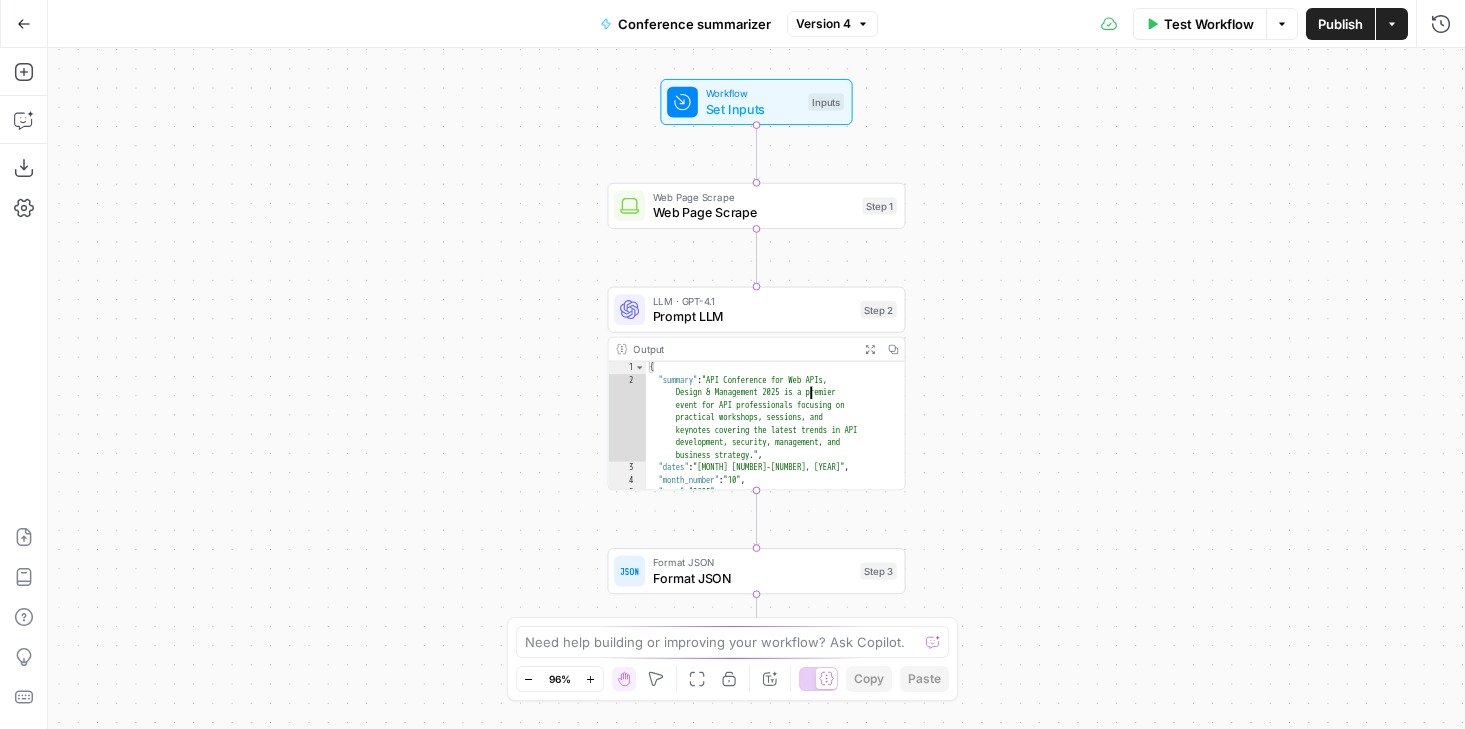 click on "{    "summary" :  "API Conference for Web APIs,         Design & Management 2025 is a premier         event for API professionals focusing on         practical workshops, sessions, and         keynotes covering the latest trends in API         development, security, management, and         business strategy." ,    "dates" :  "[MONTH] [NUMBER]-[NUMBER], [YEAR]" ,    "month_number" :  "10" ,    "year" :  "2025" ,    "location" :  "[CITY], [COUNTRY]" ," at bounding box center (776, 439) 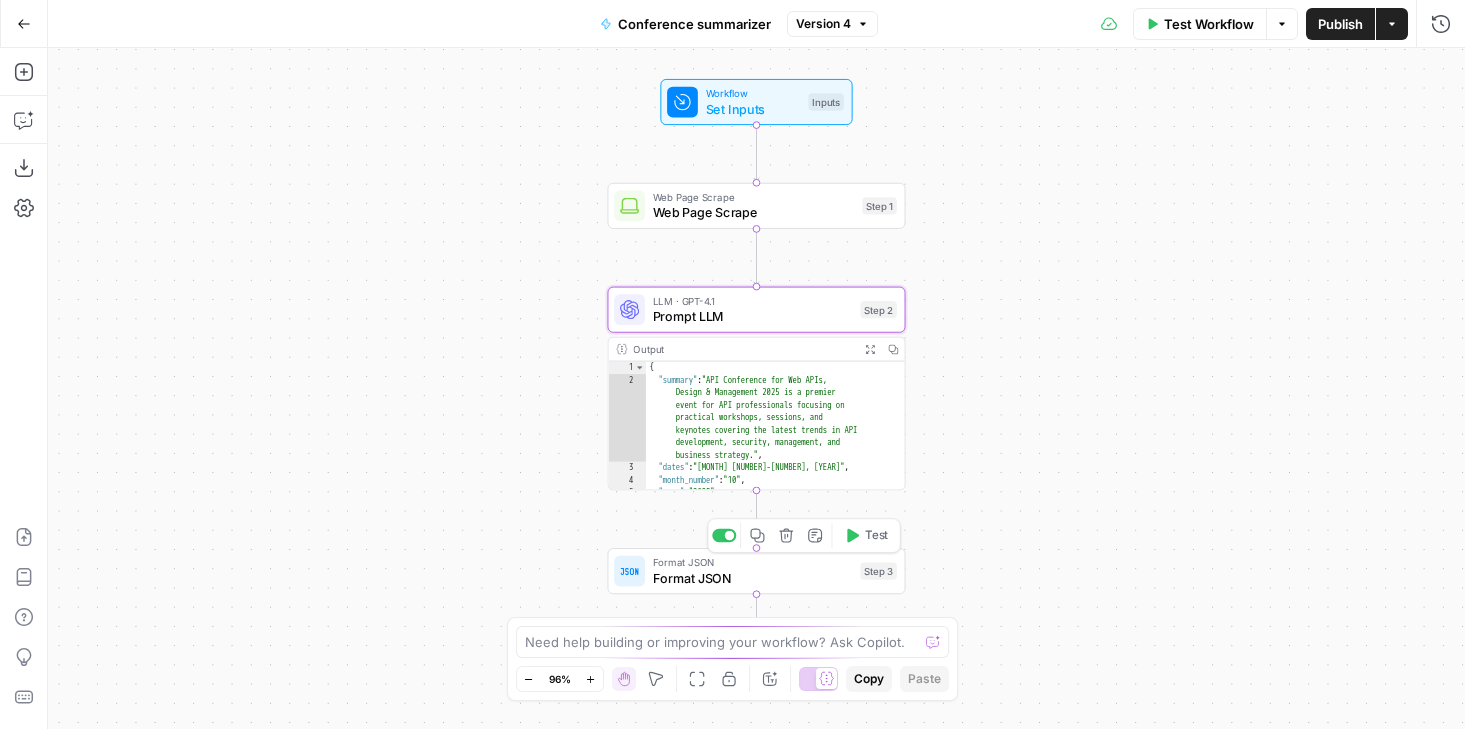 click on "Format JSON Format JSON Step 3 Copy step Delete step Add Note Test" at bounding box center (756, 571) 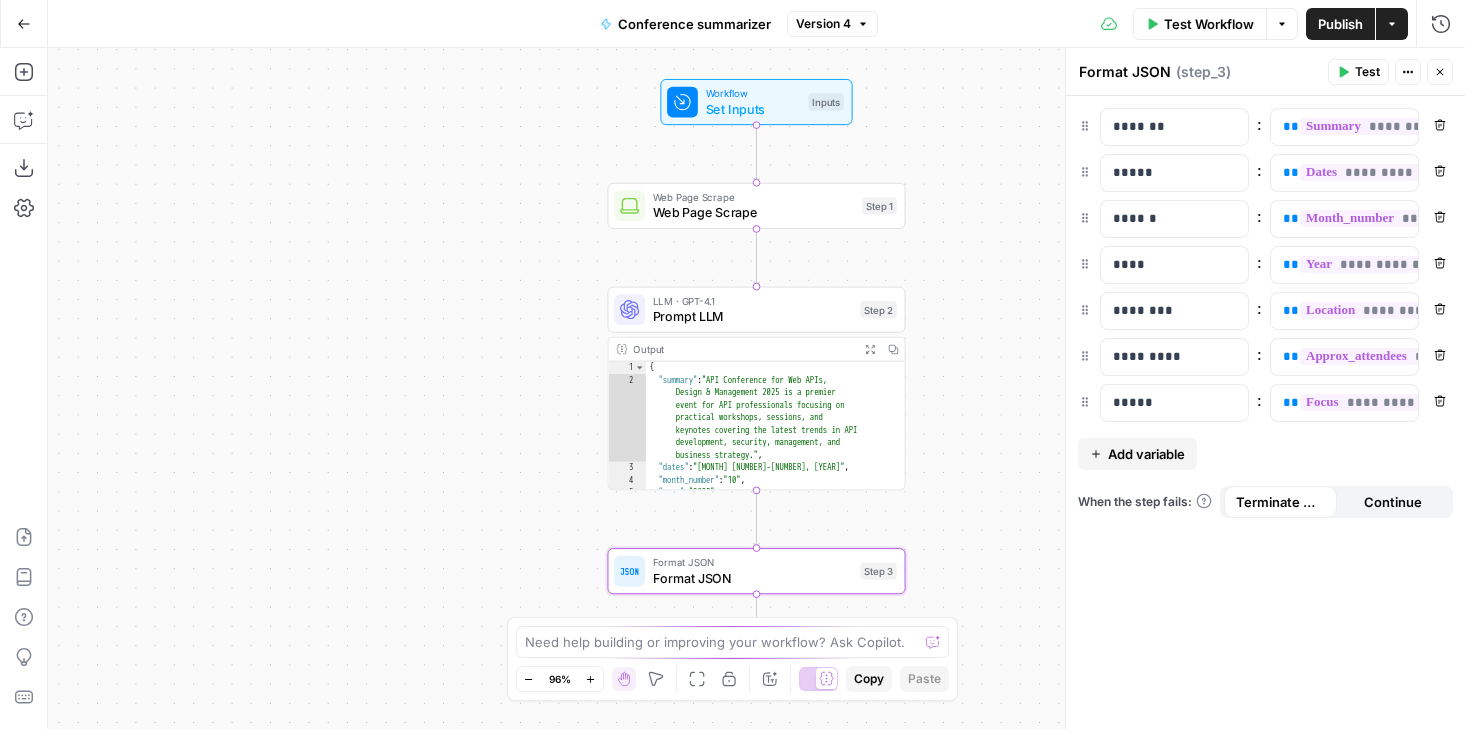 click on "LLM · GPT-4.1" at bounding box center (753, 300) 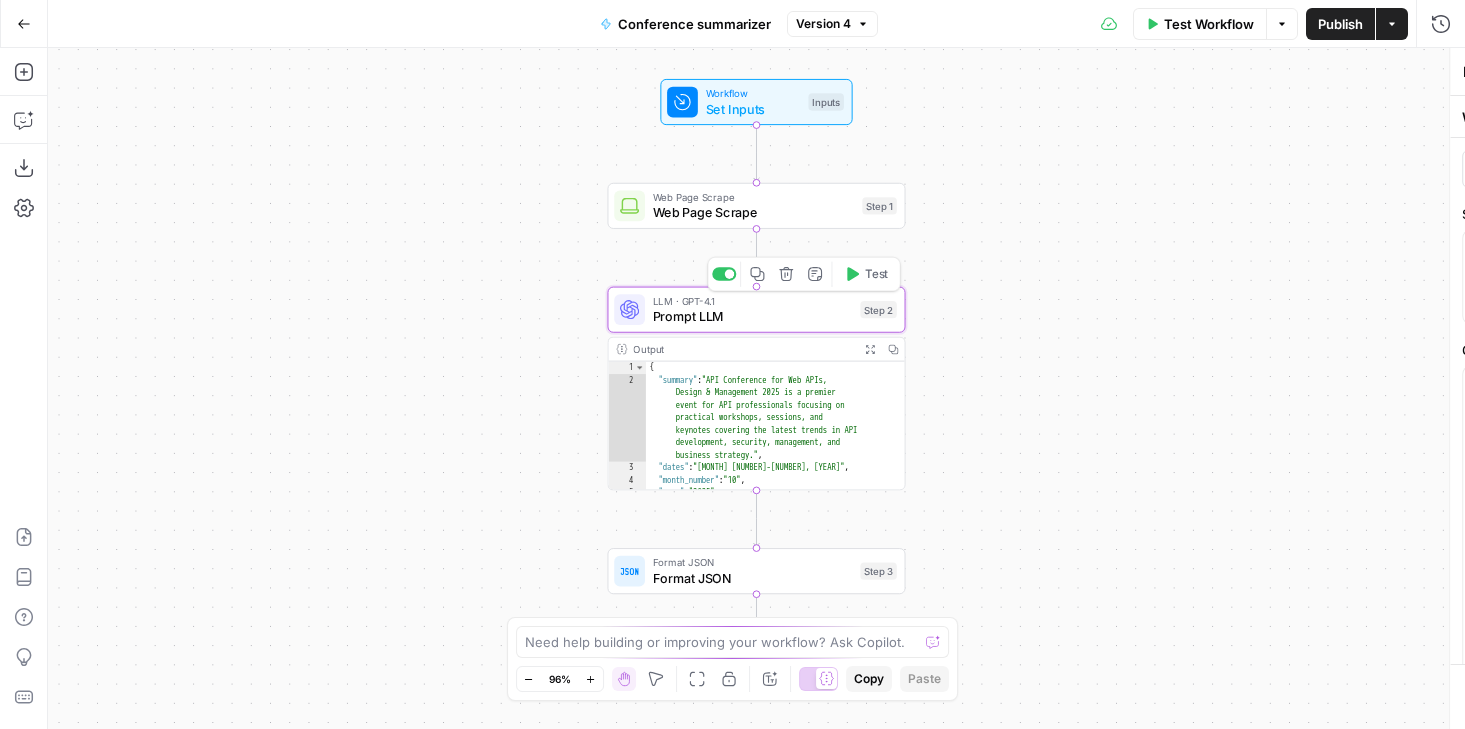 type on "Prompt LLM" 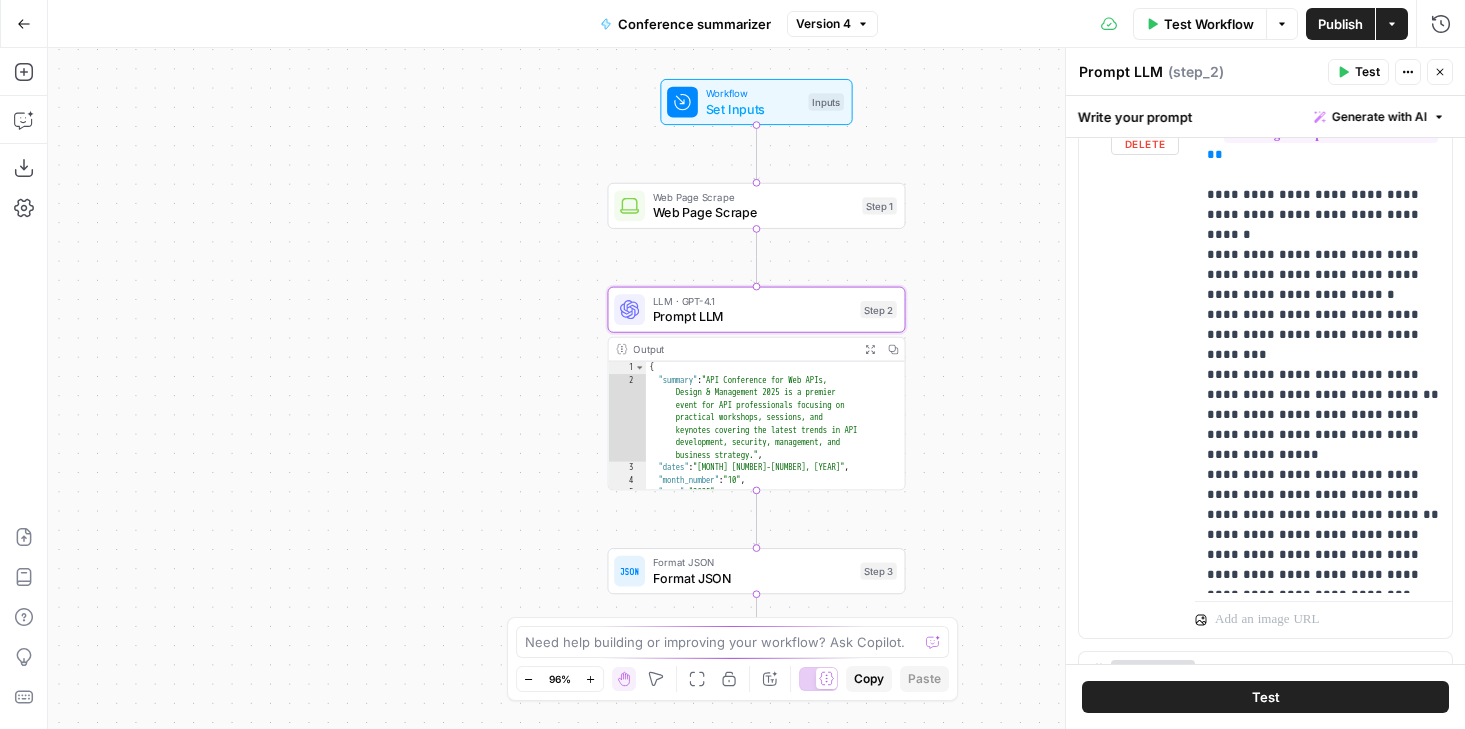 scroll, scrollTop: 275, scrollLeft: 0, axis: vertical 